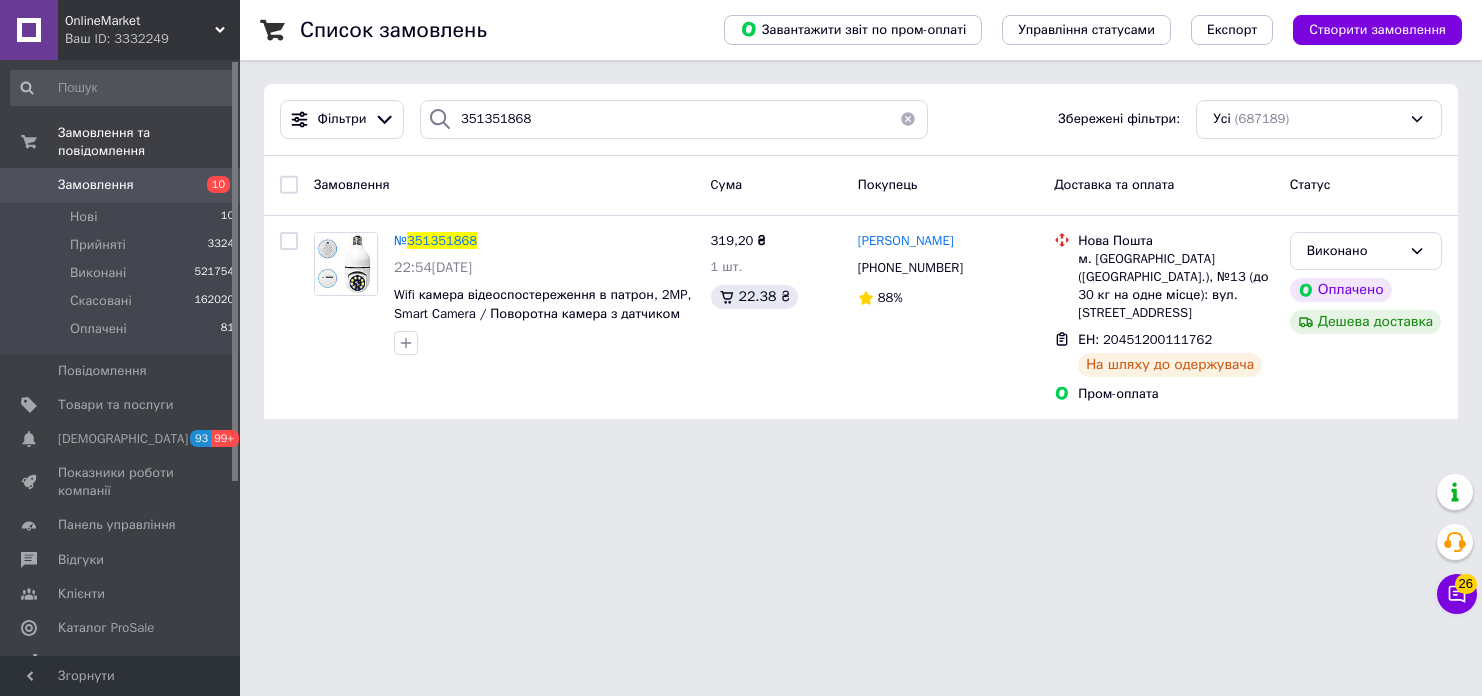 scroll, scrollTop: 0, scrollLeft: 0, axis: both 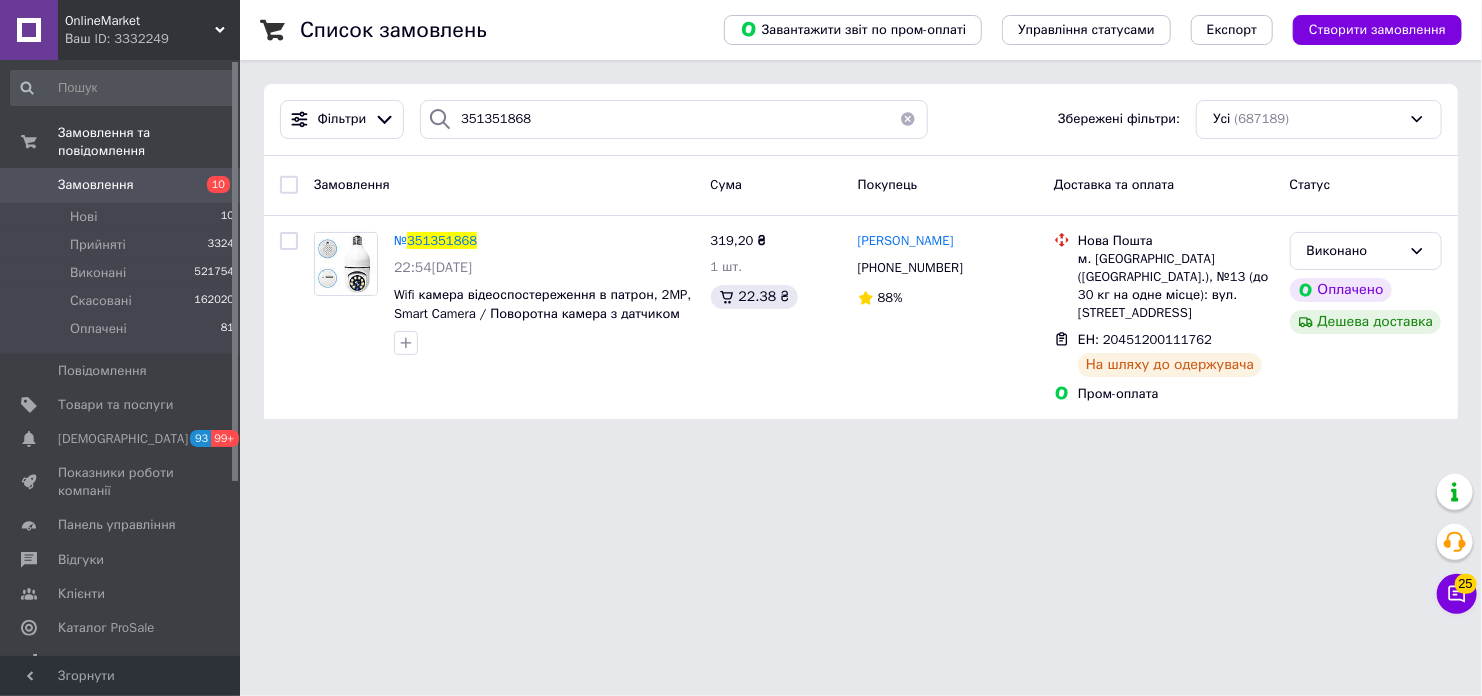 click on "OnlineMarket" at bounding box center (140, 21) 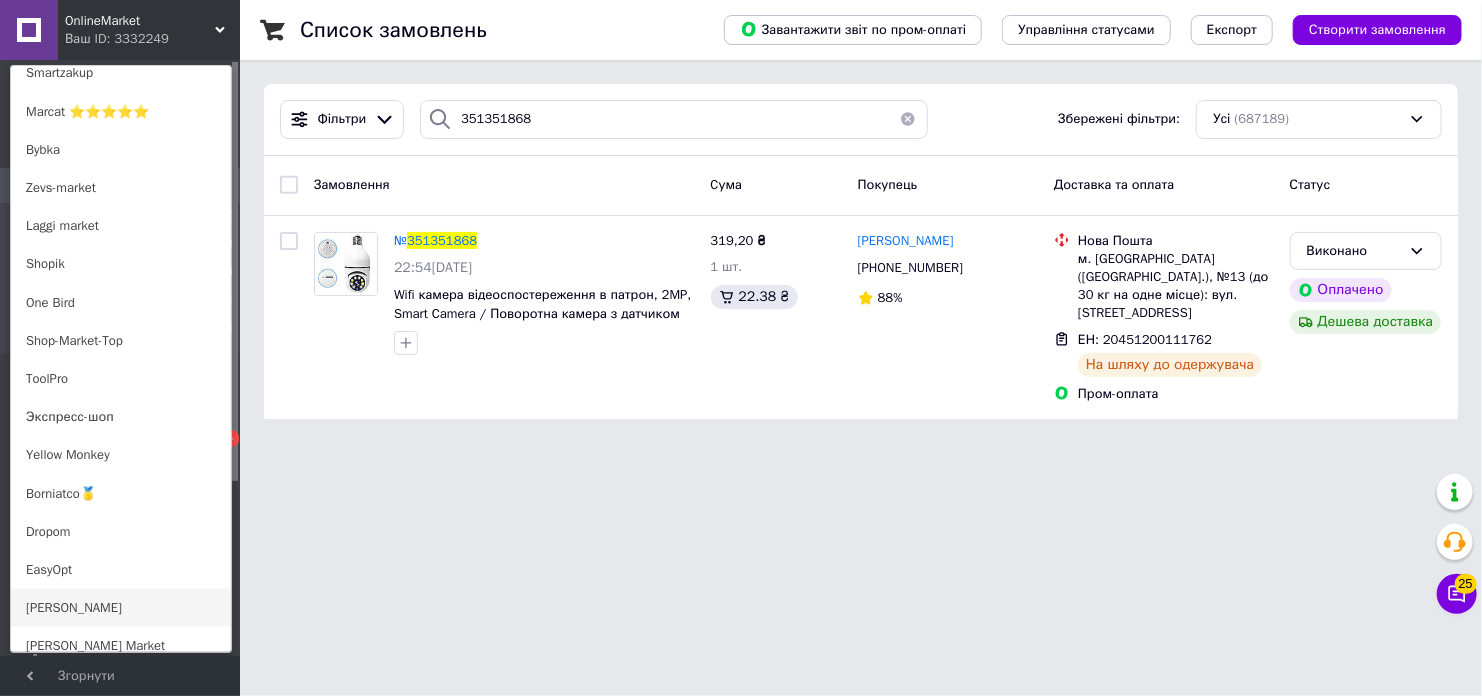 scroll, scrollTop: 1300, scrollLeft: 0, axis: vertical 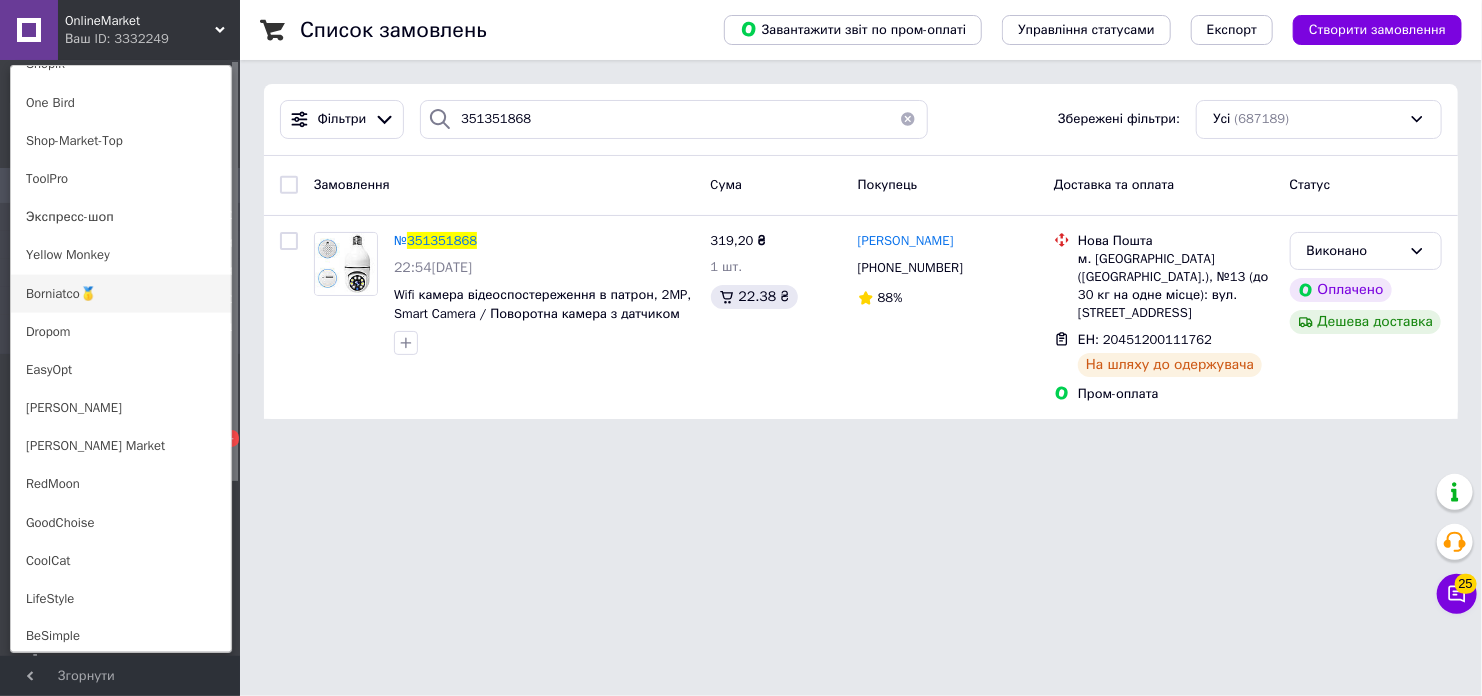click on "Borniatco🥇" at bounding box center (121, 294) 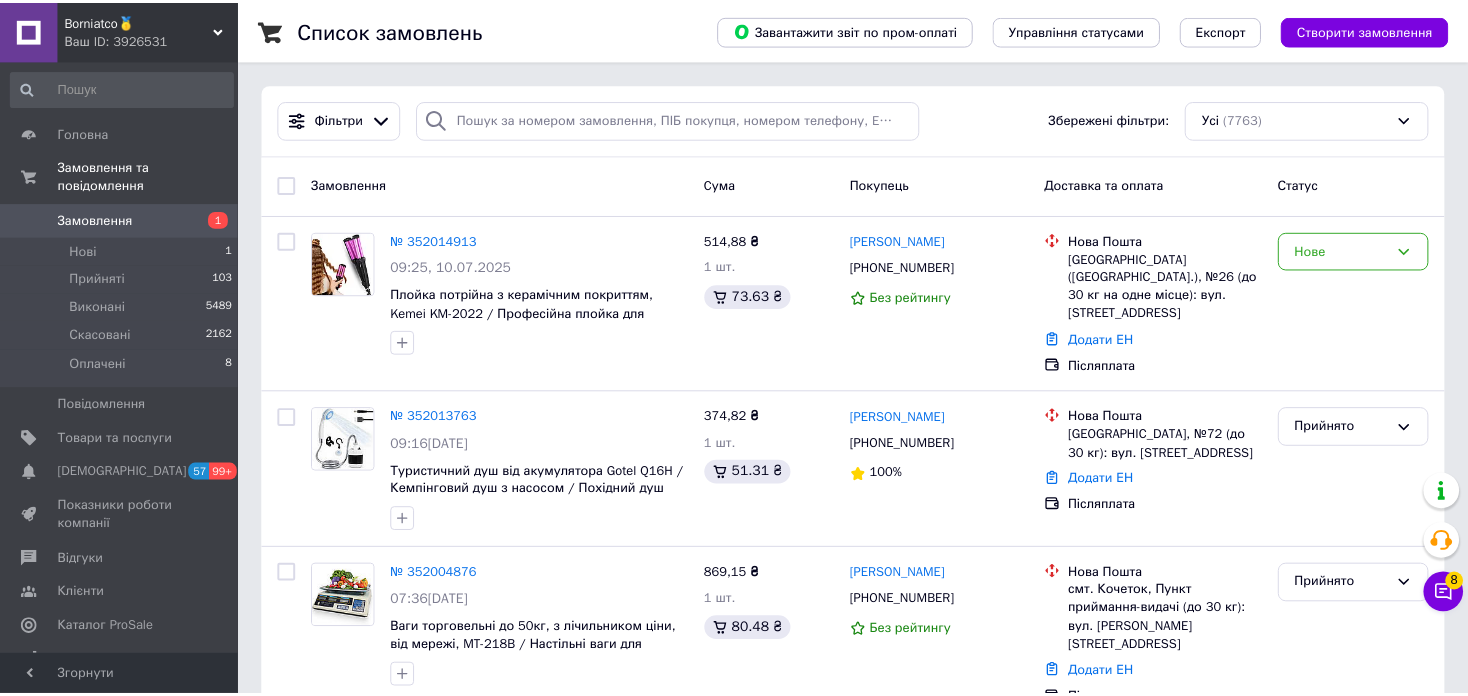 scroll, scrollTop: 0, scrollLeft: 0, axis: both 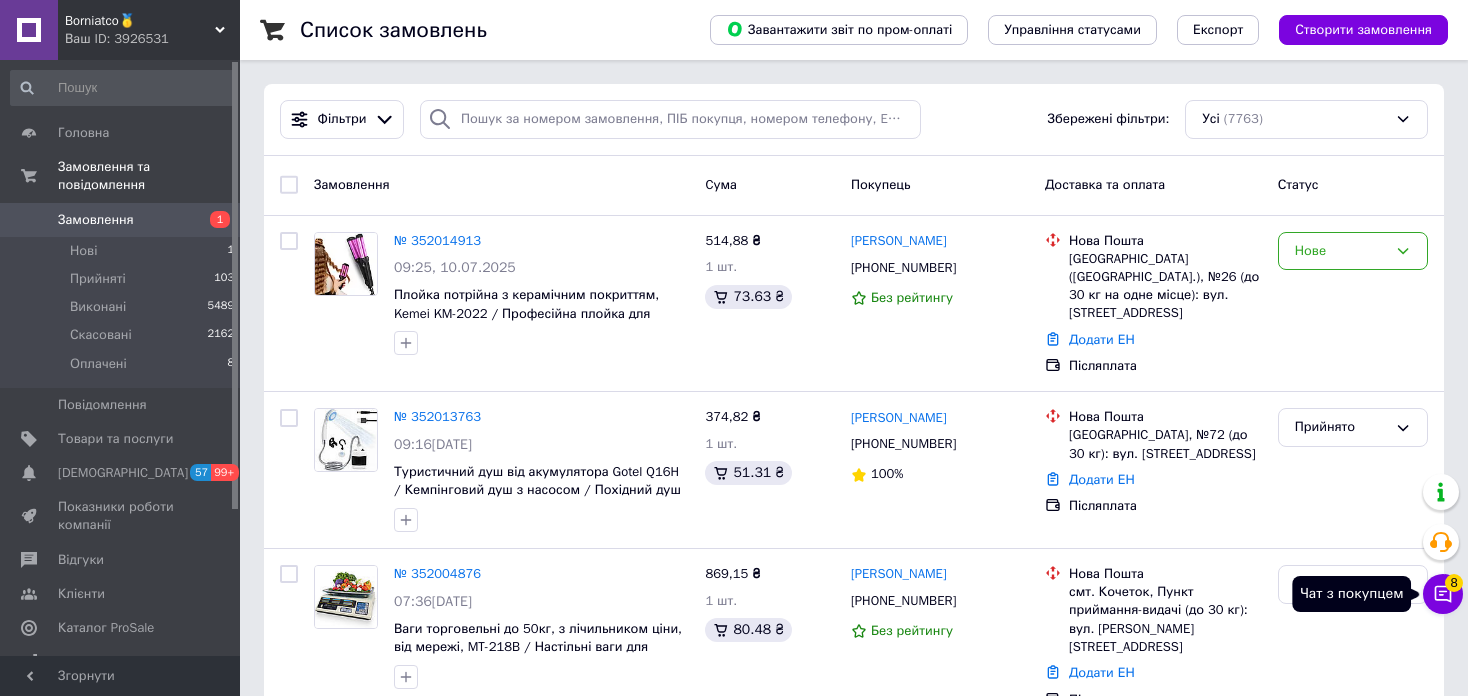 click 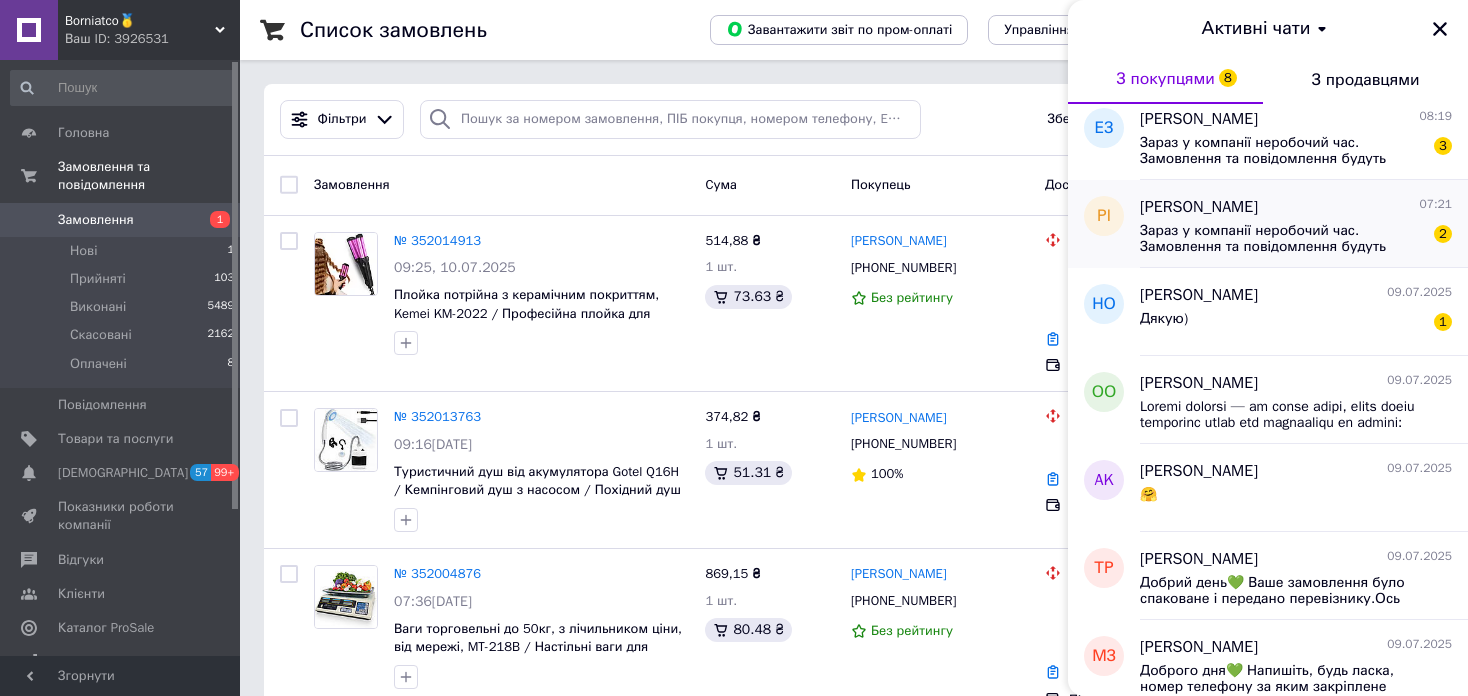 scroll, scrollTop: 0, scrollLeft: 0, axis: both 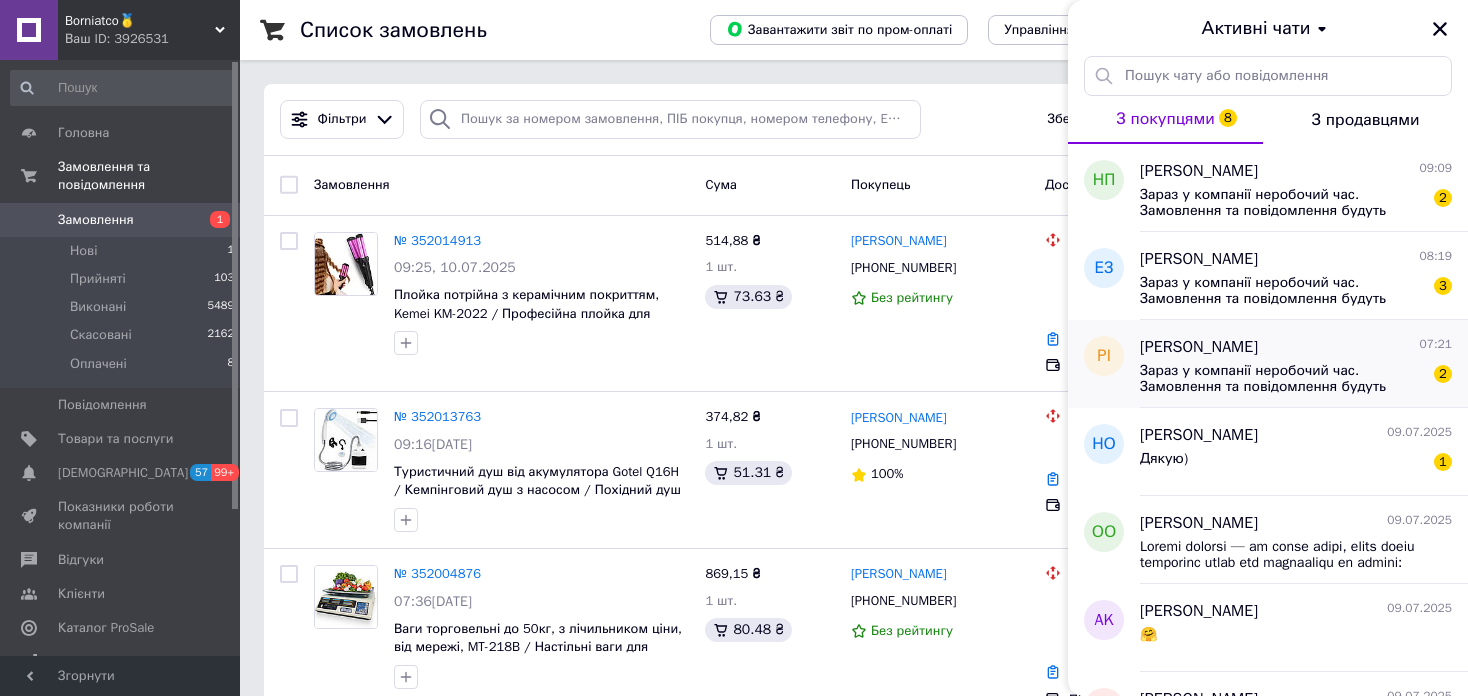 click on "Зараз у компанії неробочий час. Замовлення та повідомлення будуть оброблені з 10:00 найближчого робочого дня (сьогодні)" at bounding box center [1282, 379] 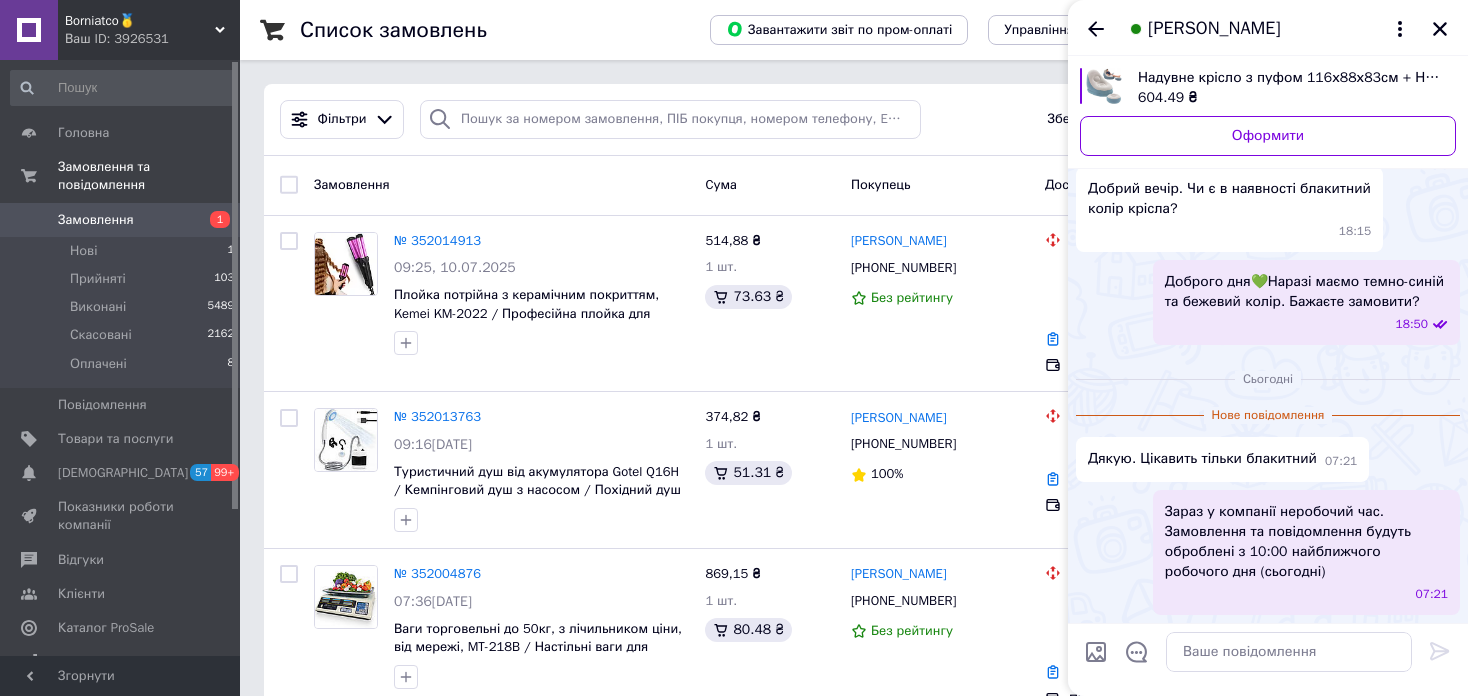 scroll, scrollTop: 0, scrollLeft: 0, axis: both 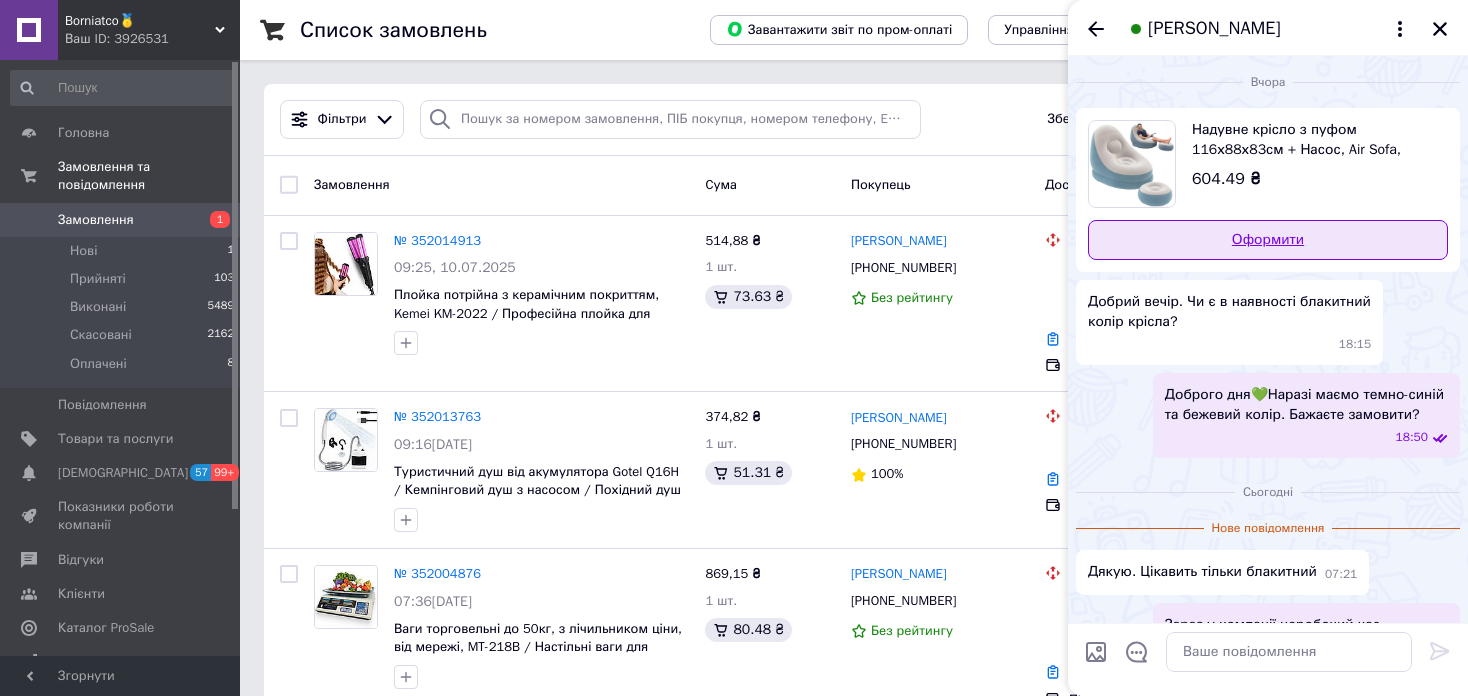 click on "Оформити" at bounding box center [1268, 240] 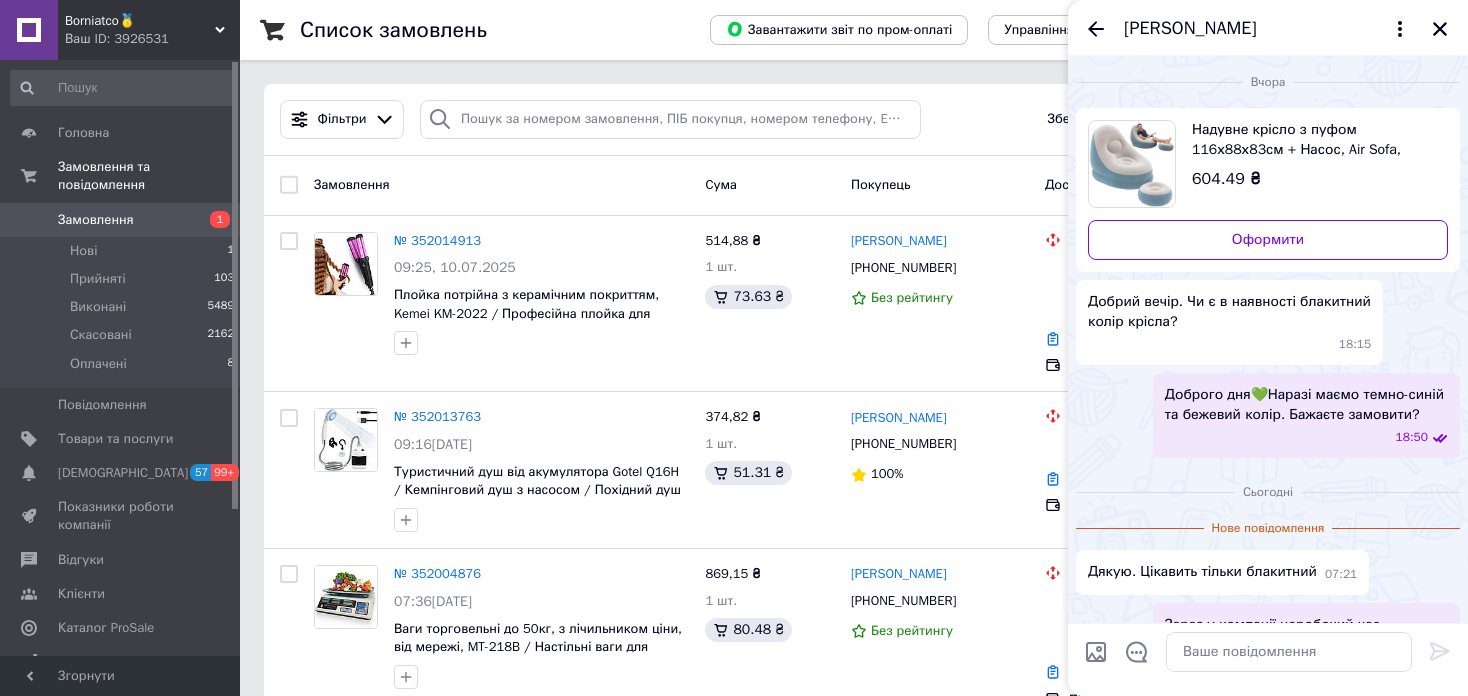 click on "Ваш ID: 3926531" at bounding box center (152, 39) 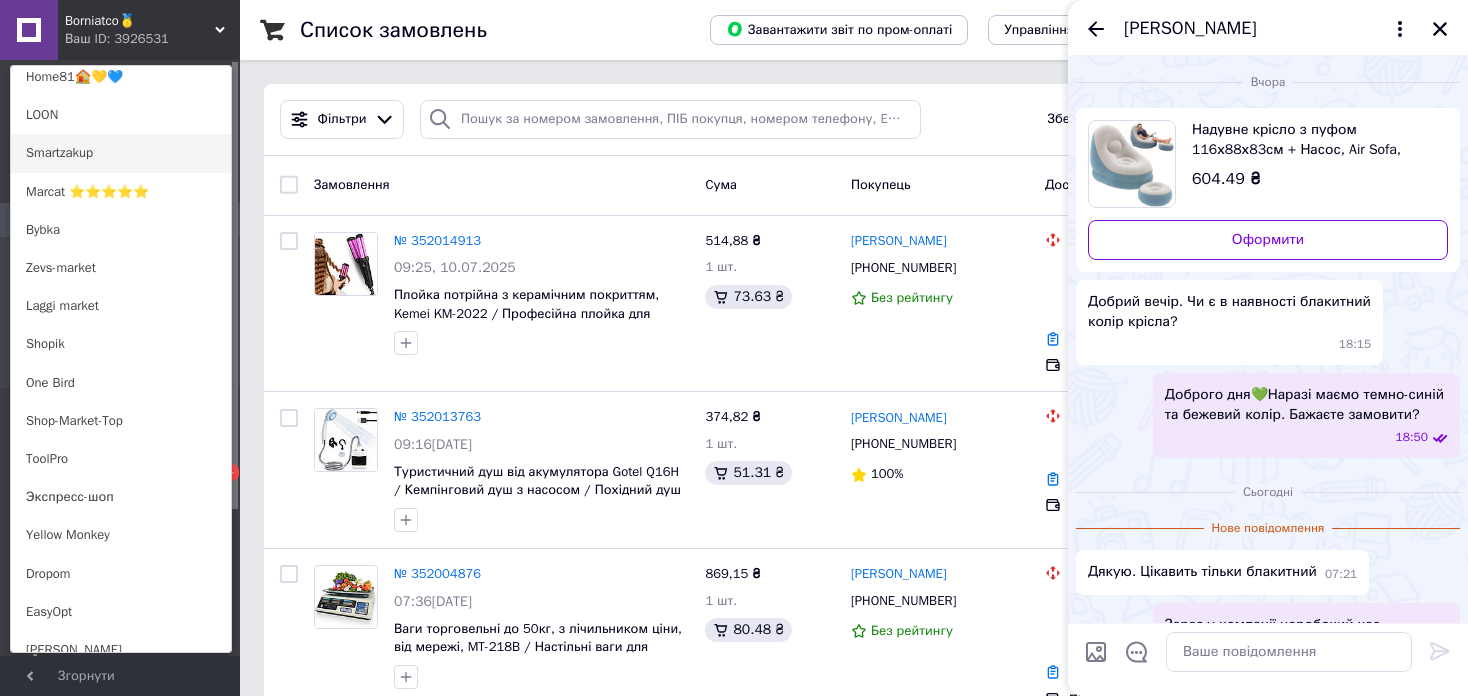scroll, scrollTop: 820, scrollLeft: 0, axis: vertical 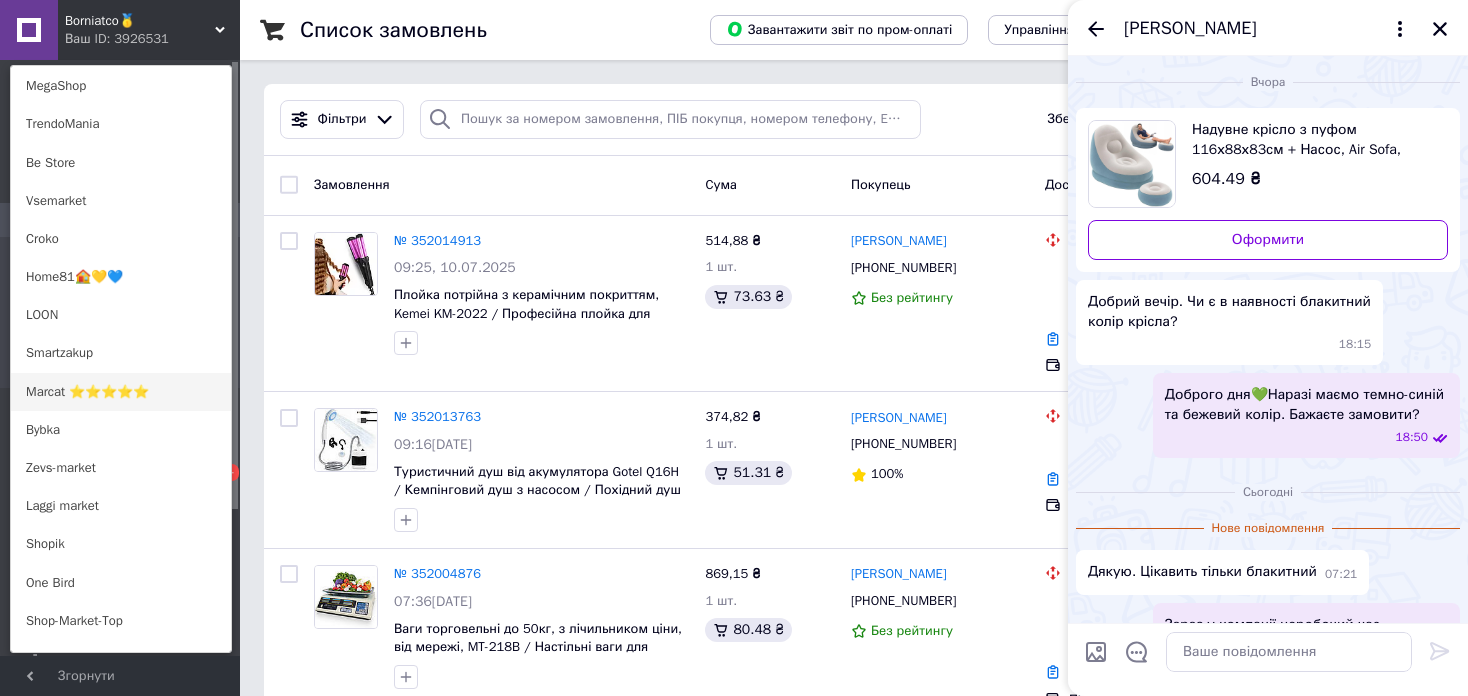 click on "Marcat ⭐⭐⭐⭐⭐" at bounding box center [121, 392] 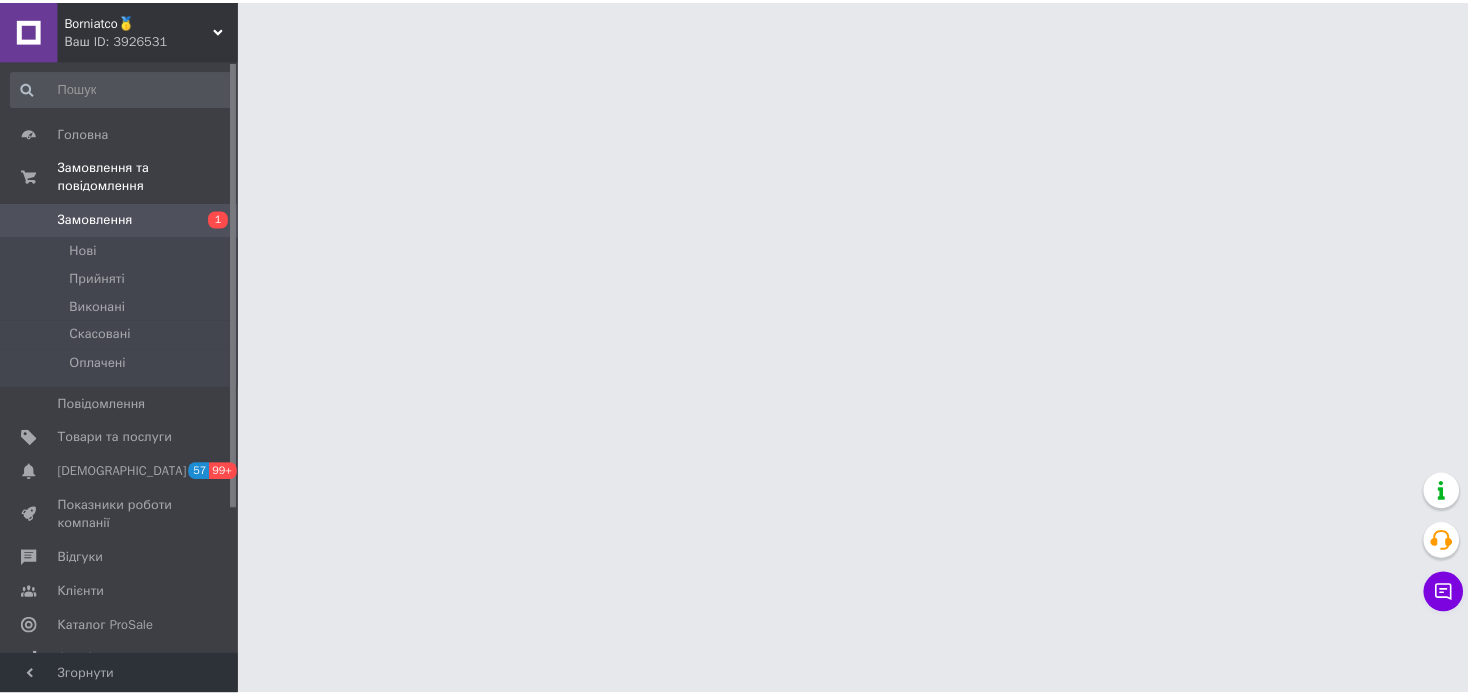scroll, scrollTop: 0, scrollLeft: 0, axis: both 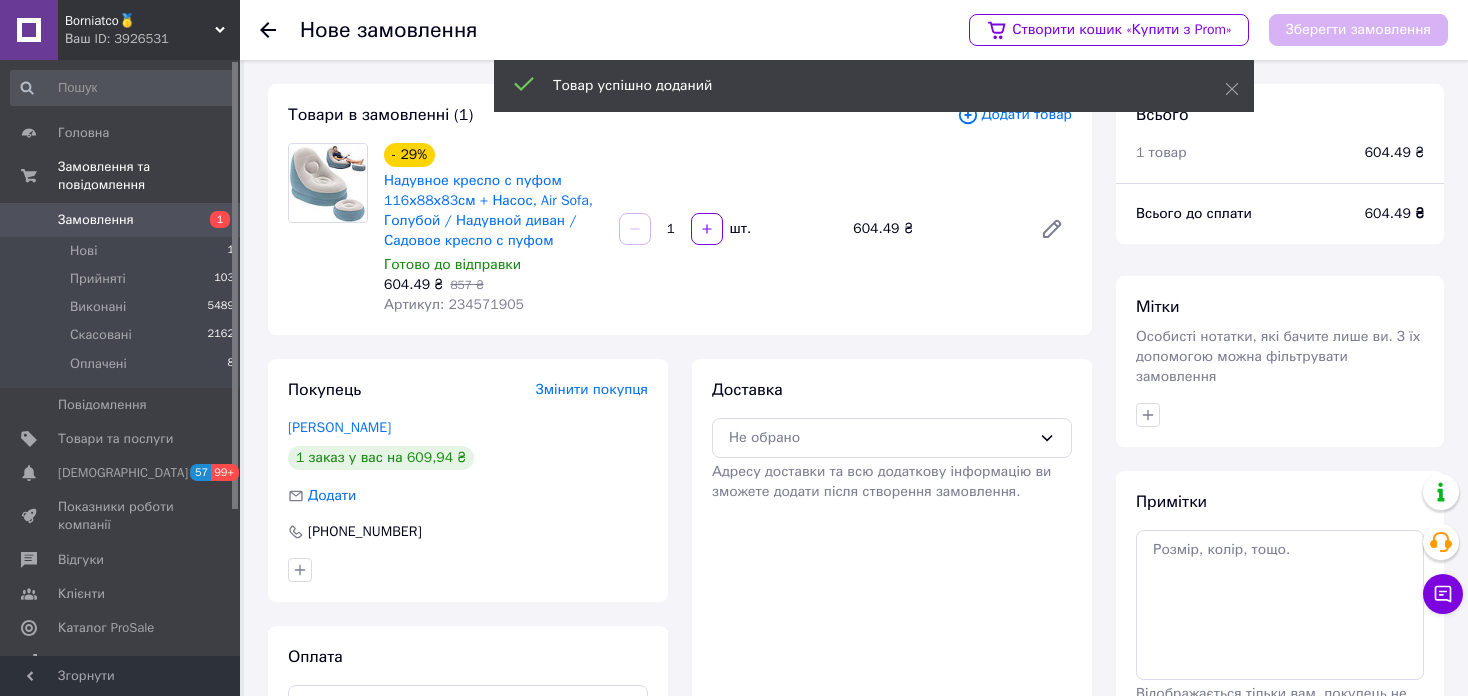 click on "Артикул: 234571905" at bounding box center [454, 304] 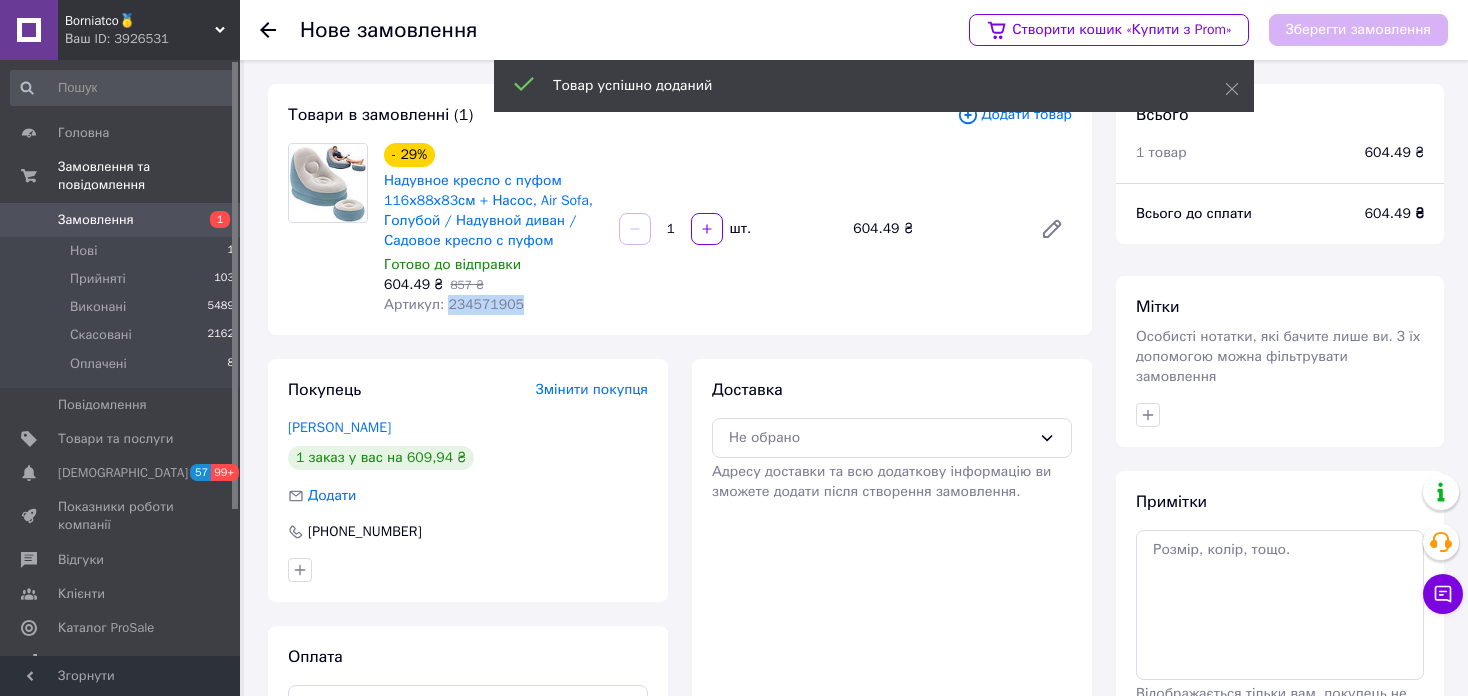 click on "Артикул: 234571905" at bounding box center (454, 304) 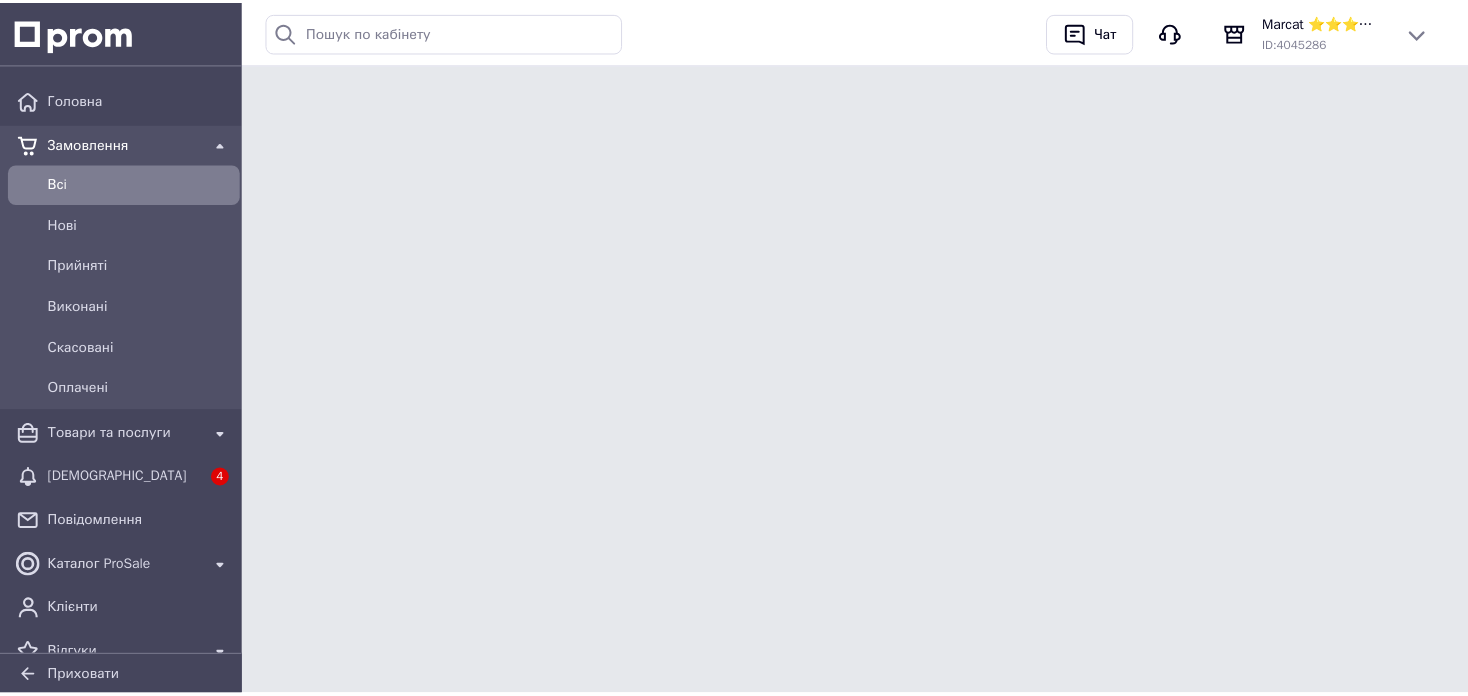scroll, scrollTop: 0, scrollLeft: 0, axis: both 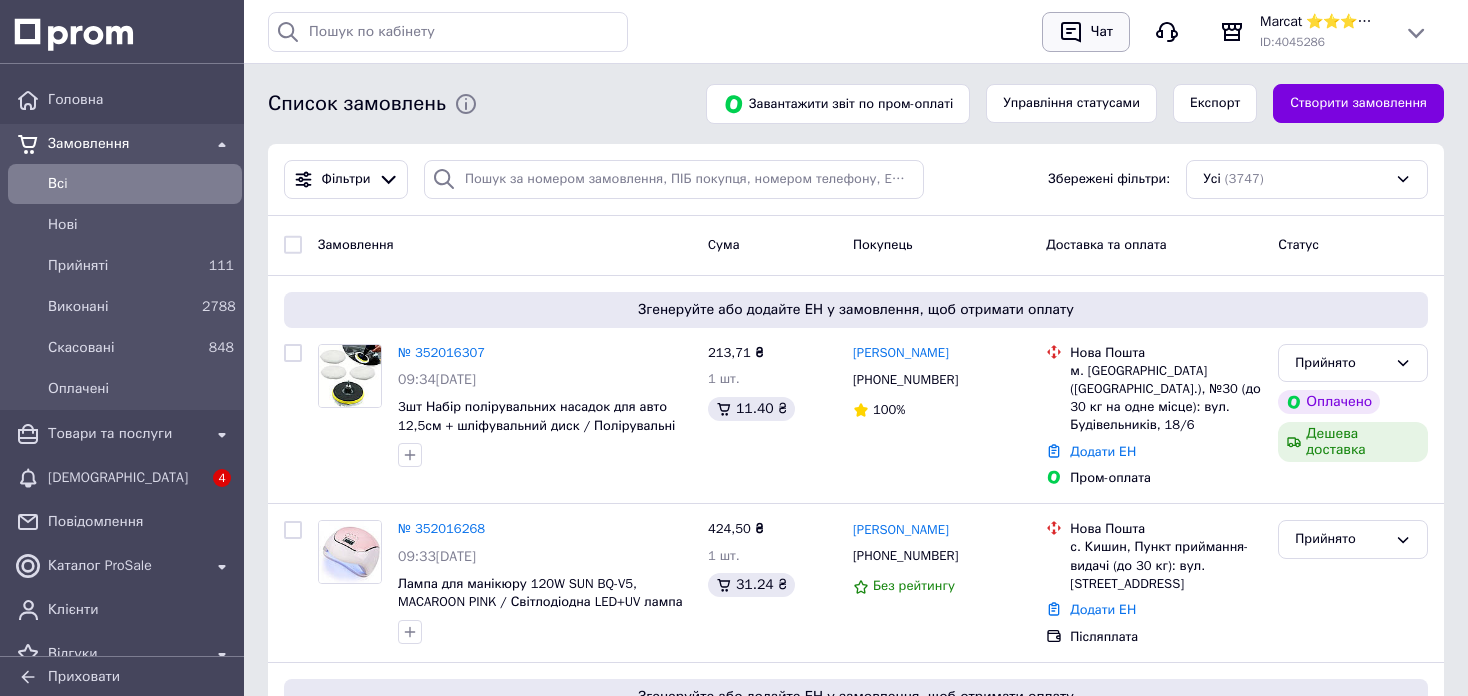 click on "Чат" at bounding box center (1102, 32) 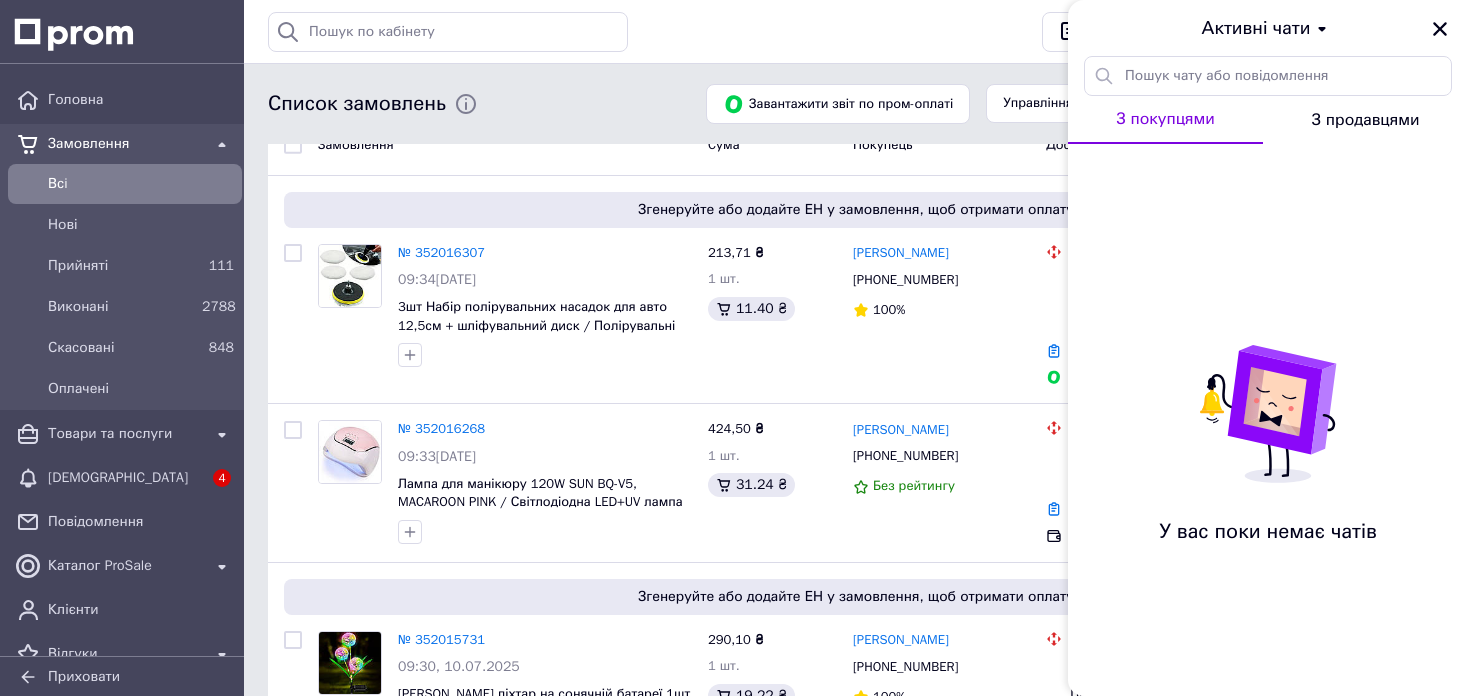 scroll, scrollTop: 300, scrollLeft: 0, axis: vertical 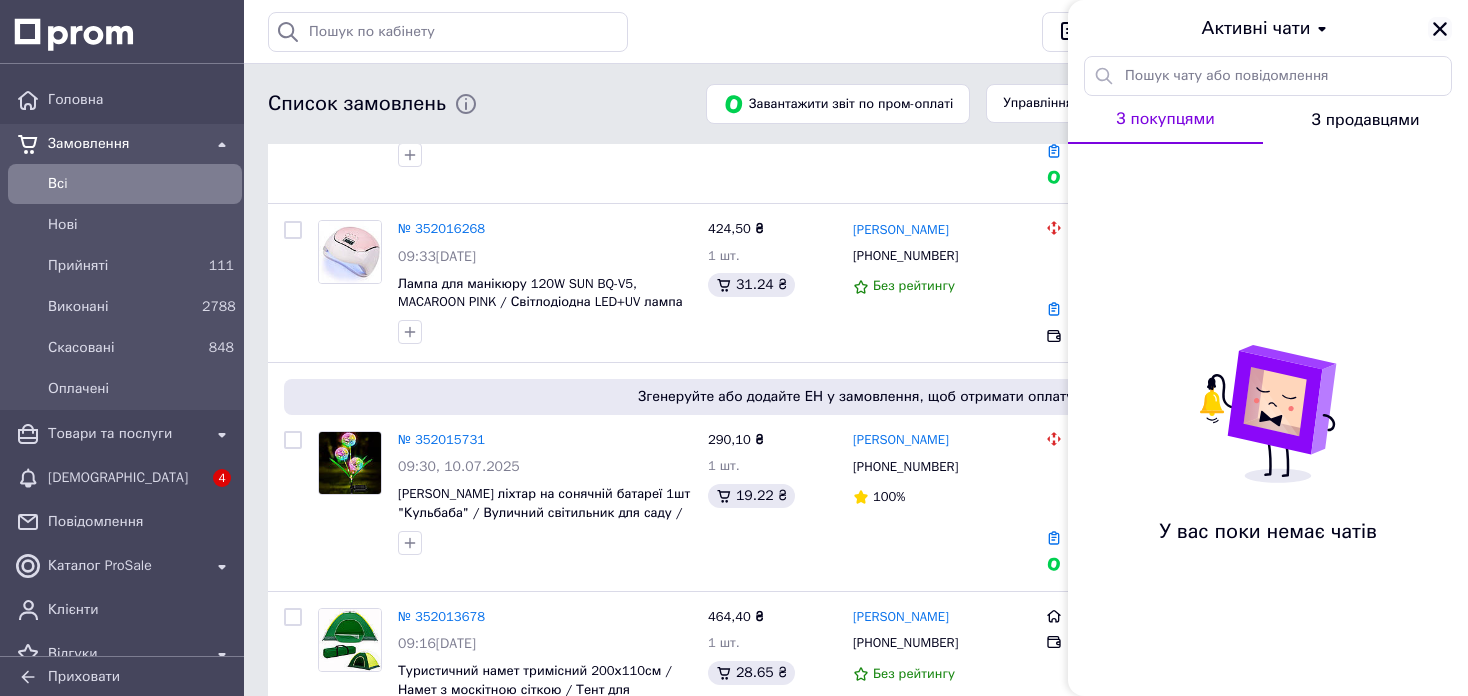 click 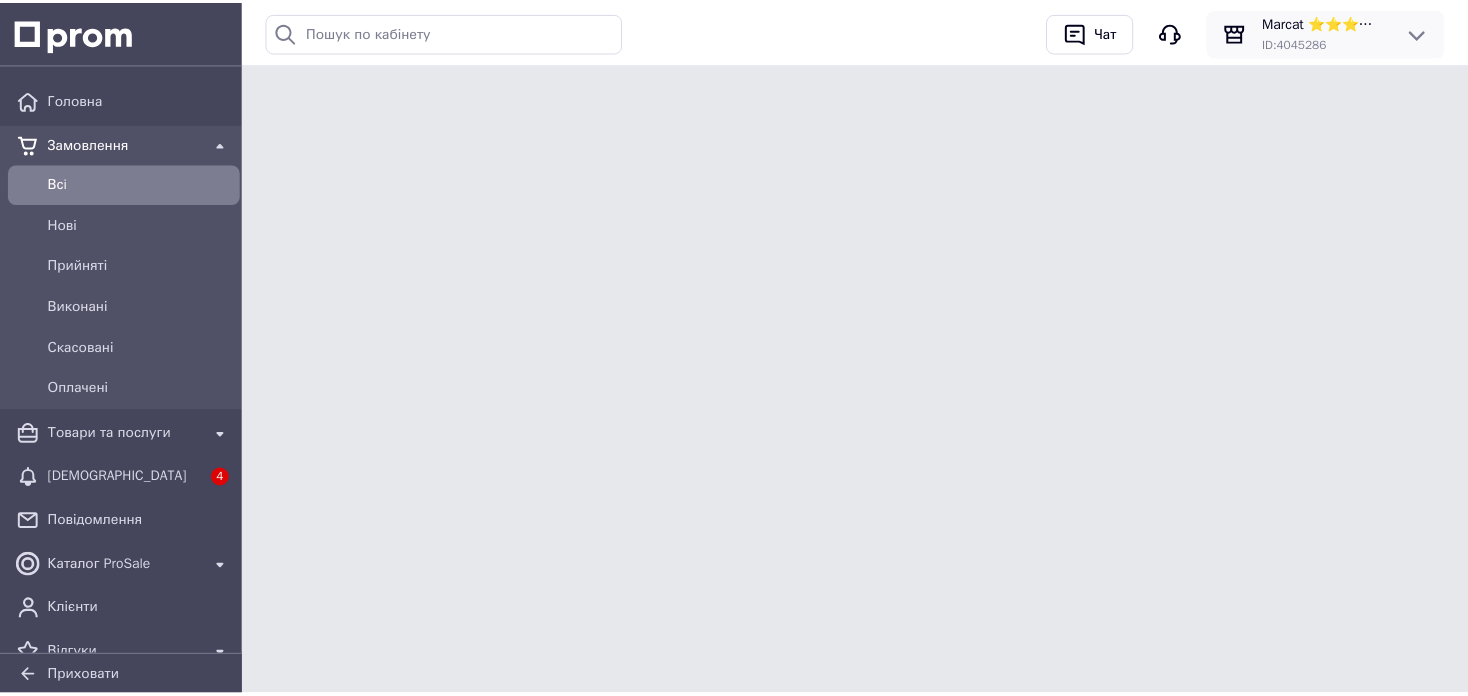 scroll, scrollTop: 0, scrollLeft: 0, axis: both 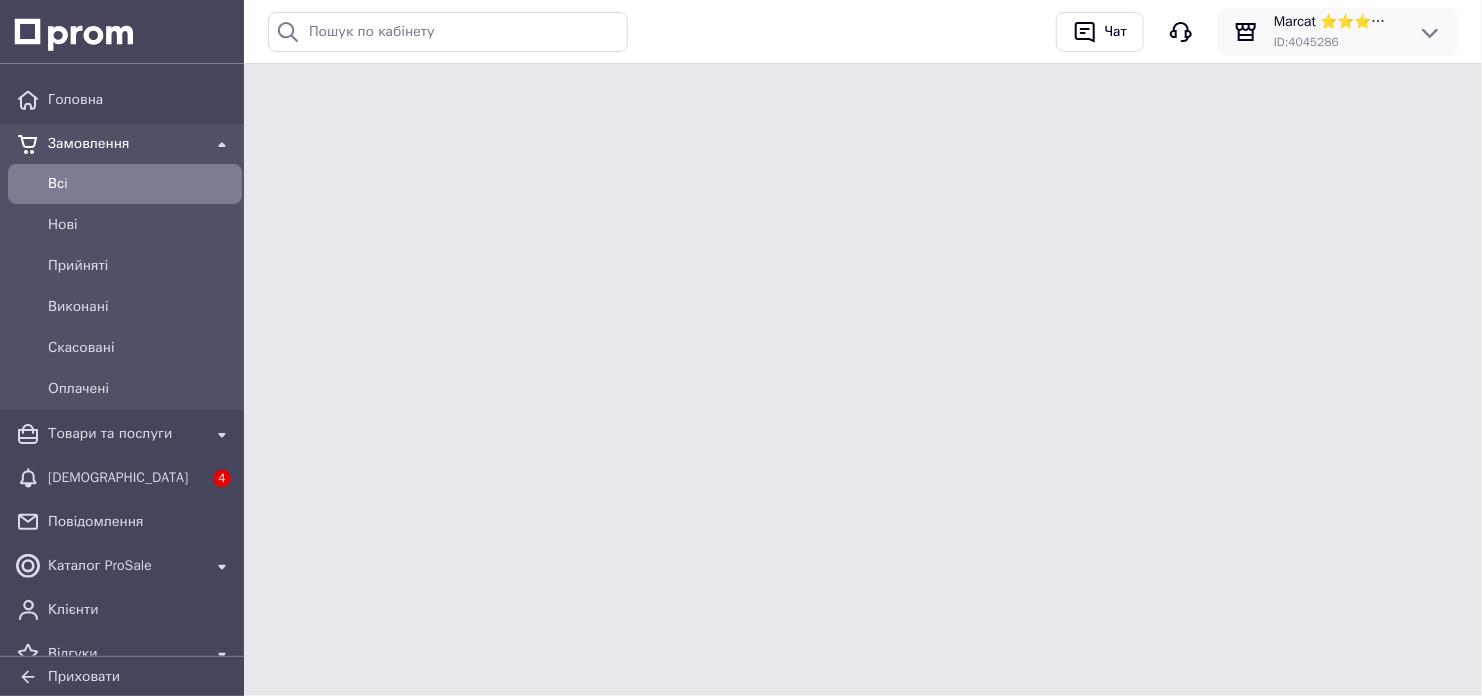 click on "ID:  4045286" at bounding box center (1338, 42) 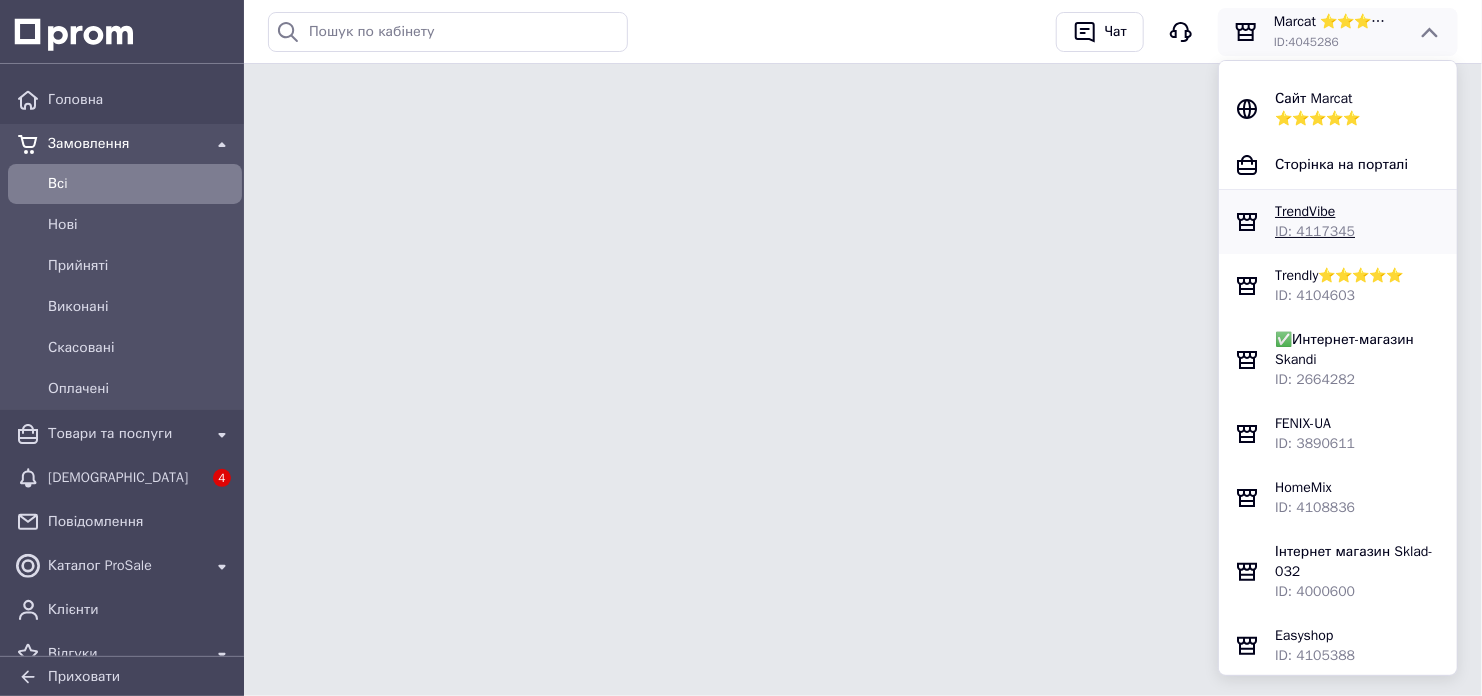click on "TrendVibe" at bounding box center [1358, 212] 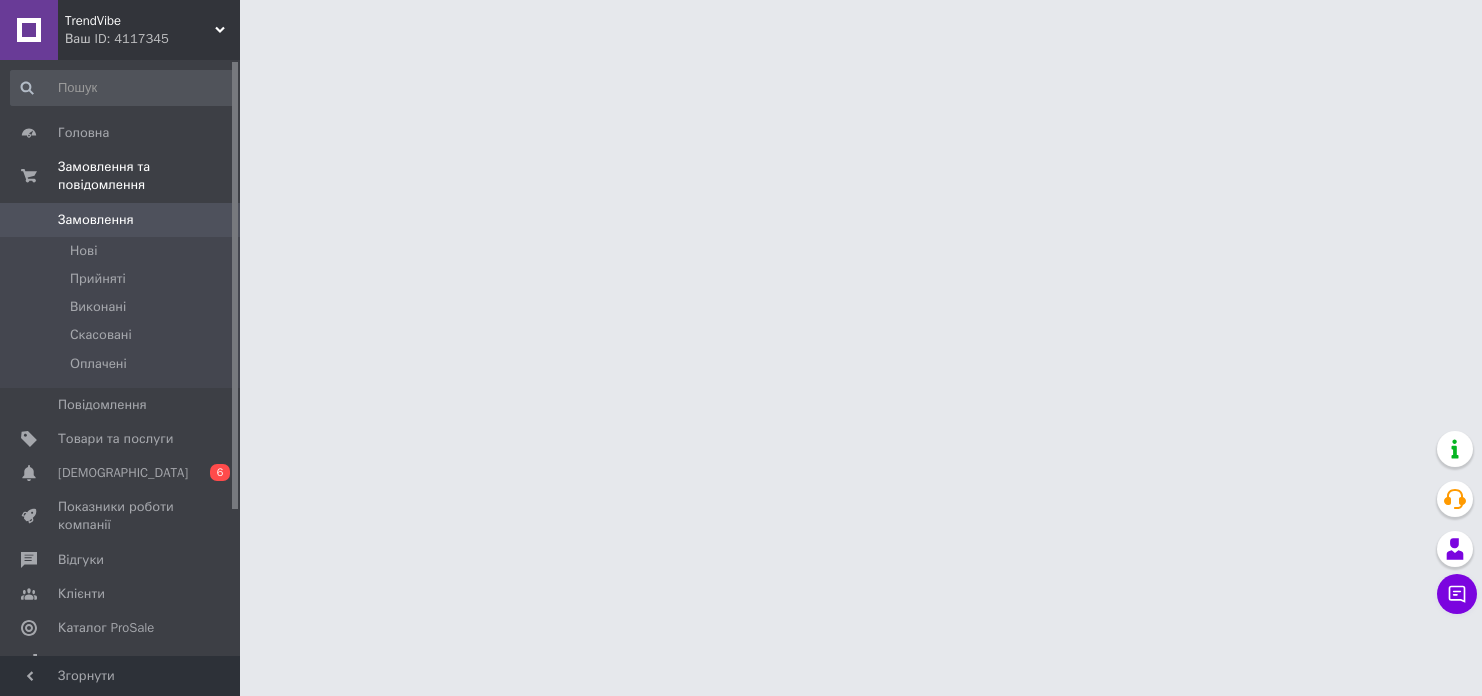 scroll, scrollTop: 0, scrollLeft: 0, axis: both 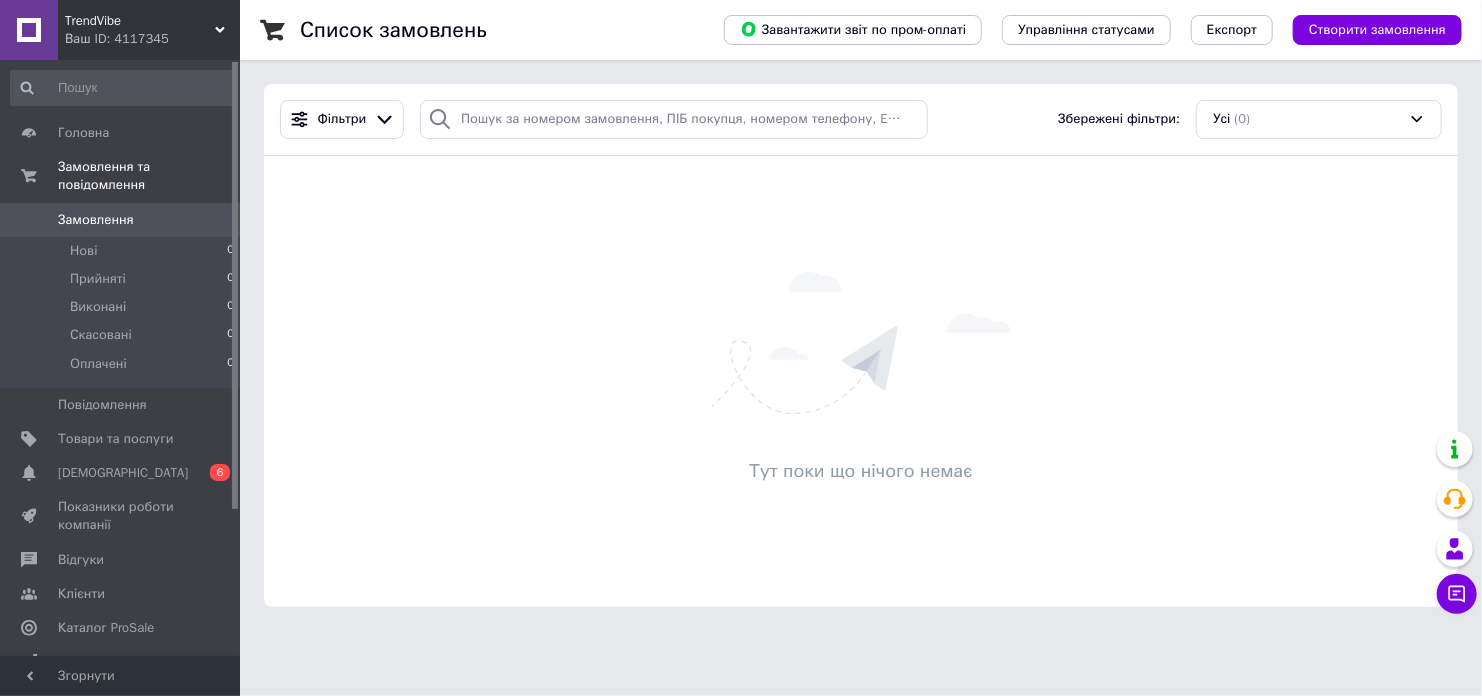 click on "Ваш ID: 4117345" at bounding box center (152, 39) 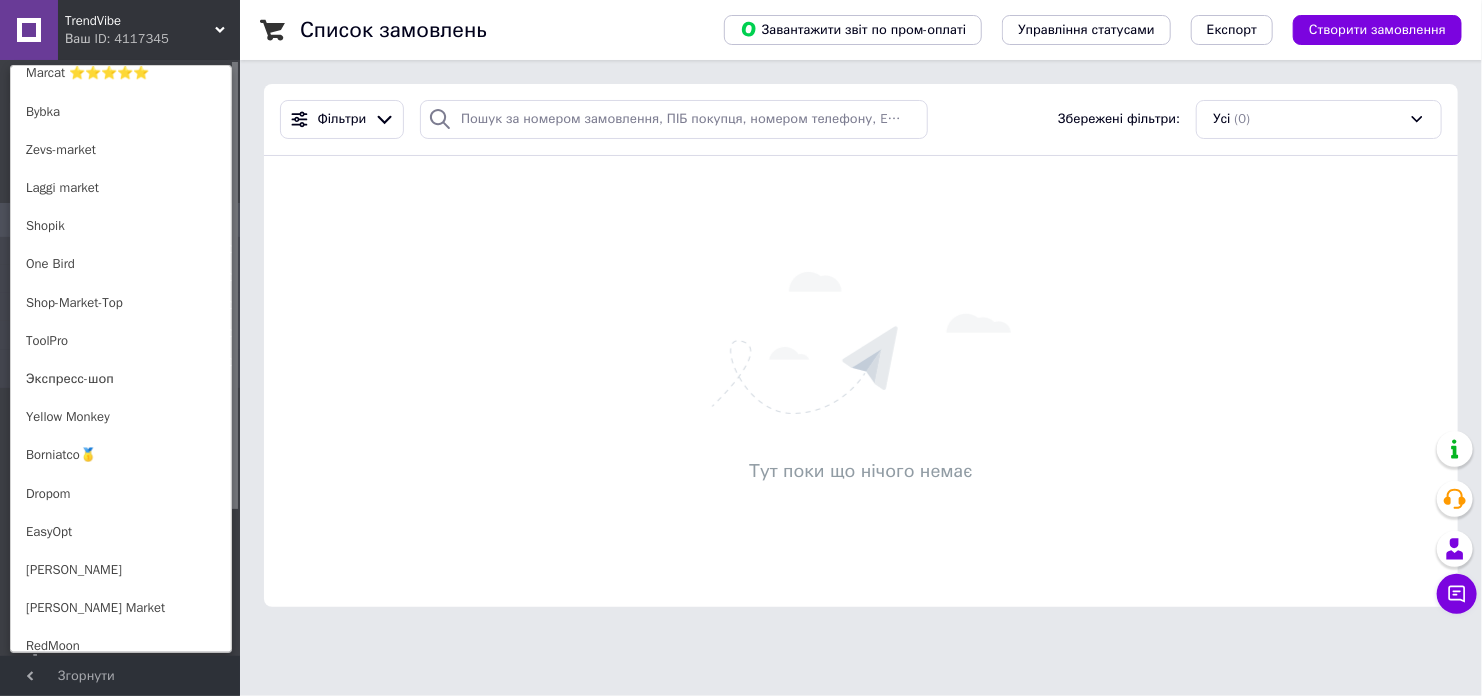 scroll, scrollTop: 1420, scrollLeft: 0, axis: vertical 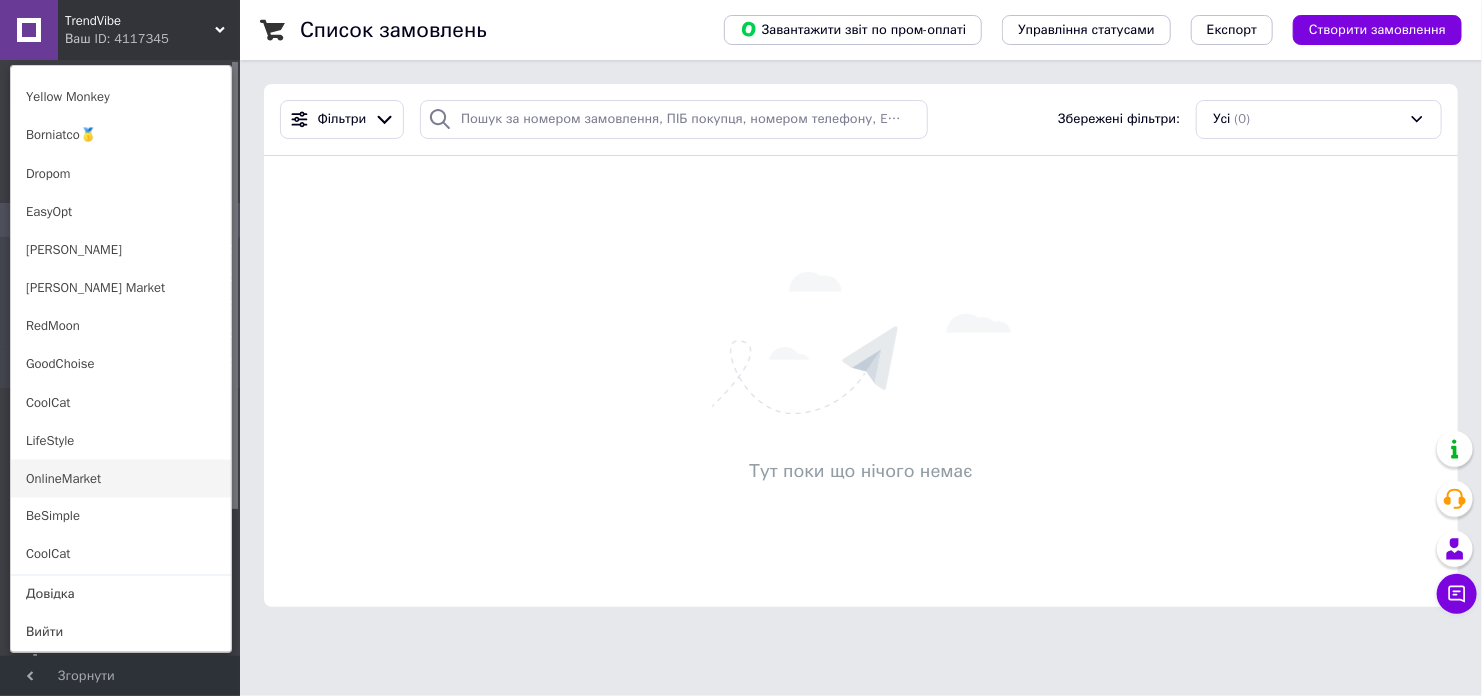 click on "OnlineMarket" at bounding box center (121, 479) 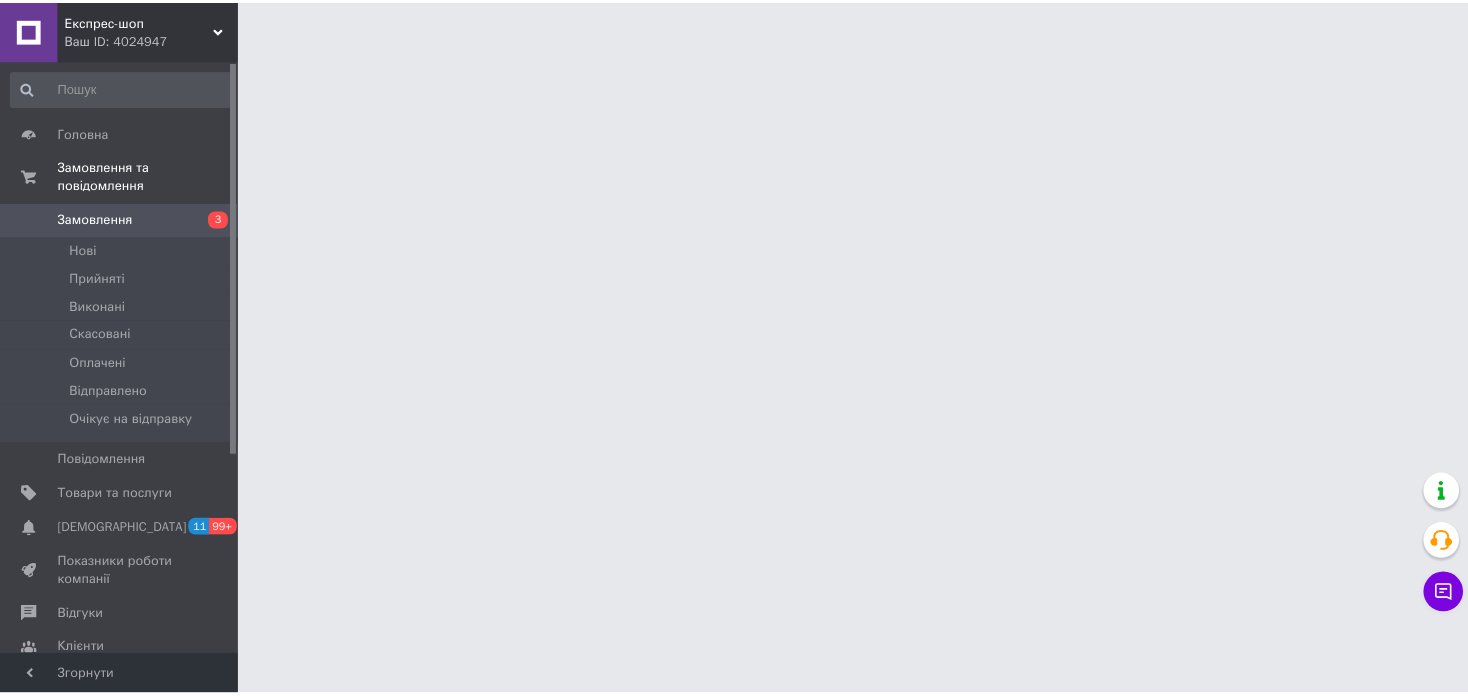 scroll, scrollTop: 0, scrollLeft: 0, axis: both 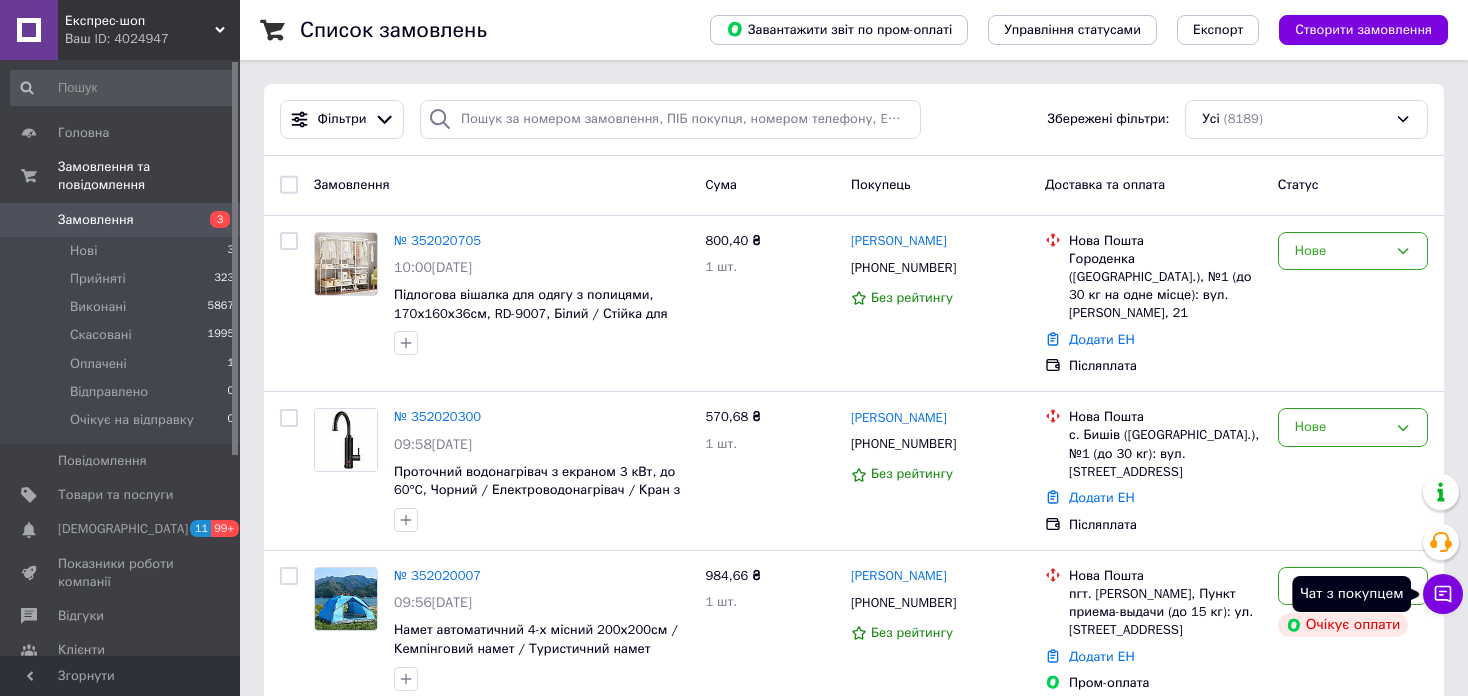 click 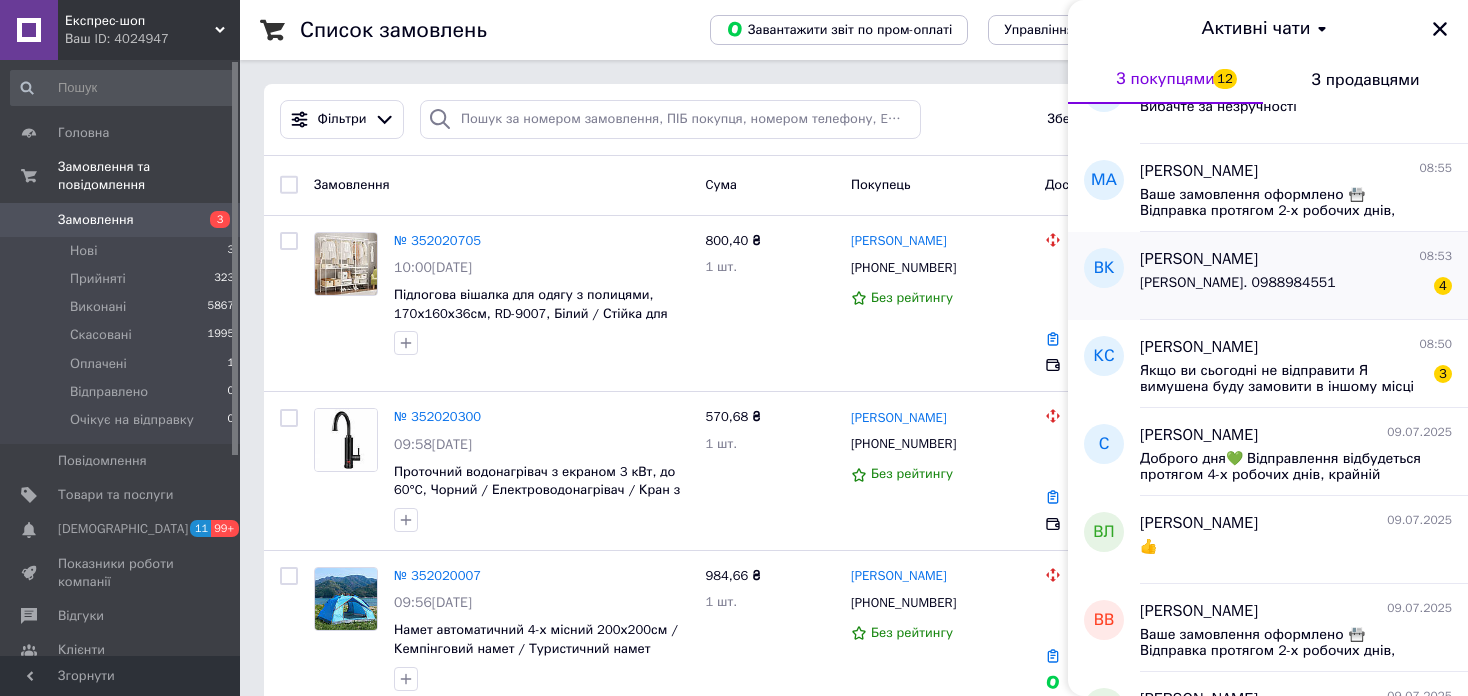 scroll, scrollTop: 500, scrollLeft: 0, axis: vertical 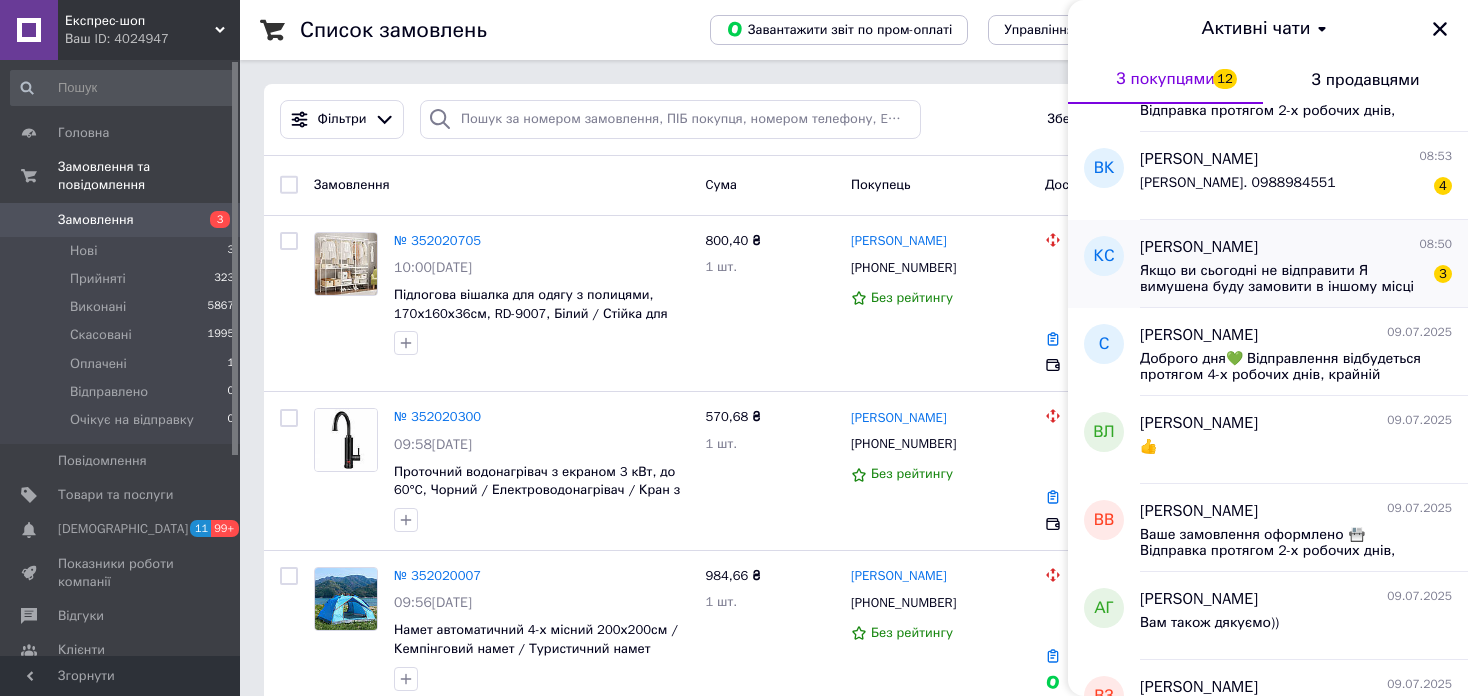 click on "Якщо ви сьогодні не відправити
Я вимушена буду замовити в іншому місці" at bounding box center [1282, 279] 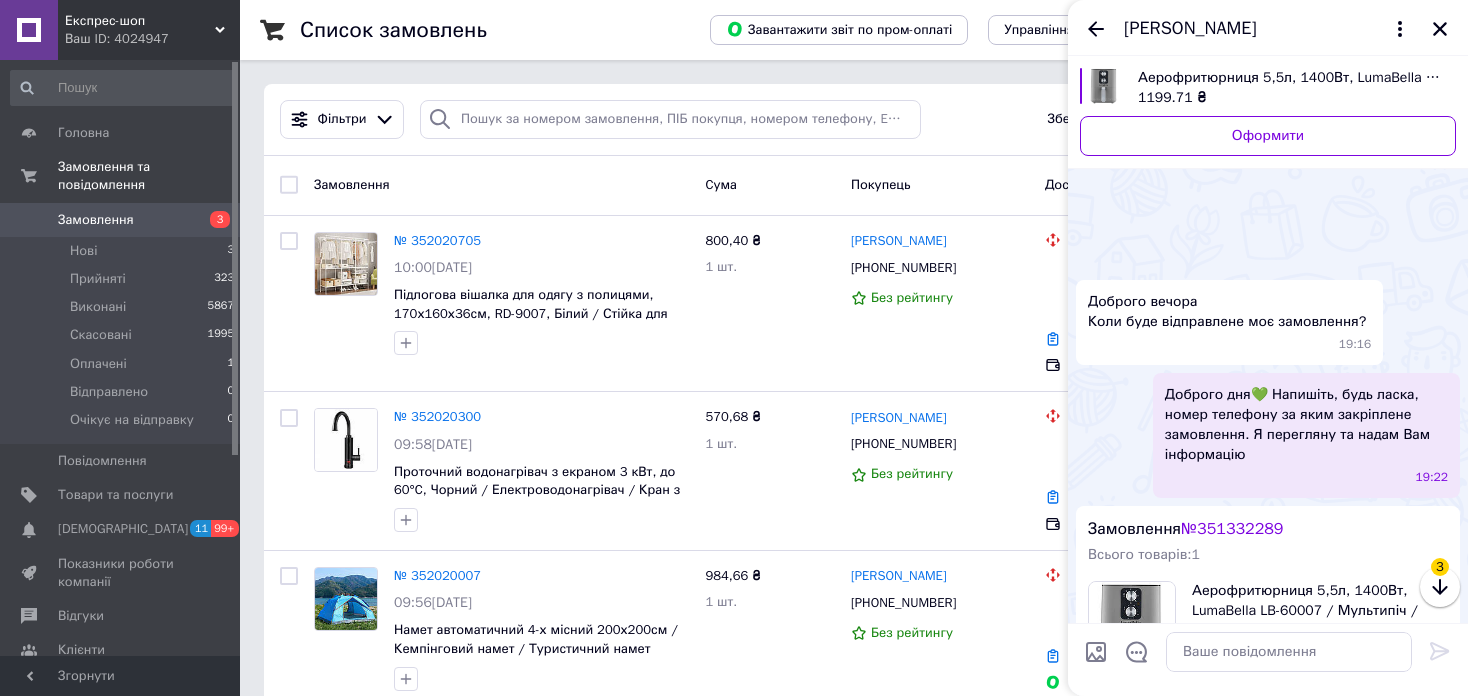 scroll, scrollTop: 420, scrollLeft: 0, axis: vertical 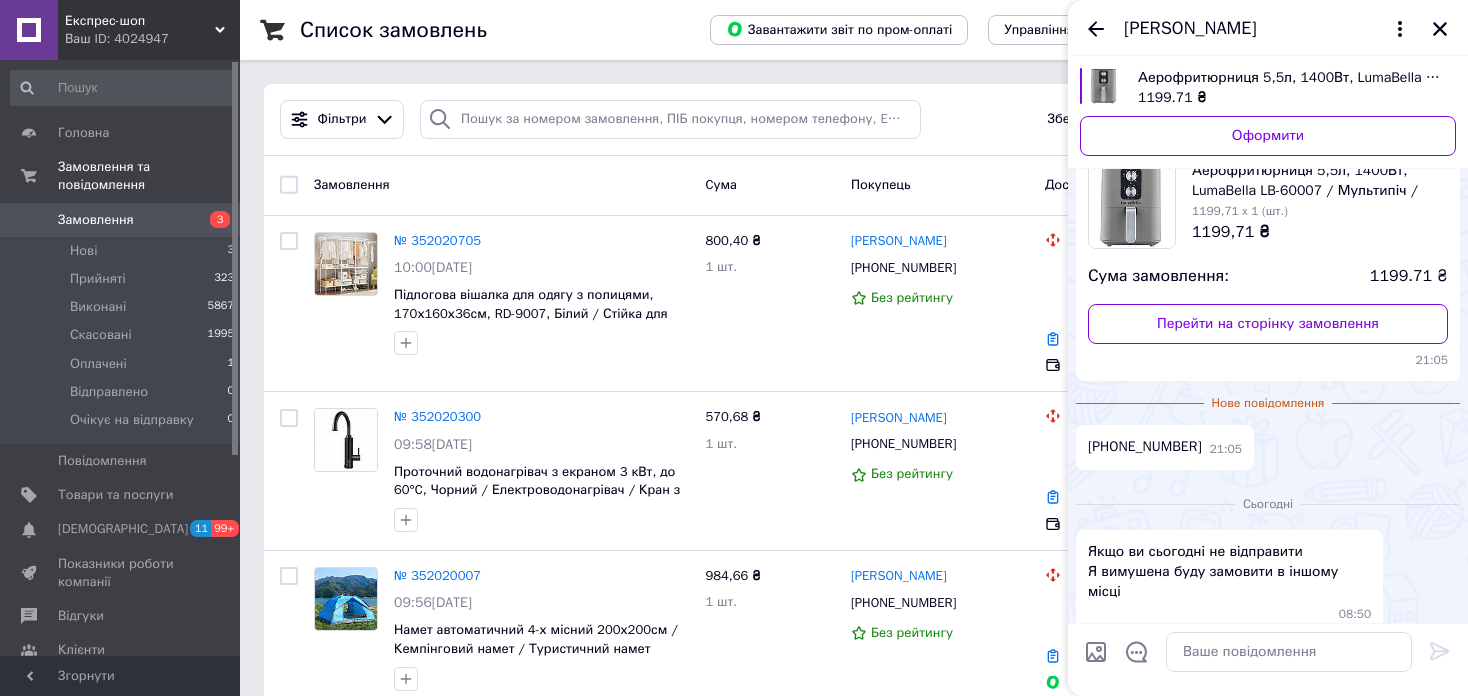 click on "+380993081912" at bounding box center (1145, 447) 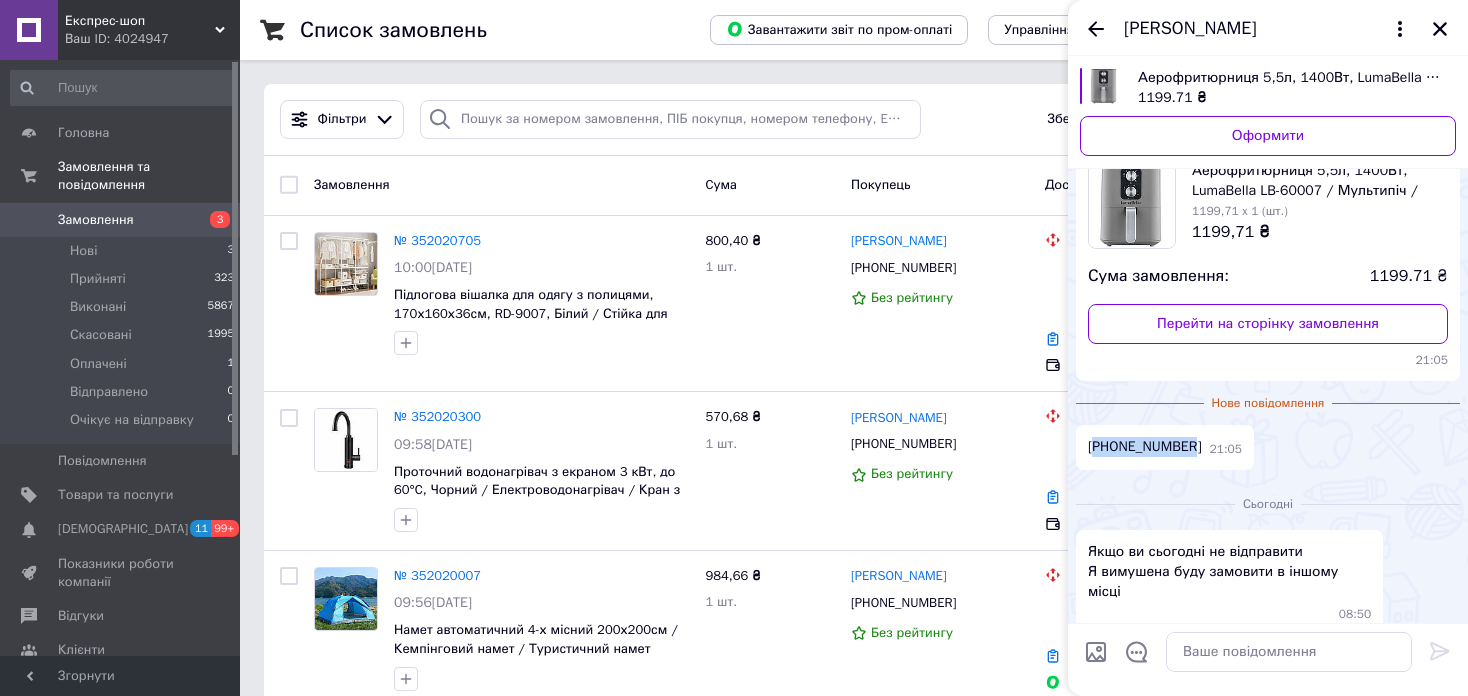 click on "+380993081912" at bounding box center (1145, 447) 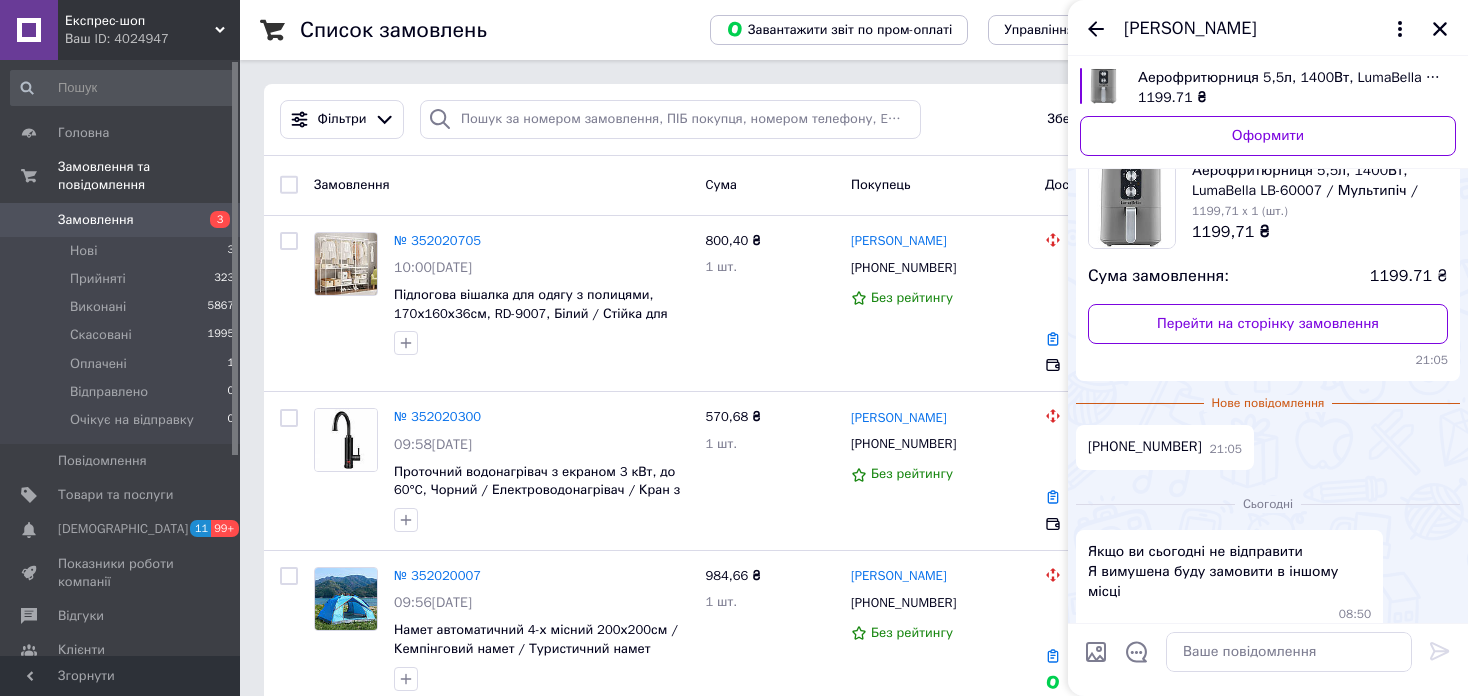 click on "Ваш ID: 4024947" at bounding box center [152, 39] 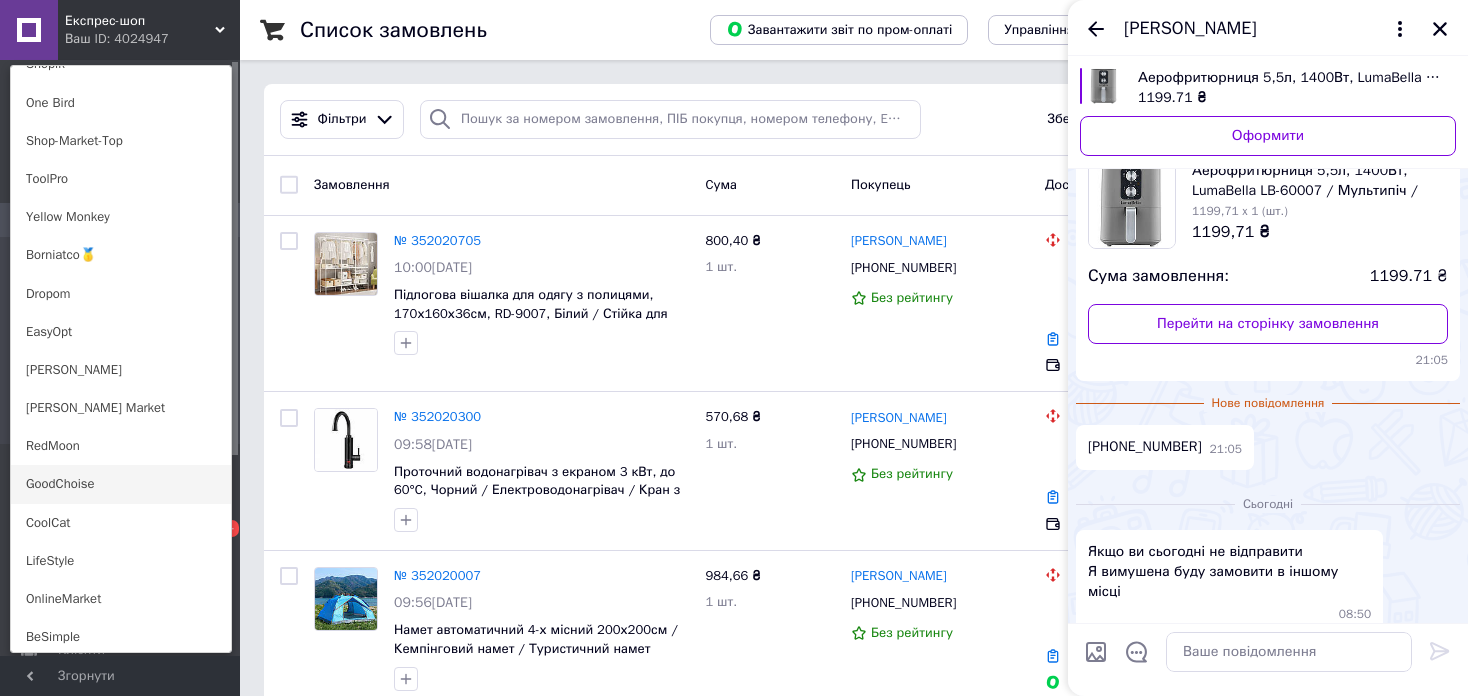 scroll, scrollTop: 1420, scrollLeft: 0, axis: vertical 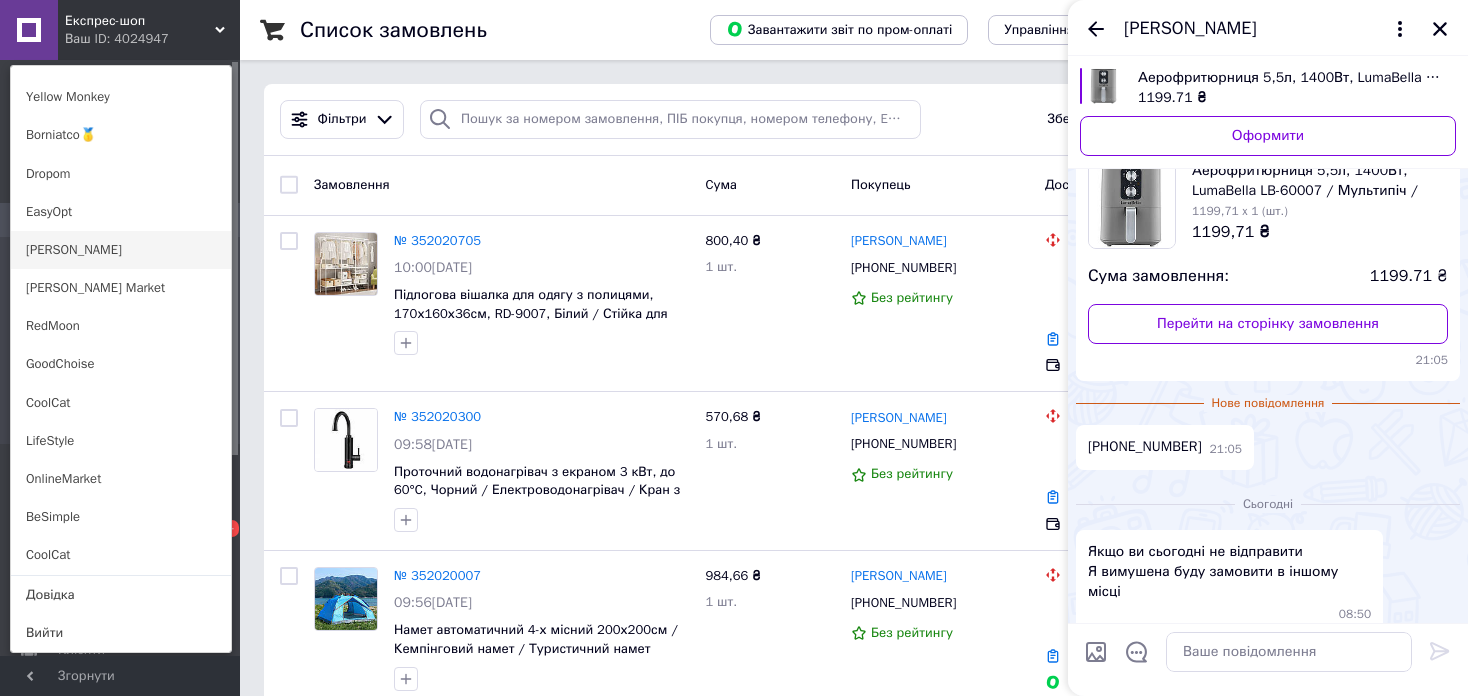 click on "[PERSON_NAME]" at bounding box center (121, 250) 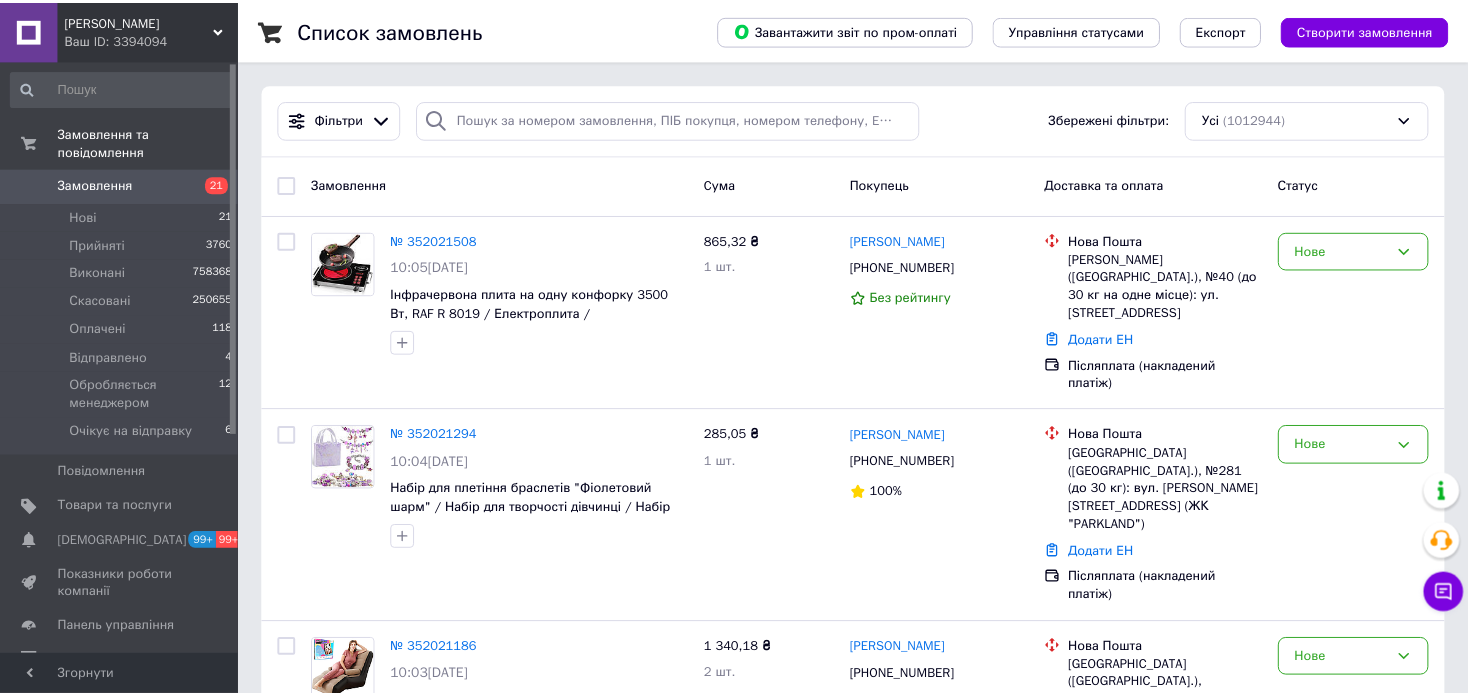 scroll, scrollTop: 0, scrollLeft: 0, axis: both 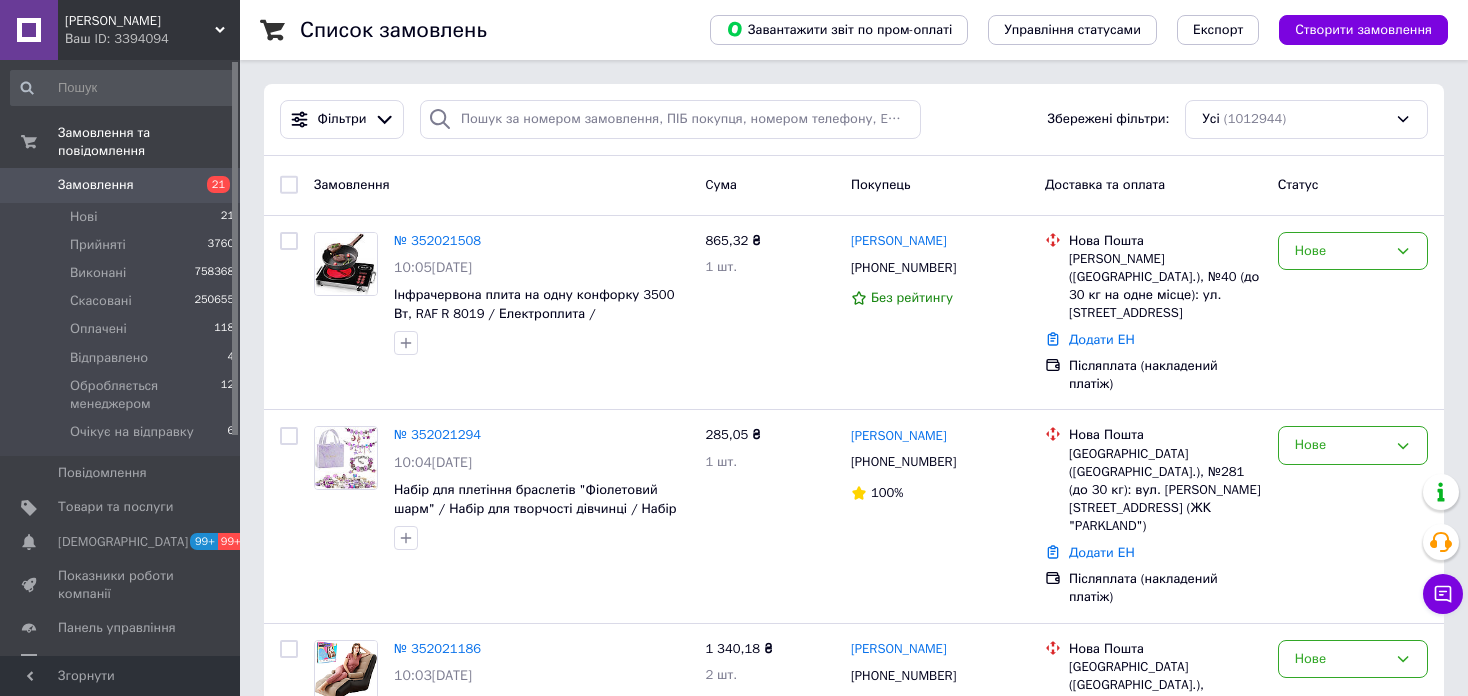 click on "Ваш ID: 3394094" at bounding box center [152, 39] 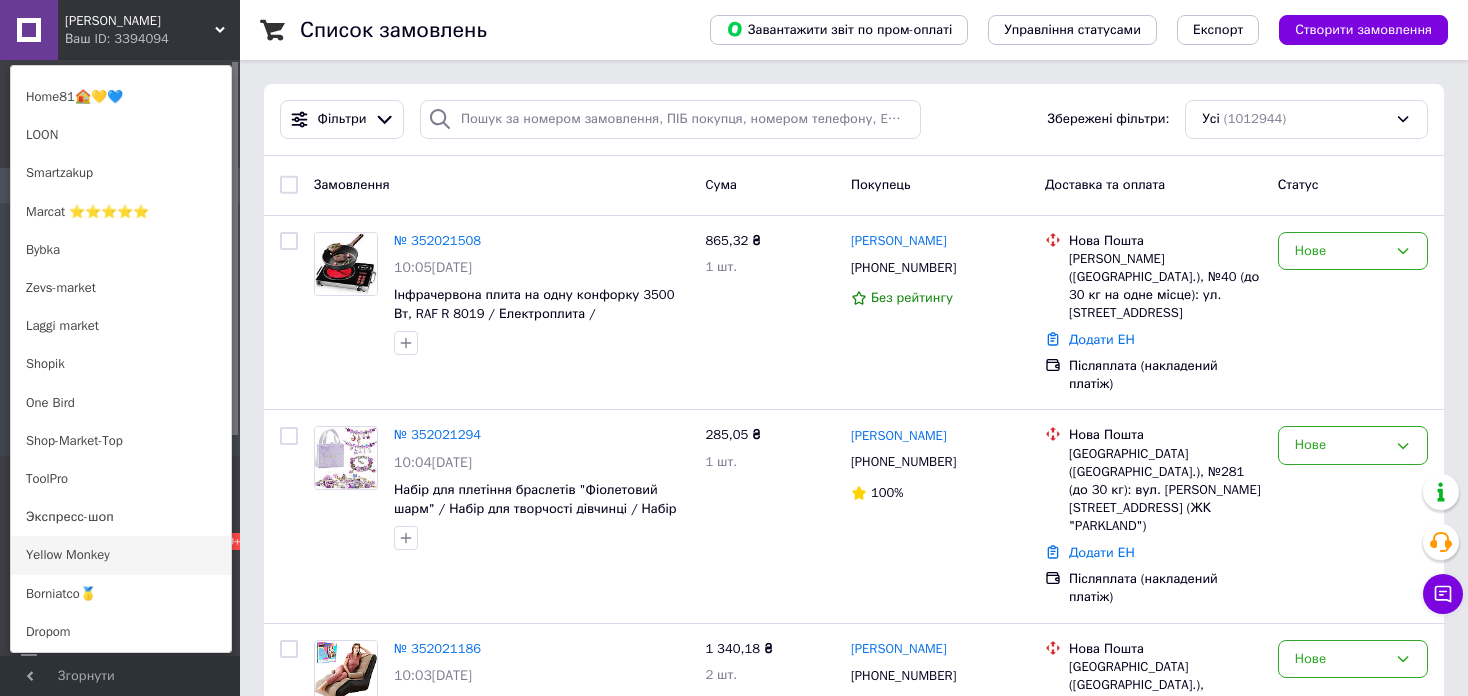 scroll, scrollTop: 1200, scrollLeft: 0, axis: vertical 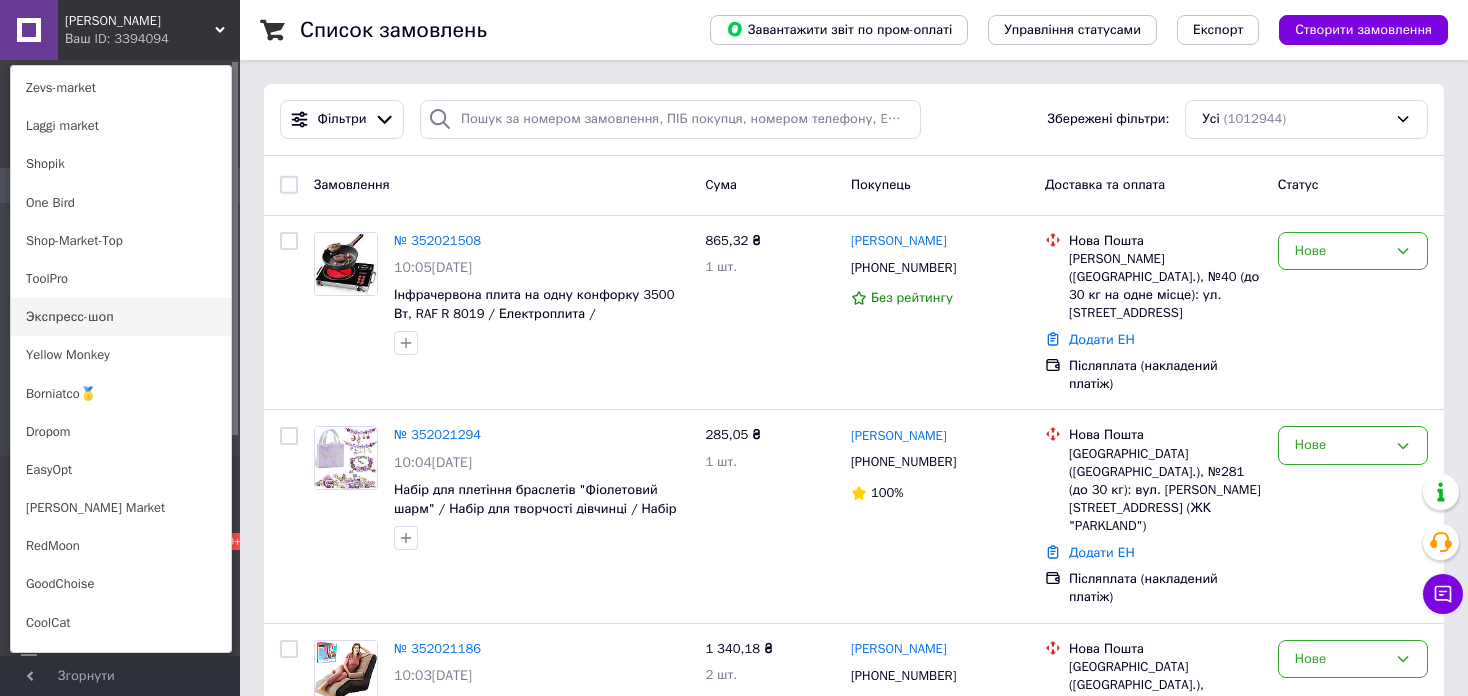 click on "Экспресс-шоп" at bounding box center (121, 317) 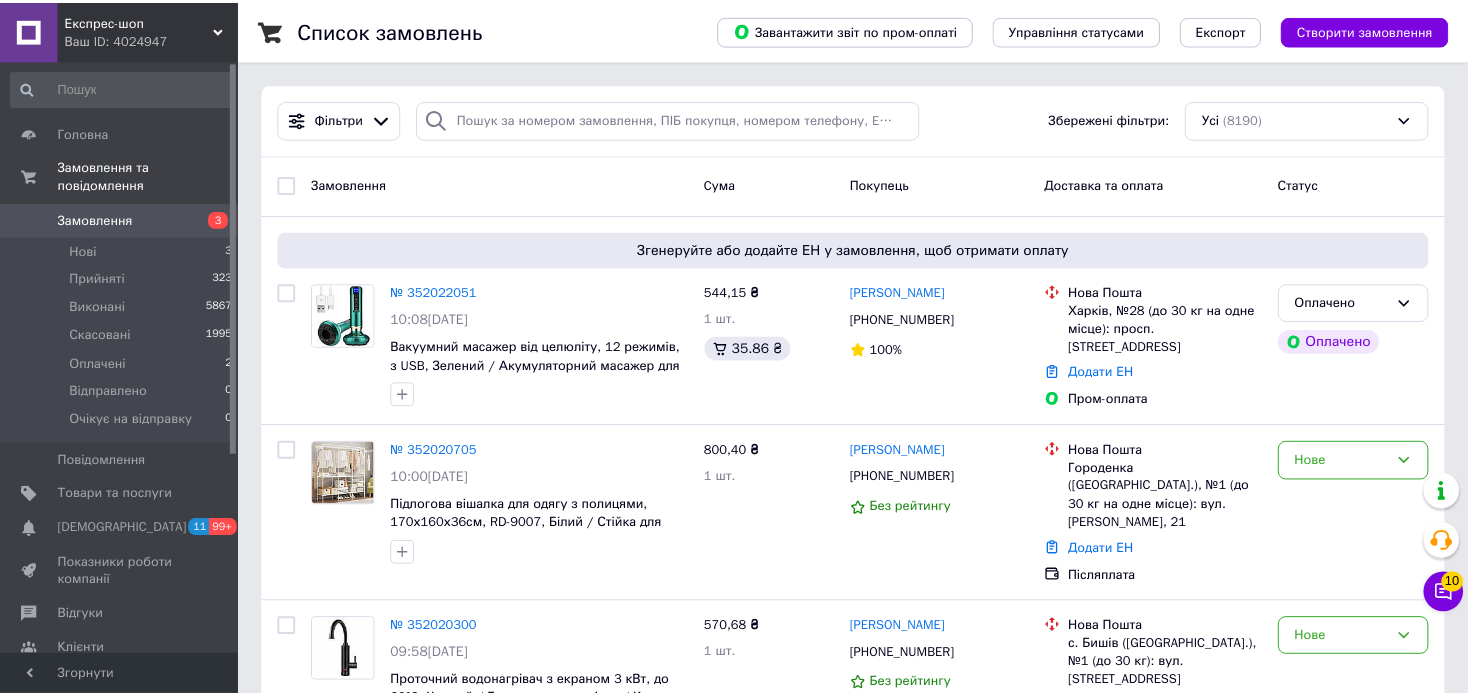 scroll, scrollTop: 0, scrollLeft: 0, axis: both 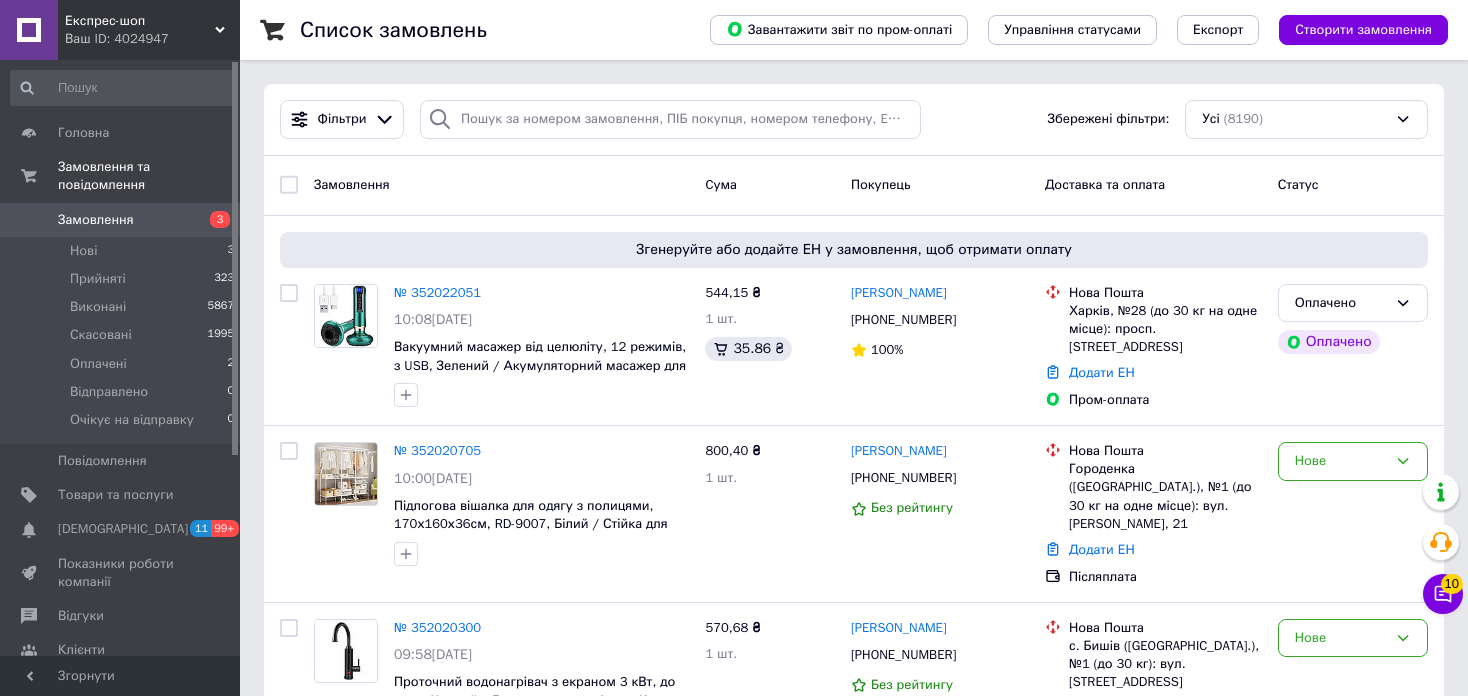 drag, startPoint x: 1423, startPoint y: 574, endPoint x: 1436, endPoint y: 586, distance: 17.691807 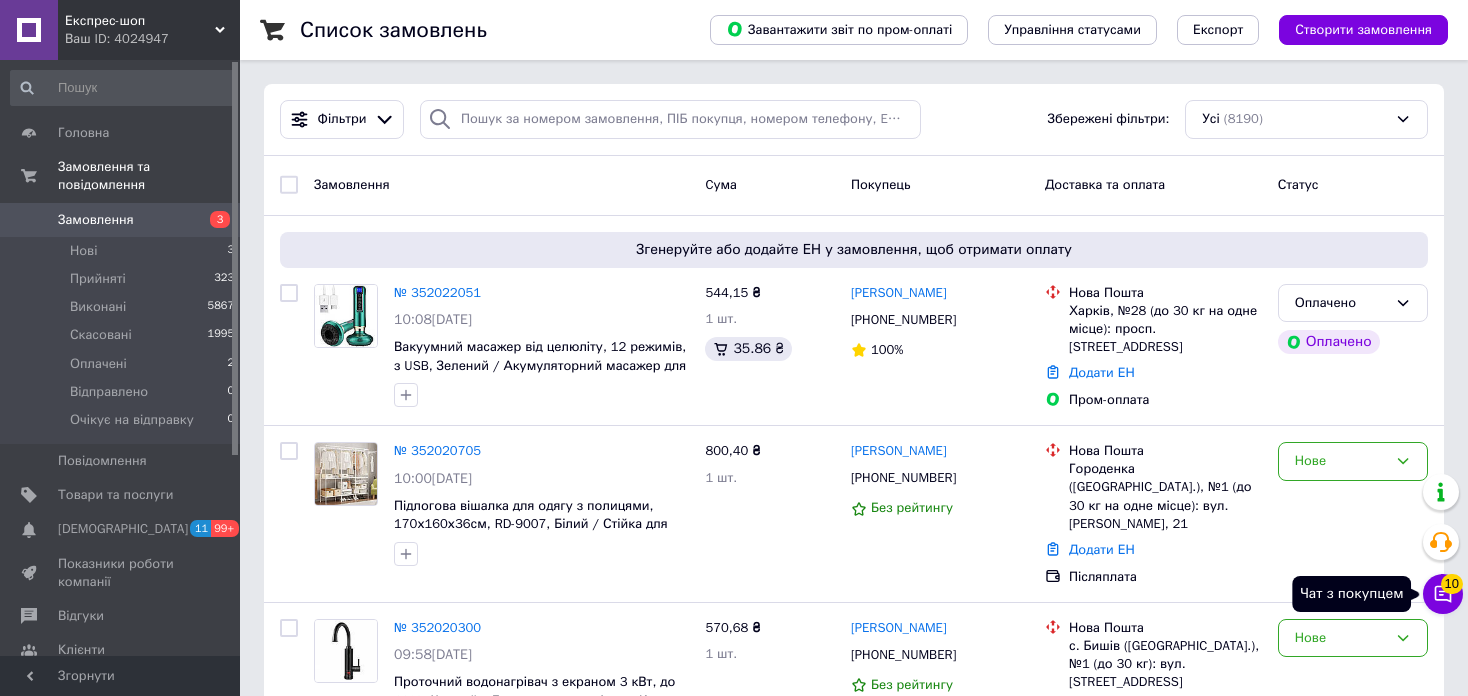 click 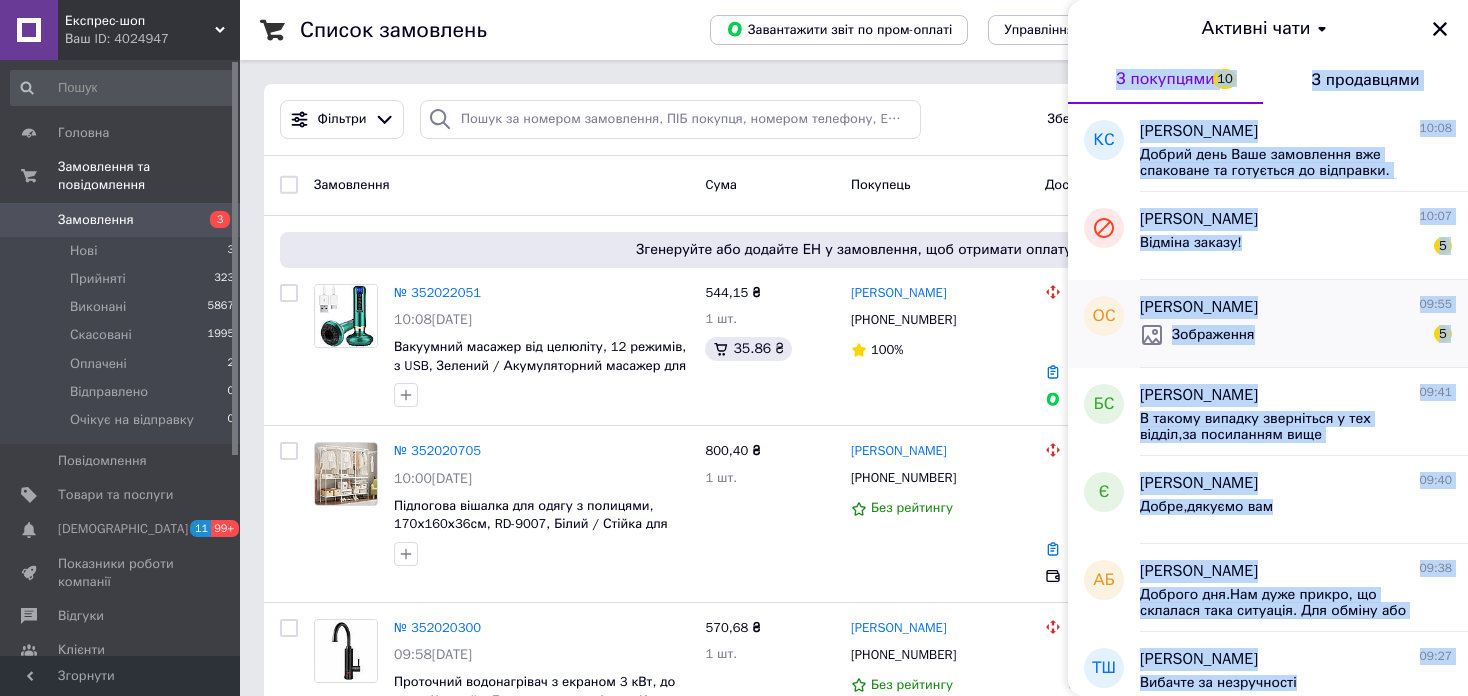 scroll, scrollTop: 400, scrollLeft: 0, axis: vertical 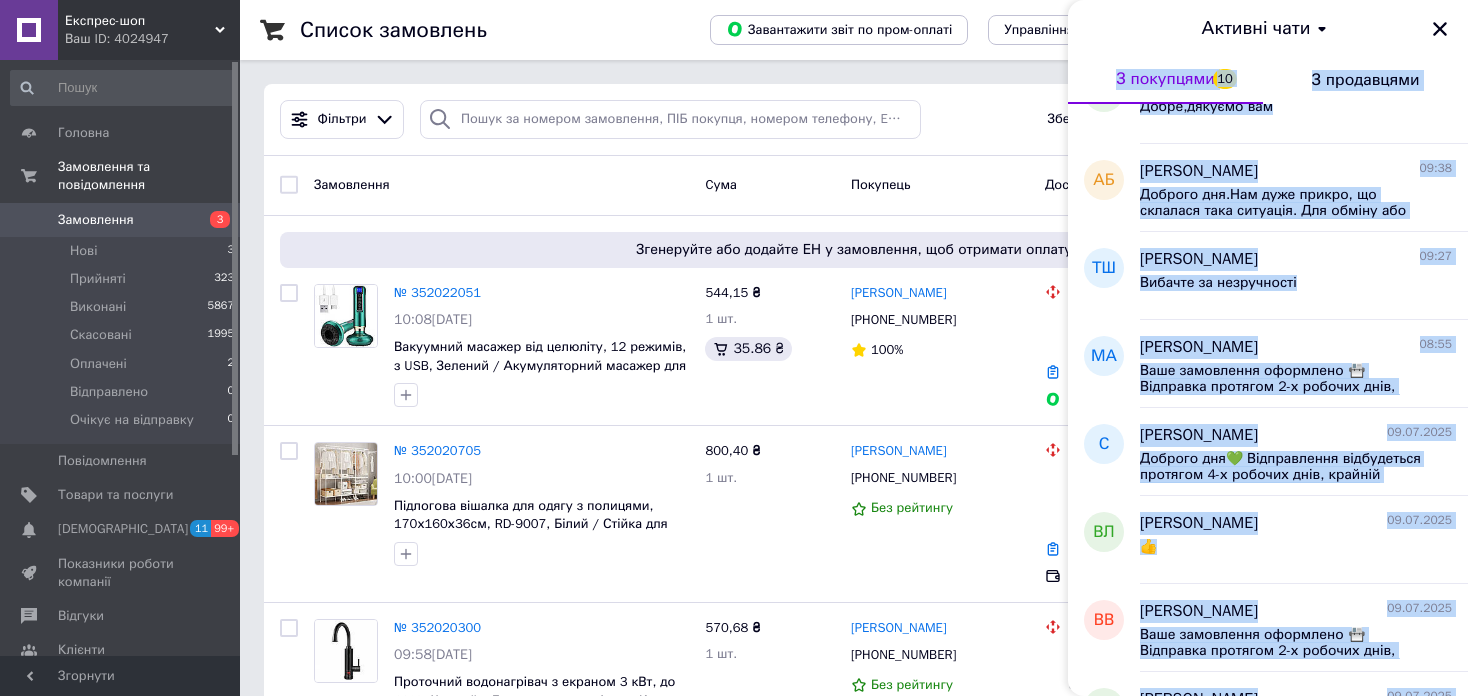 click on "Активні чати" at bounding box center [1268, 28] 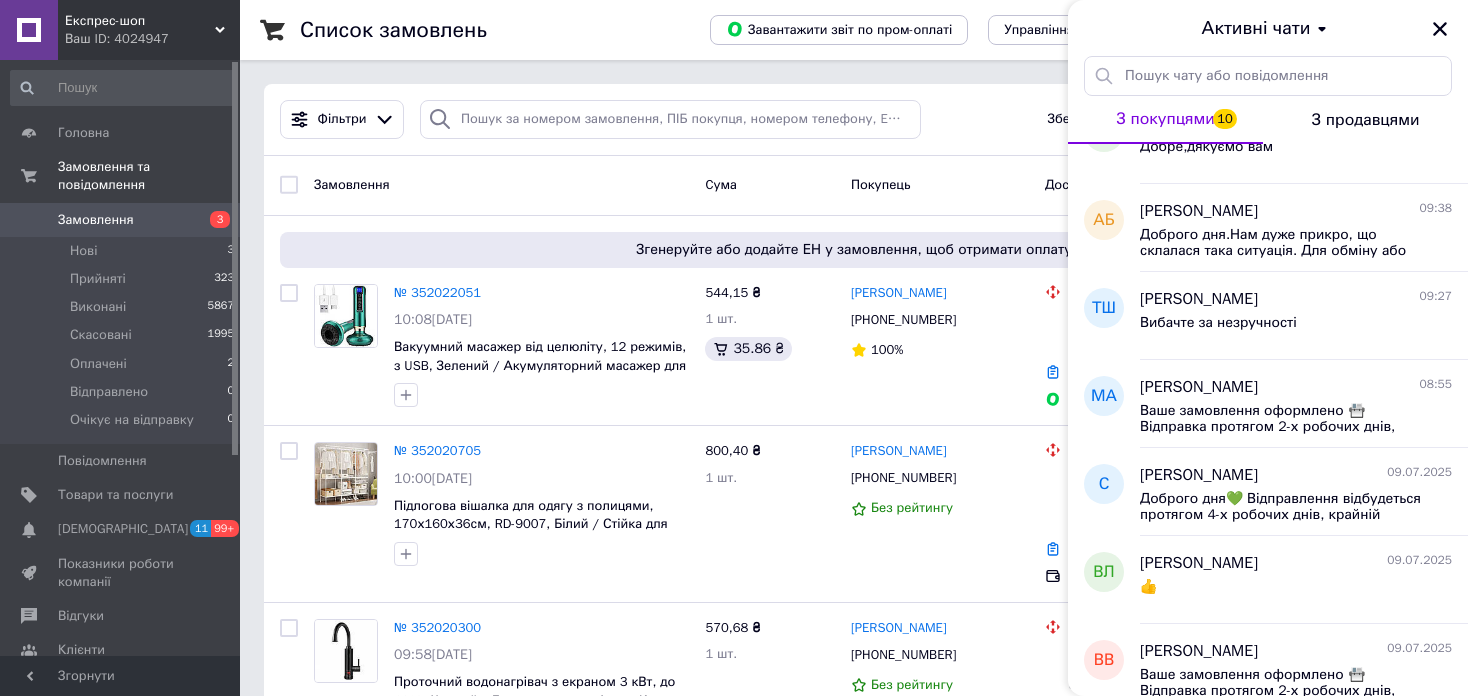 scroll, scrollTop: 0, scrollLeft: 0, axis: both 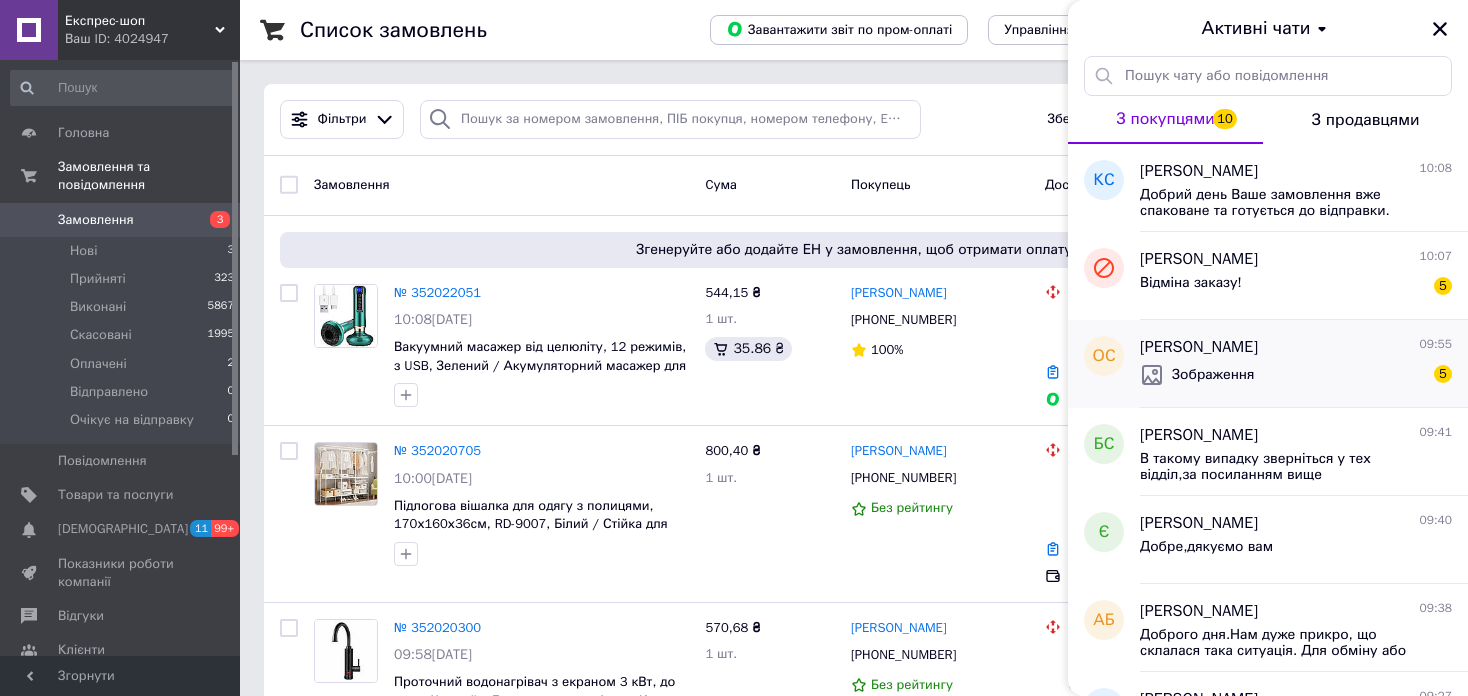 click on "Зображення" at bounding box center [1213, 375] 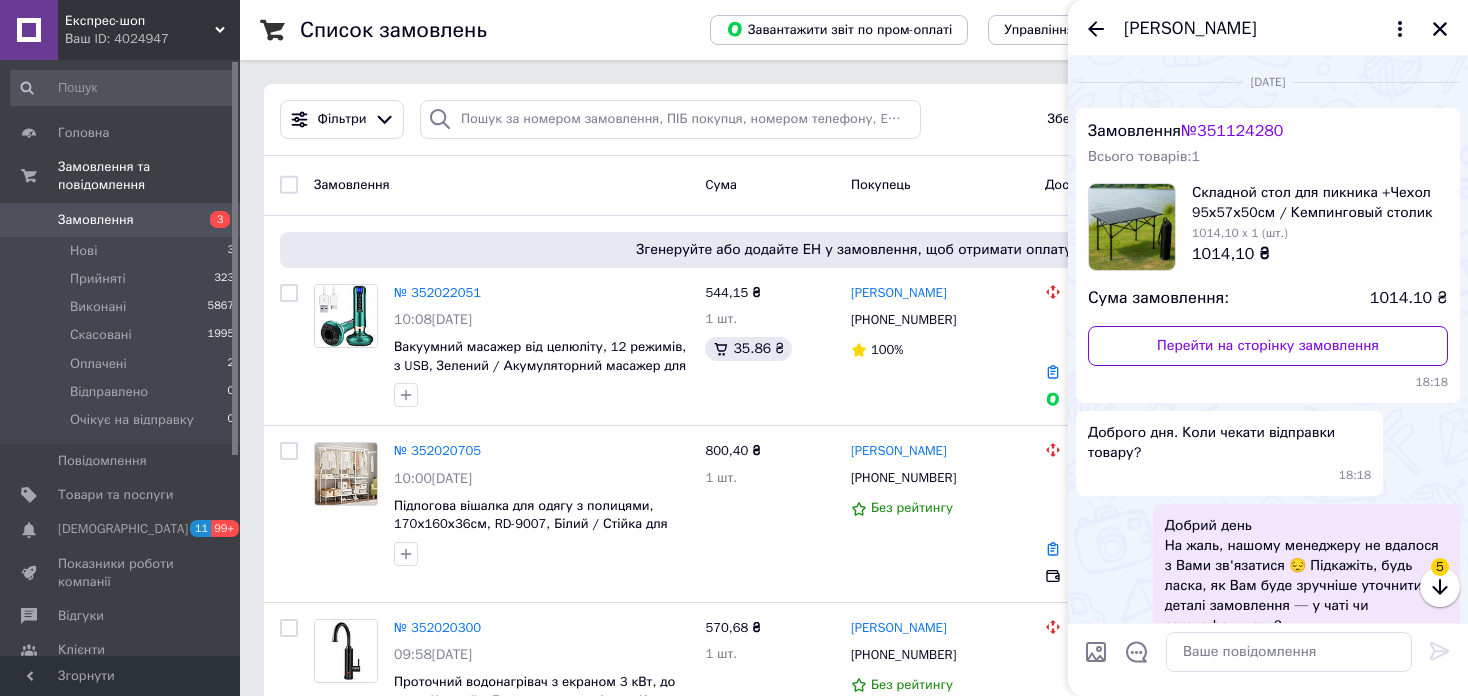 scroll, scrollTop: 4296, scrollLeft: 0, axis: vertical 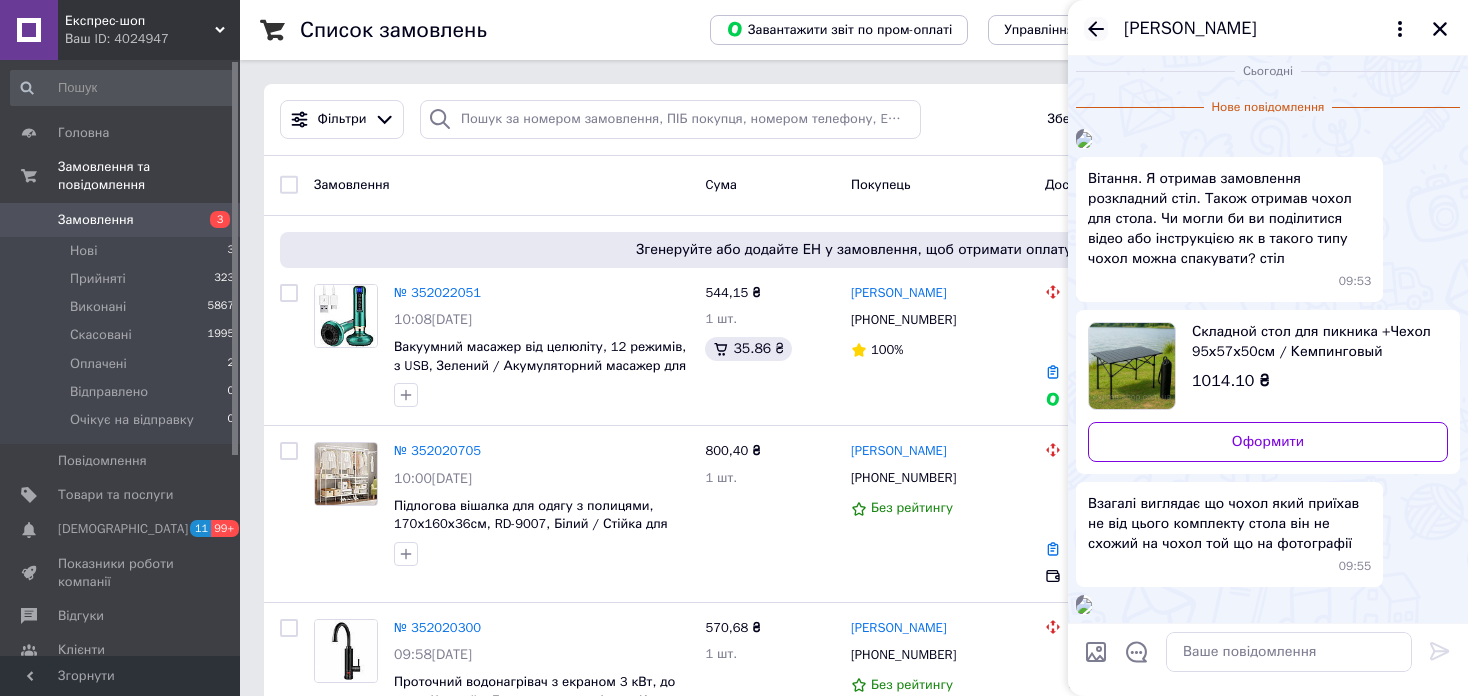 click 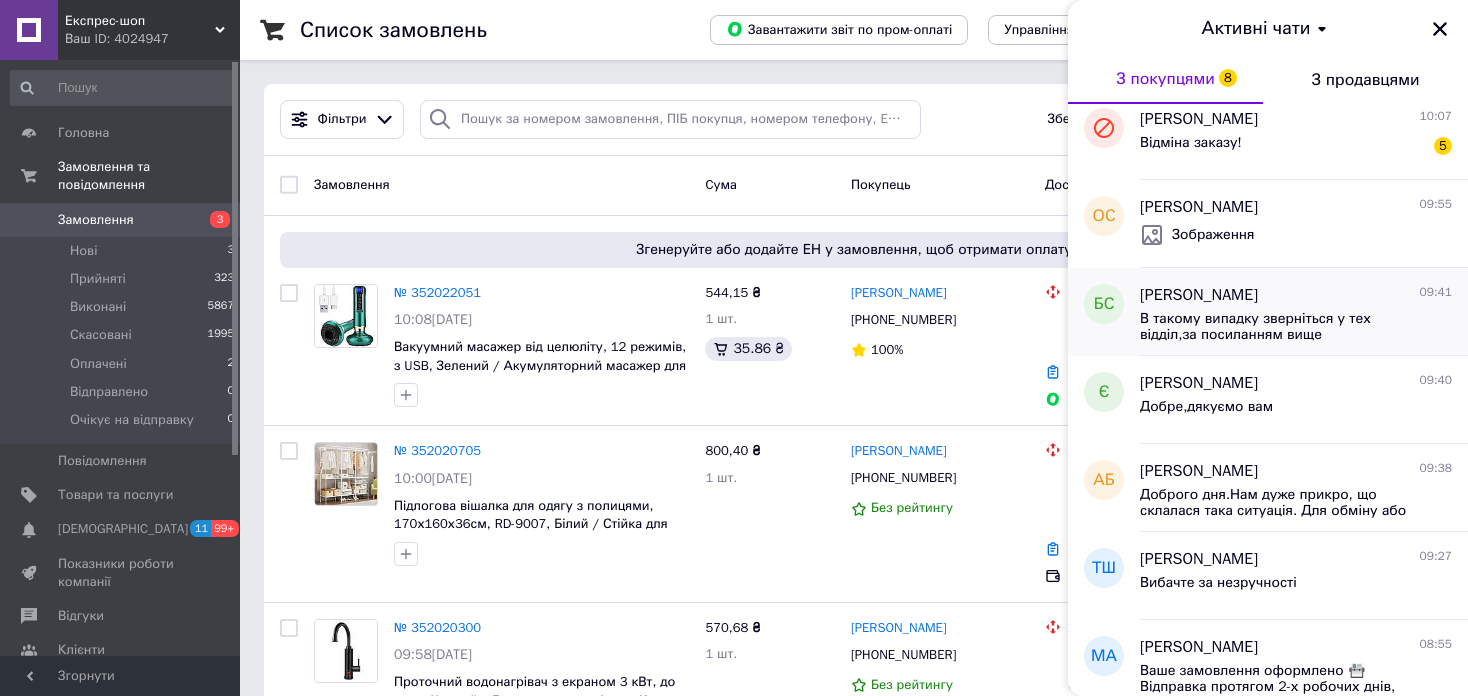 scroll, scrollTop: 0, scrollLeft: 0, axis: both 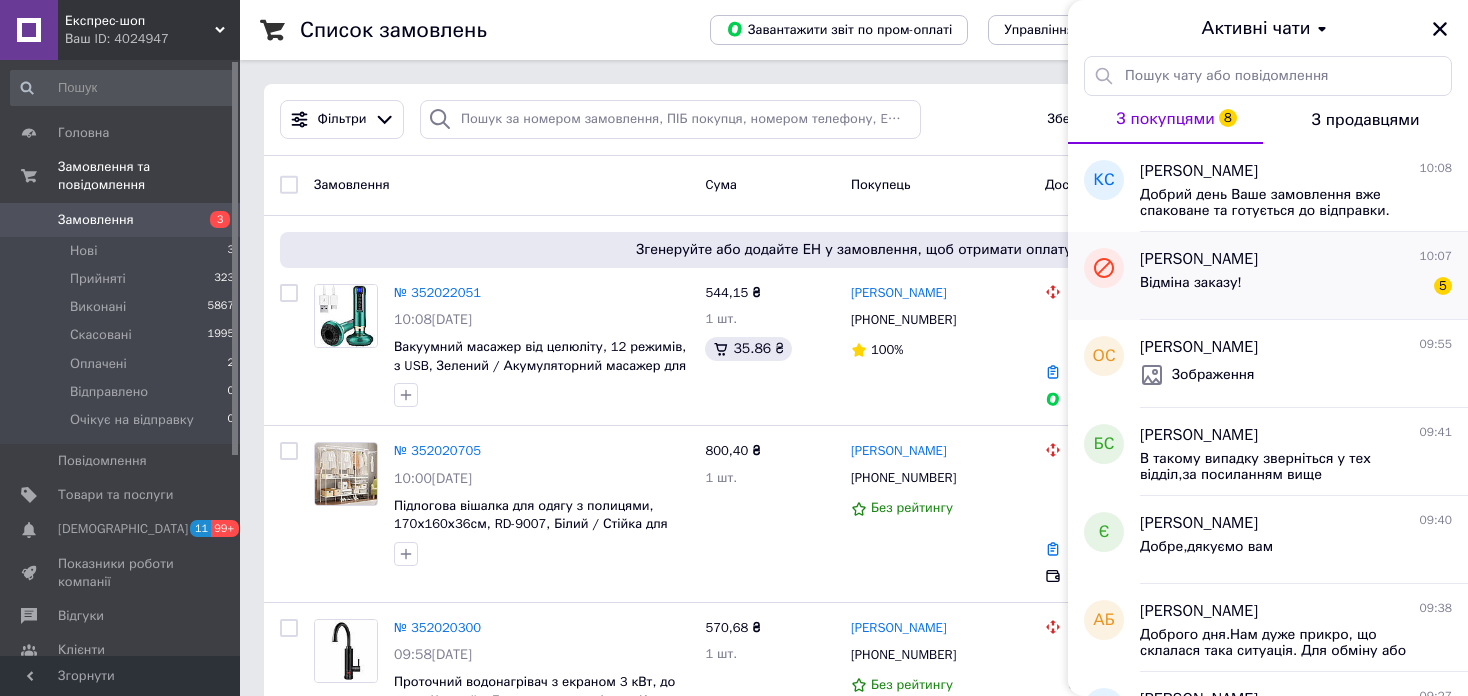 click on "Відміна заказу! 5" at bounding box center [1296, 287] 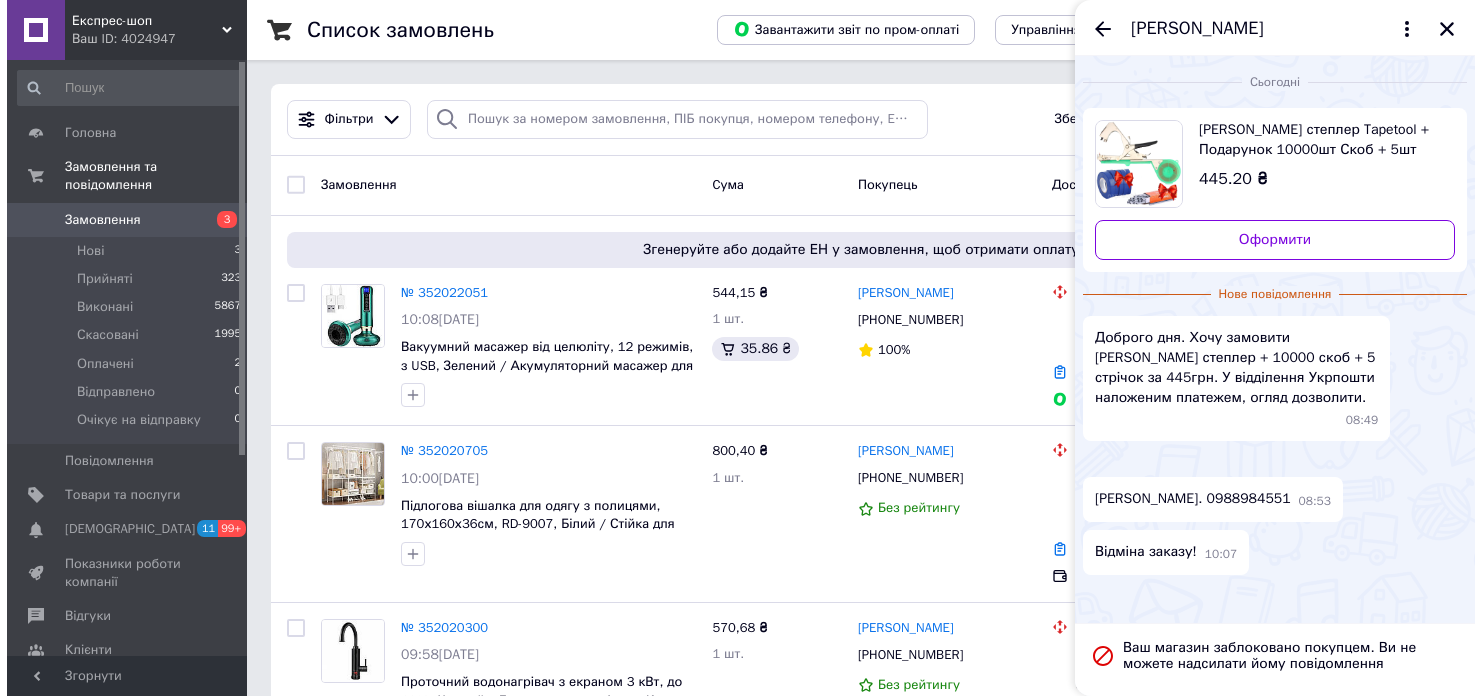 scroll, scrollTop: 88, scrollLeft: 0, axis: vertical 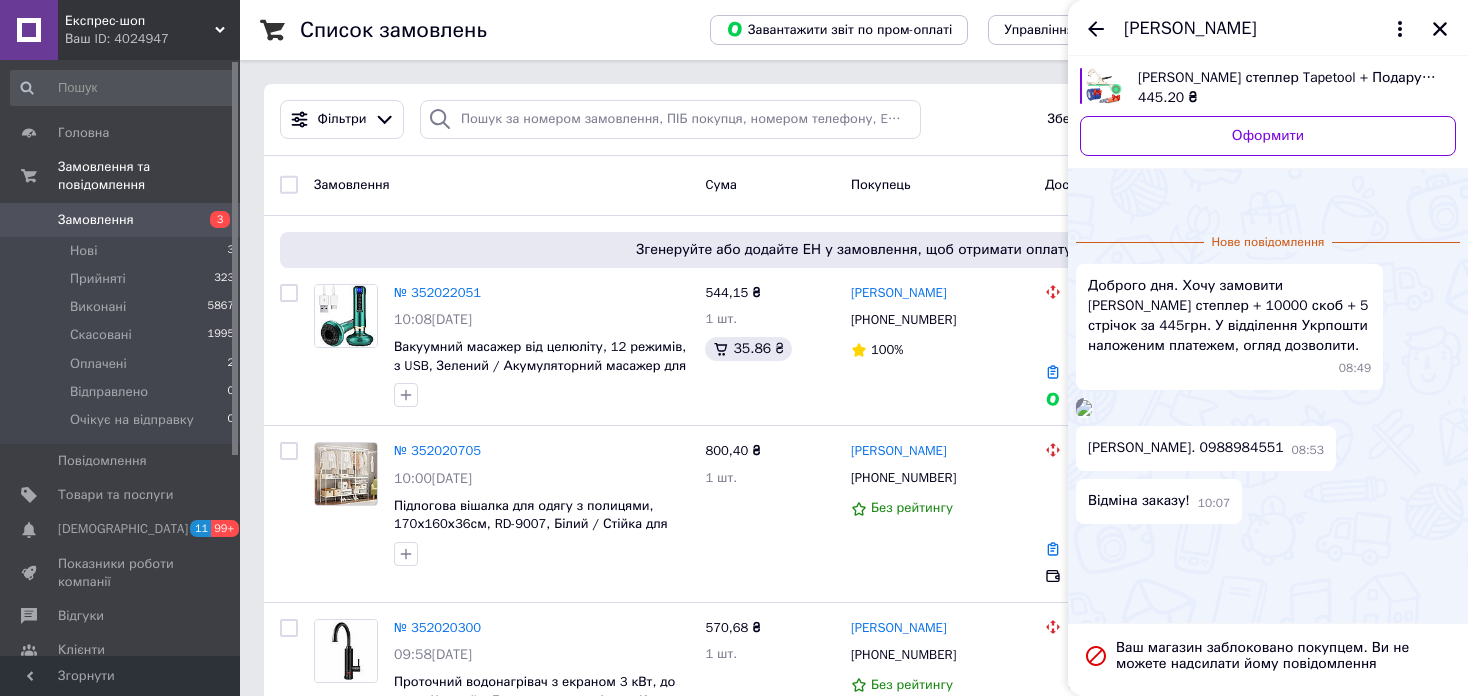 click on "Капуста Вікторія. 0988984551" at bounding box center (1186, 448) 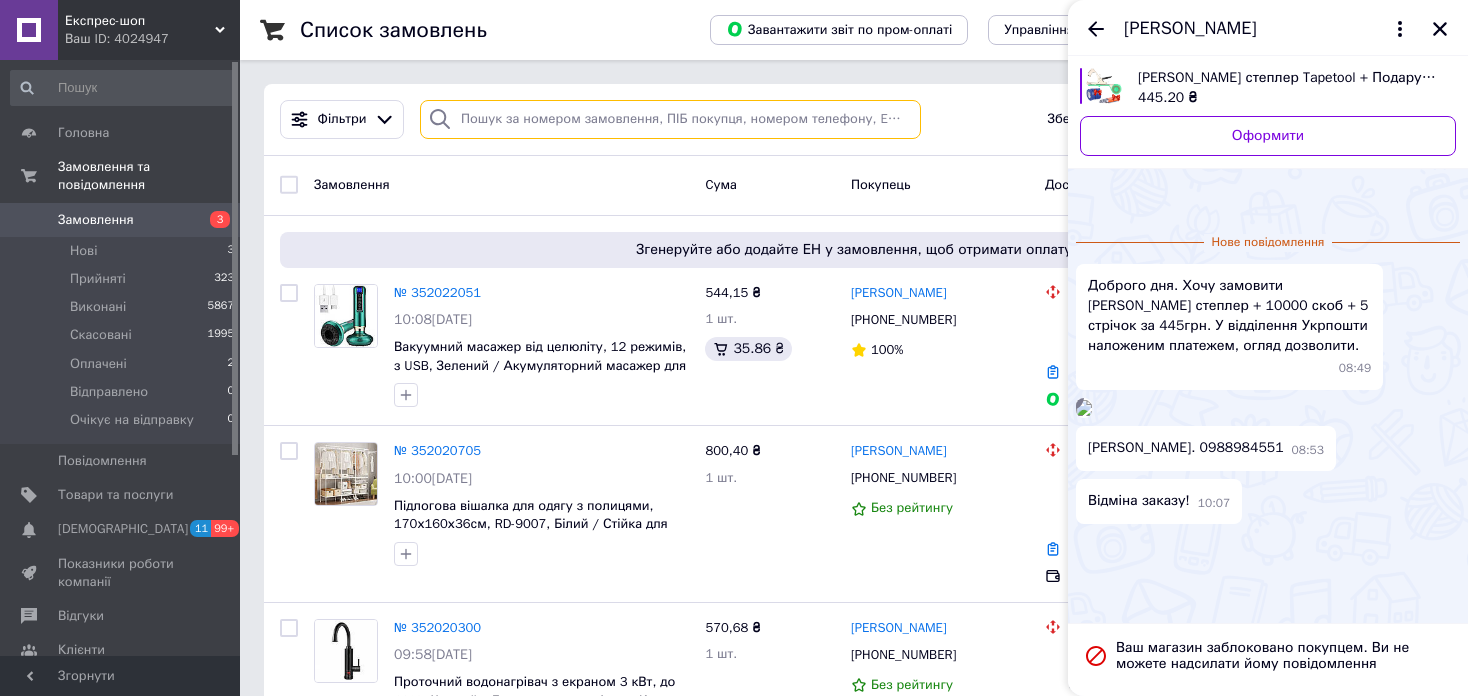 click at bounding box center [670, 119] 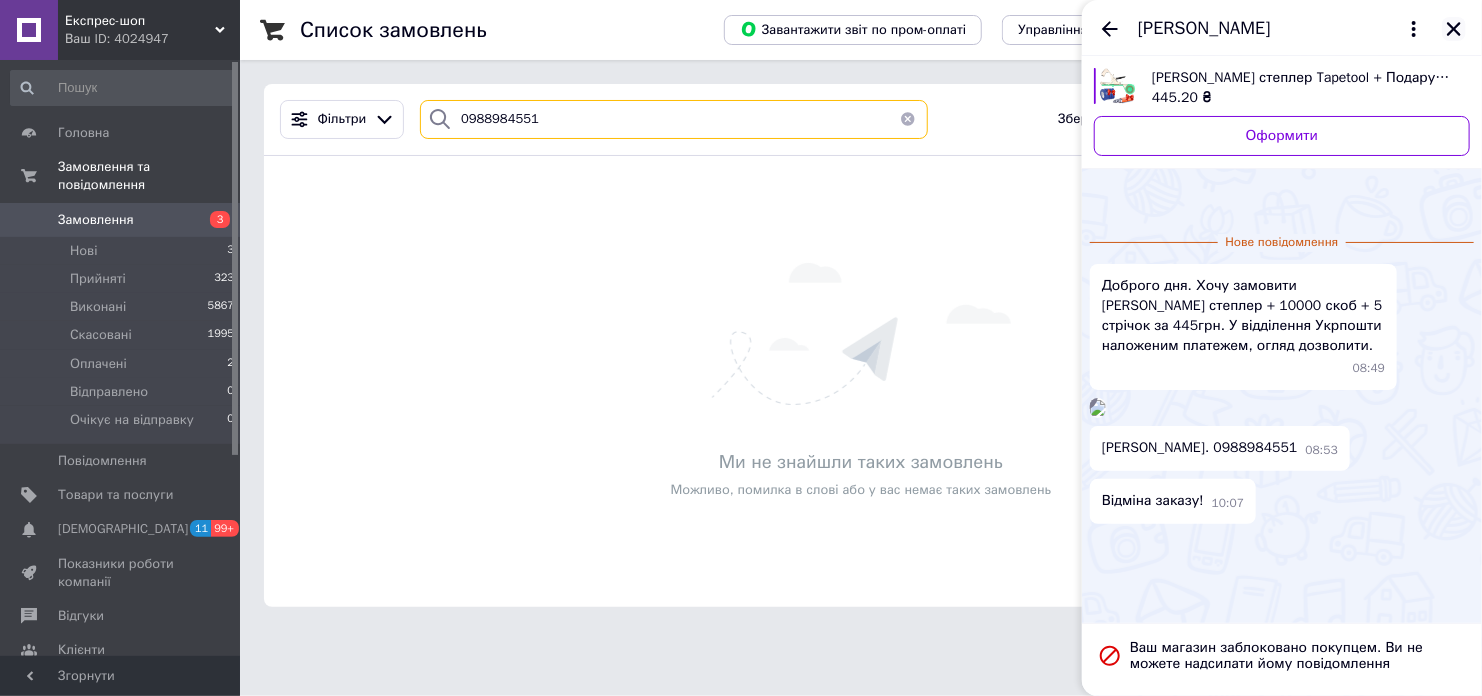 type on "0988984551" 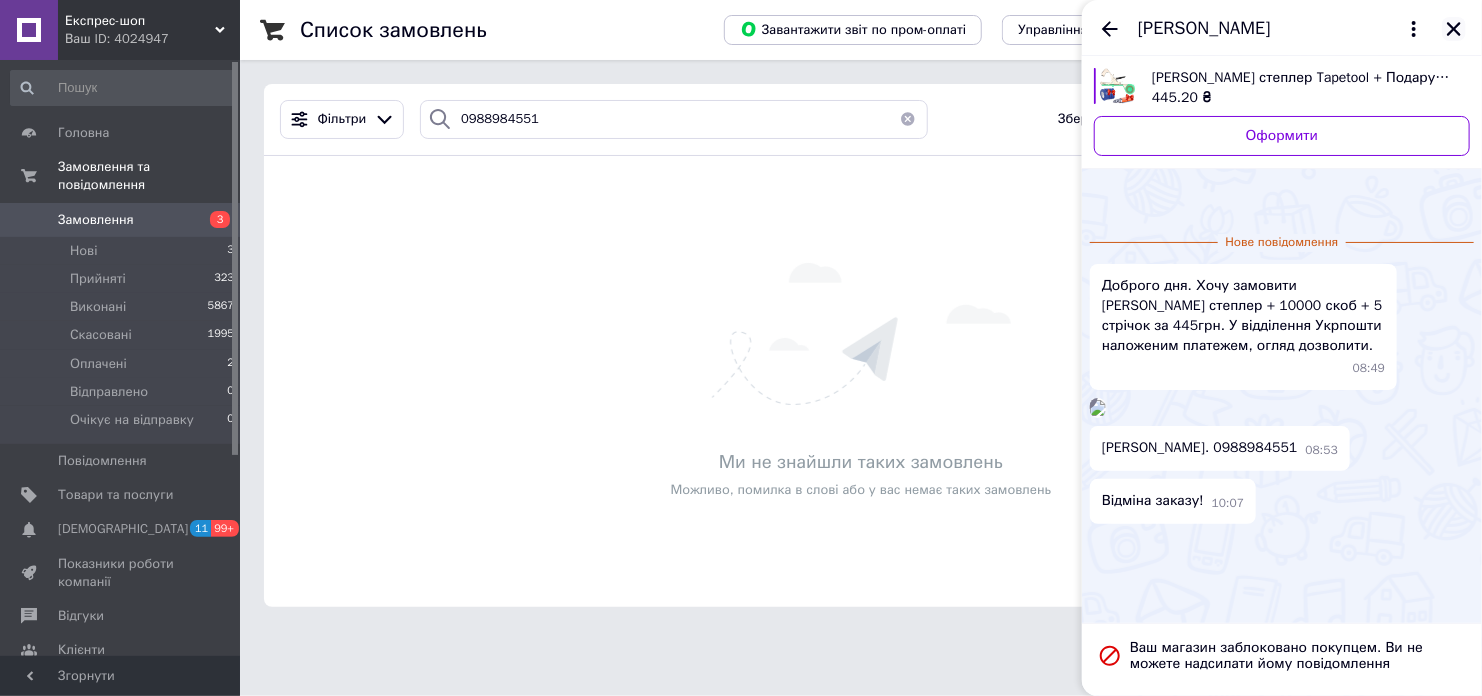 click 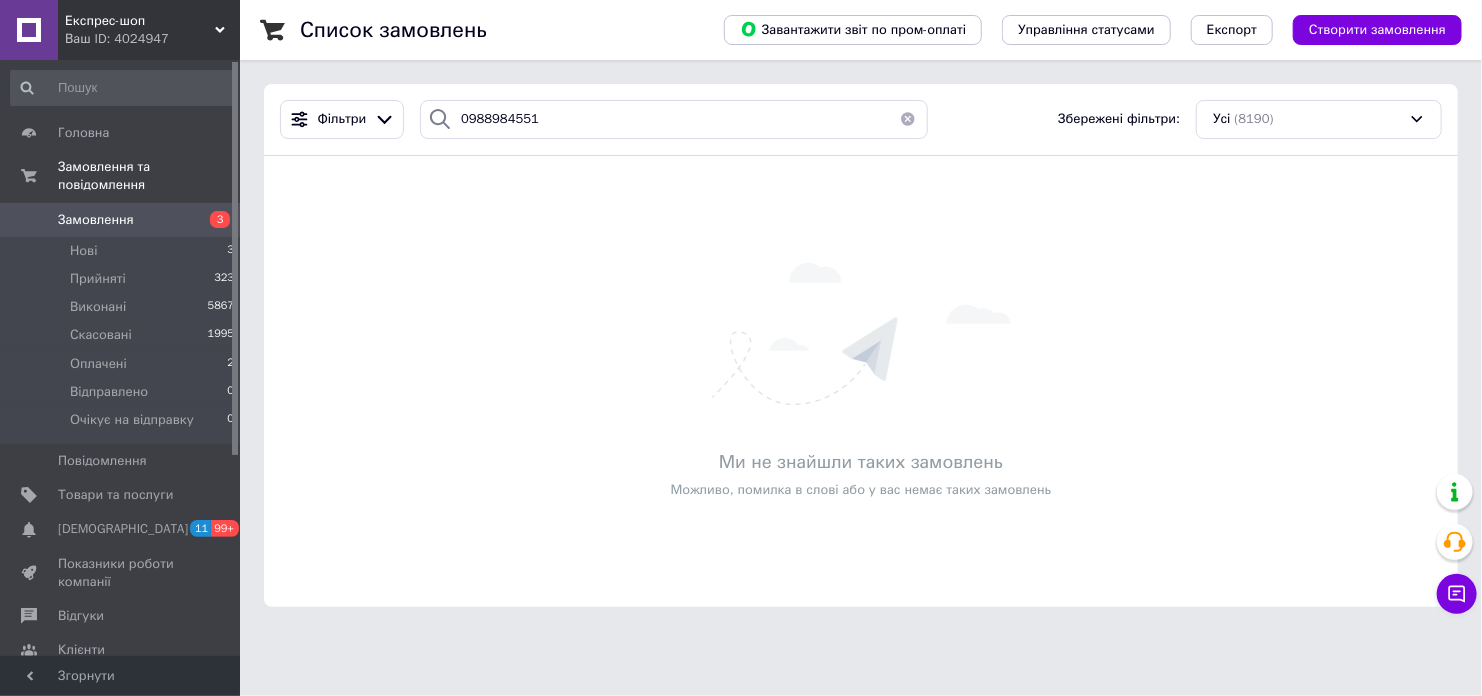 click on "Ваш ID: 4024947" at bounding box center [152, 39] 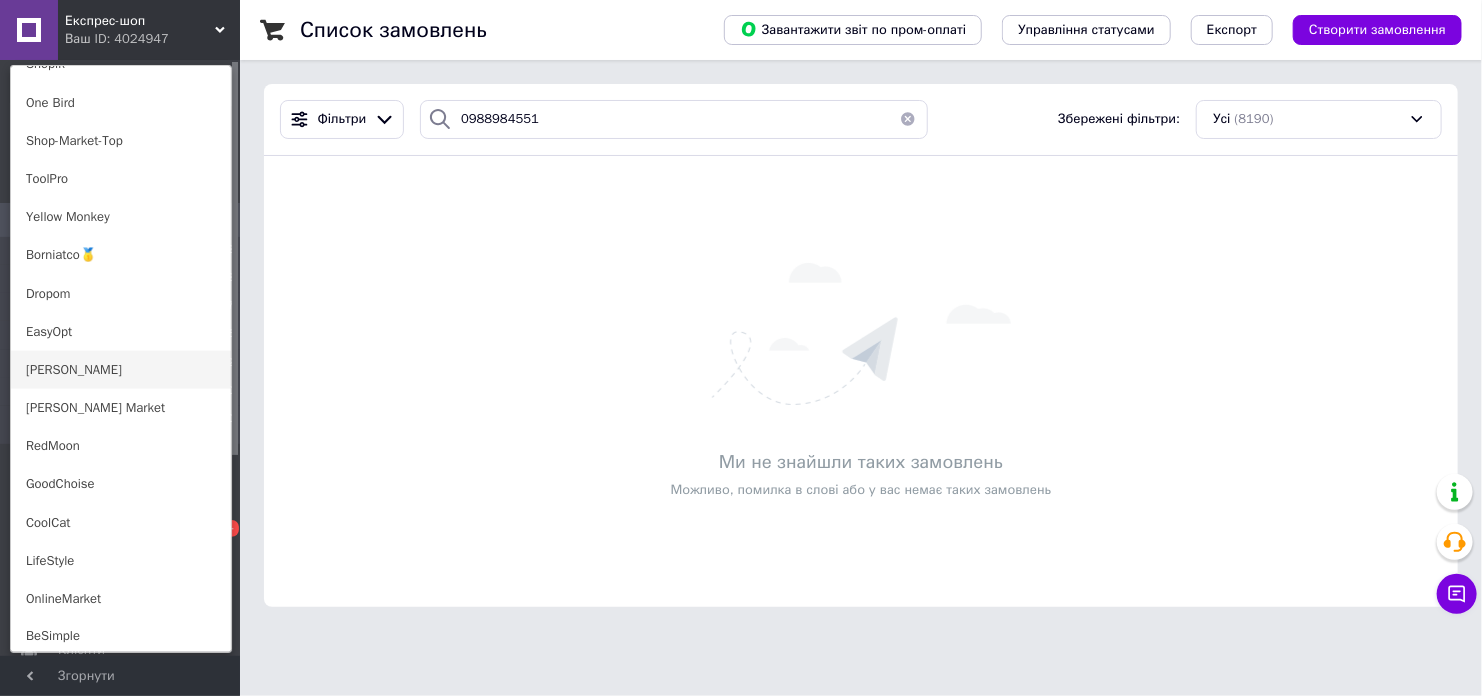 scroll, scrollTop: 1420, scrollLeft: 0, axis: vertical 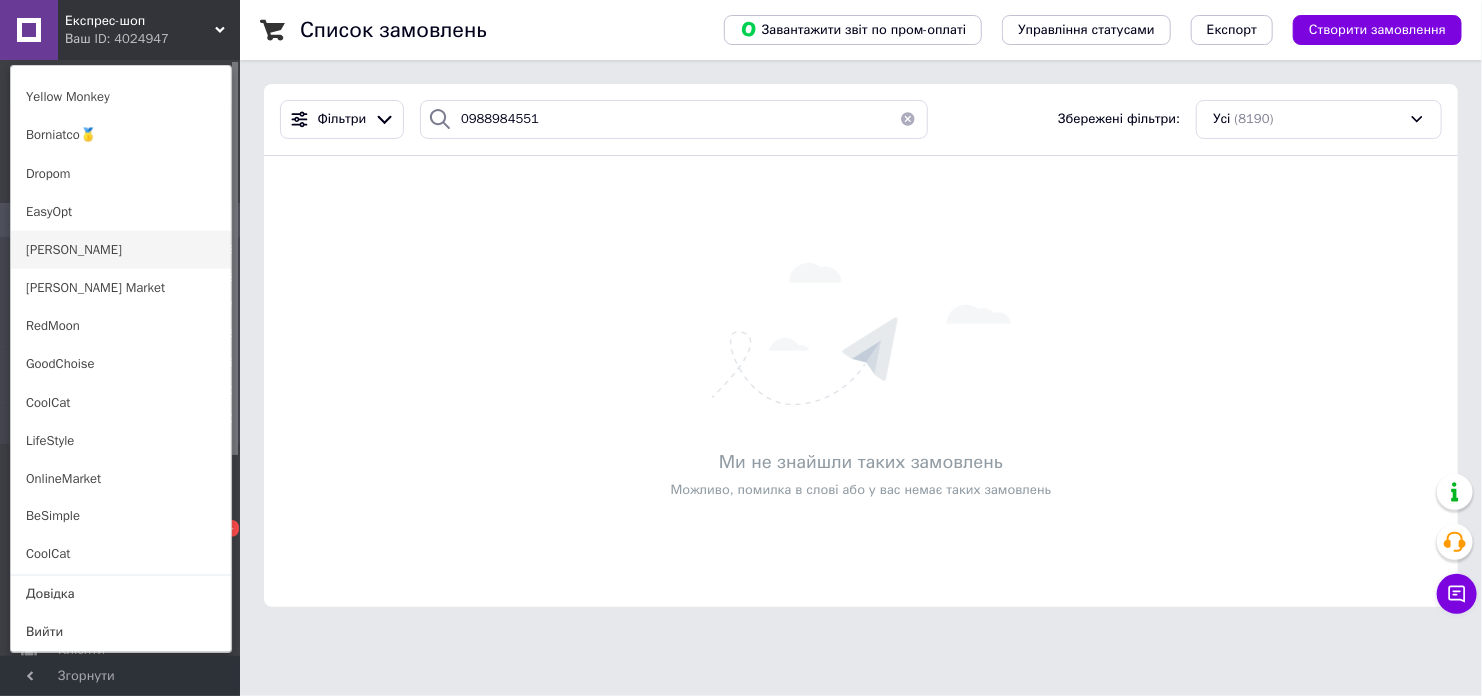 click on "[PERSON_NAME]" at bounding box center [121, 250] 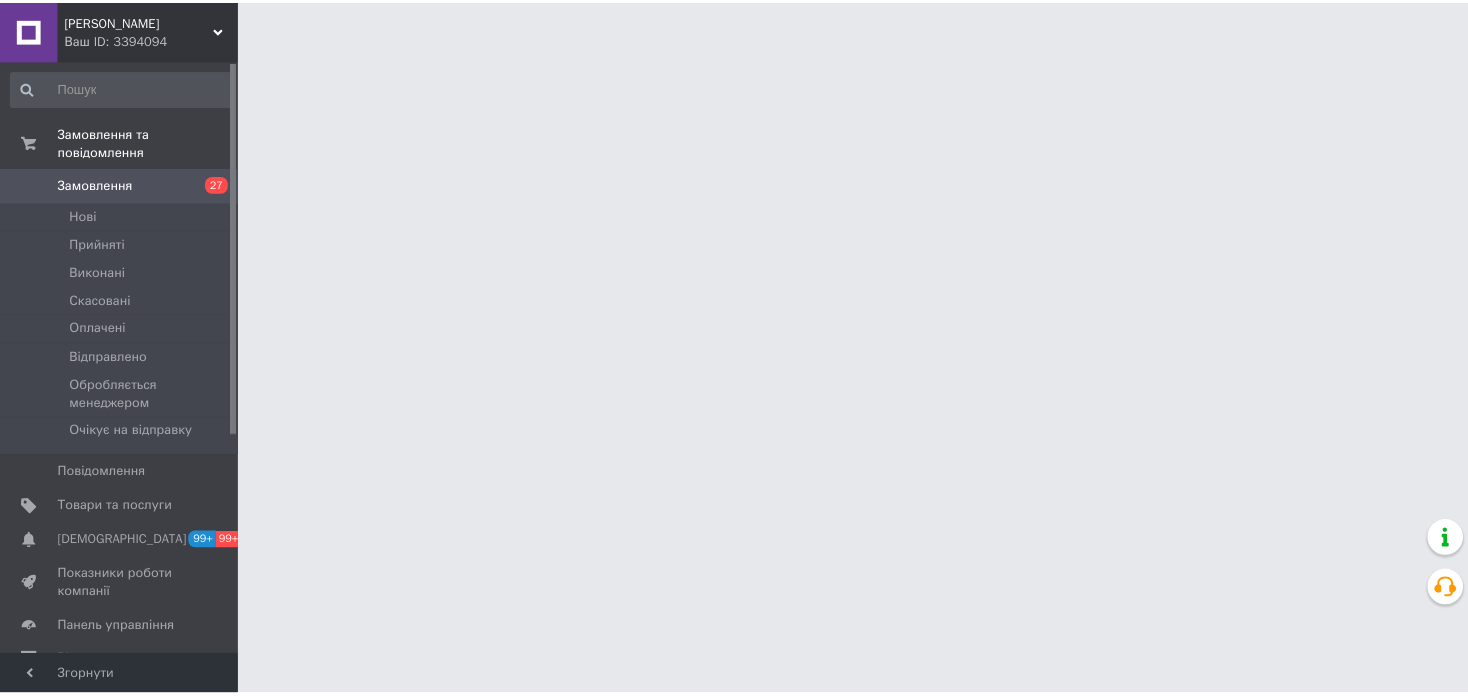 scroll, scrollTop: 0, scrollLeft: 0, axis: both 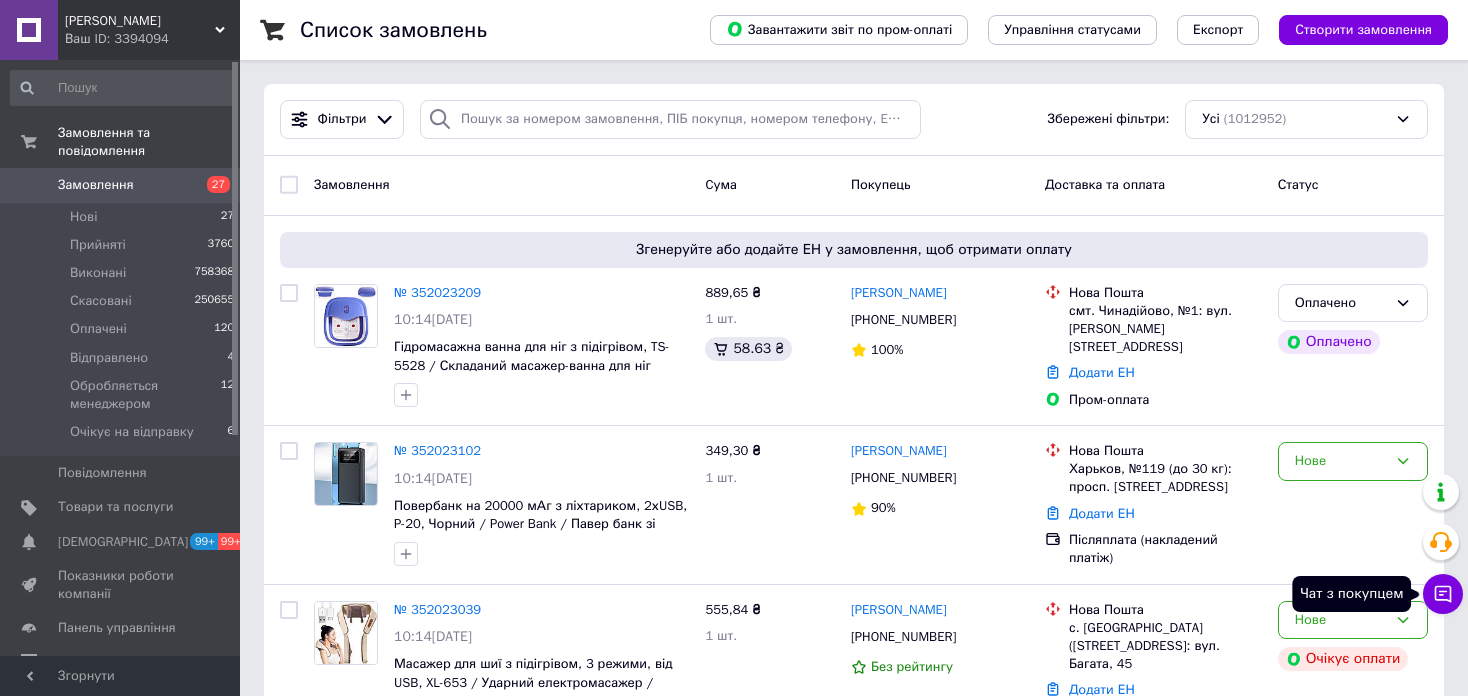 click 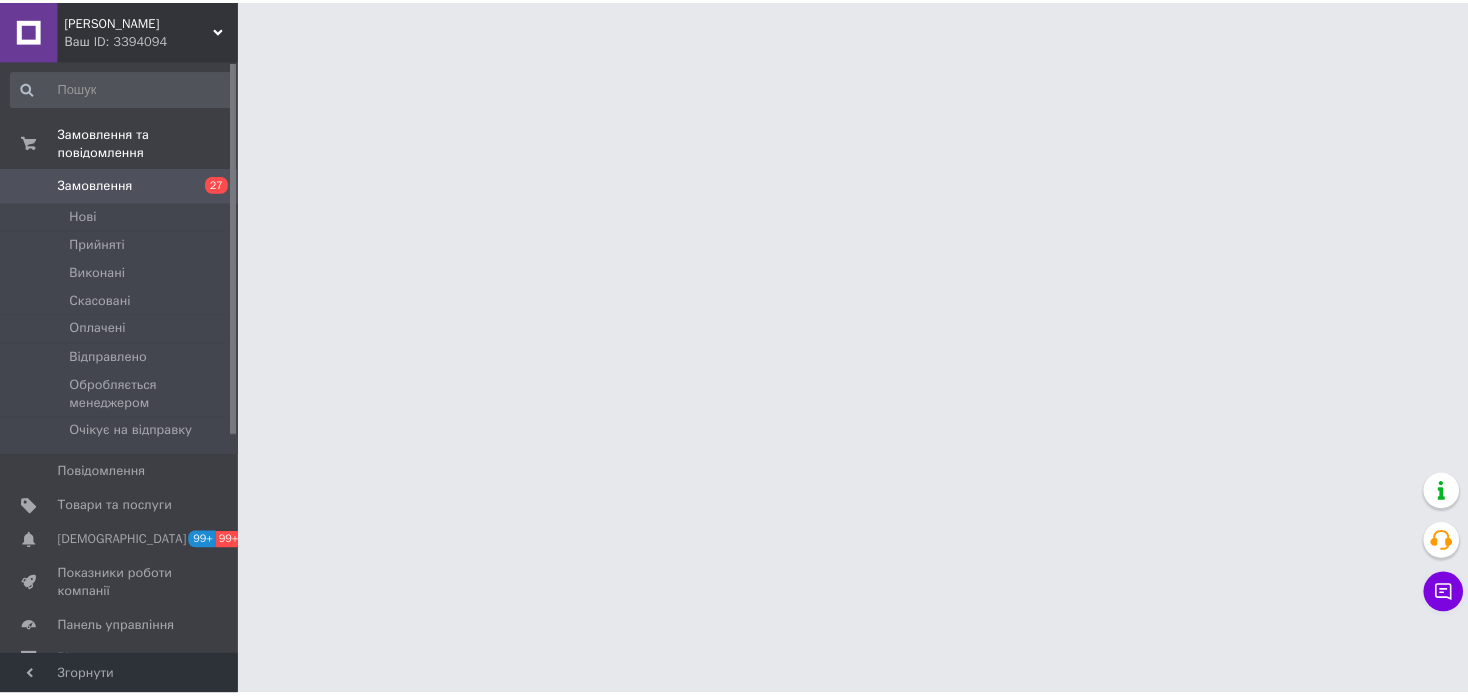 scroll, scrollTop: 0, scrollLeft: 0, axis: both 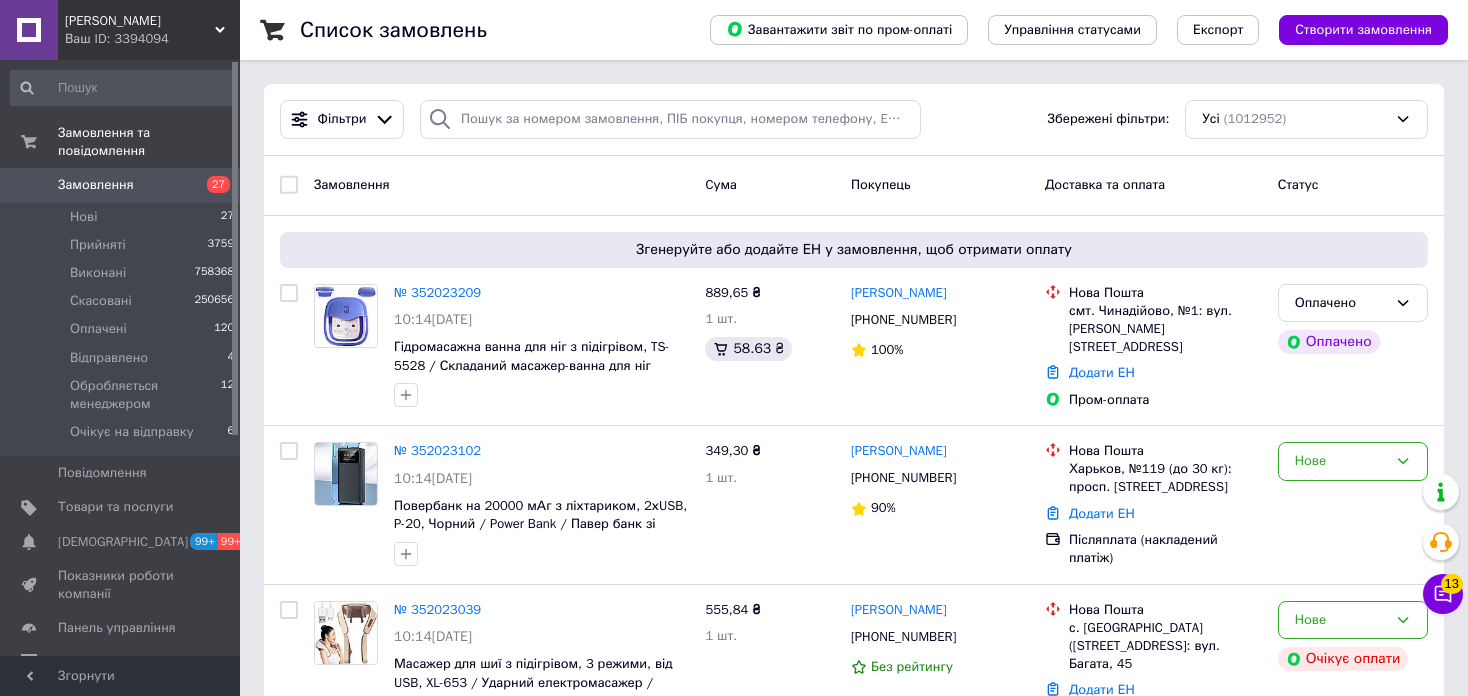 click on "13 Чат з покупцем Тех підтримка
Чат з покупцем 13" at bounding box center (1443, 544) 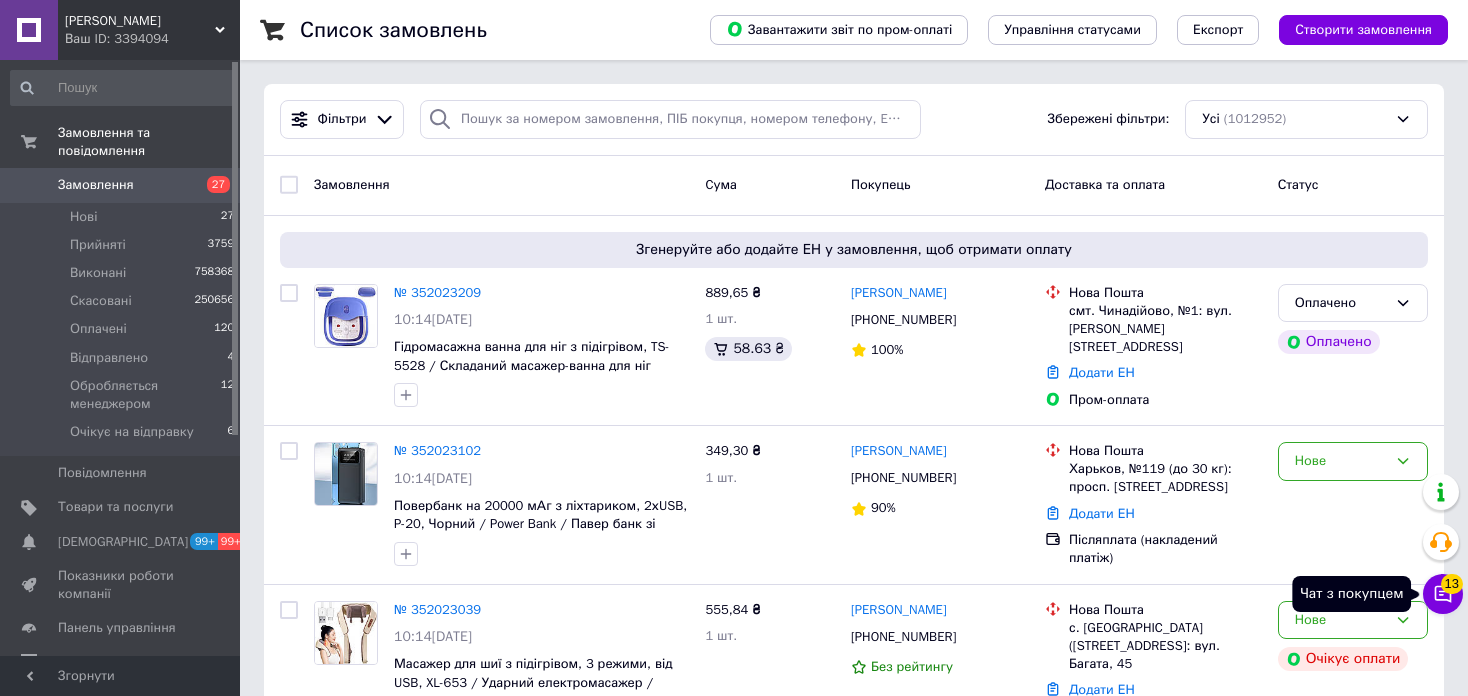 click on "Чат з покупцем 13" at bounding box center (1443, 594) 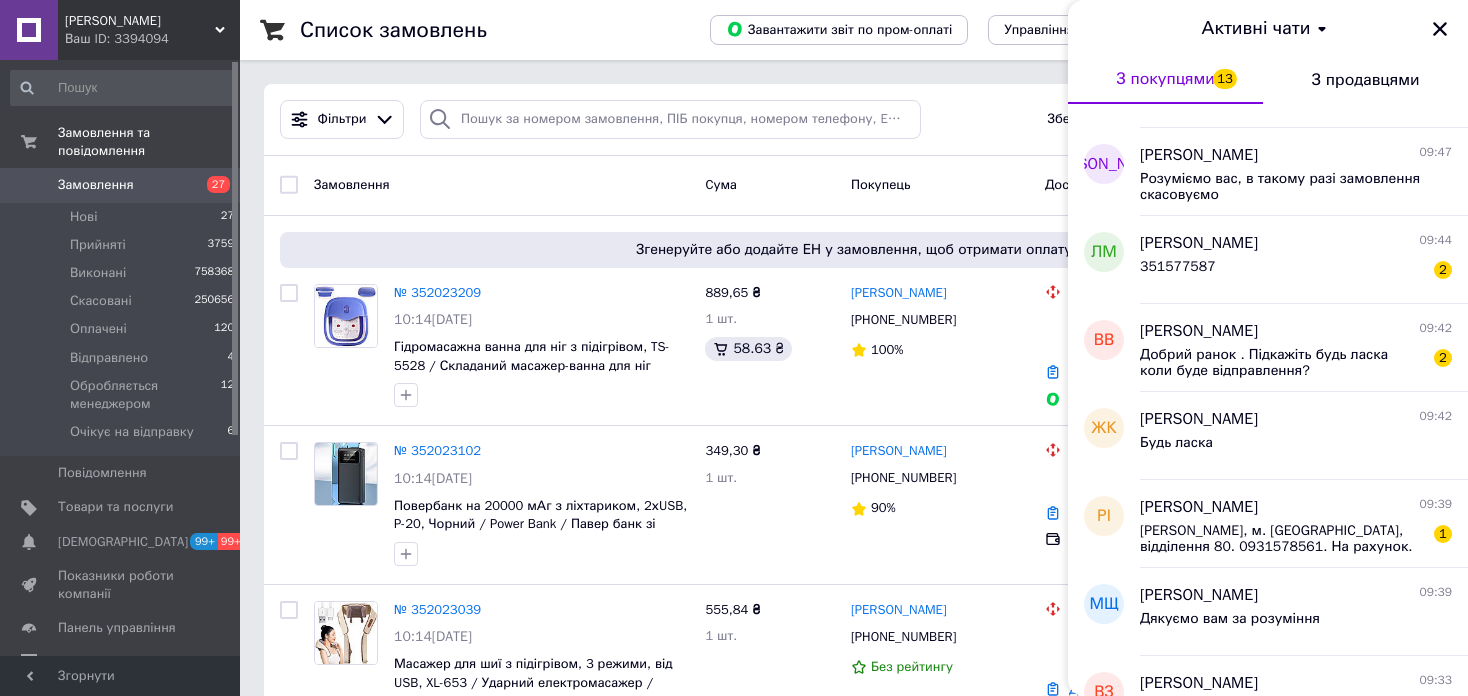 scroll, scrollTop: 1168, scrollLeft: 0, axis: vertical 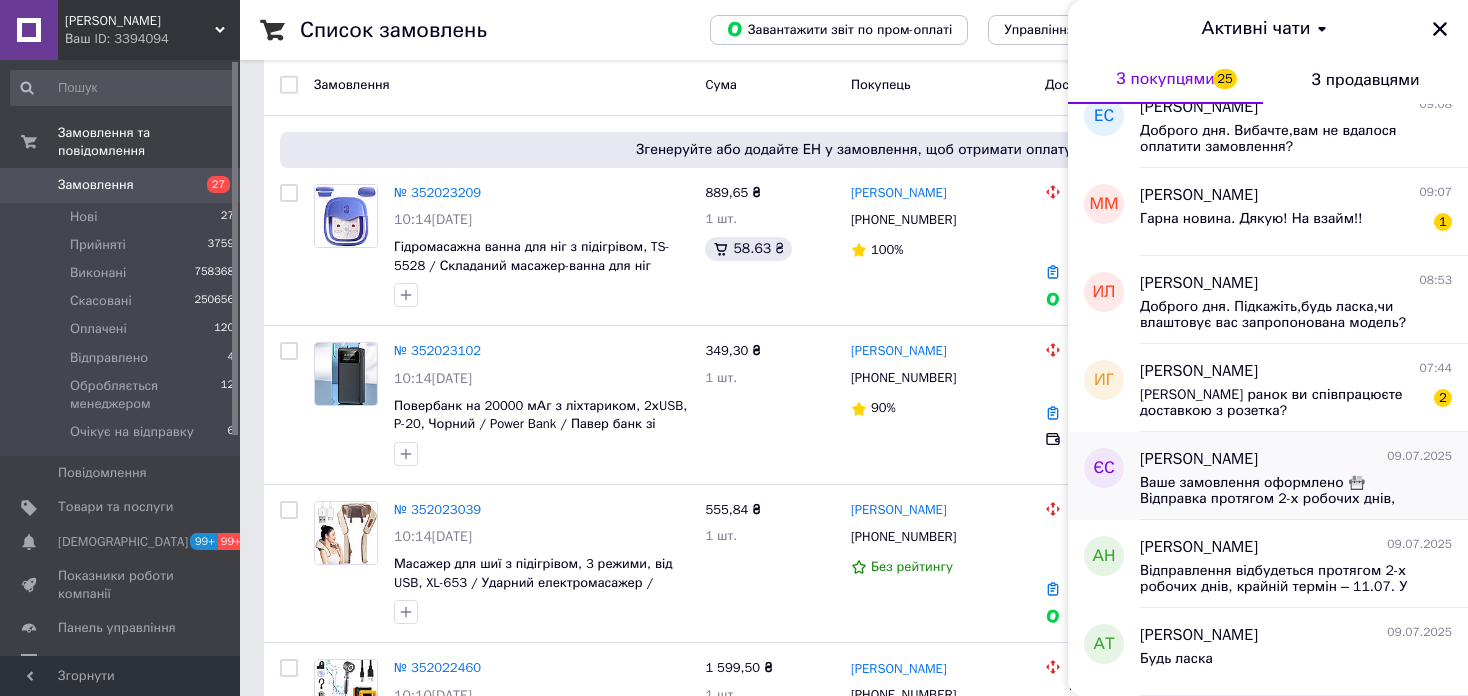 click on "Добрий ранок ви співпрацюєте доставкою з розетка?" at bounding box center [1282, 403] 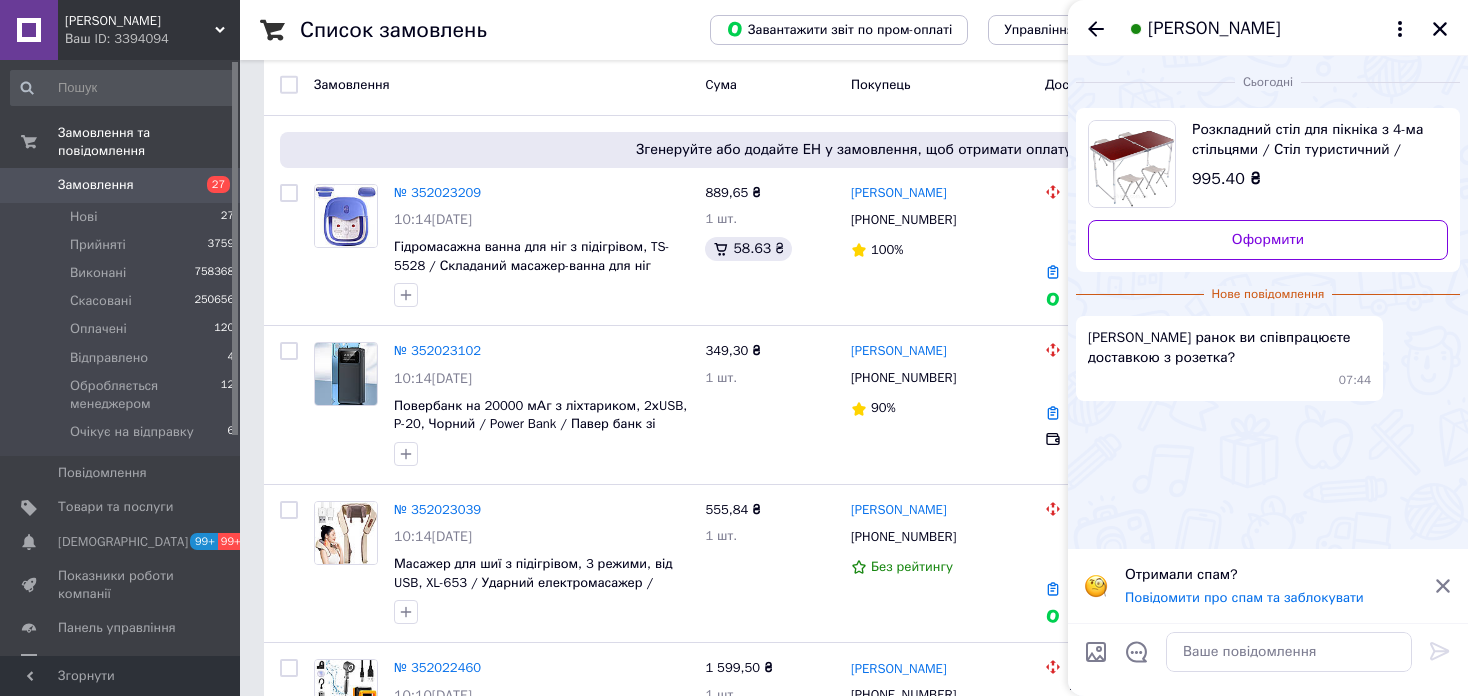 click on "Добрий ранок ви співпрацюєте доставкою з розетка?" at bounding box center (1229, 348) 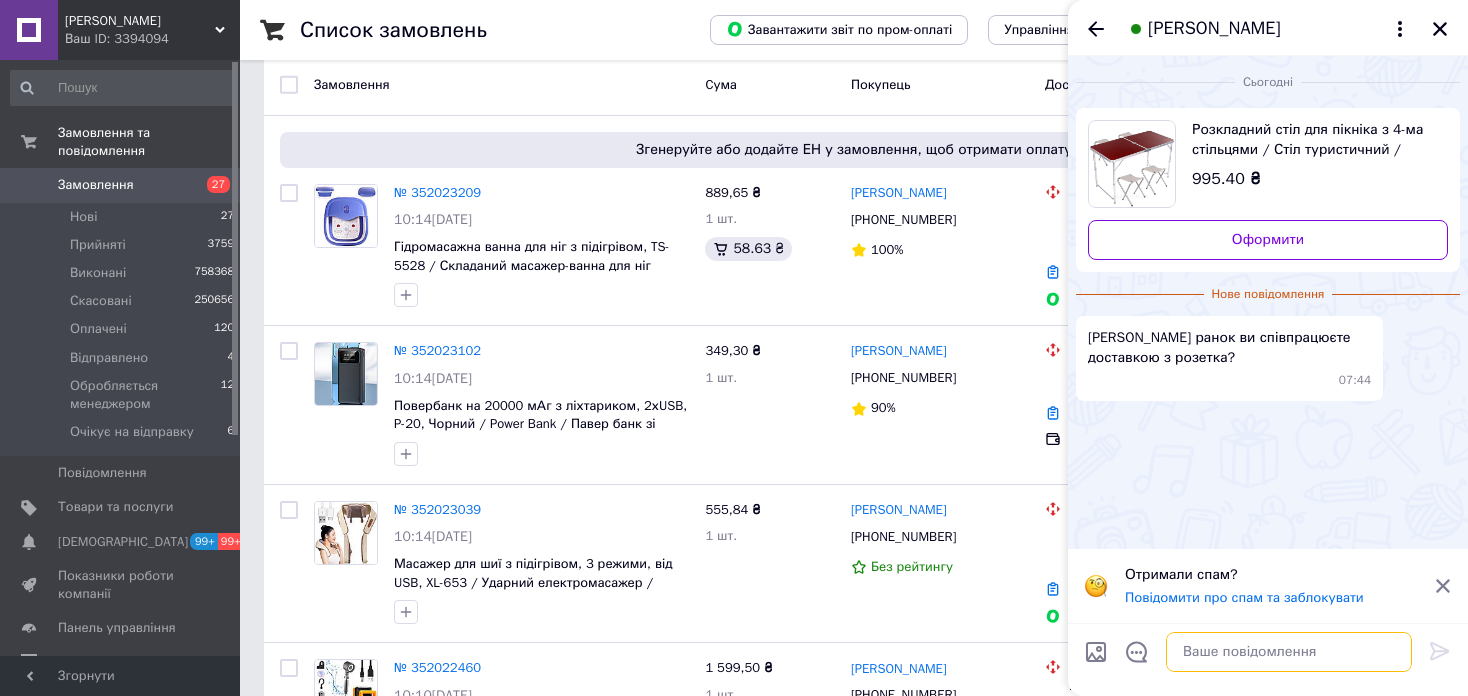 click at bounding box center (1289, 652) 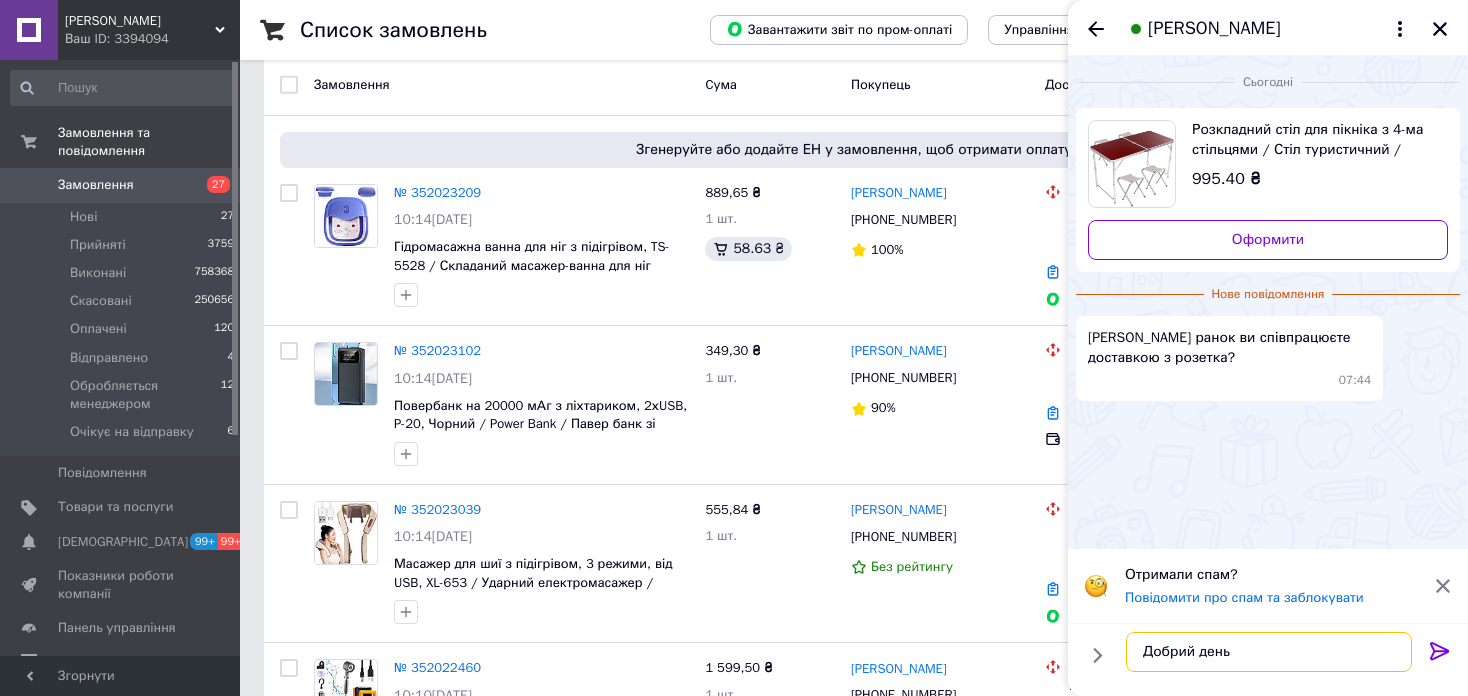 scroll, scrollTop: 12, scrollLeft: 0, axis: vertical 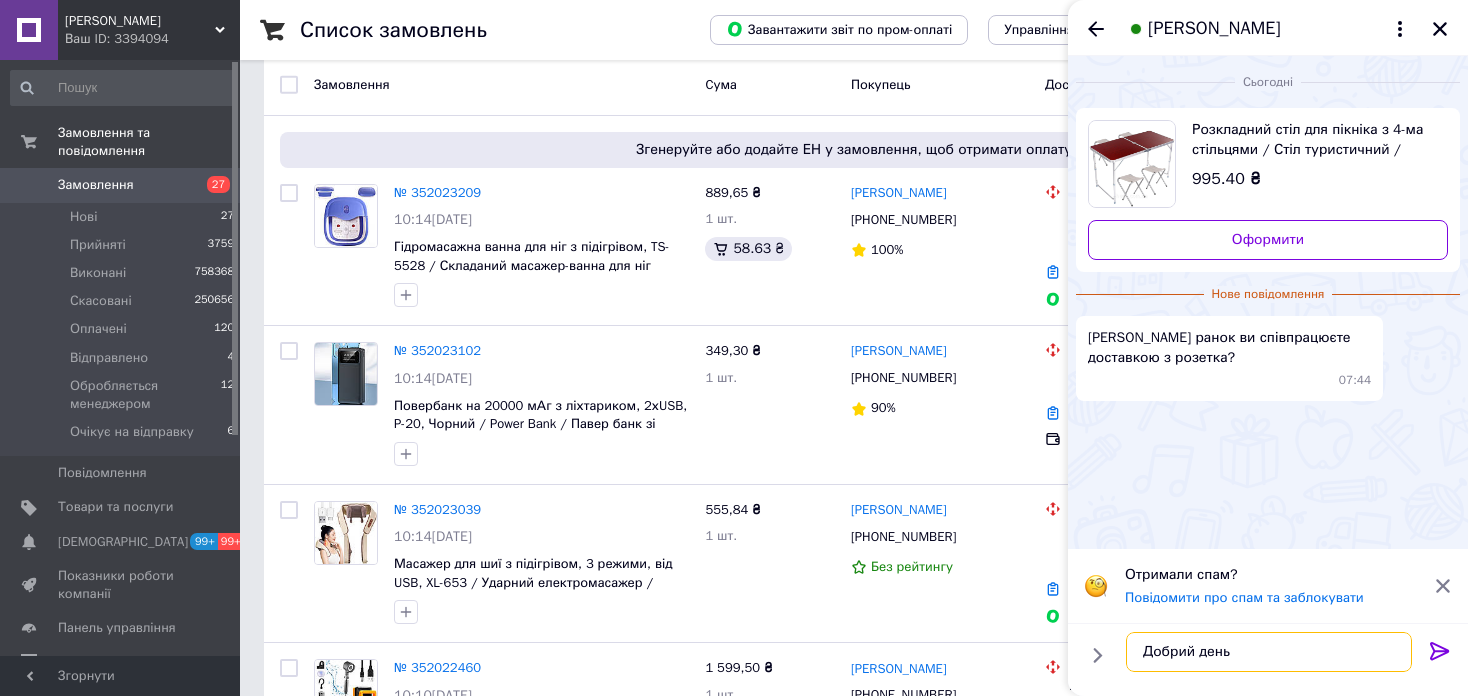 click on "Добрий день" at bounding box center [1269, 652] 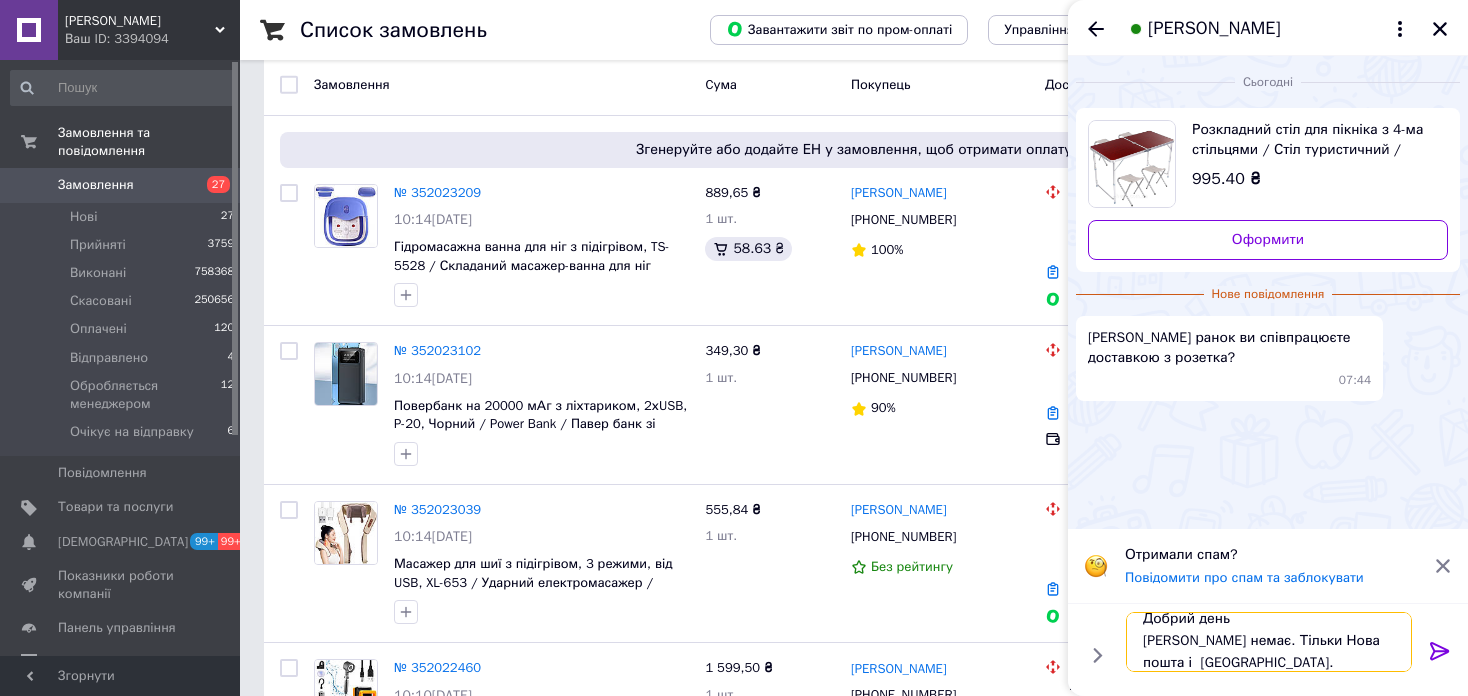 scroll, scrollTop: 36, scrollLeft: 0, axis: vertical 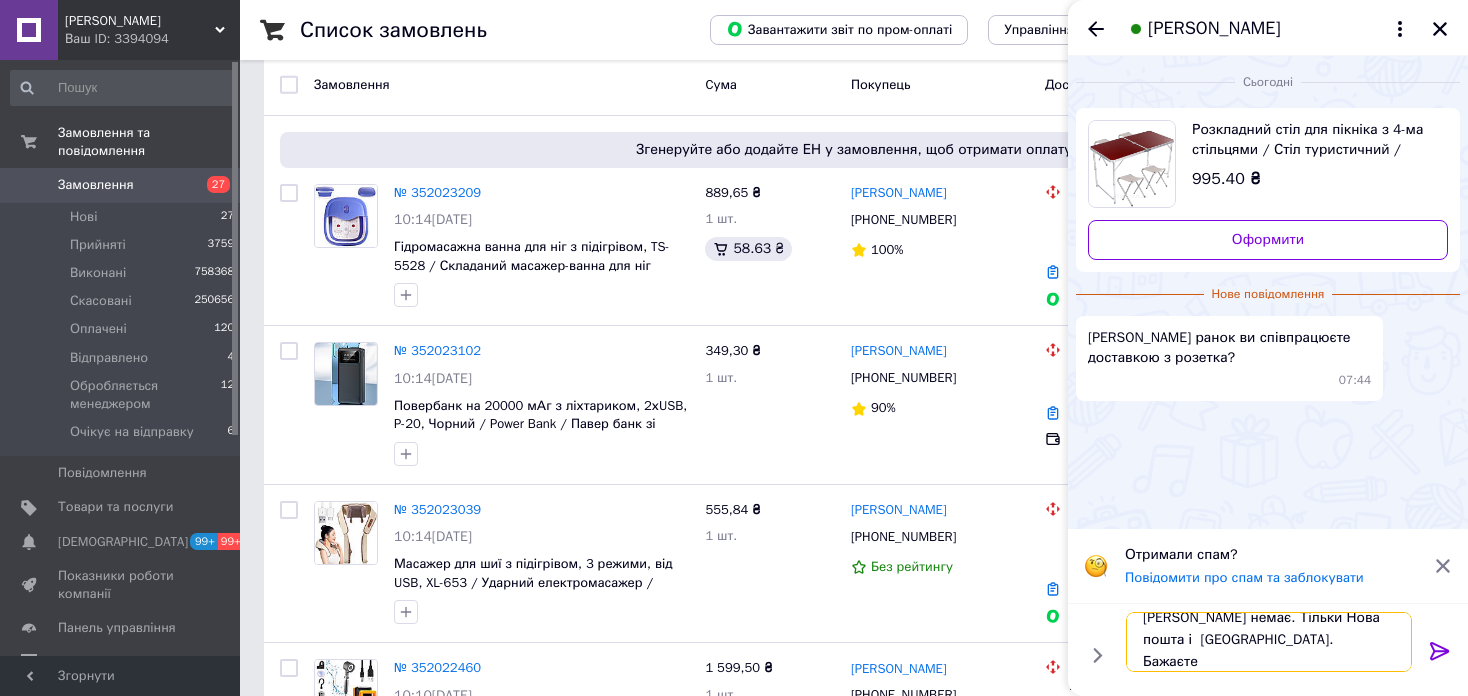 click on "Добрий день
Розетки немає. Тільки Нова пошта і  Укрпошта.
Бажаєте" at bounding box center (1269, 642) 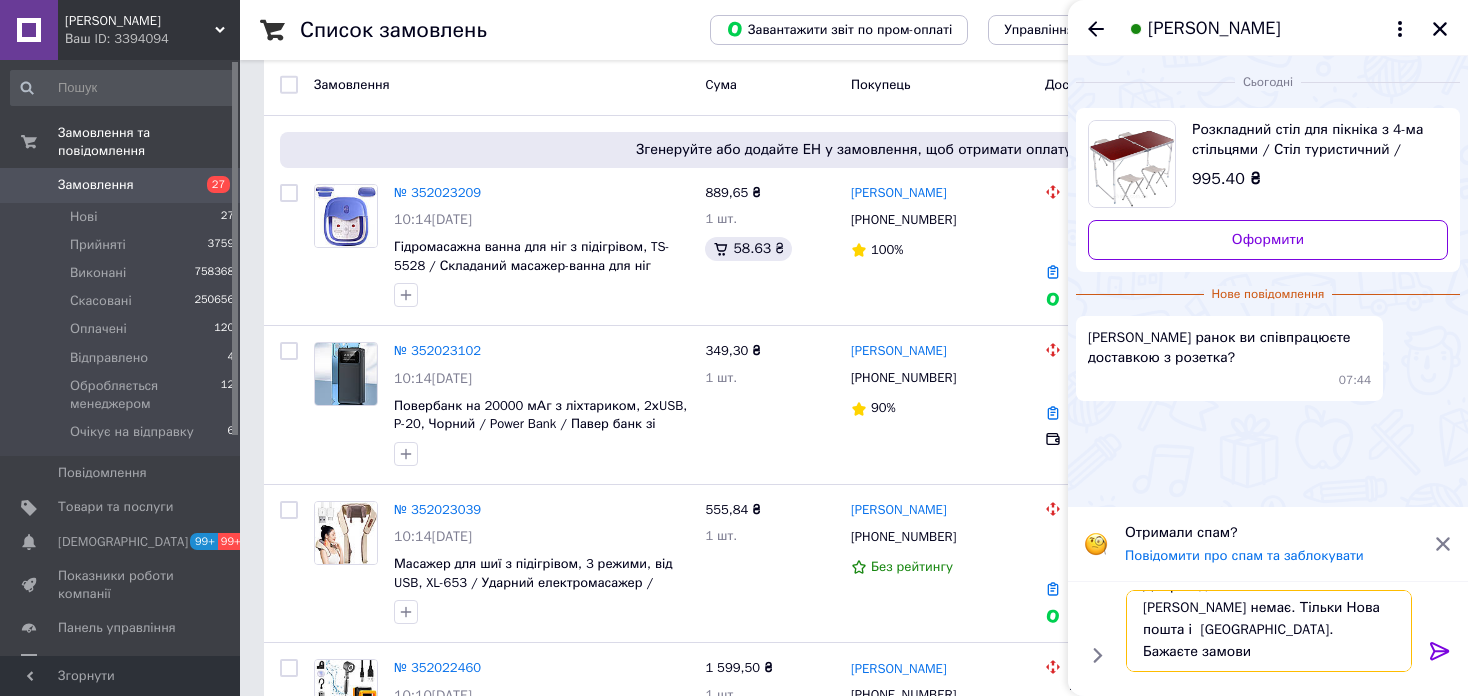 scroll, scrollTop: 23, scrollLeft: 0, axis: vertical 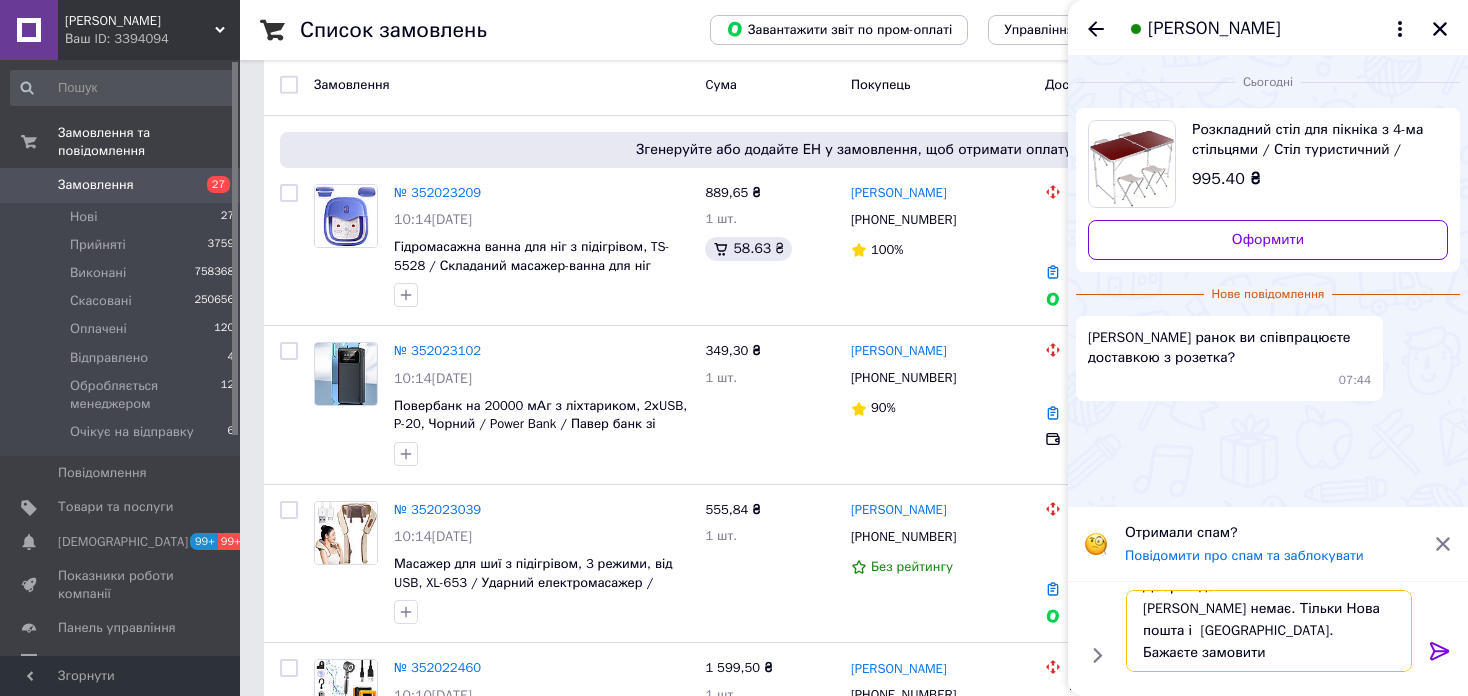 type on "Добрий день
Розетки немає. Тільки Нова пошта і  Укрпошта.
Бажаєте замовити?" 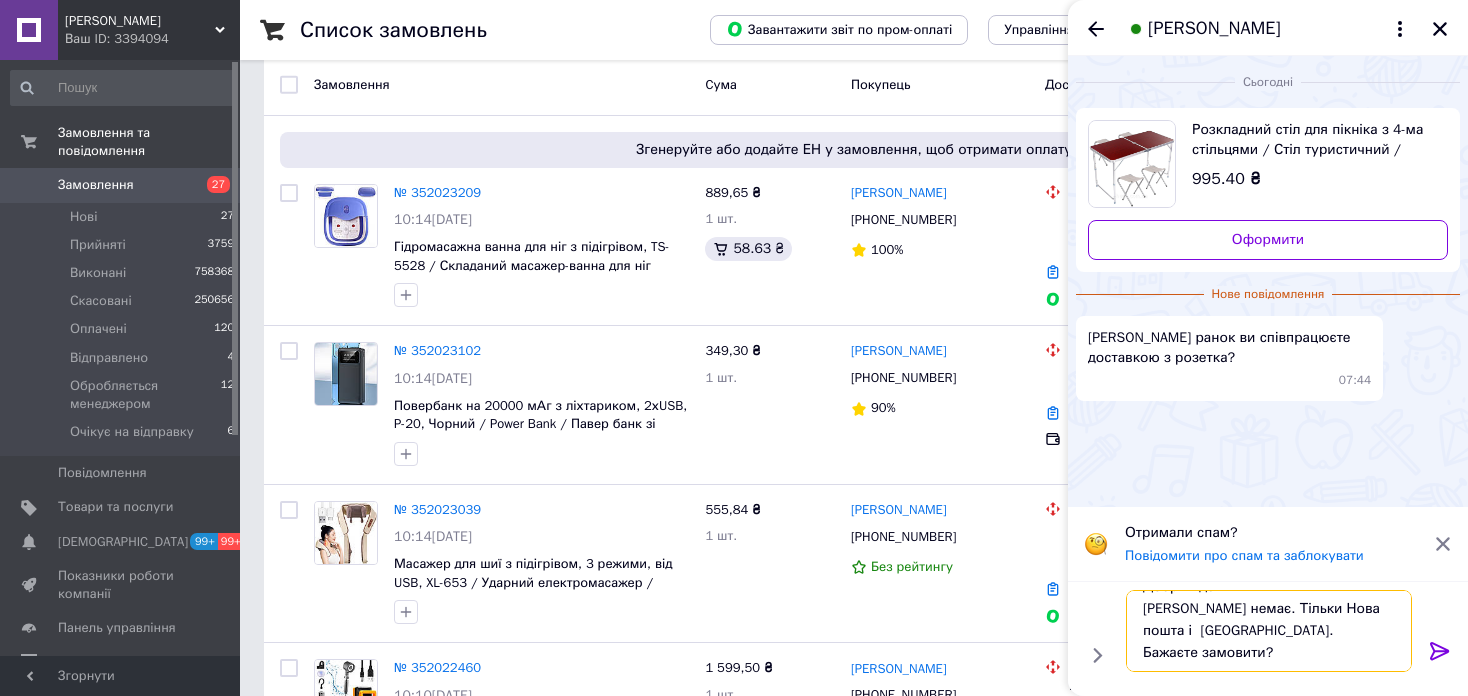 type 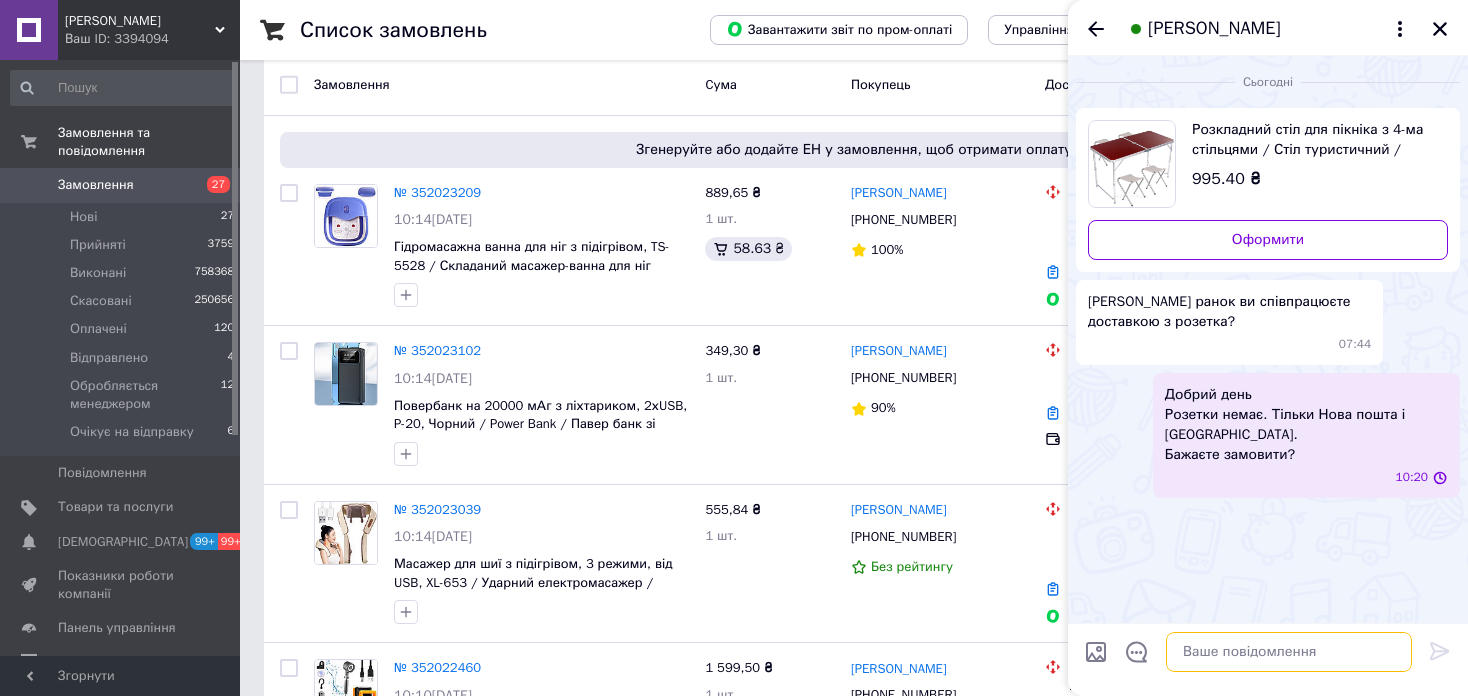 scroll, scrollTop: 0, scrollLeft: 0, axis: both 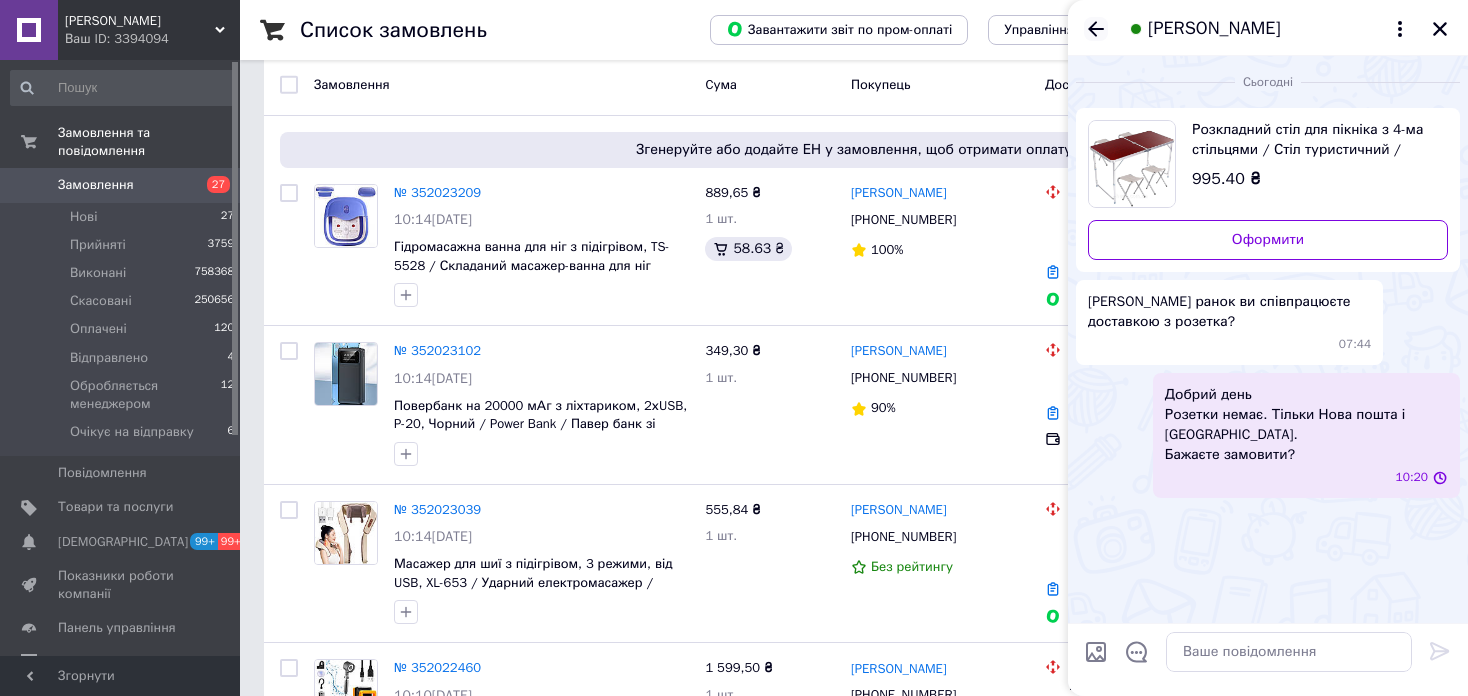 click 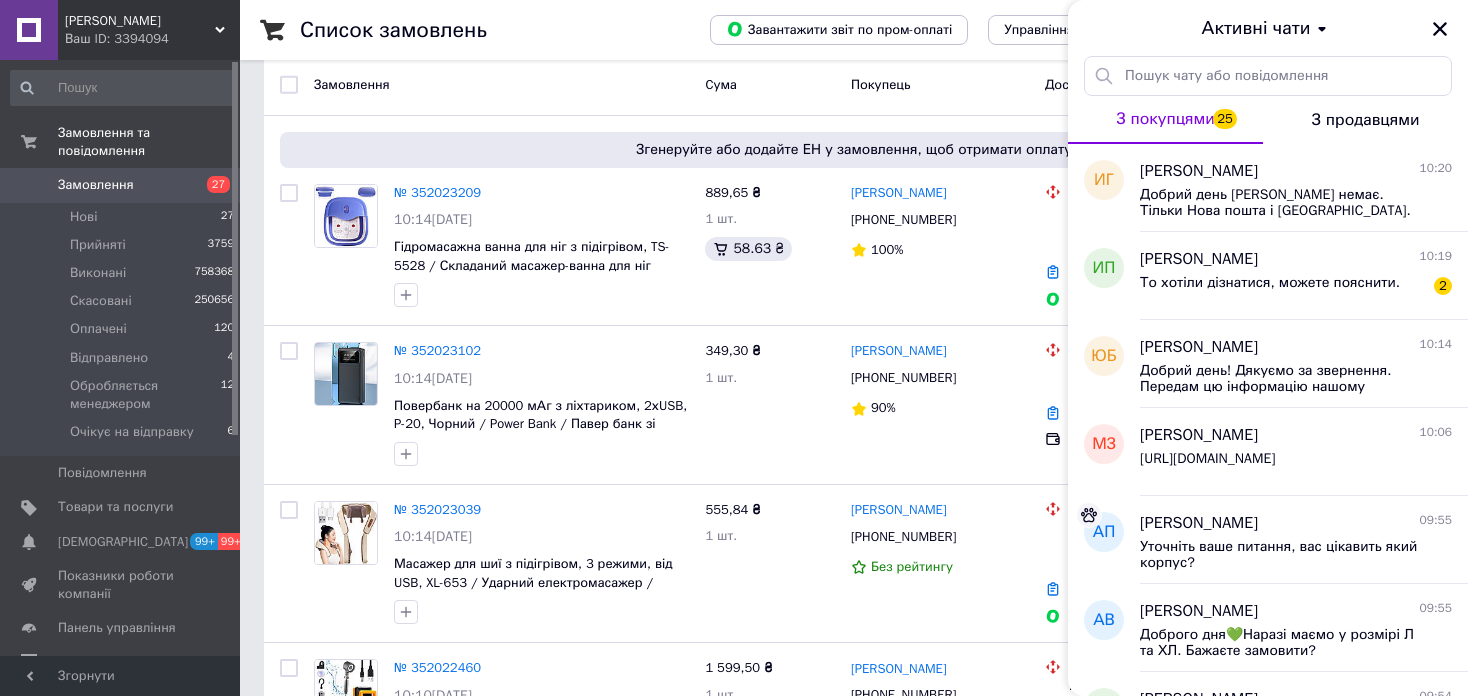 click on "HUGO Ваш ID: 3394094" at bounding box center (149, 30) 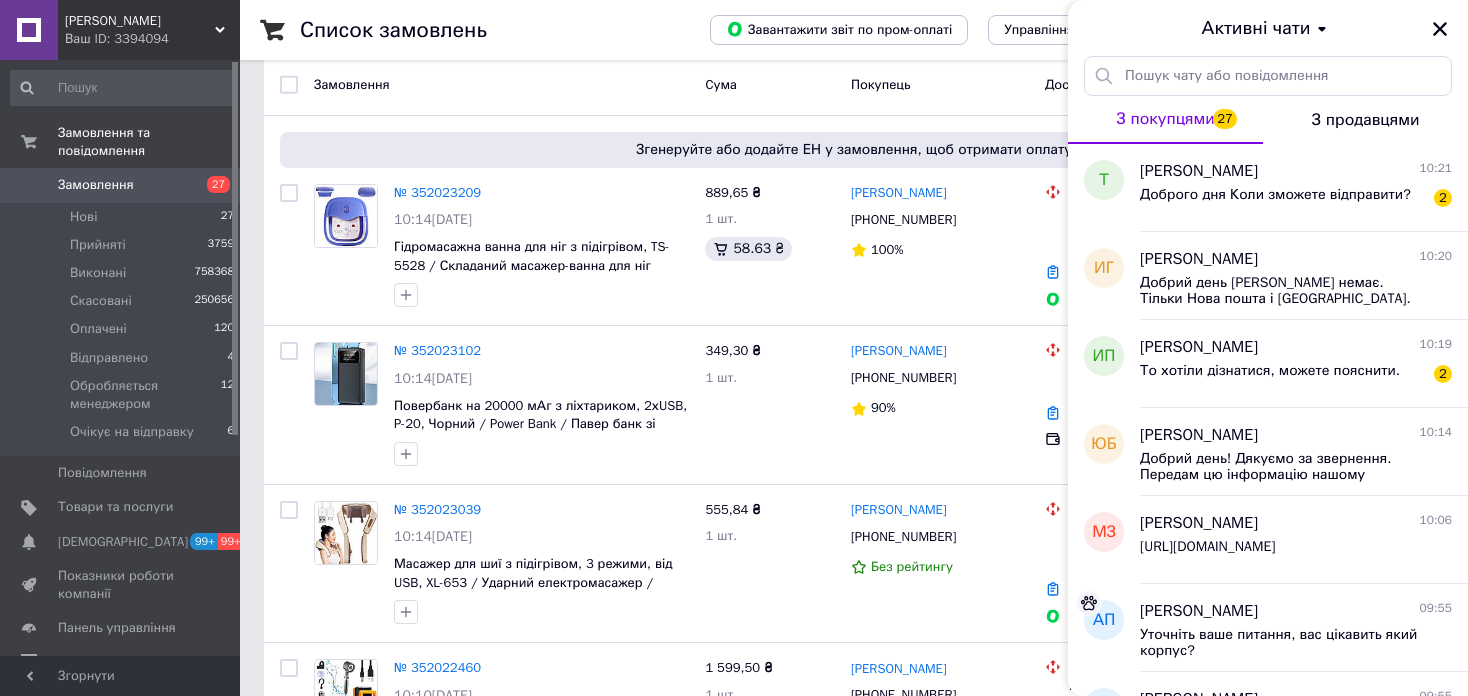 click on "Ваш ID: 3394094" at bounding box center (152, 39) 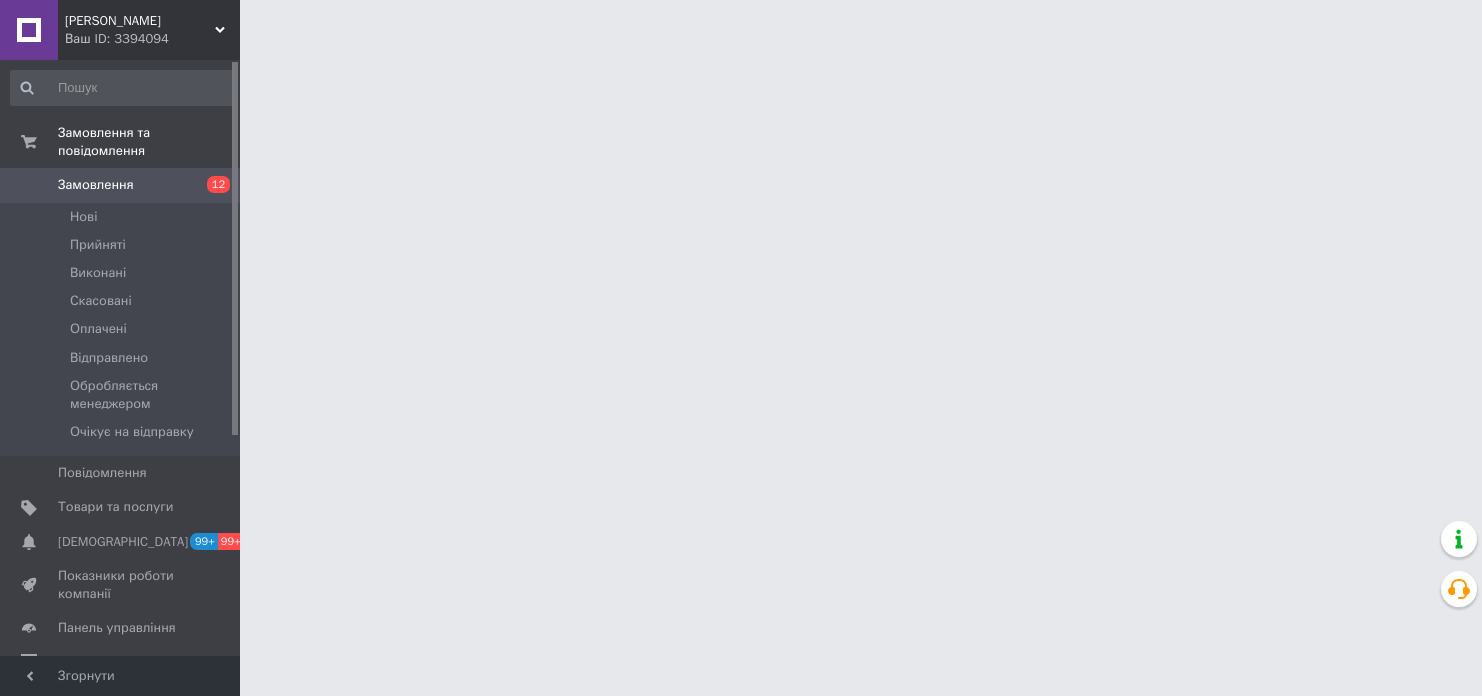 scroll, scrollTop: 0, scrollLeft: 0, axis: both 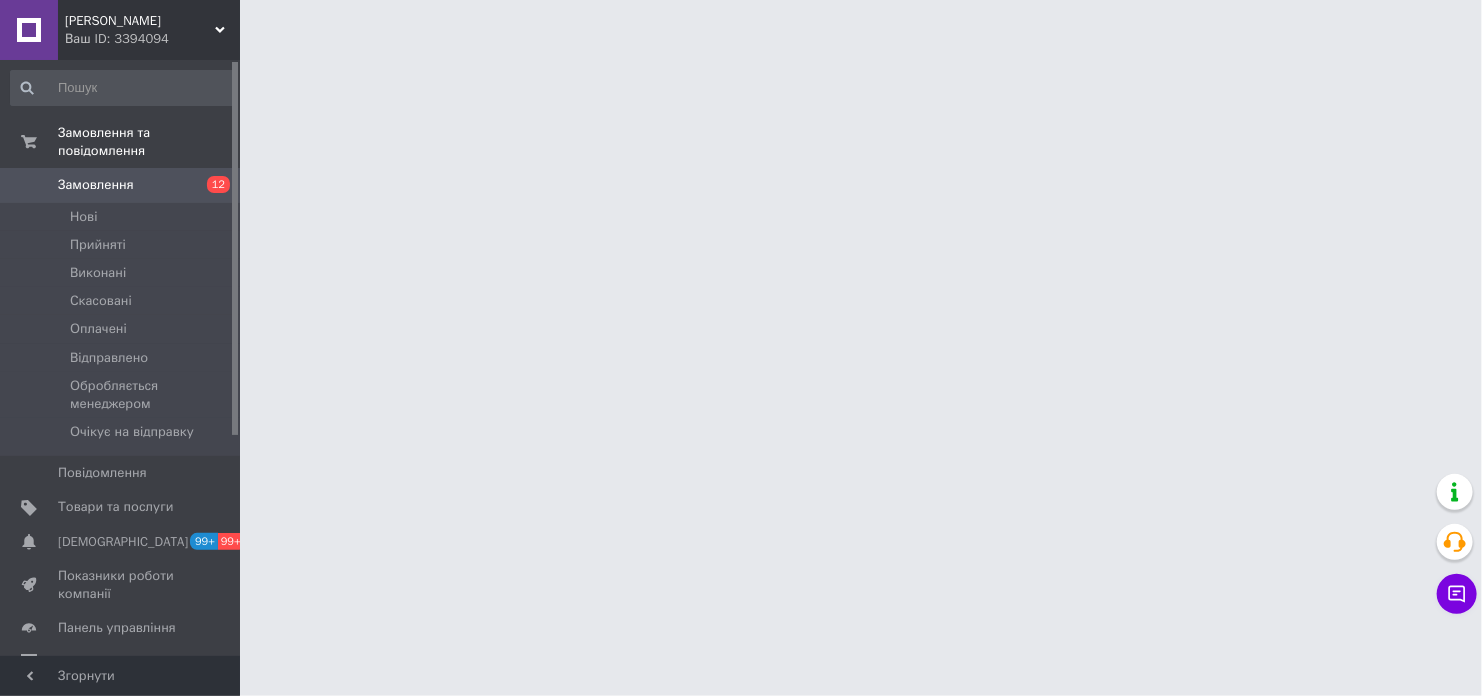 click on "Ваш ID: 3394094" at bounding box center (152, 39) 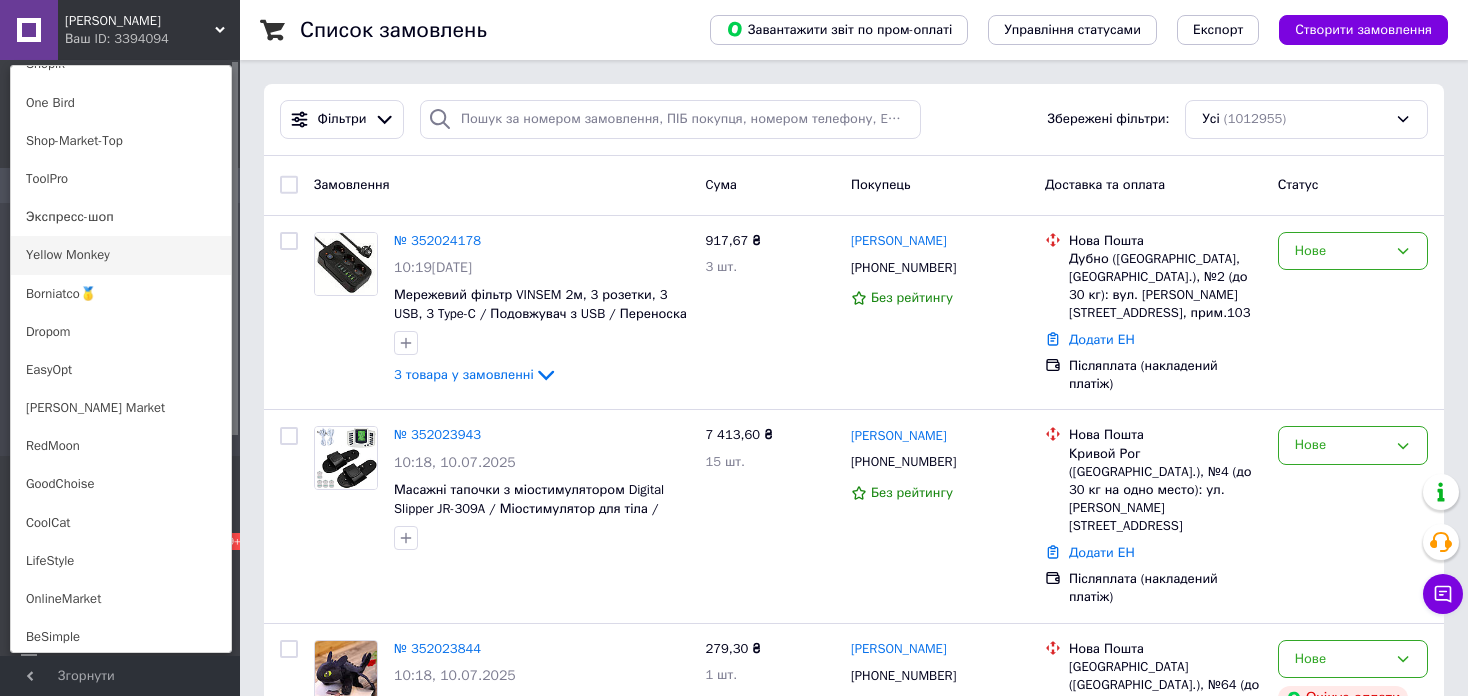 scroll, scrollTop: 1100, scrollLeft: 0, axis: vertical 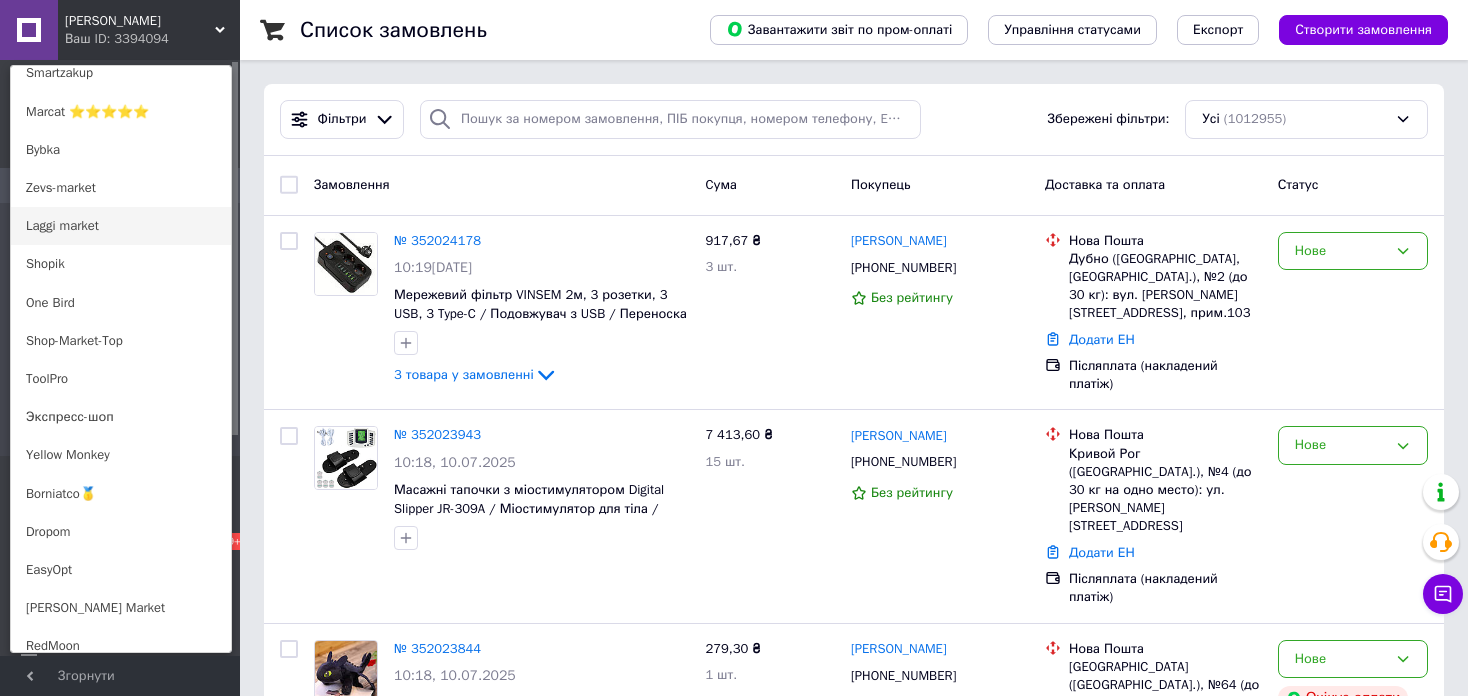 click on "Laggi market" at bounding box center (121, 226) 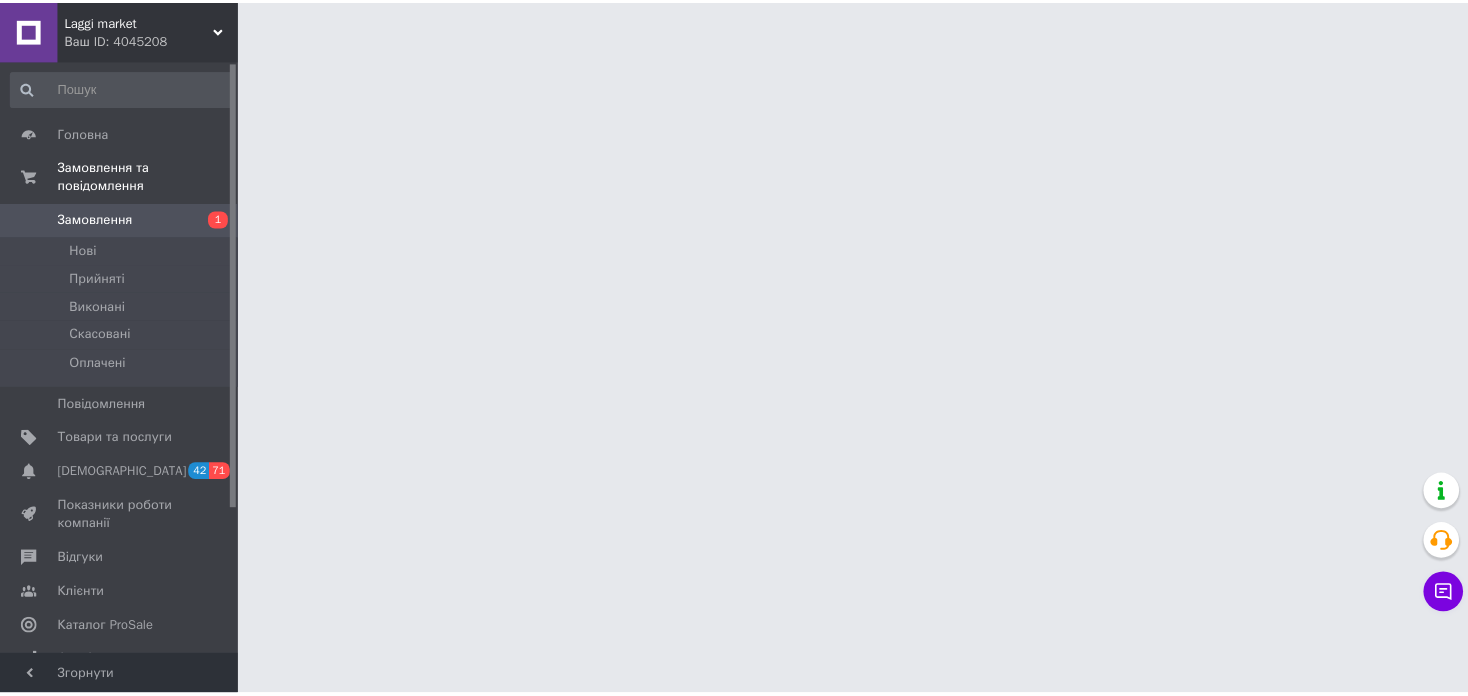 scroll, scrollTop: 0, scrollLeft: 0, axis: both 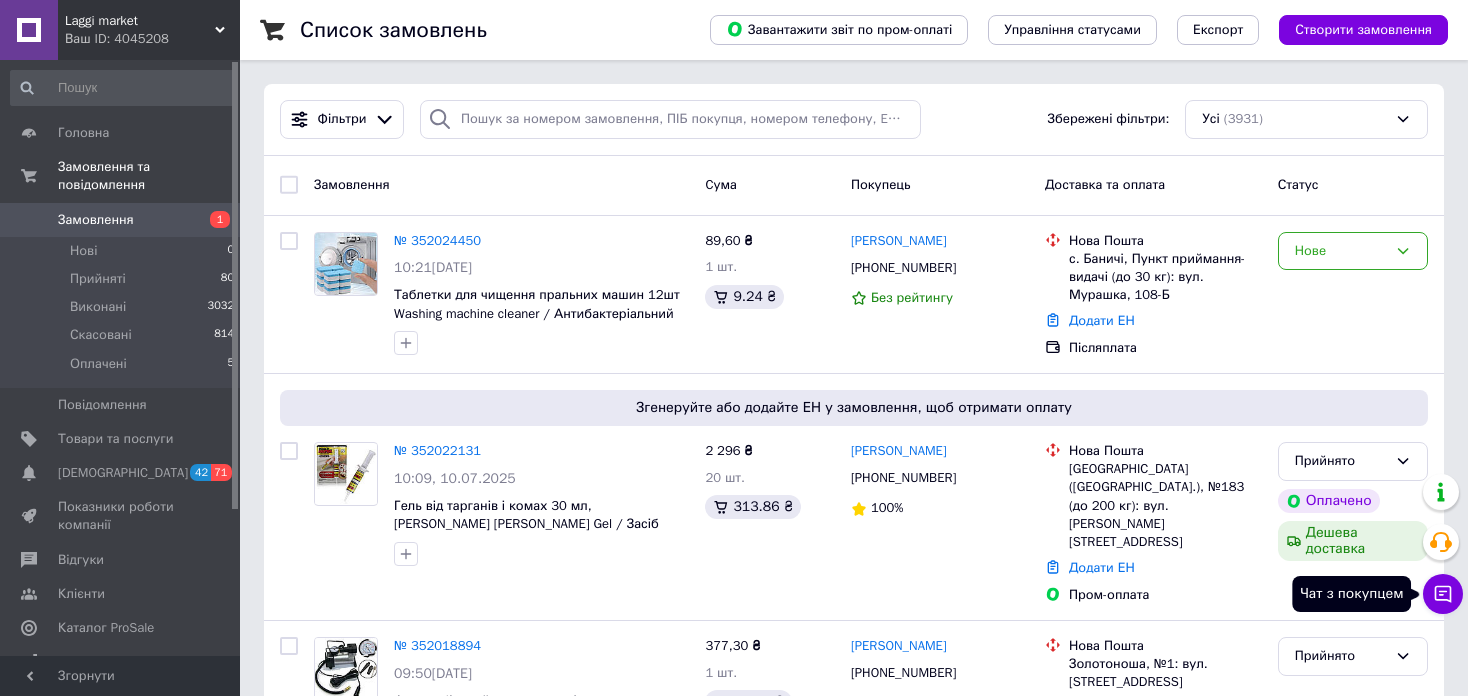 click on "Чат з покупцем" at bounding box center (1443, 594) 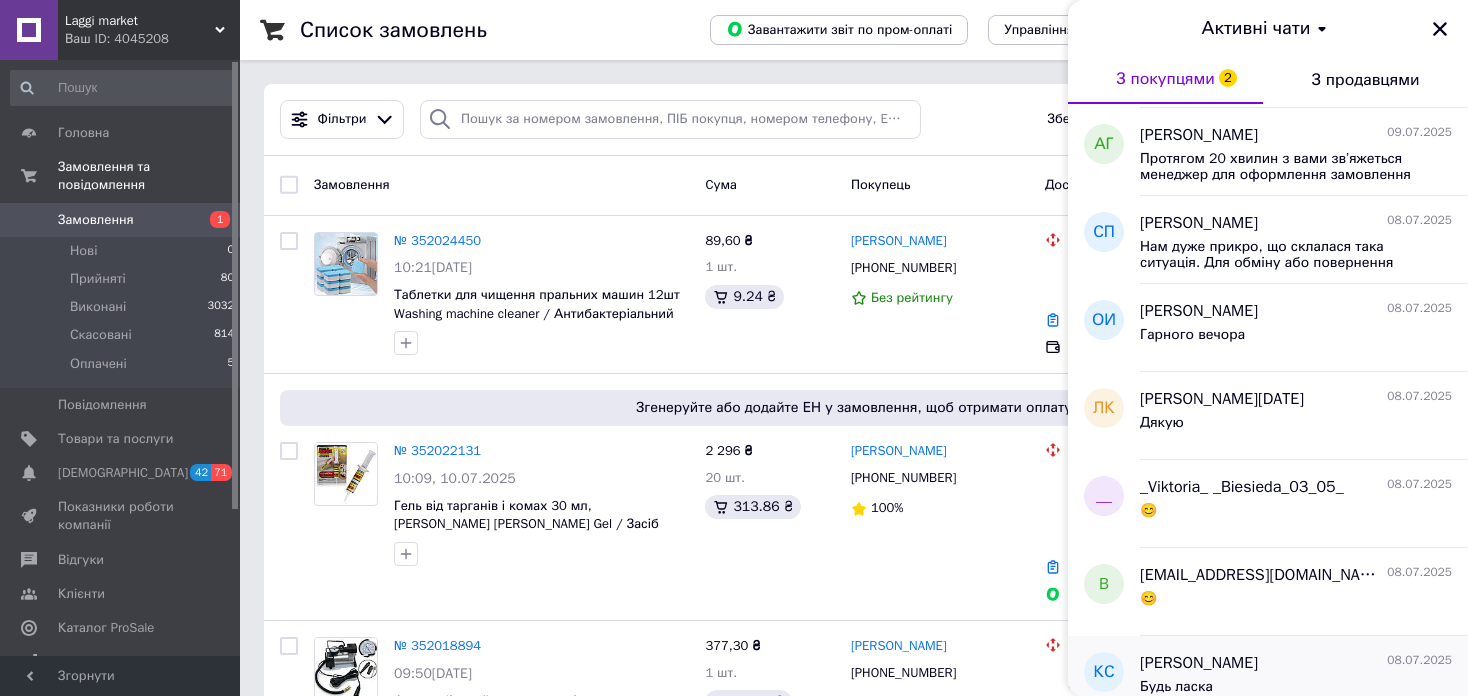 scroll, scrollTop: 1100, scrollLeft: 0, axis: vertical 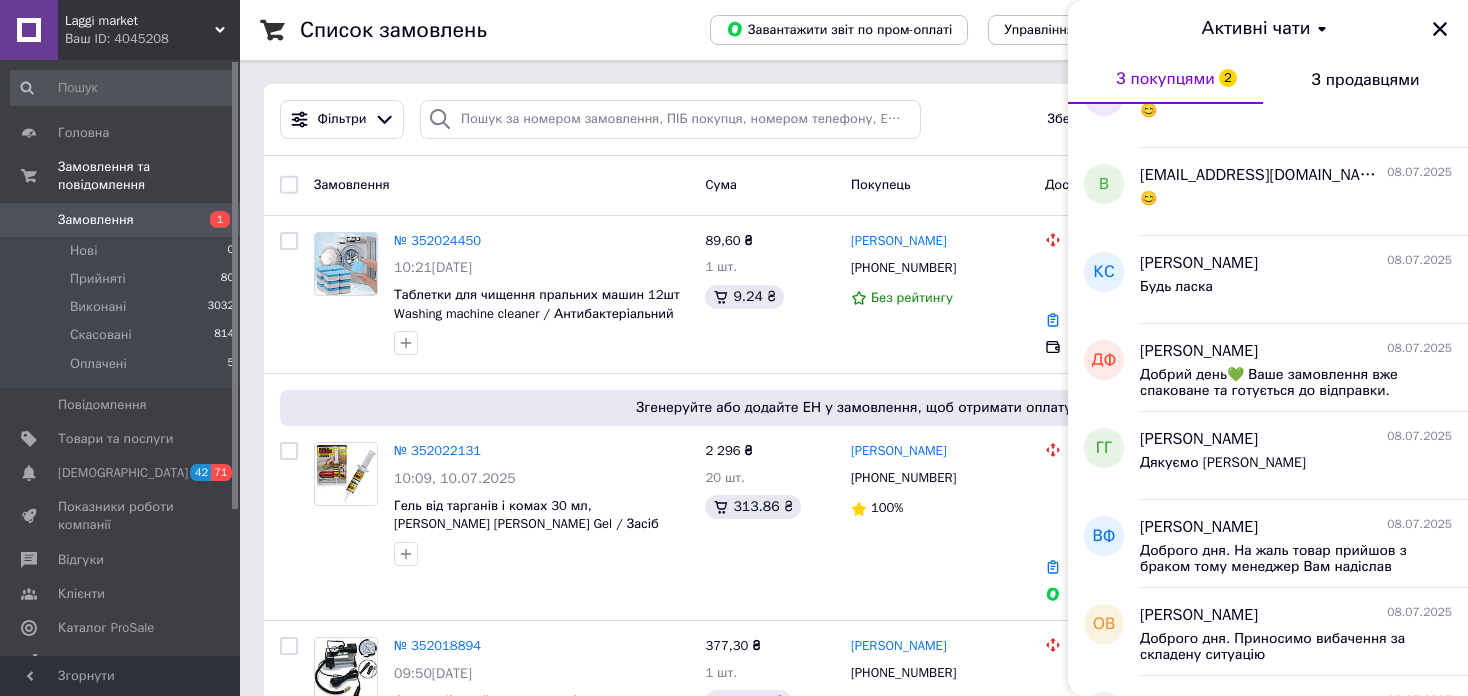 click on "Ваш ID: 4045208" at bounding box center (152, 39) 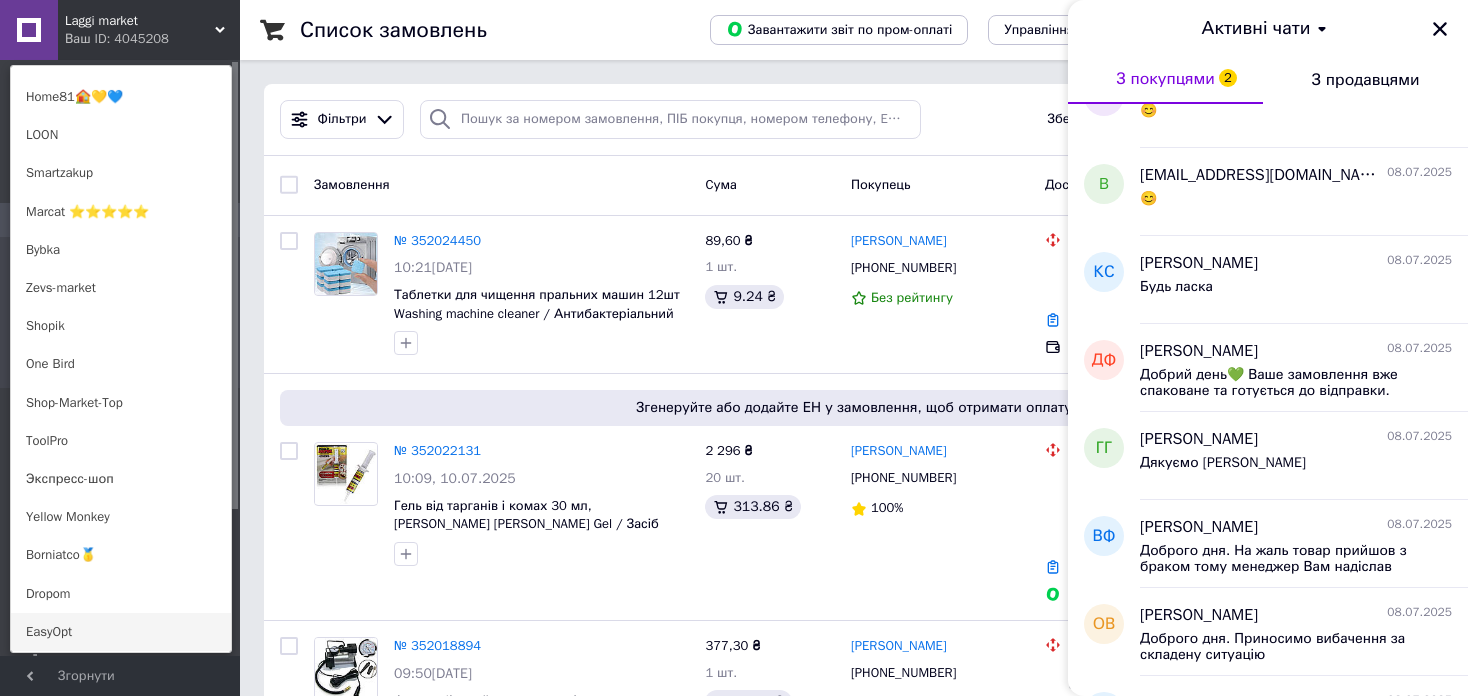 scroll, scrollTop: 1200, scrollLeft: 0, axis: vertical 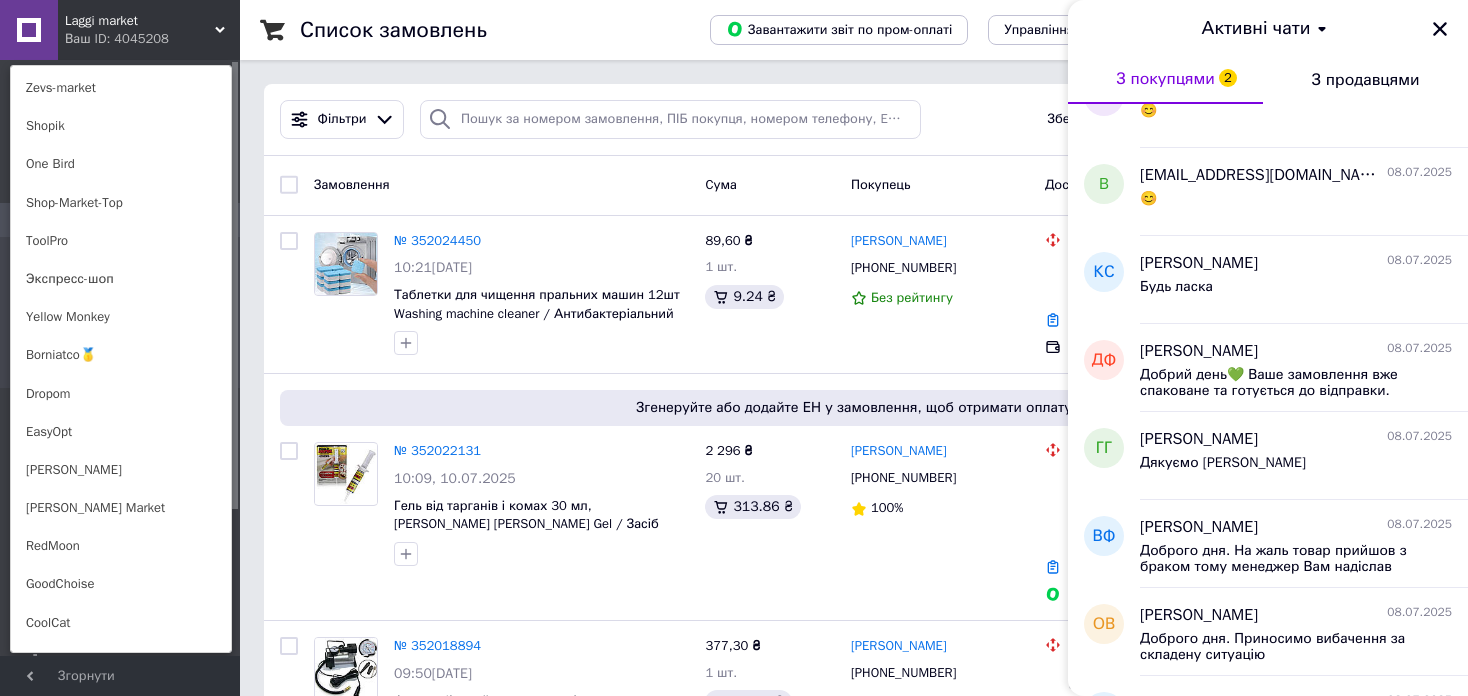 drag, startPoint x: 71, startPoint y: 331, endPoint x: 139, endPoint y: 385, distance: 86.833176 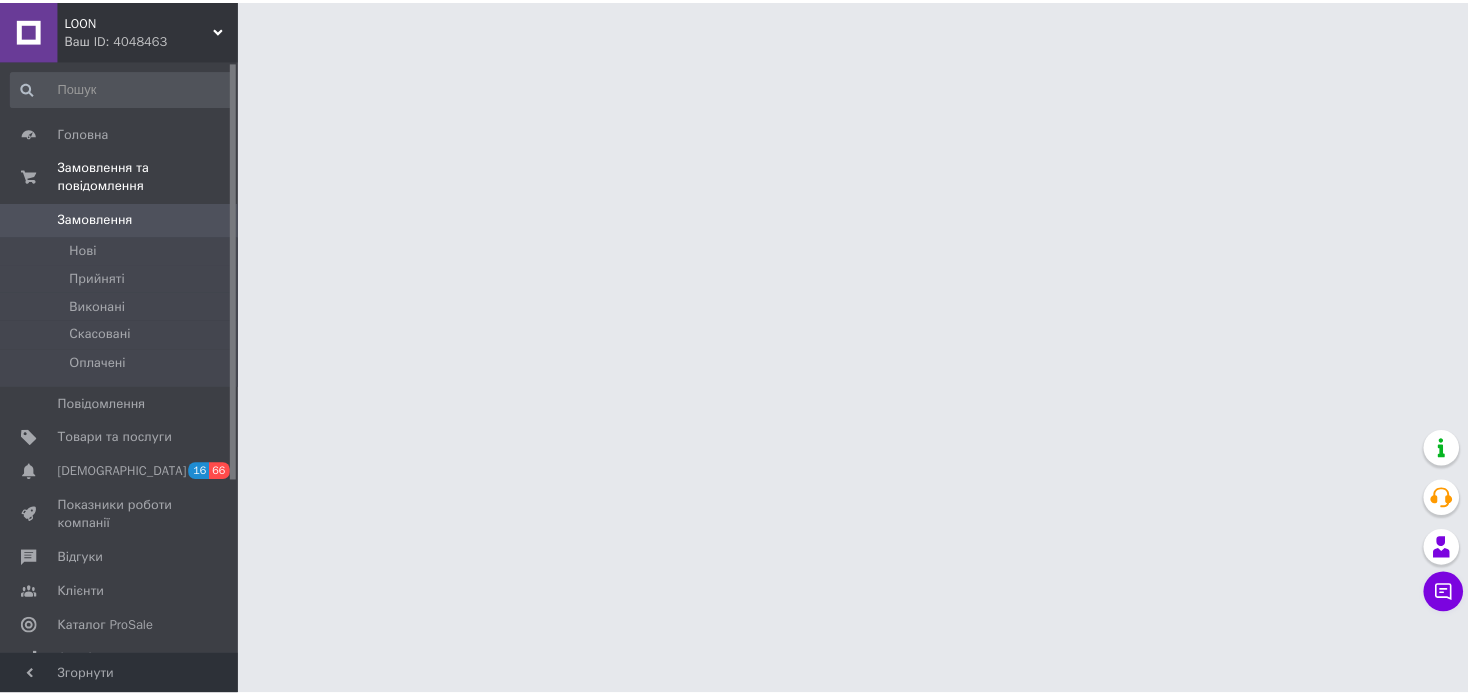 scroll, scrollTop: 0, scrollLeft: 0, axis: both 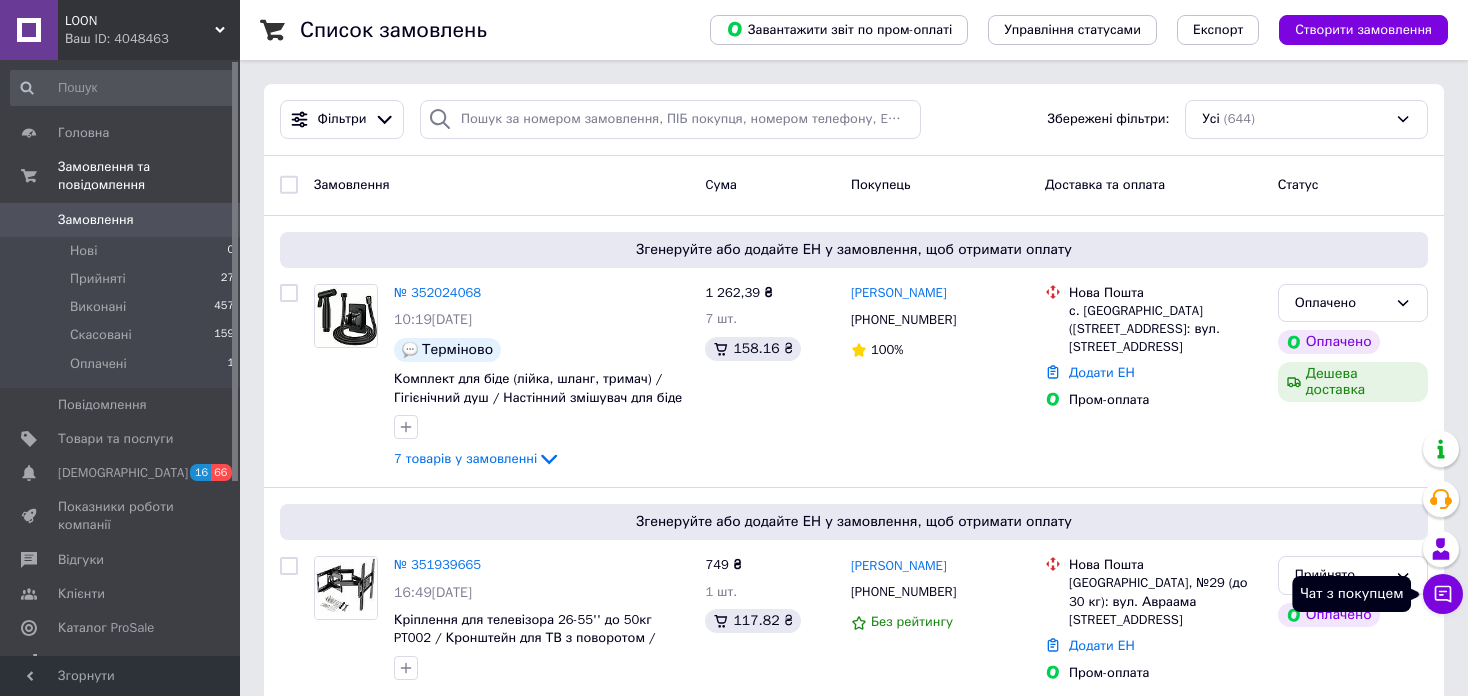 click on "Чат з покупцем" at bounding box center [1443, 594] 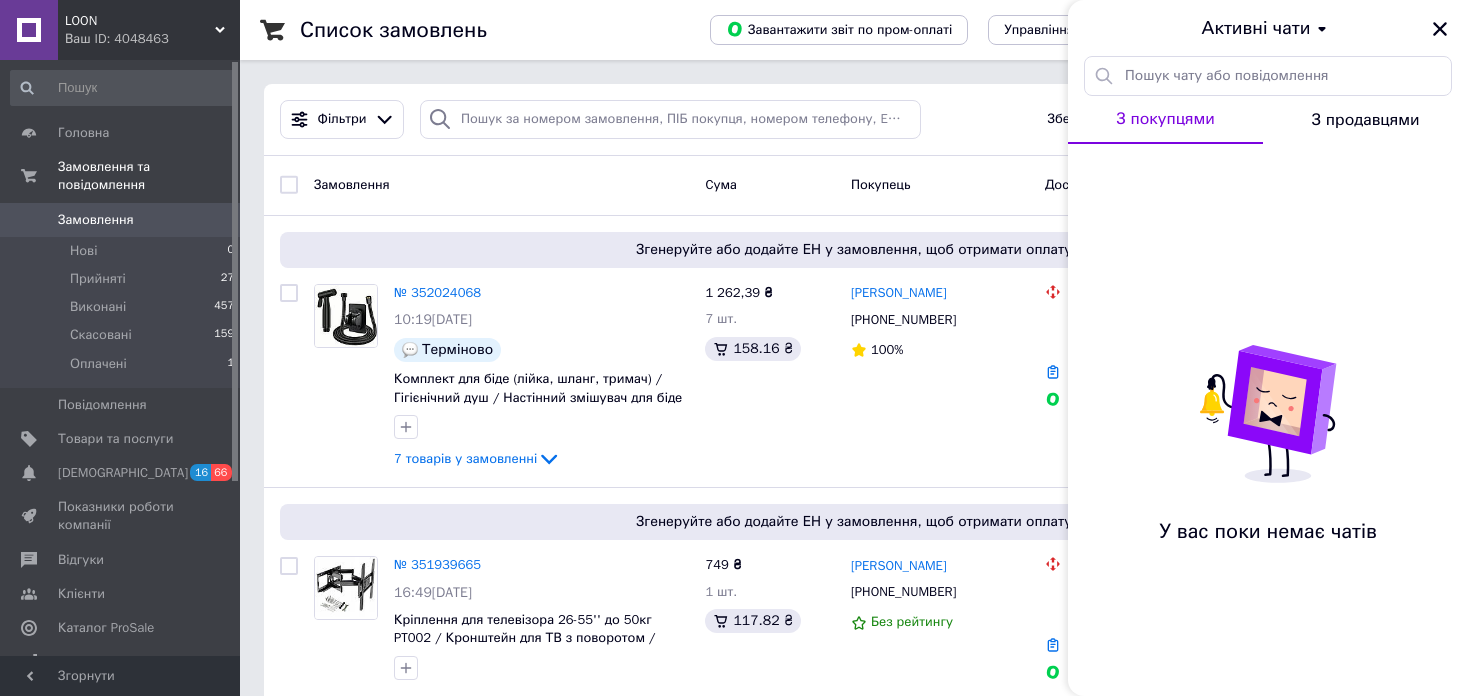 click on "LOON" at bounding box center (140, 21) 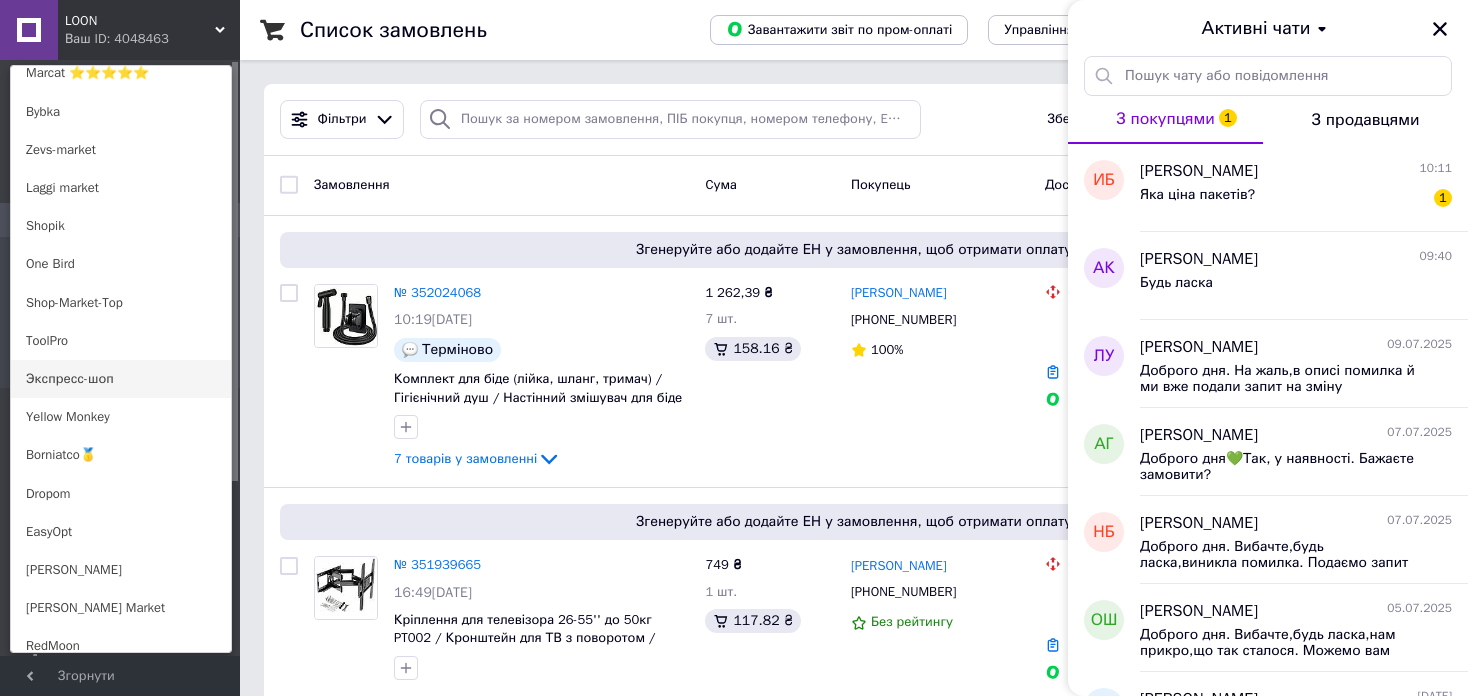 scroll, scrollTop: 1300, scrollLeft: 0, axis: vertical 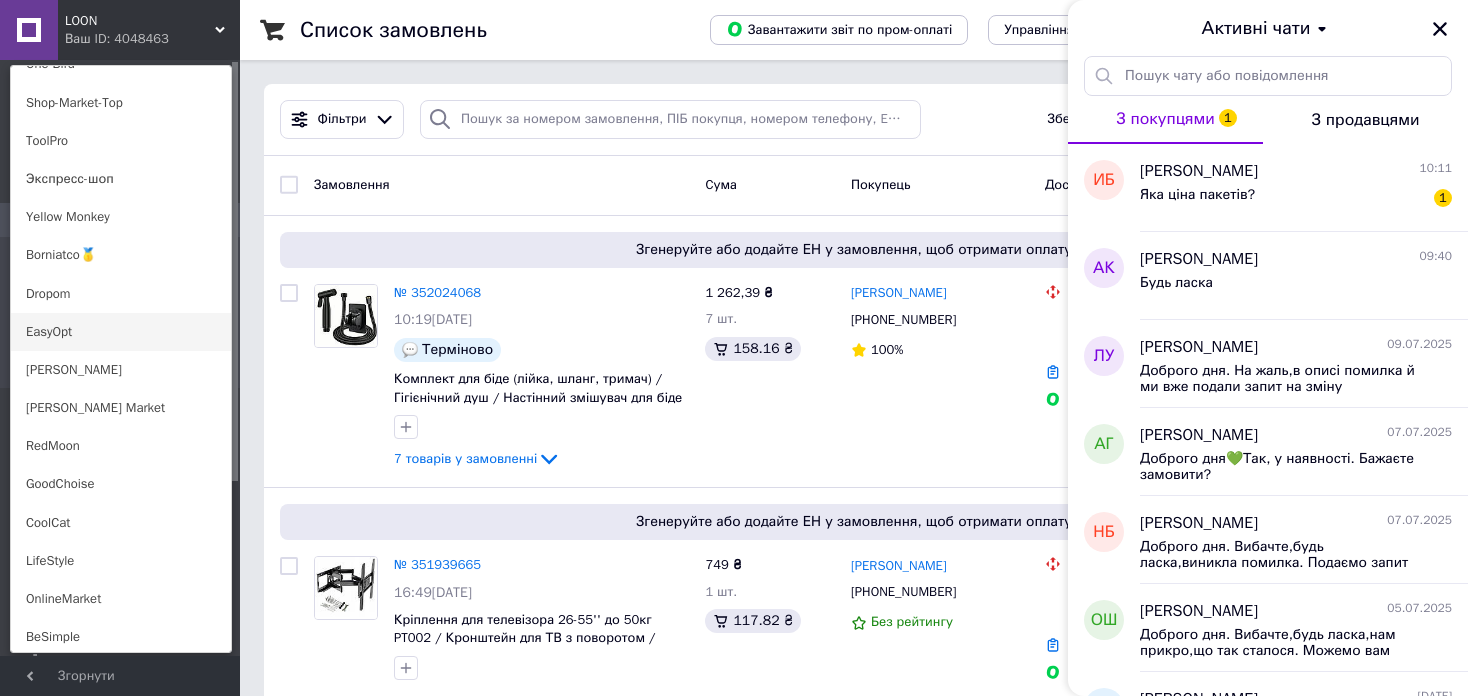 click on "EasyOpt" at bounding box center [121, 332] 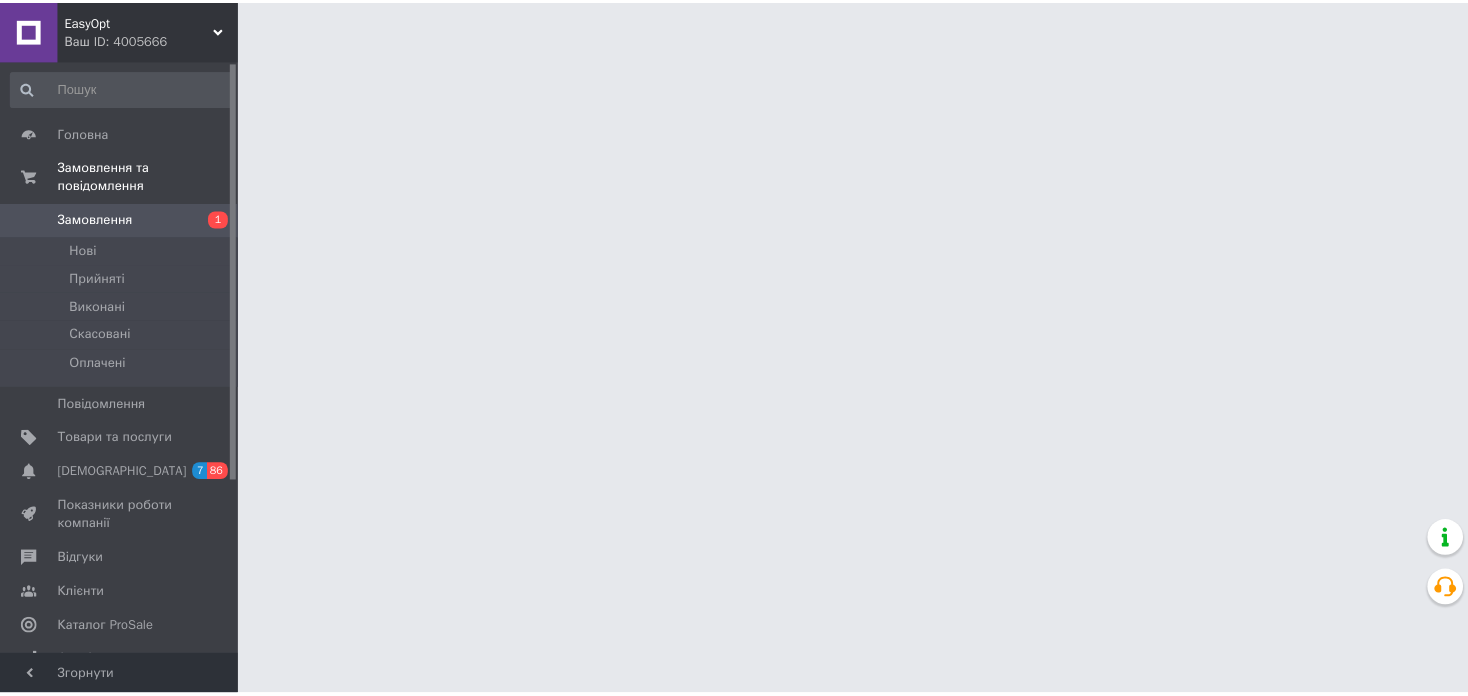 scroll, scrollTop: 0, scrollLeft: 0, axis: both 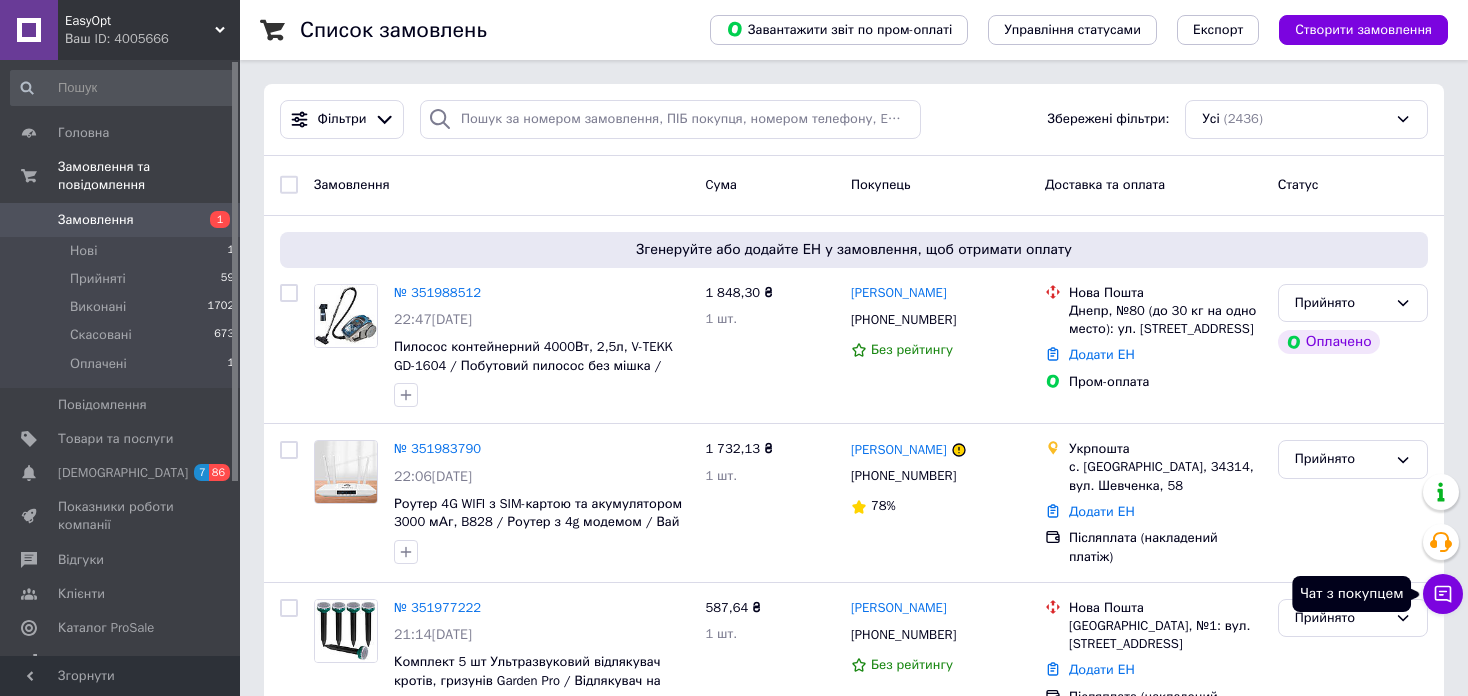 click 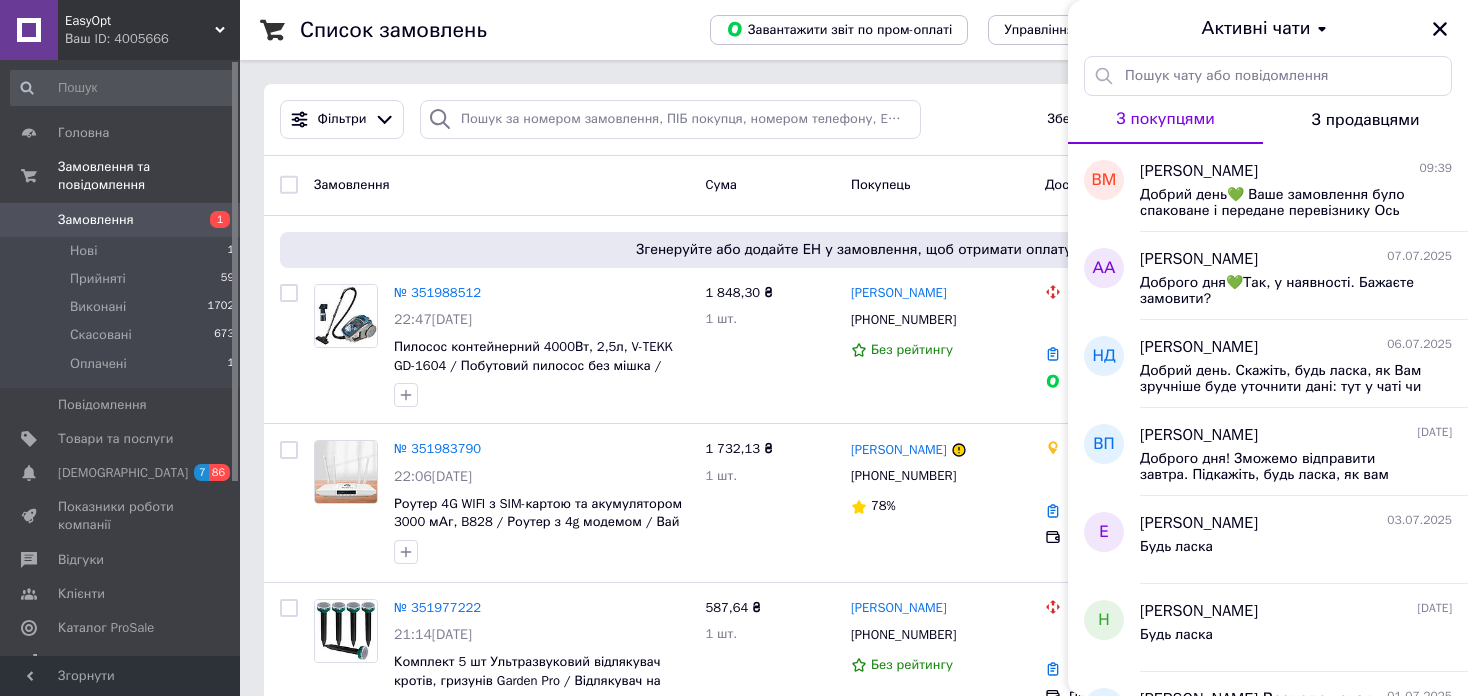 click on "EasyOpt" at bounding box center [140, 21] 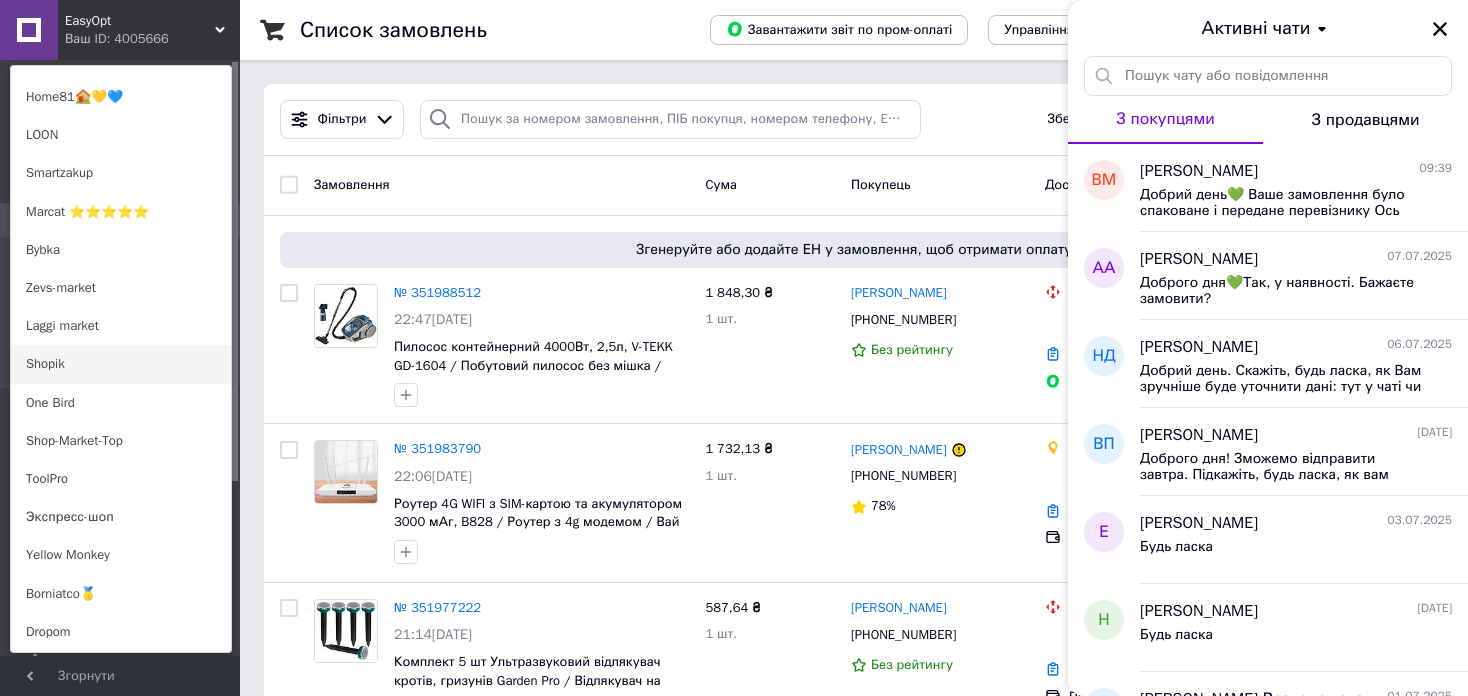 scroll, scrollTop: 700, scrollLeft: 0, axis: vertical 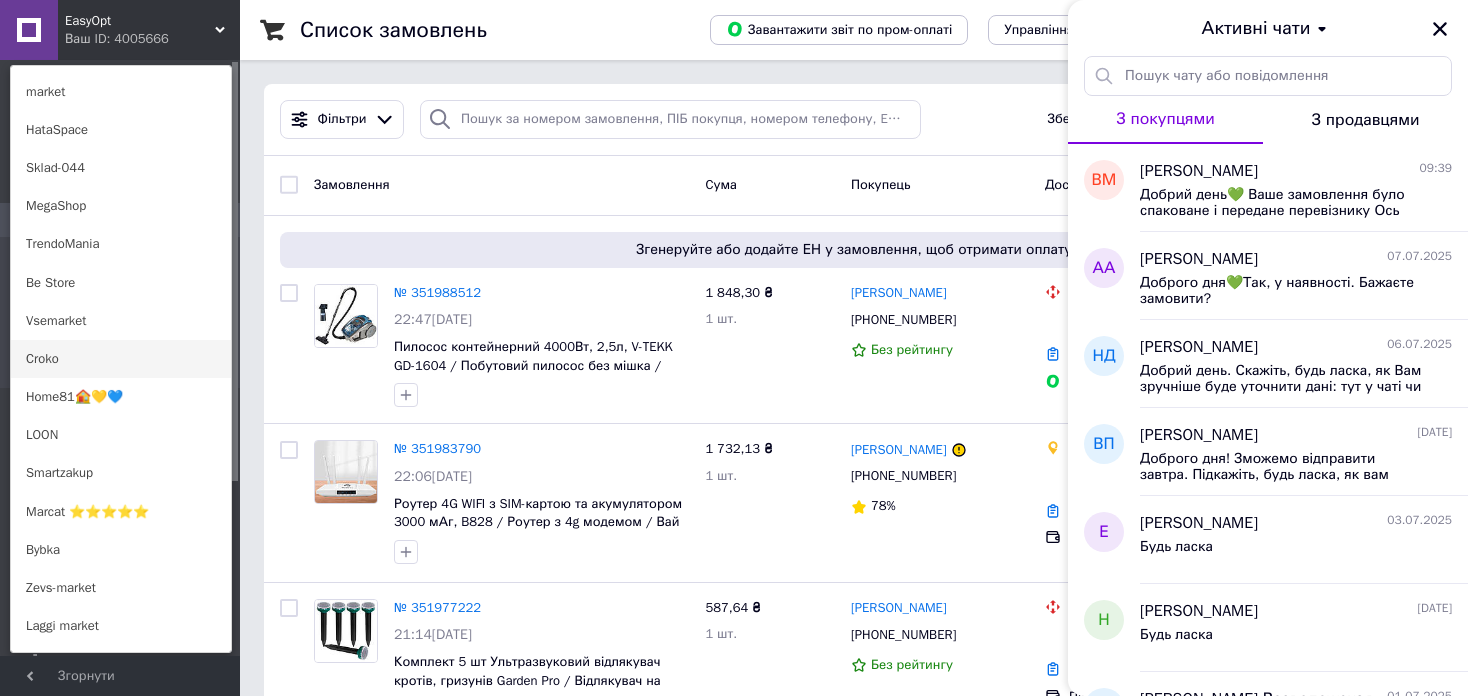 click on "Croko" at bounding box center (121, 359) 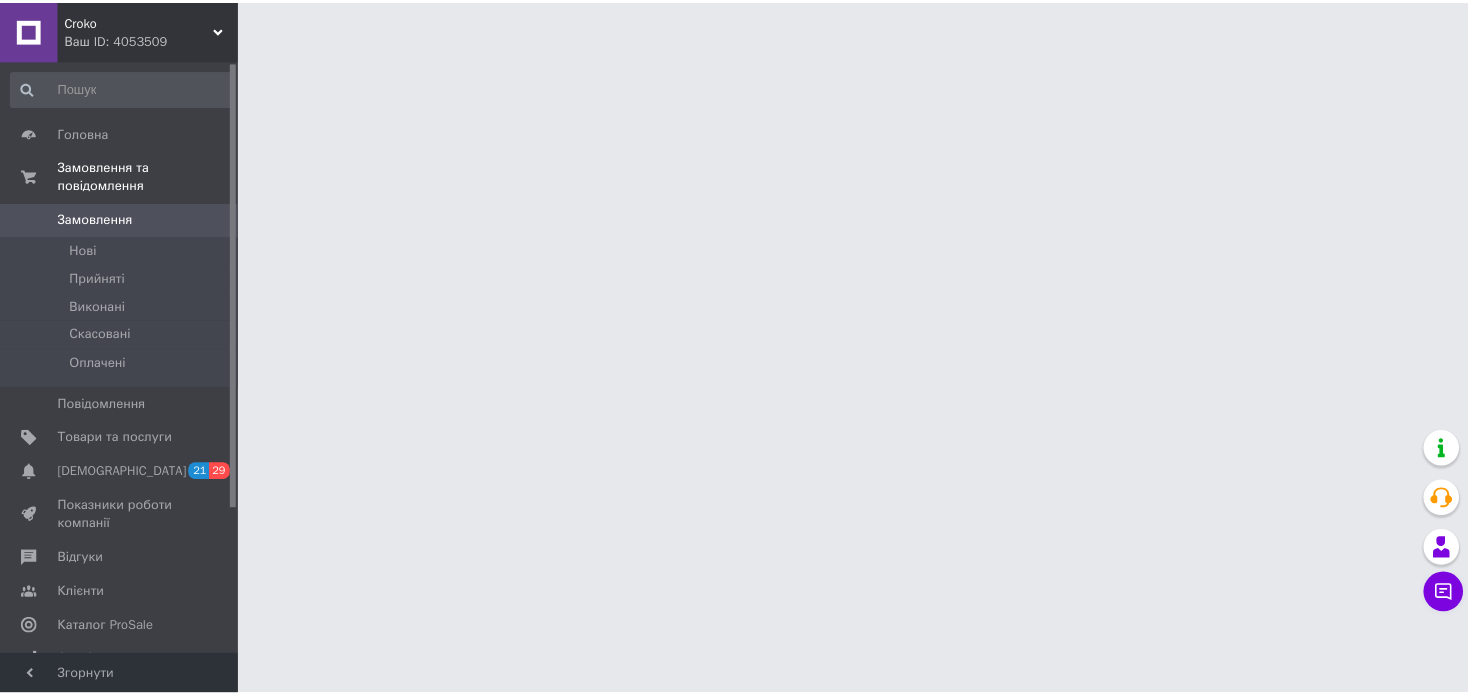 scroll, scrollTop: 0, scrollLeft: 0, axis: both 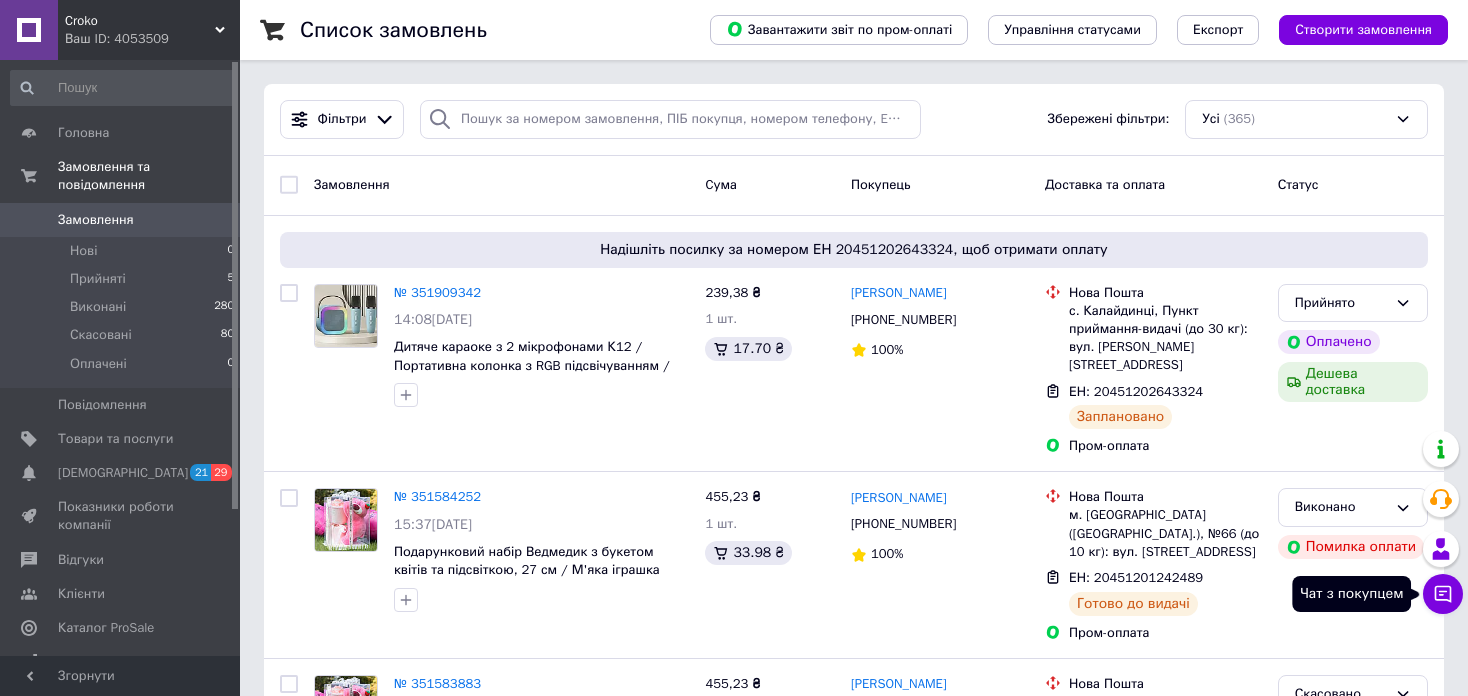 click on "Чат з покупцем" at bounding box center (1443, 594) 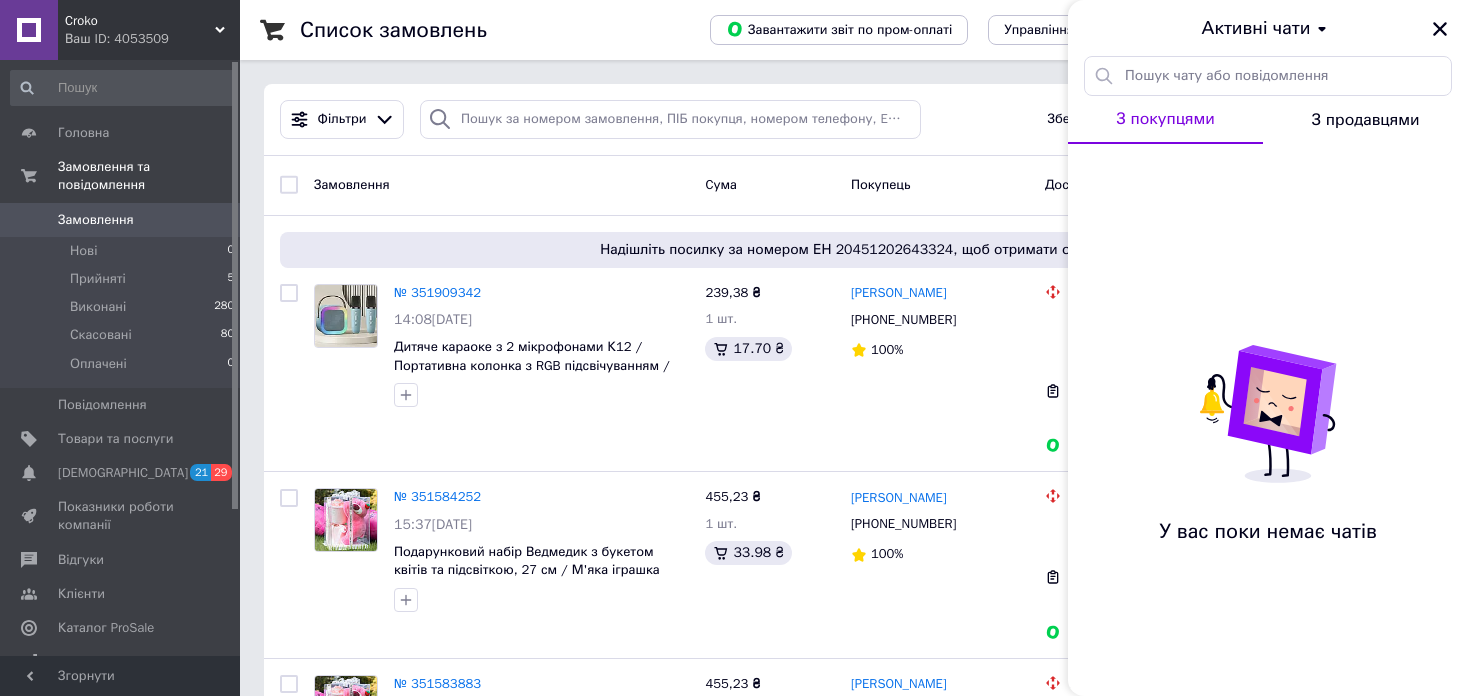 click on "Croko" at bounding box center (140, 21) 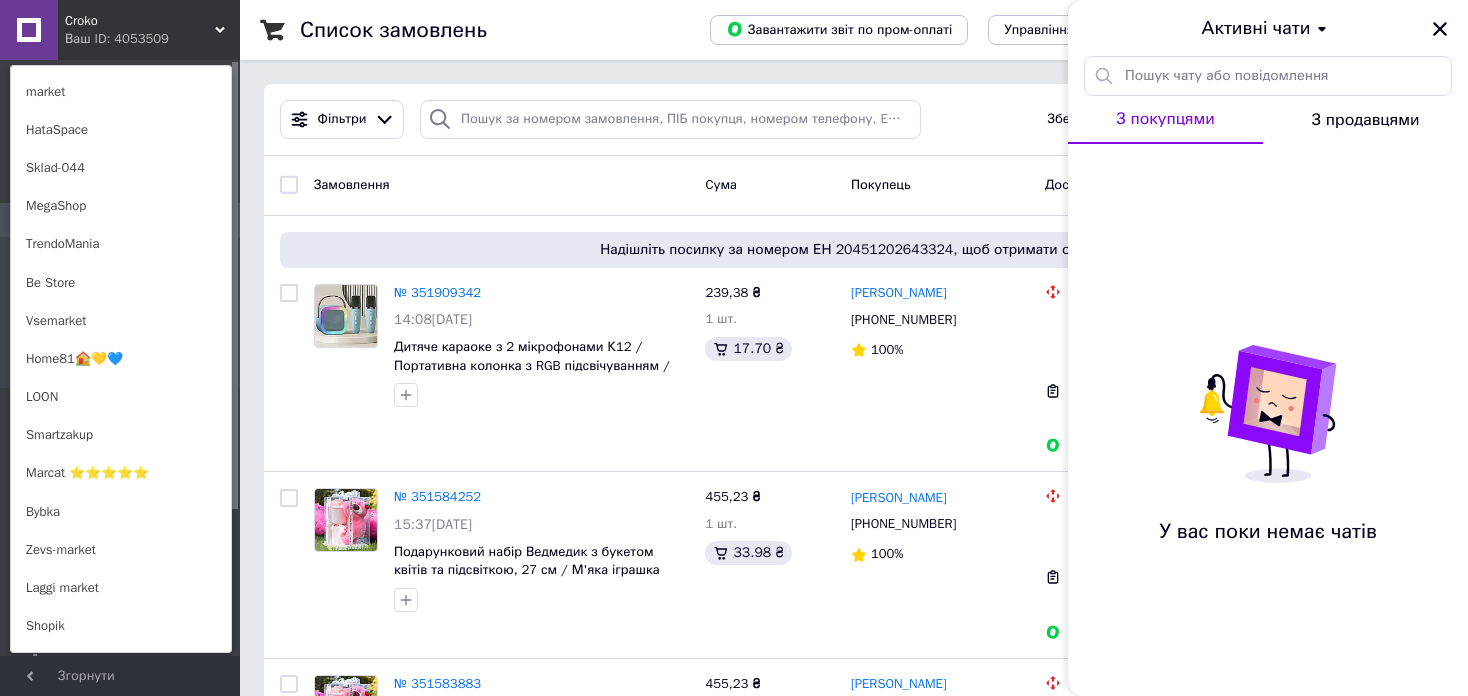 scroll, scrollTop: 1000, scrollLeft: 0, axis: vertical 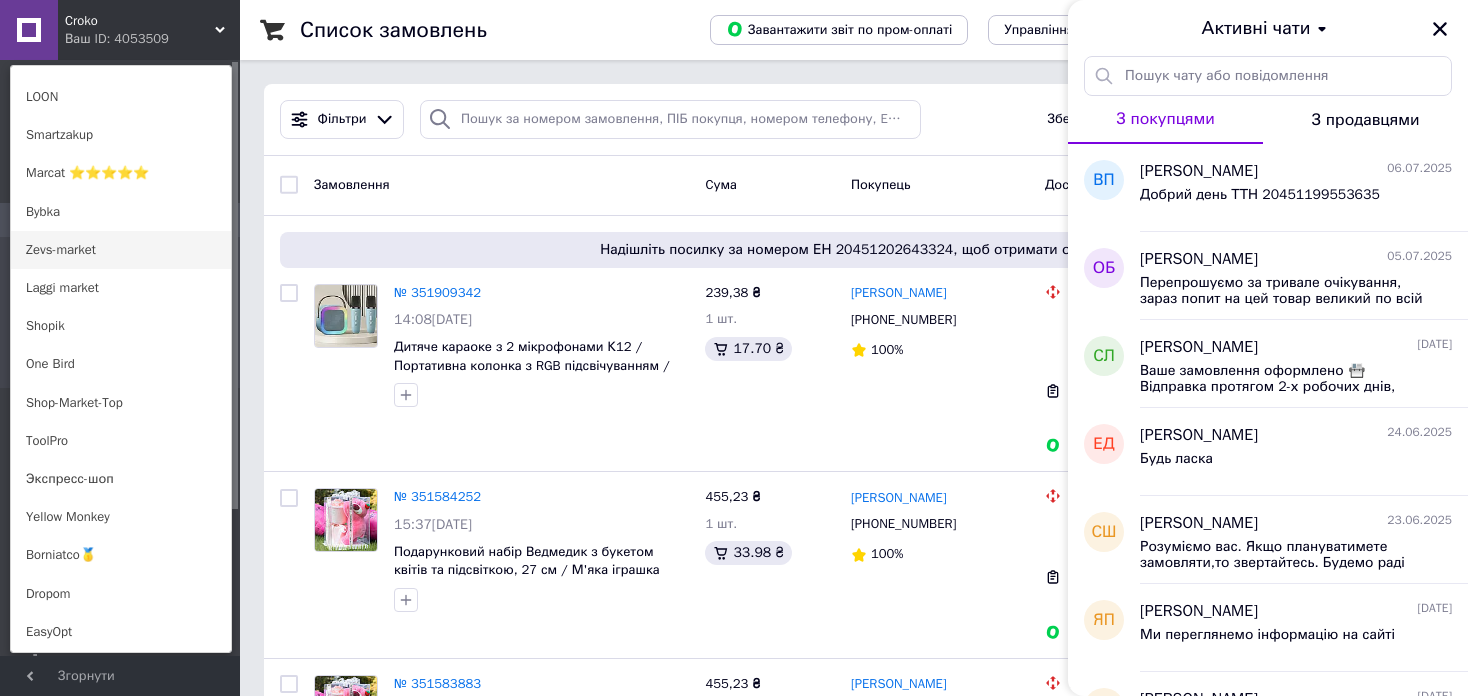 click on "Zevs-market" at bounding box center [121, 250] 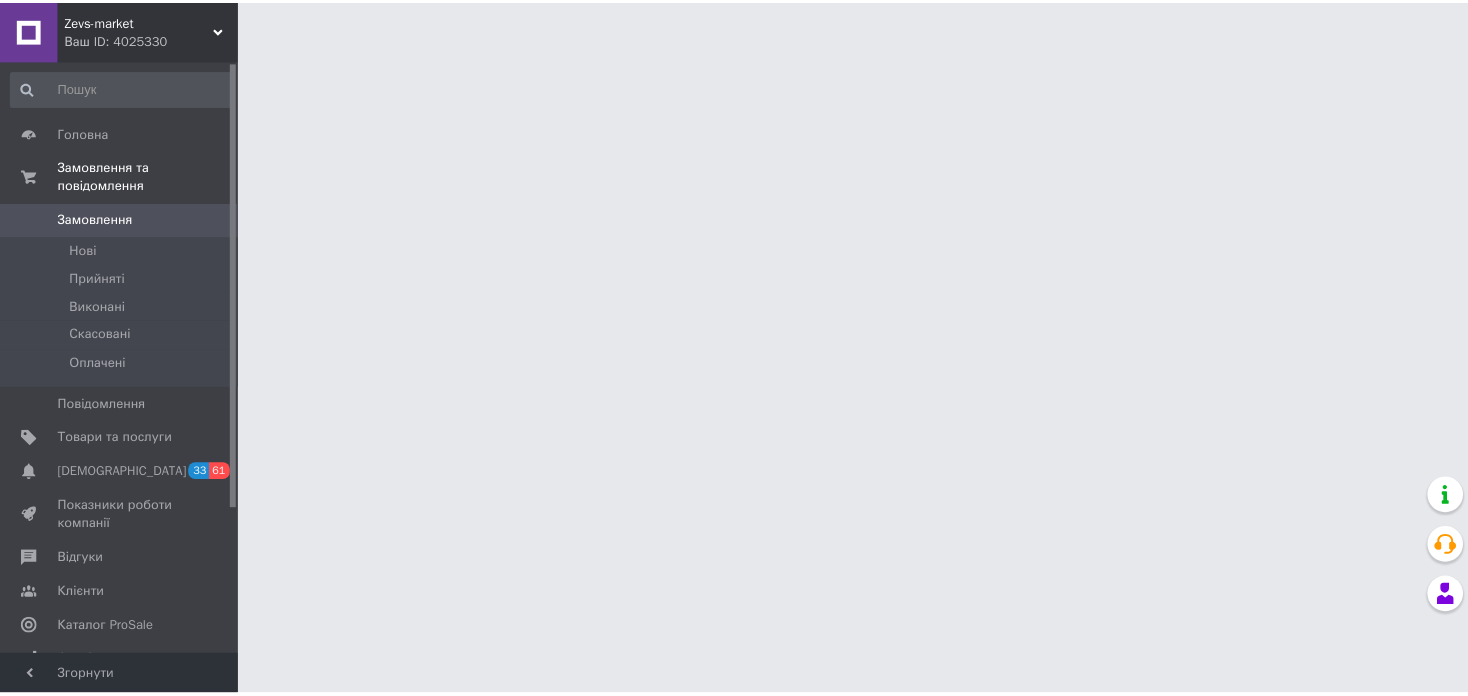 scroll, scrollTop: 0, scrollLeft: 0, axis: both 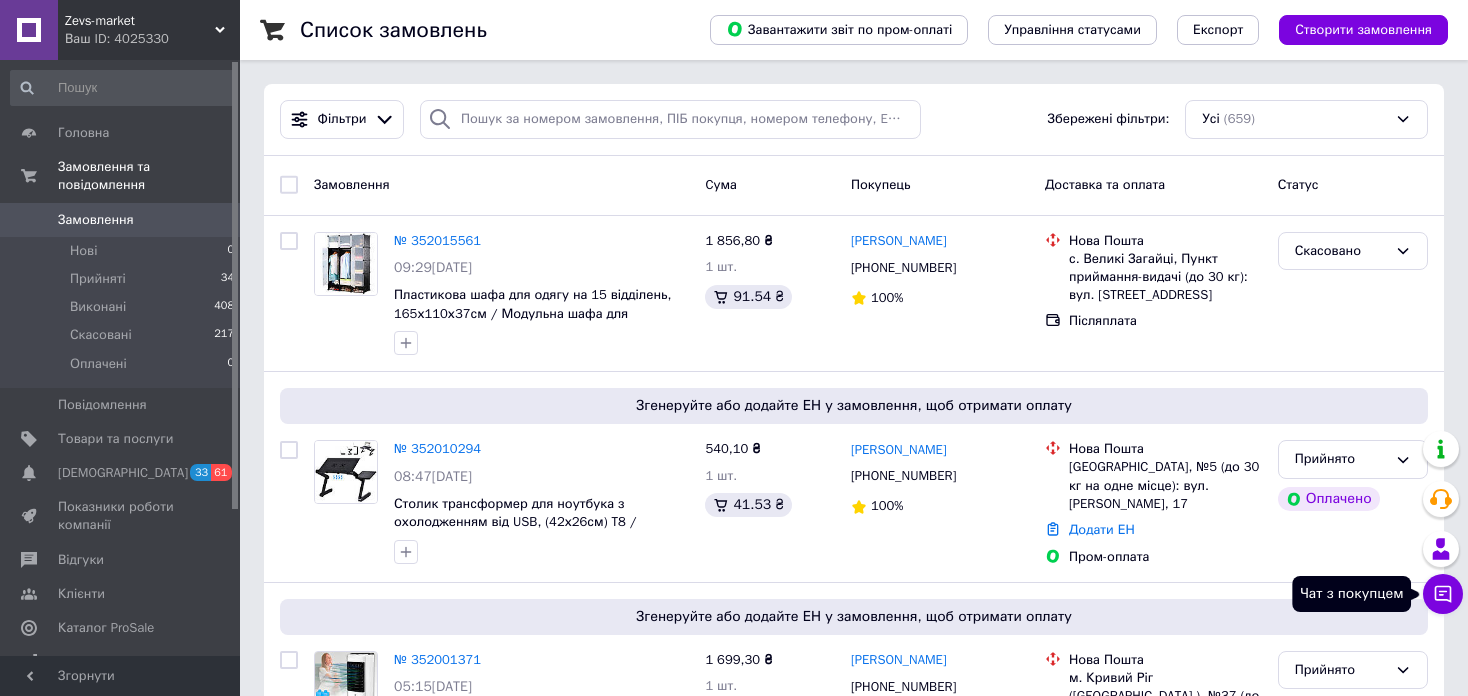 click 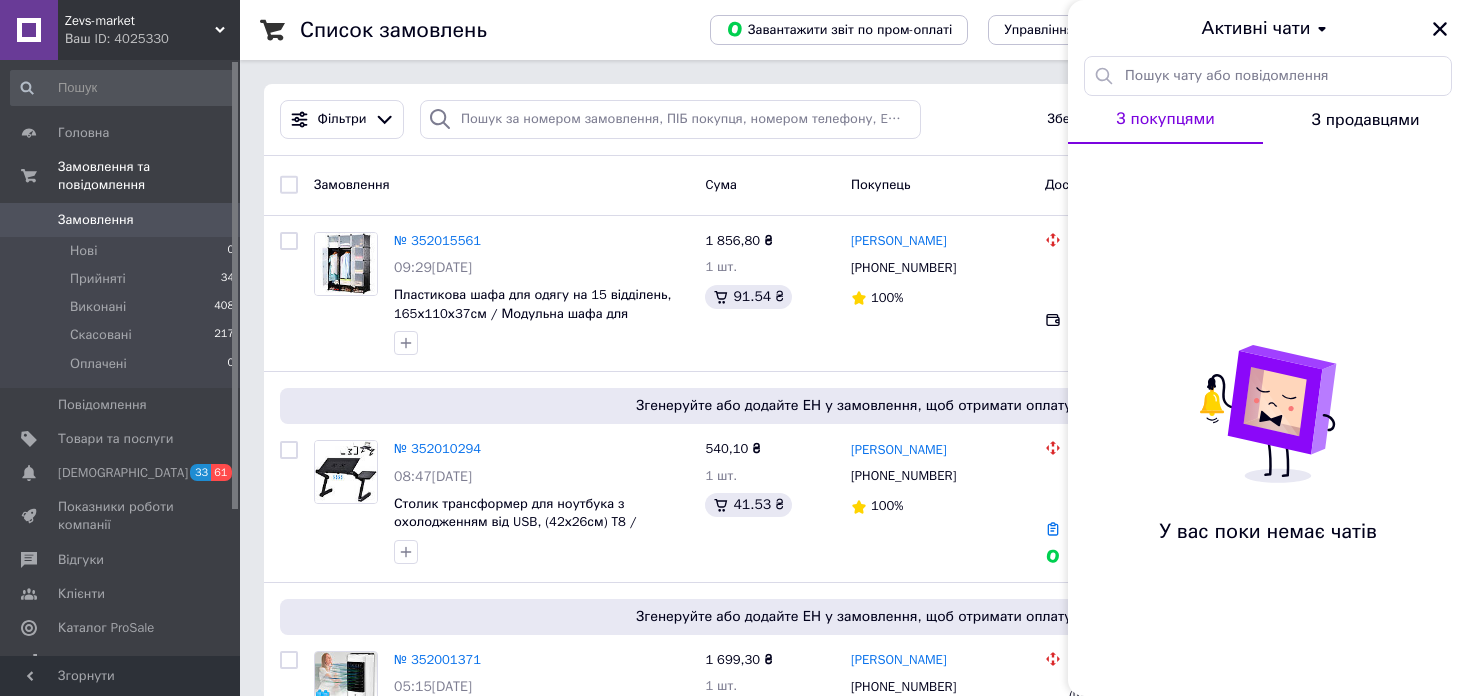 click on "Zevs-market" at bounding box center (140, 21) 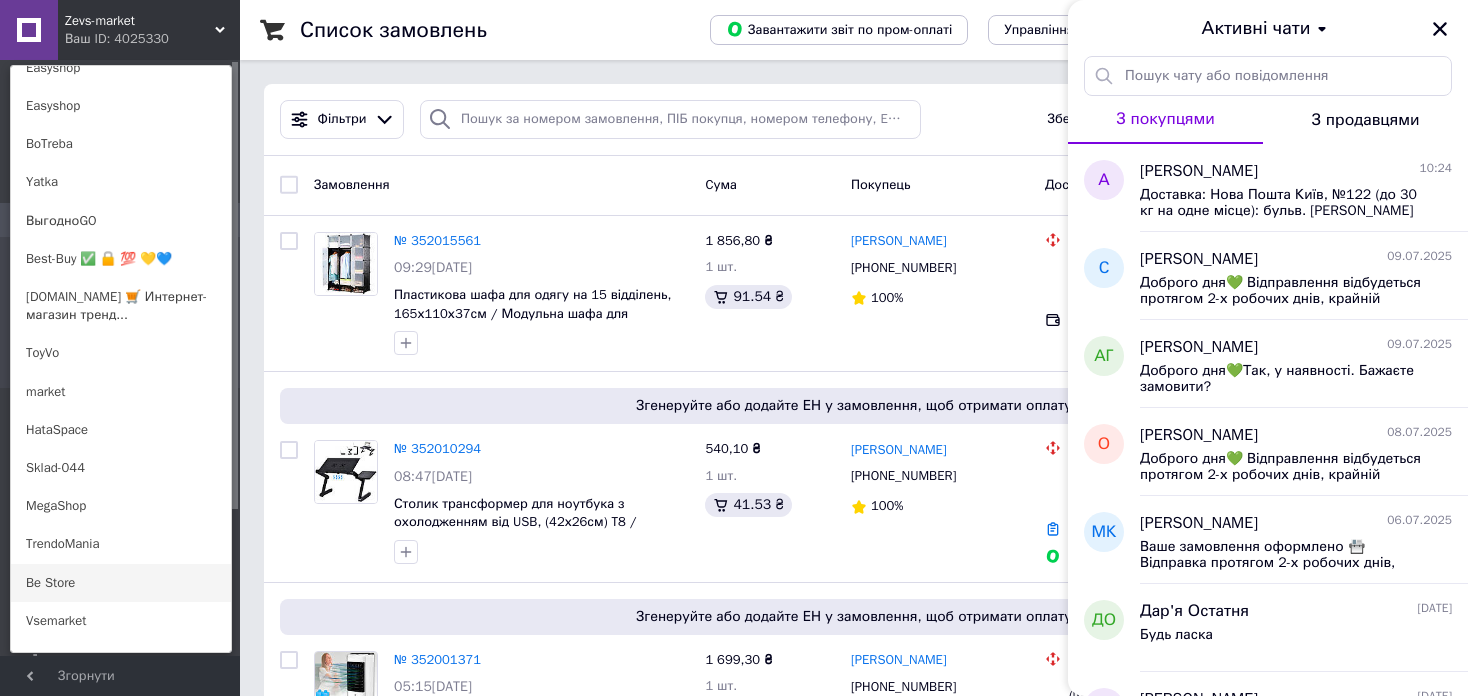 scroll, scrollTop: 600, scrollLeft: 0, axis: vertical 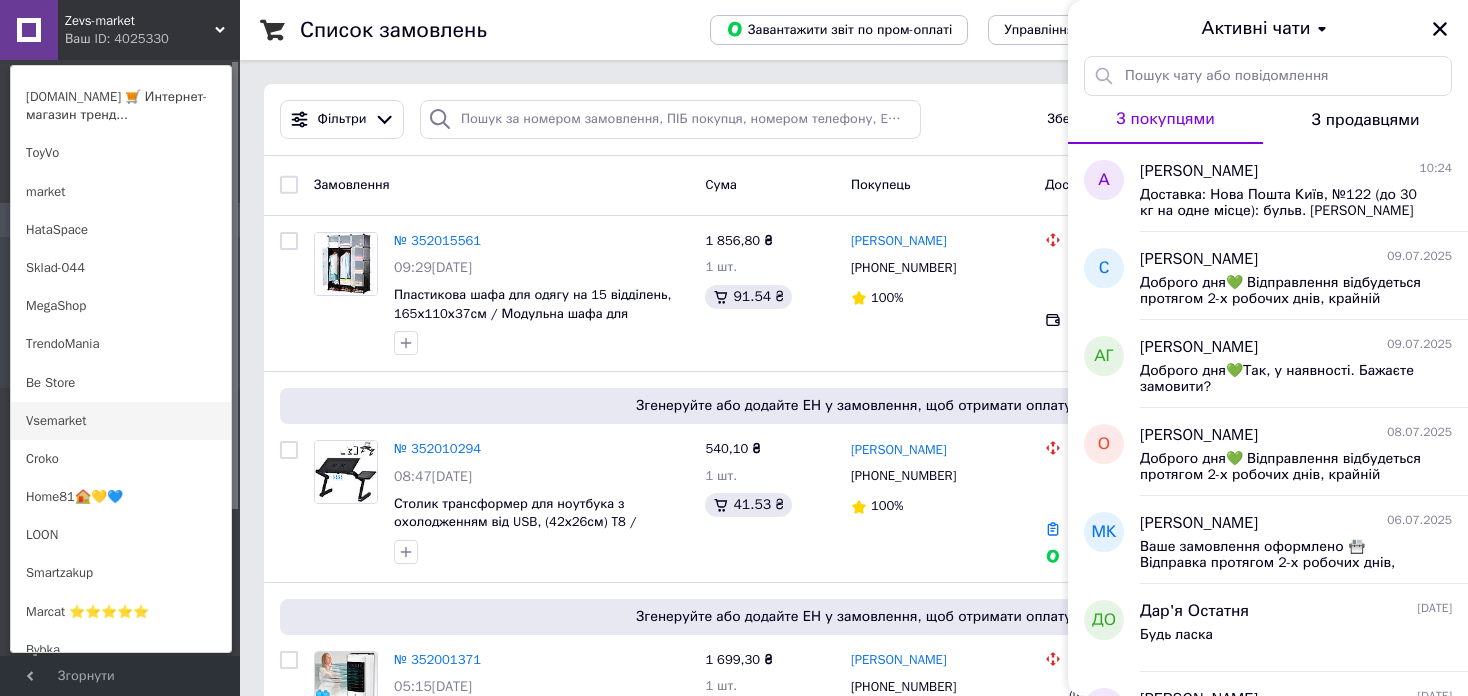click on "Vsemarket" at bounding box center (121, 421) 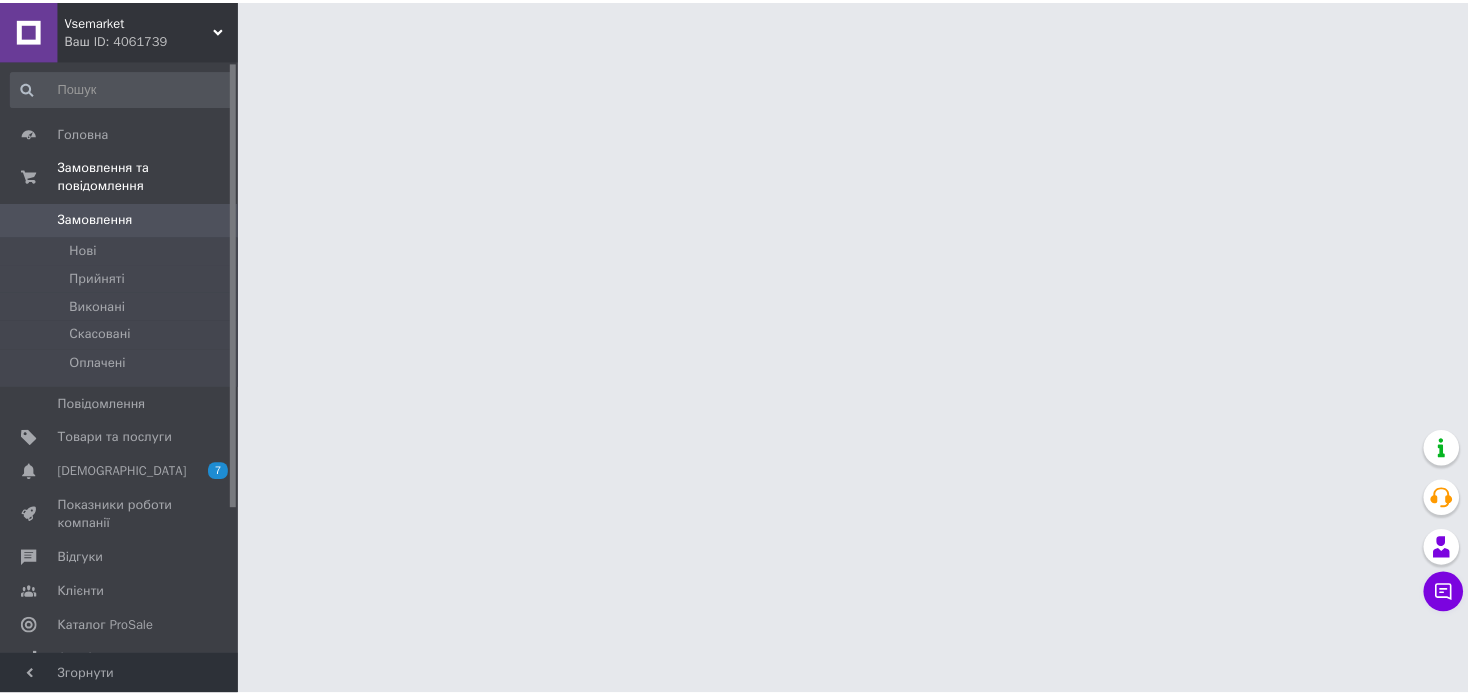 scroll, scrollTop: 0, scrollLeft: 0, axis: both 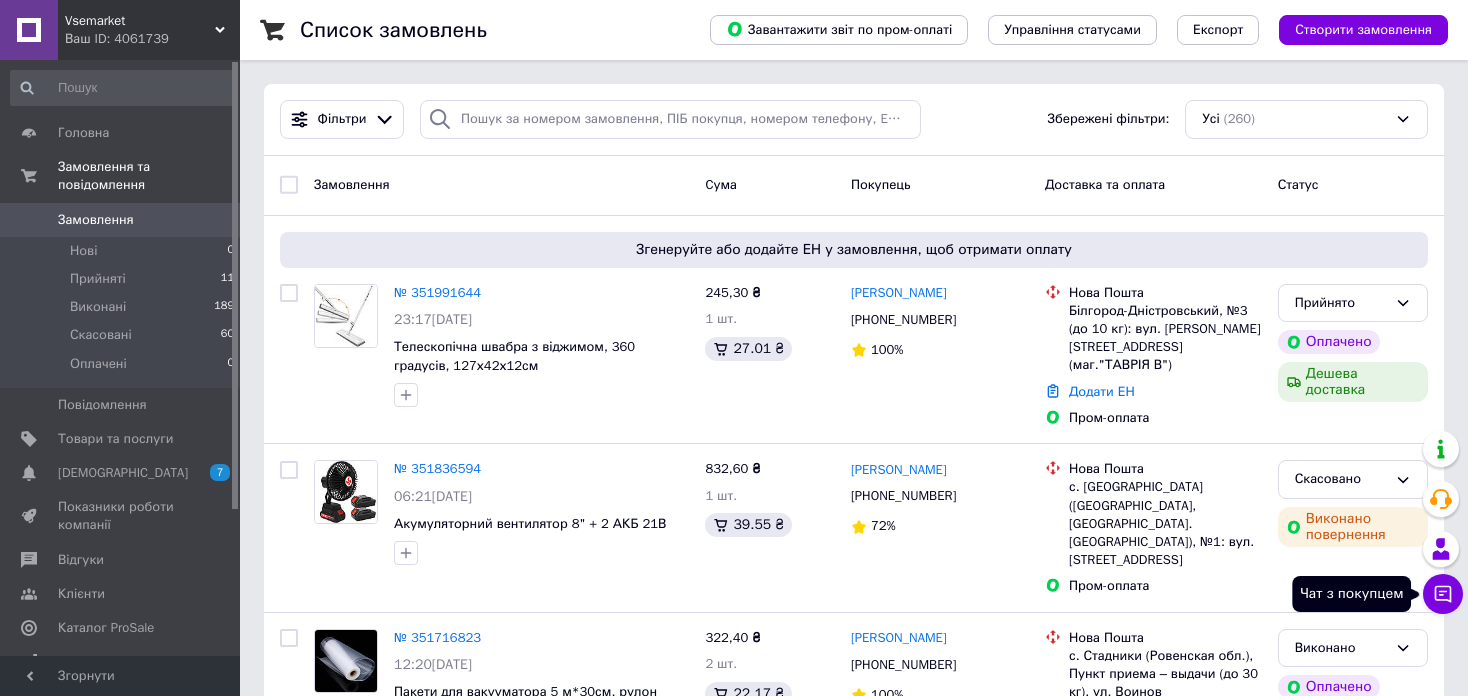 click 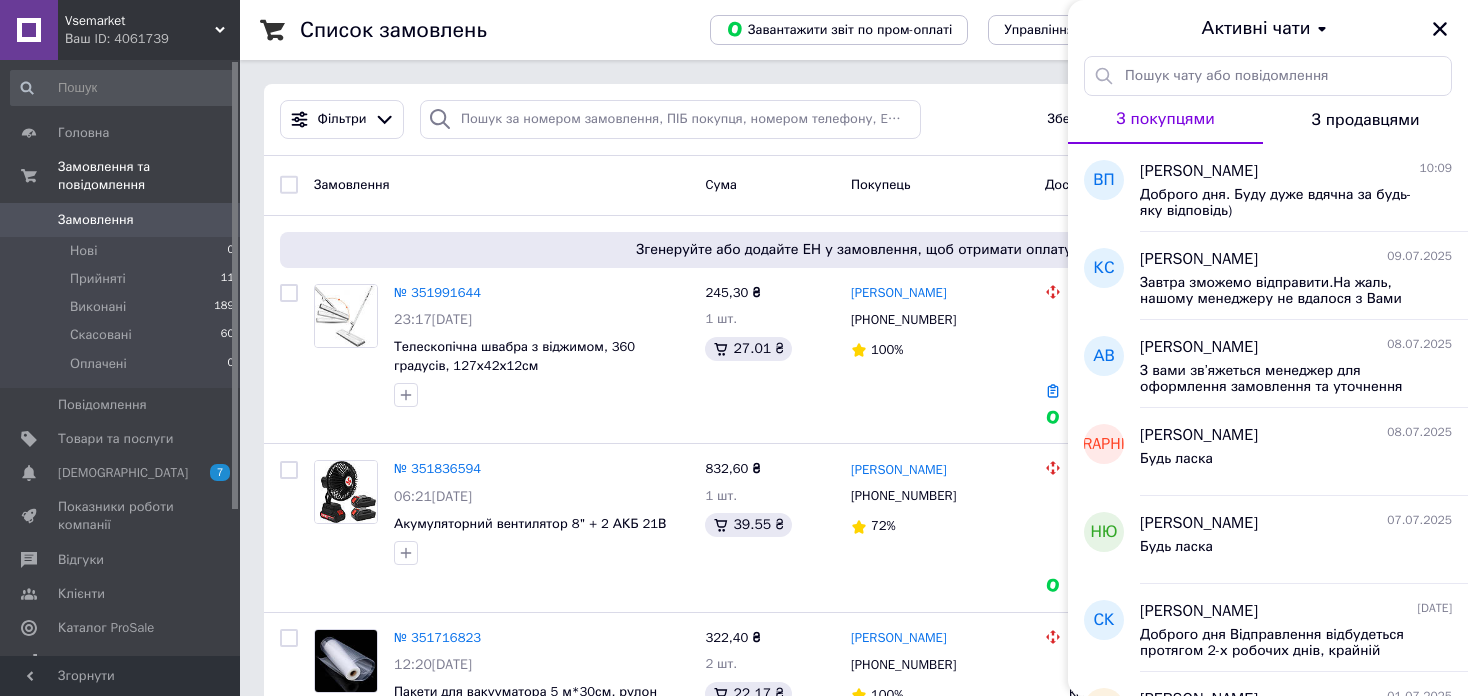 click on "Ваш ID: 4061739" at bounding box center (152, 39) 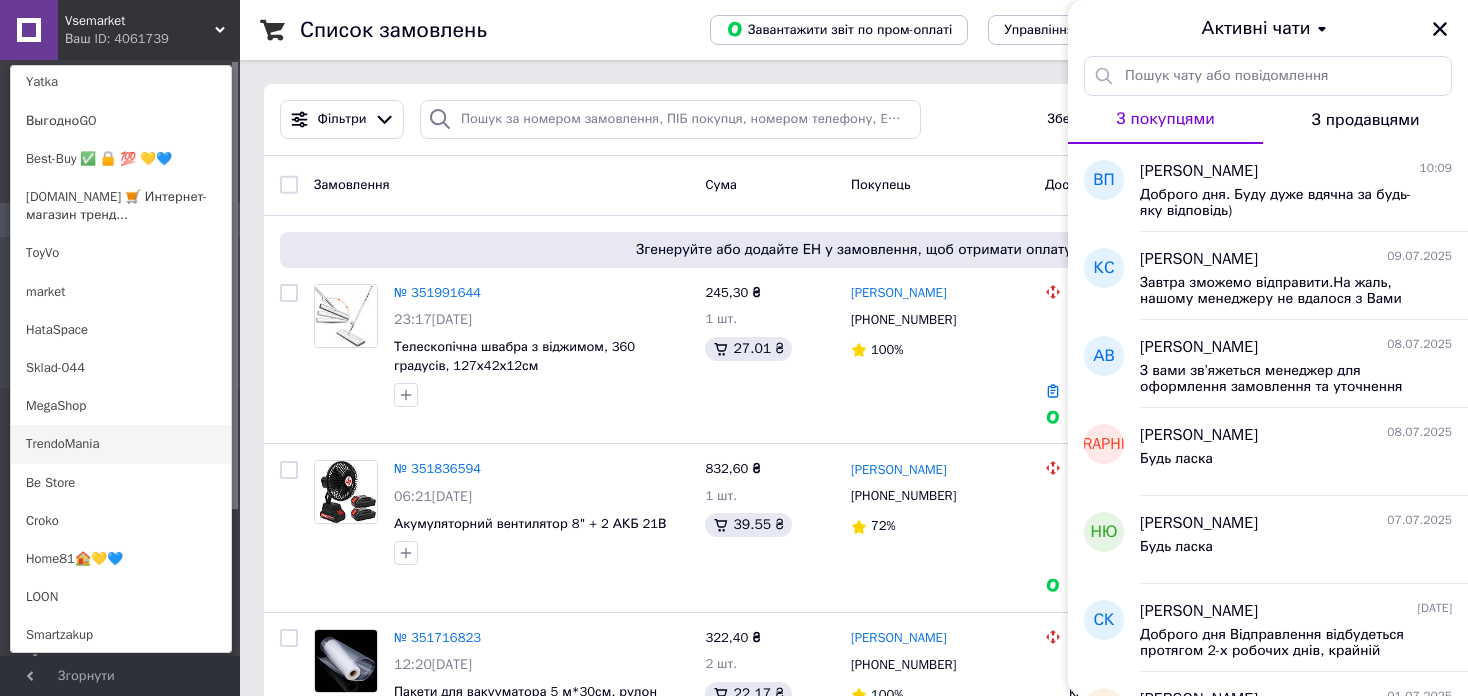 scroll, scrollTop: 600, scrollLeft: 0, axis: vertical 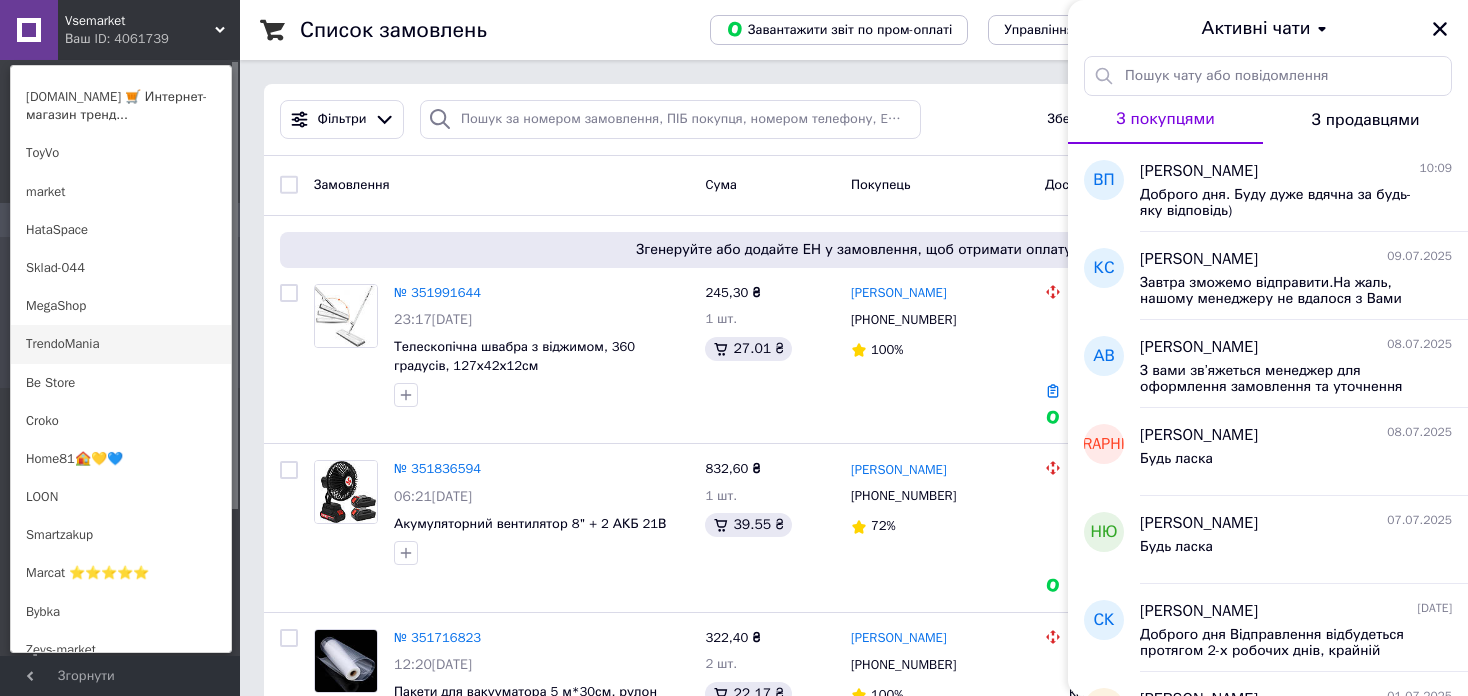 click on "TrendoMania" at bounding box center [121, 344] 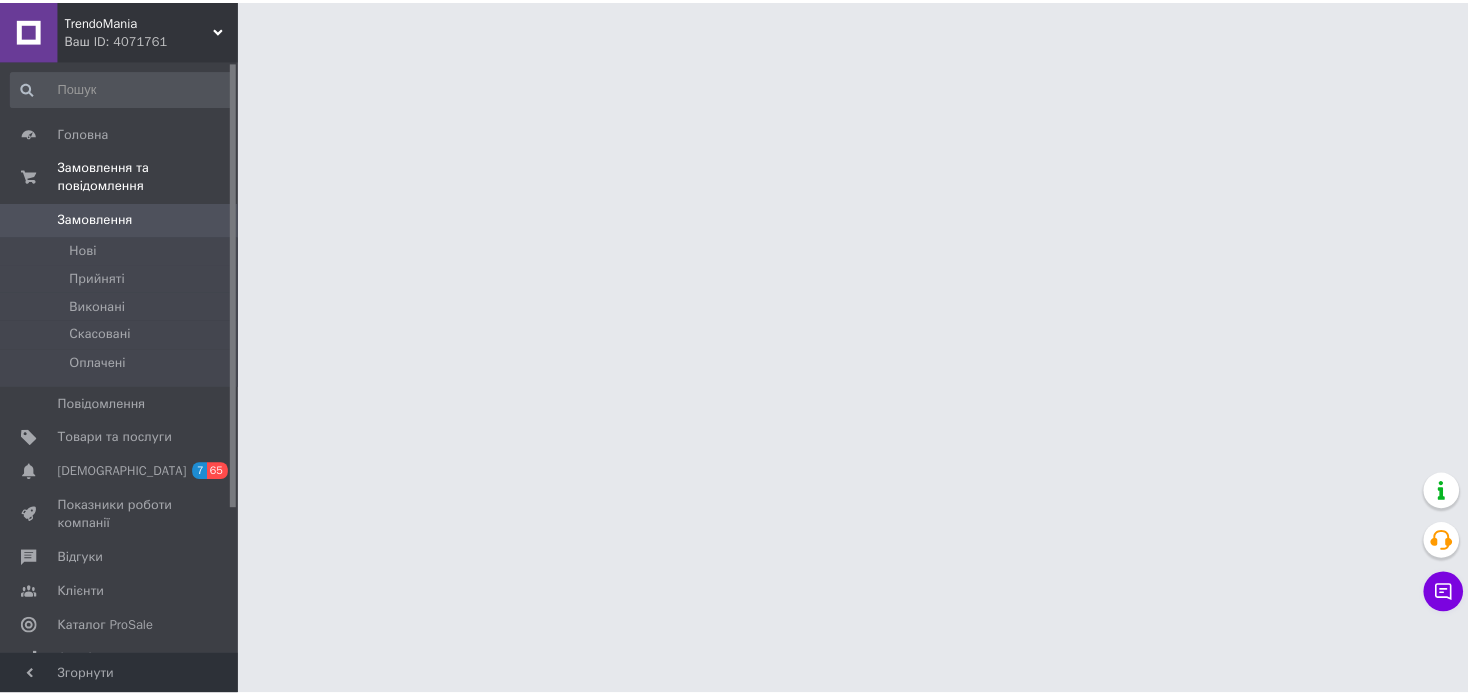 scroll, scrollTop: 0, scrollLeft: 0, axis: both 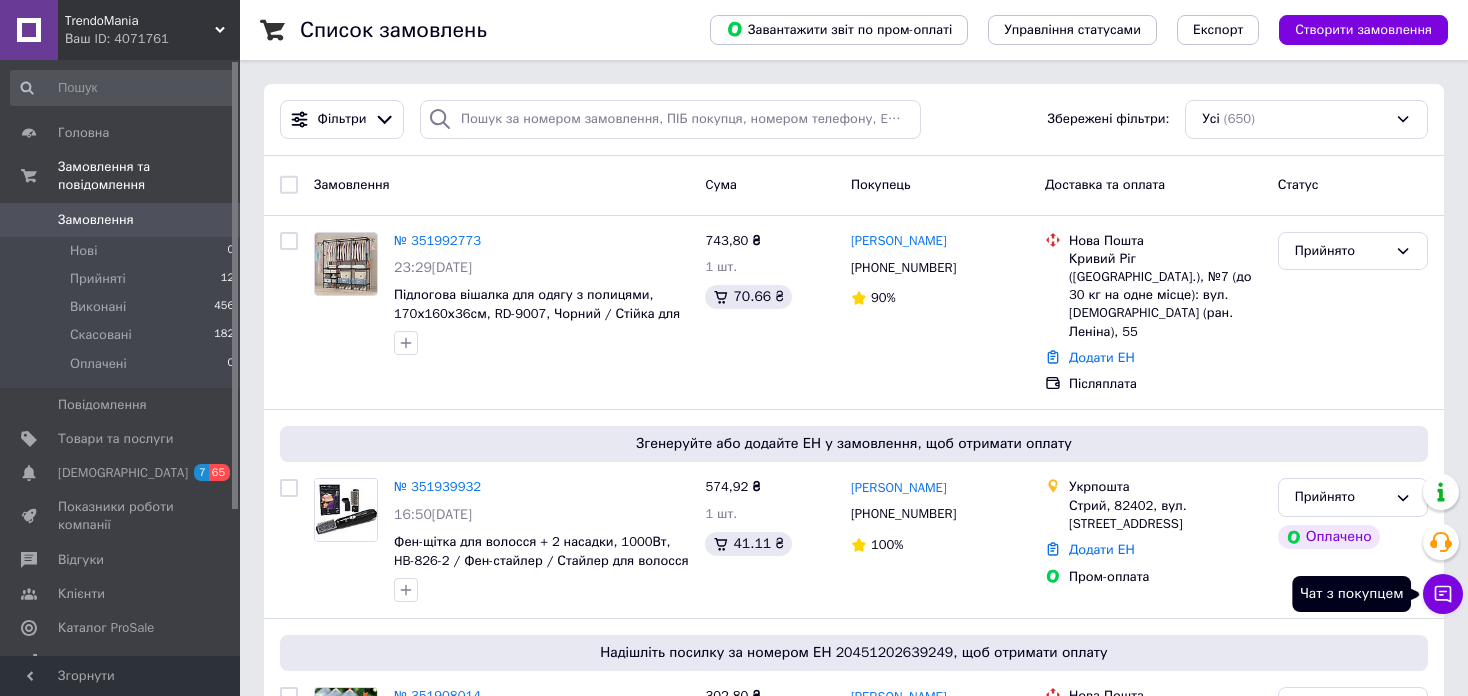 click 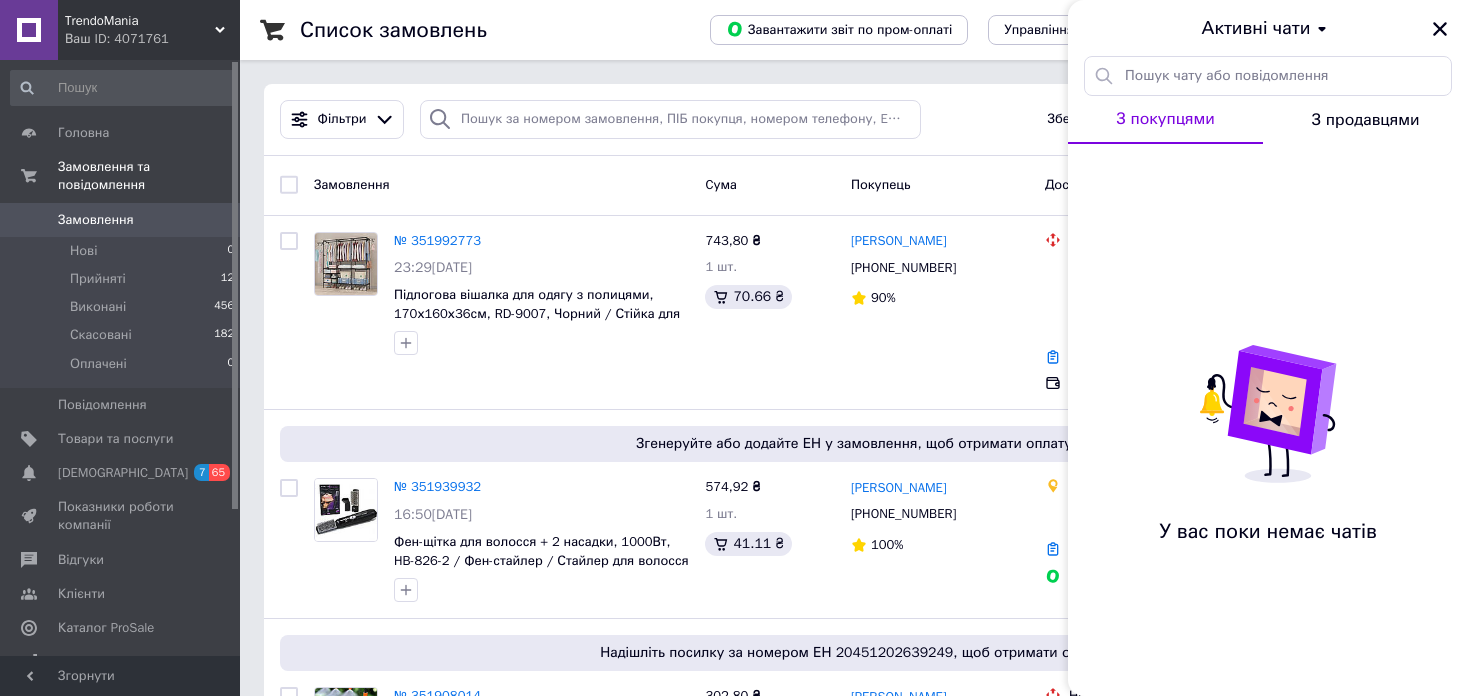 click on "TrendoMania" at bounding box center (140, 21) 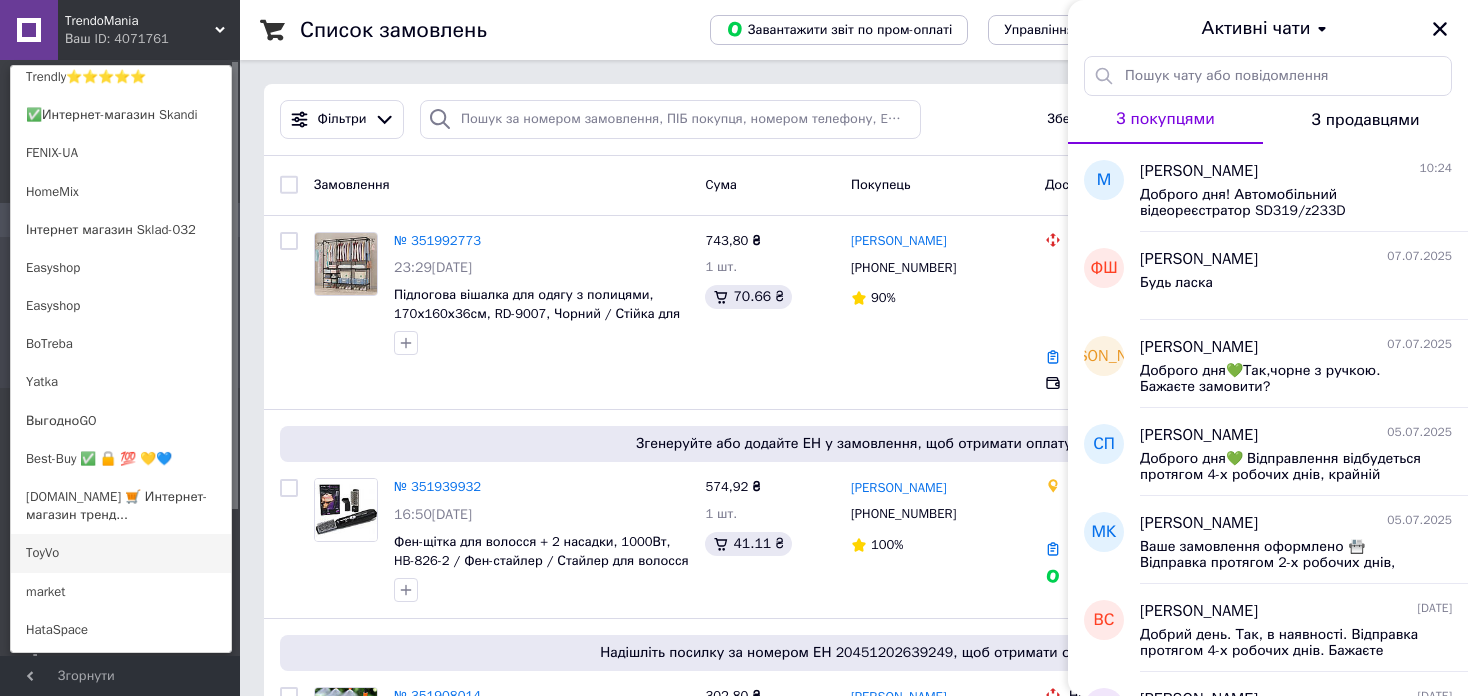 scroll, scrollTop: 400, scrollLeft: 0, axis: vertical 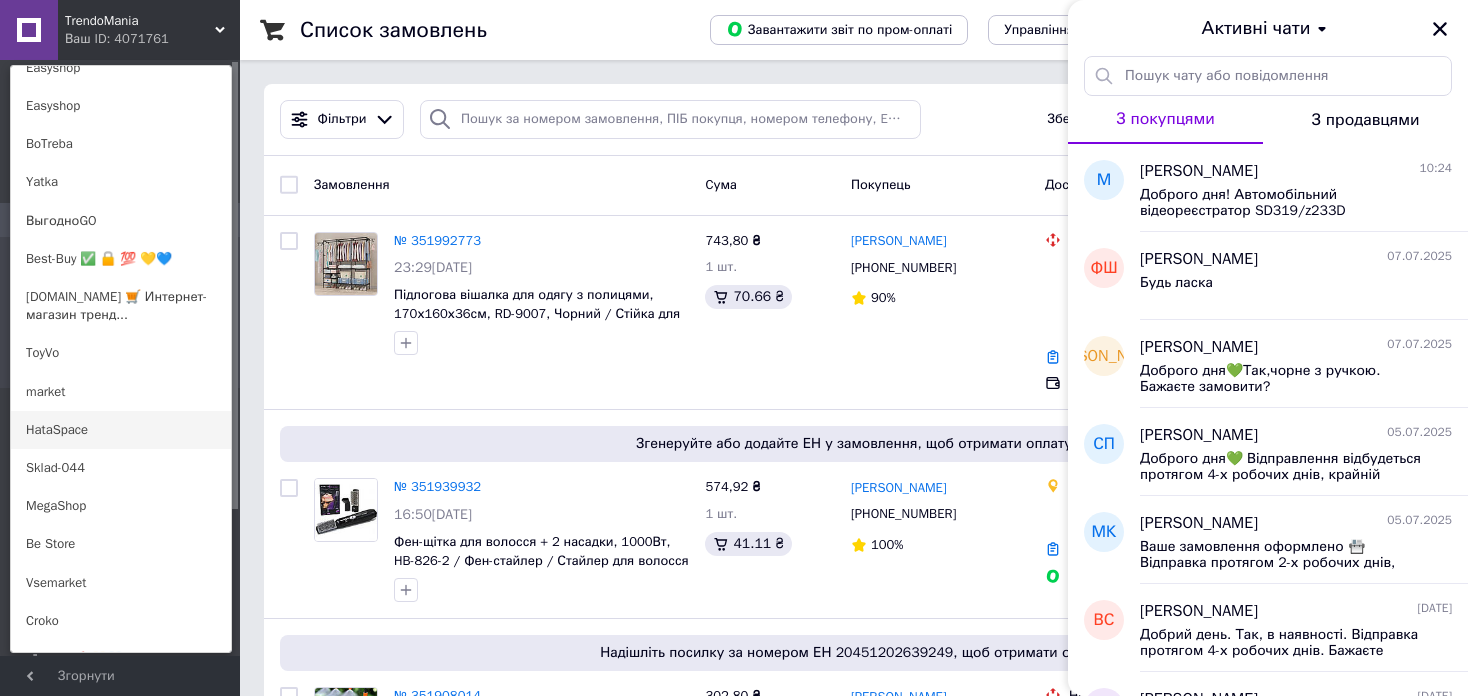 click on "HataSpace" at bounding box center (121, 430) 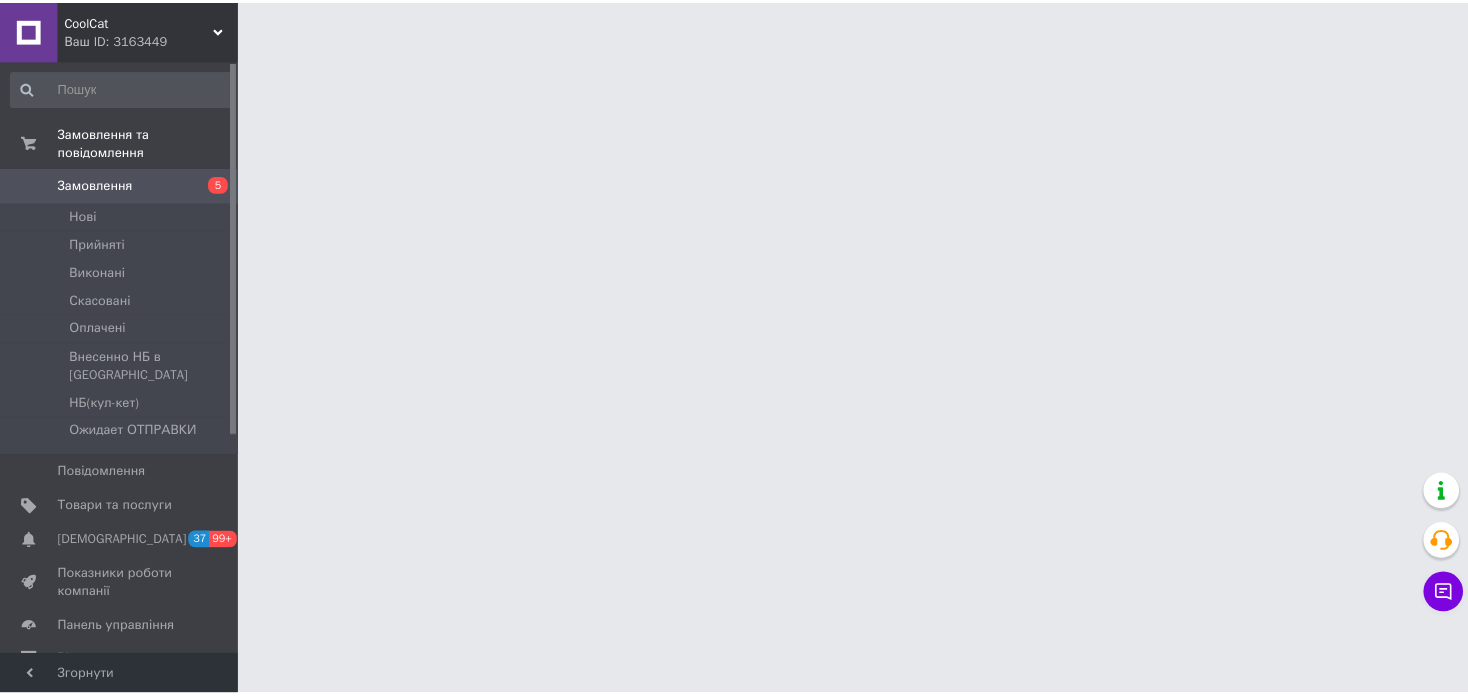scroll, scrollTop: 0, scrollLeft: 0, axis: both 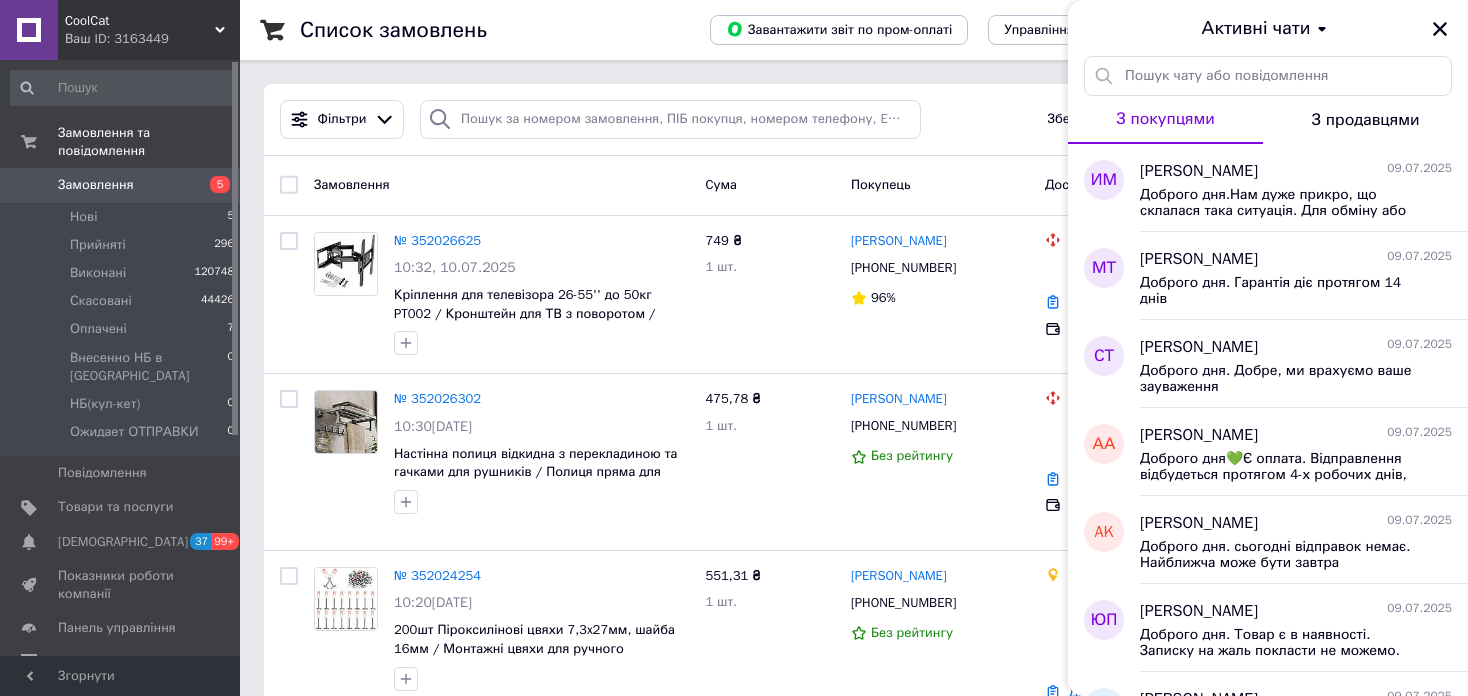 click on "Ваш ID: 3163449" at bounding box center (152, 39) 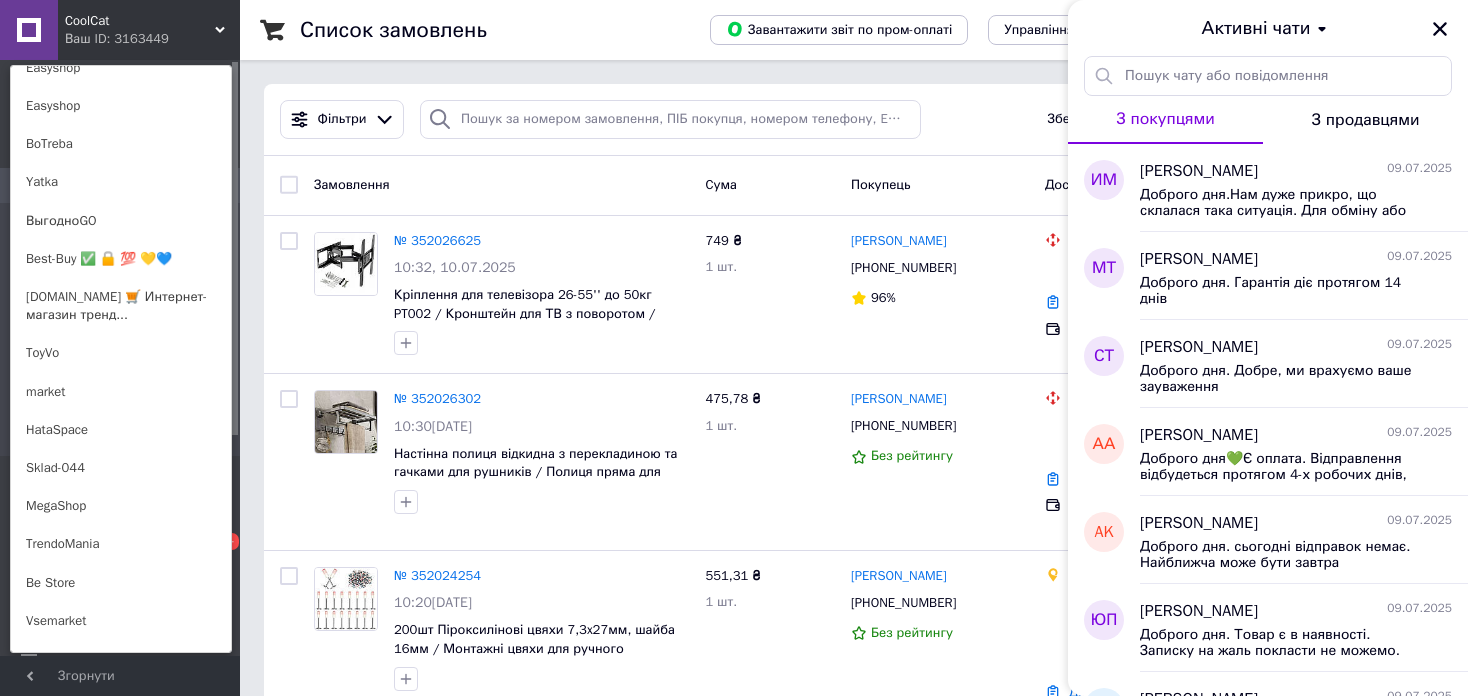 scroll, scrollTop: 600, scrollLeft: 0, axis: vertical 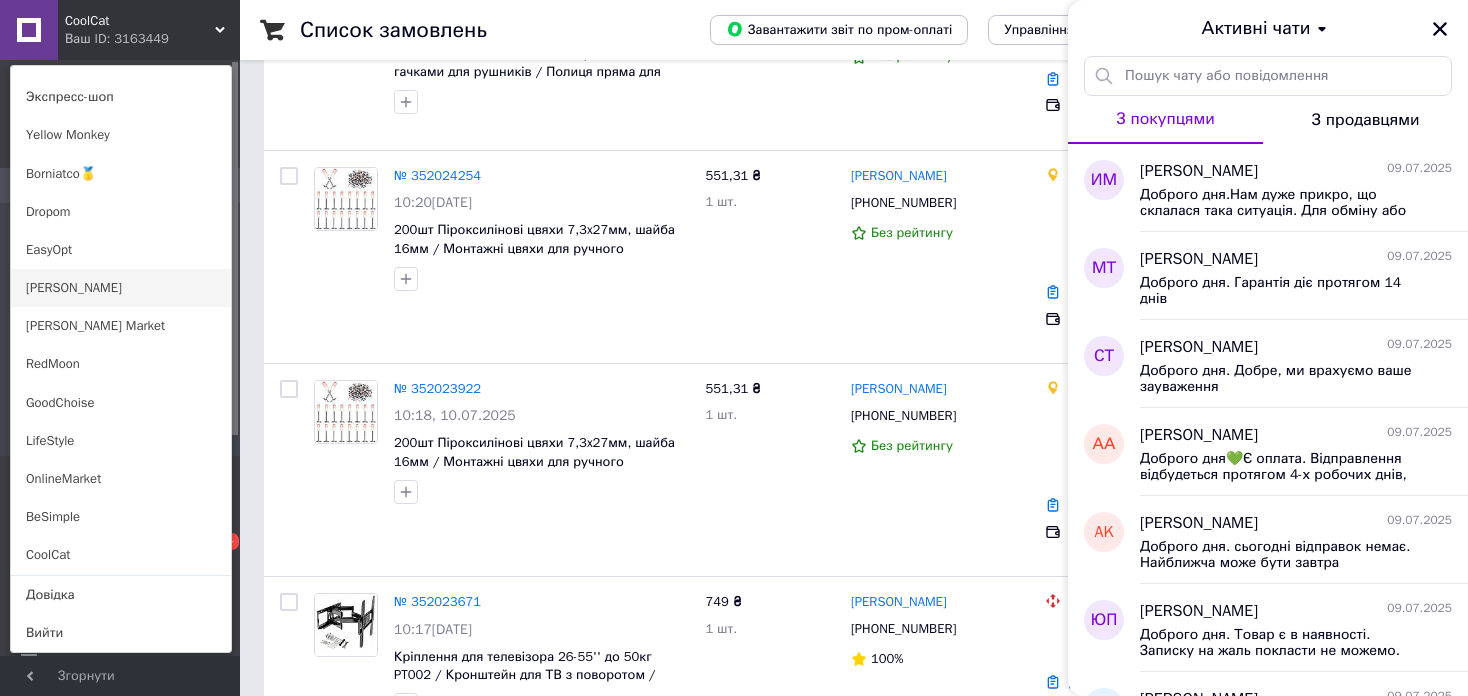 click on "[PERSON_NAME]" at bounding box center [121, 288] 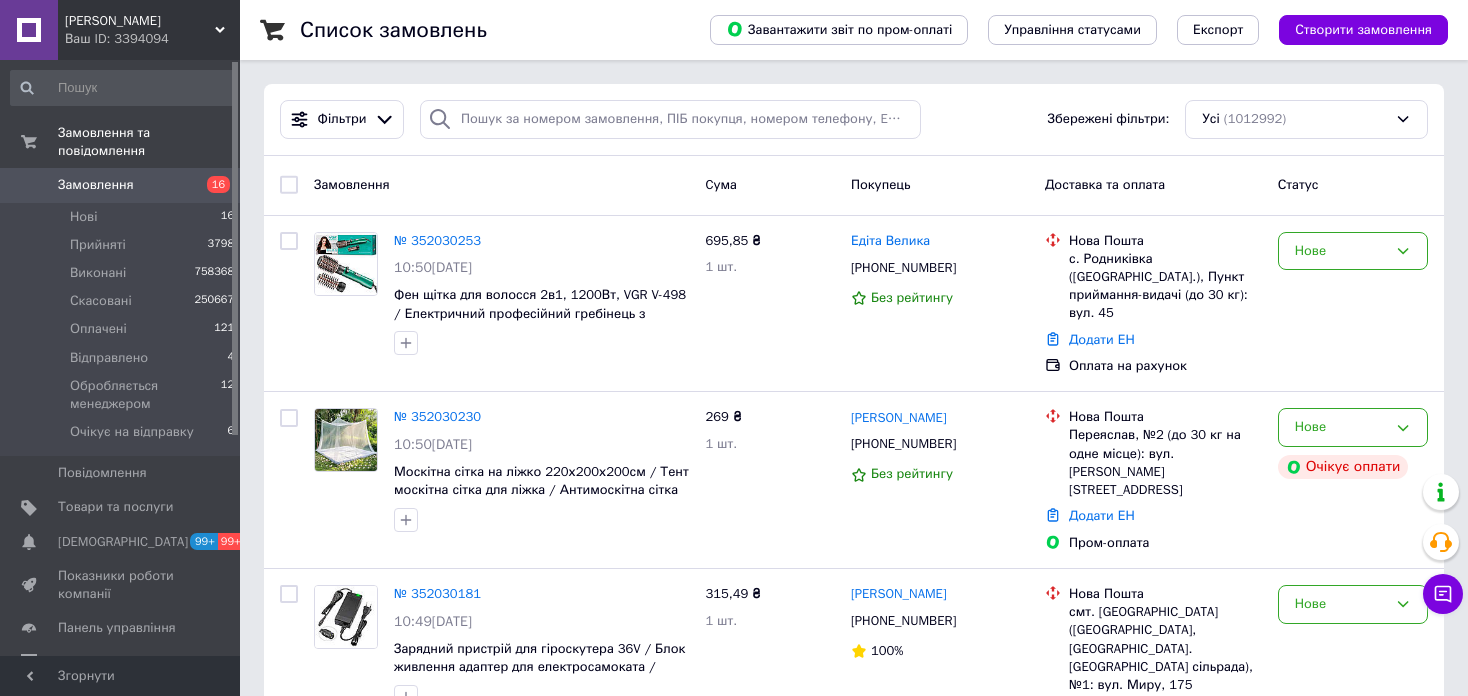 scroll, scrollTop: 200, scrollLeft: 0, axis: vertical 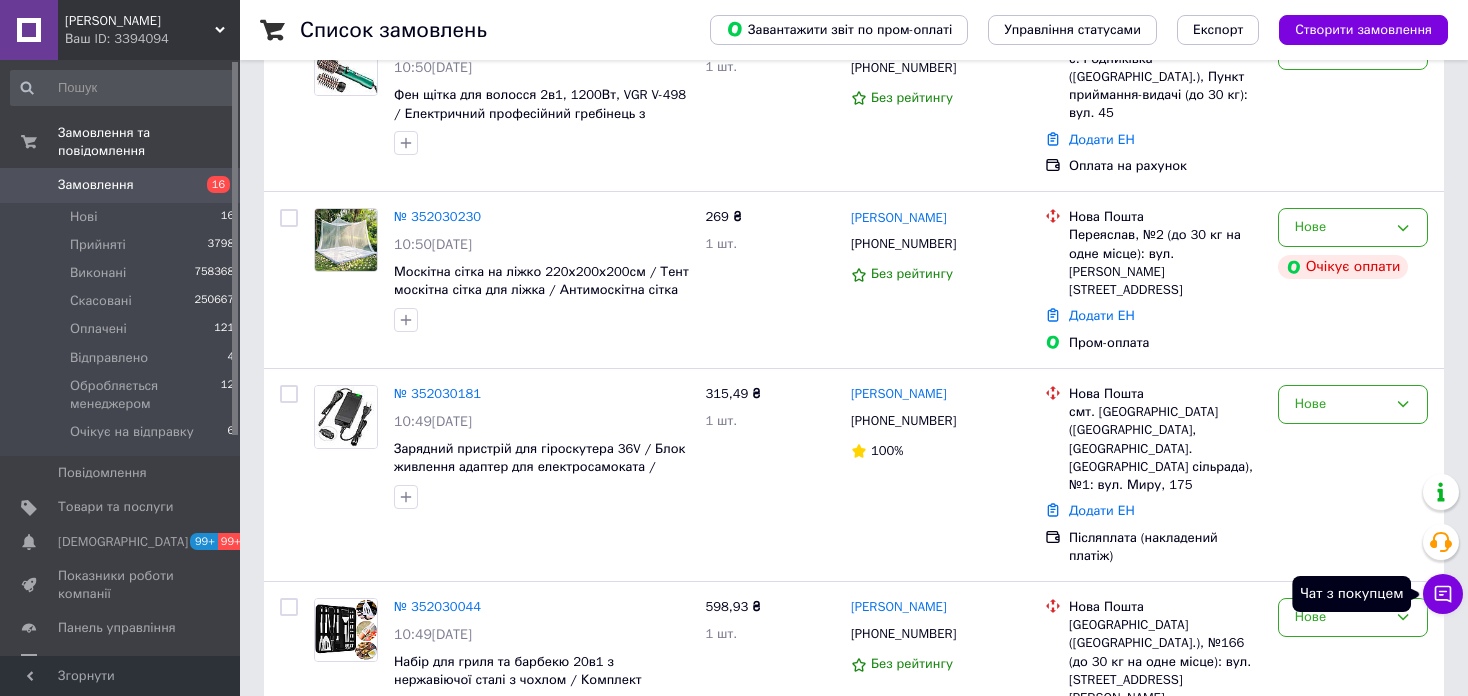 click 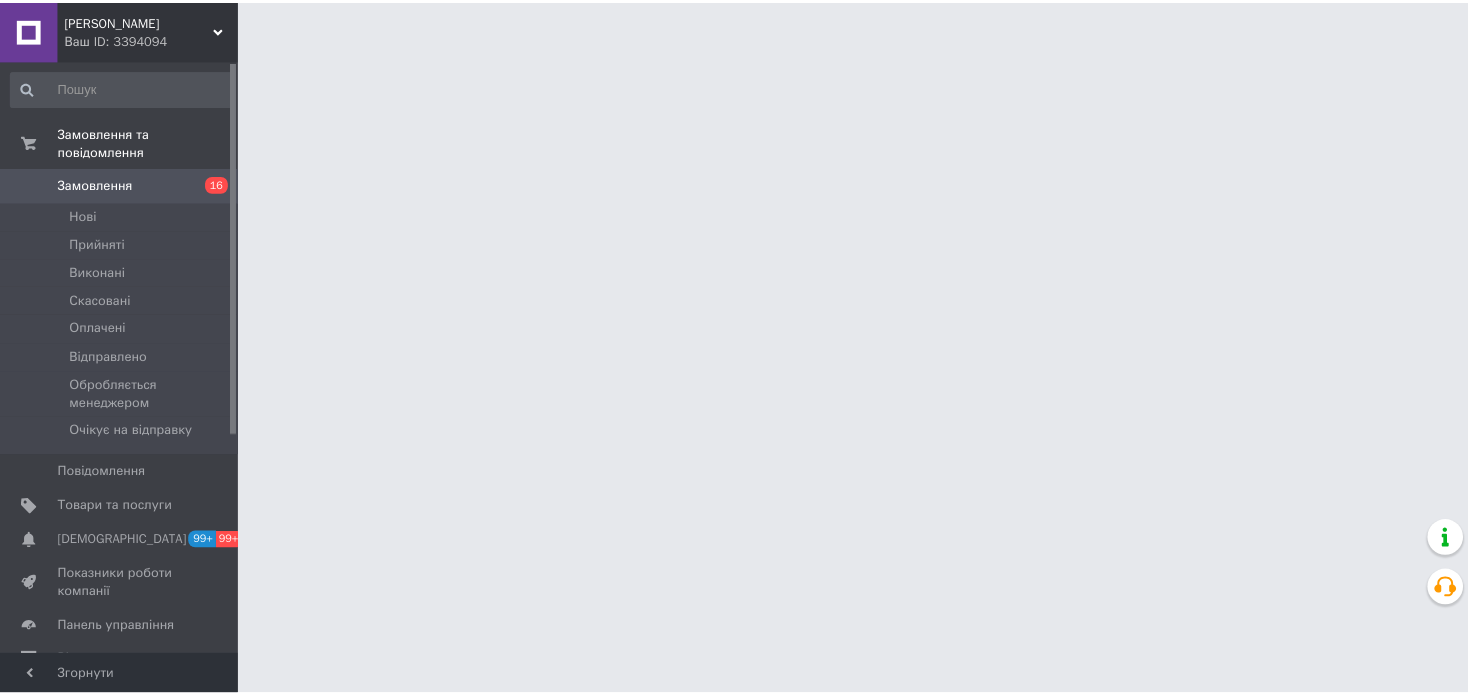 scroll, scrollTop: 0, scrollLeft: 0, axis: both 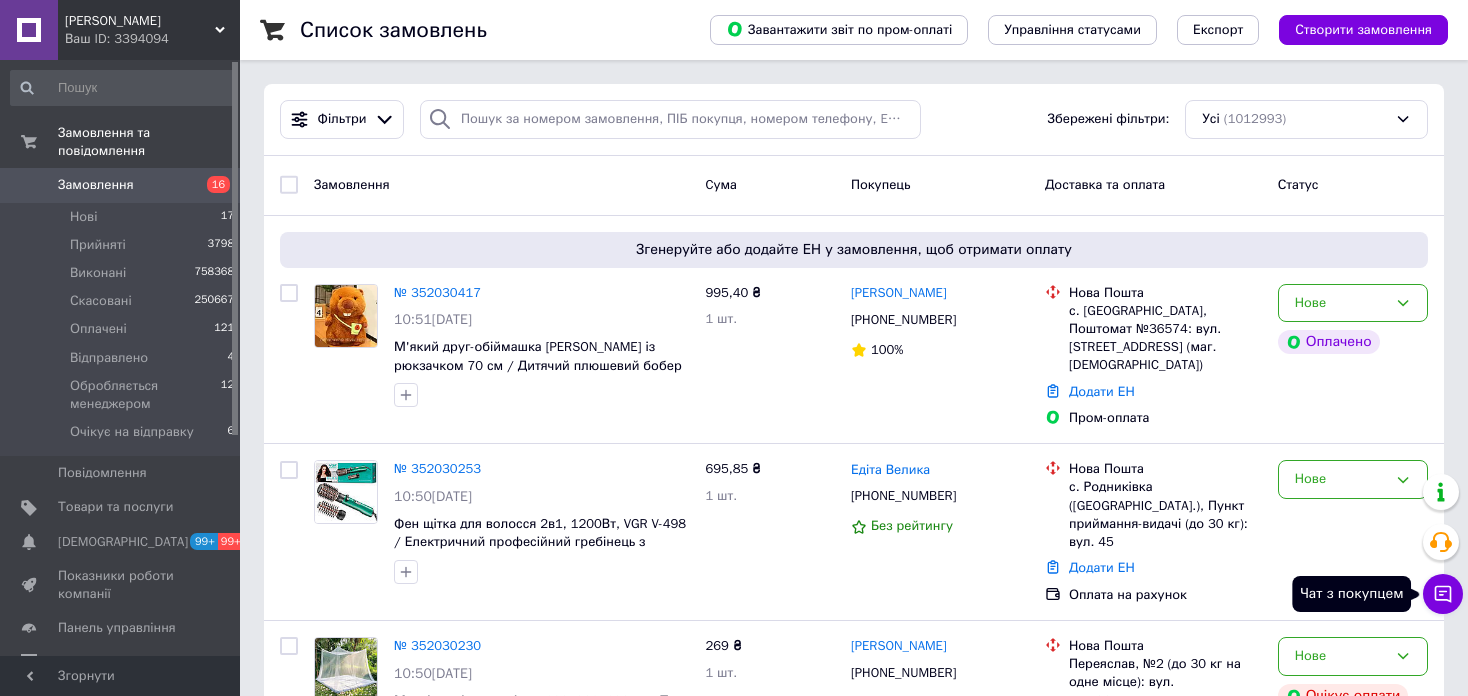 click on "Чат з покупцем" at bounding box center (1443, 594) 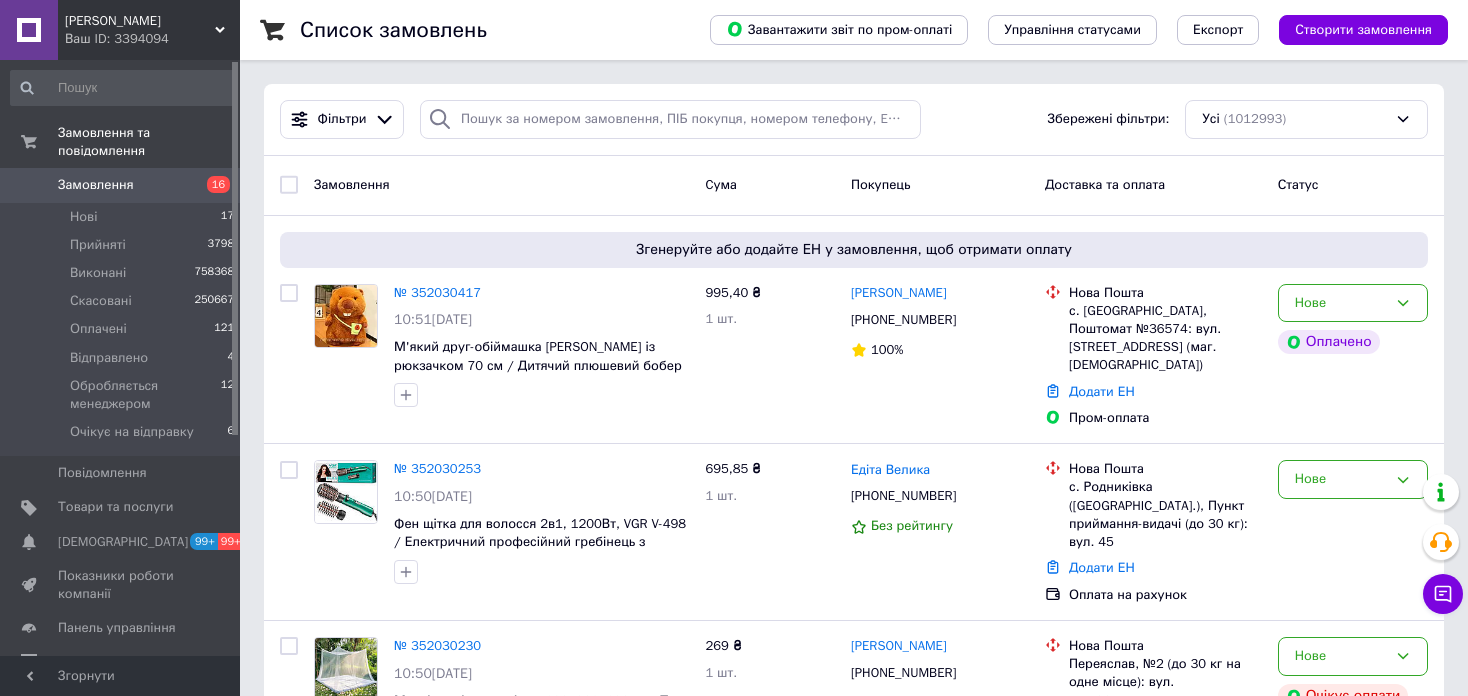 click on "Ваш ID: 3394094" at bounding box center [152, 39] 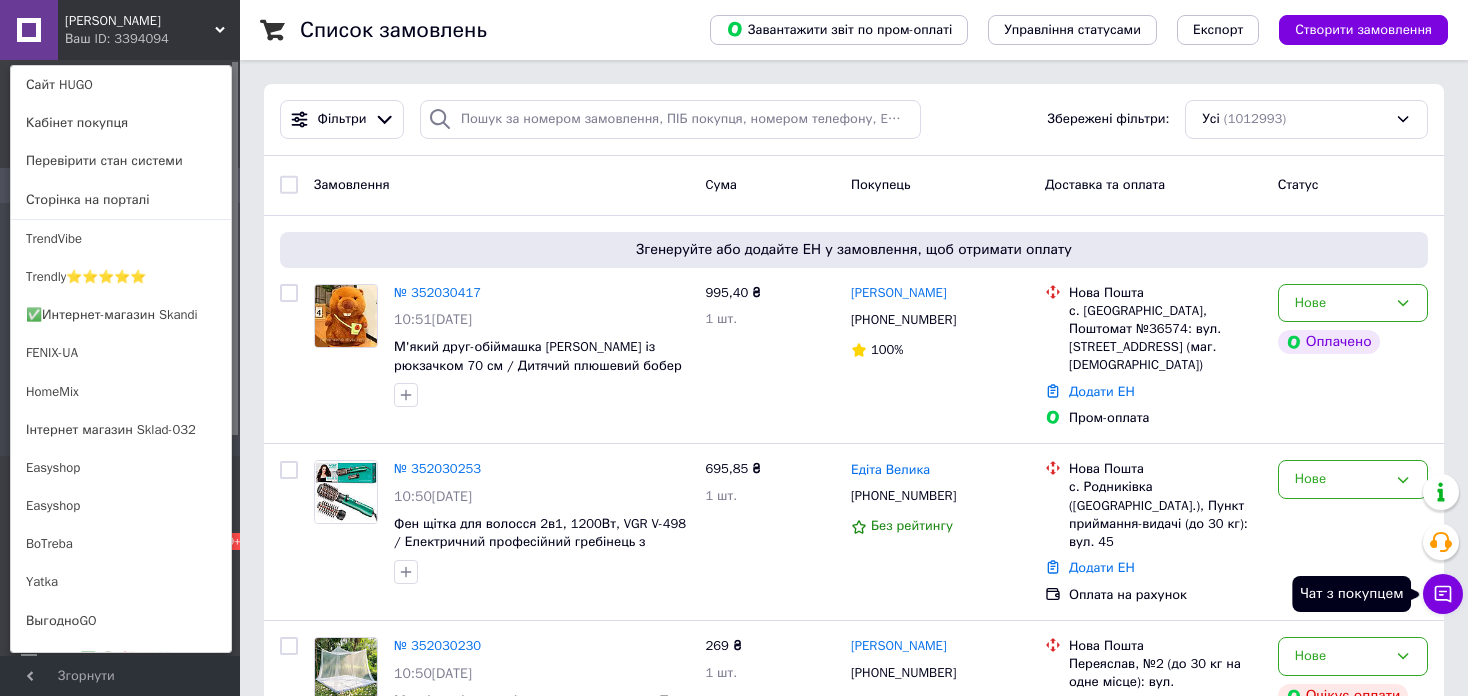 click on "Чат з покупцем" at bounding box center [1443, 594] 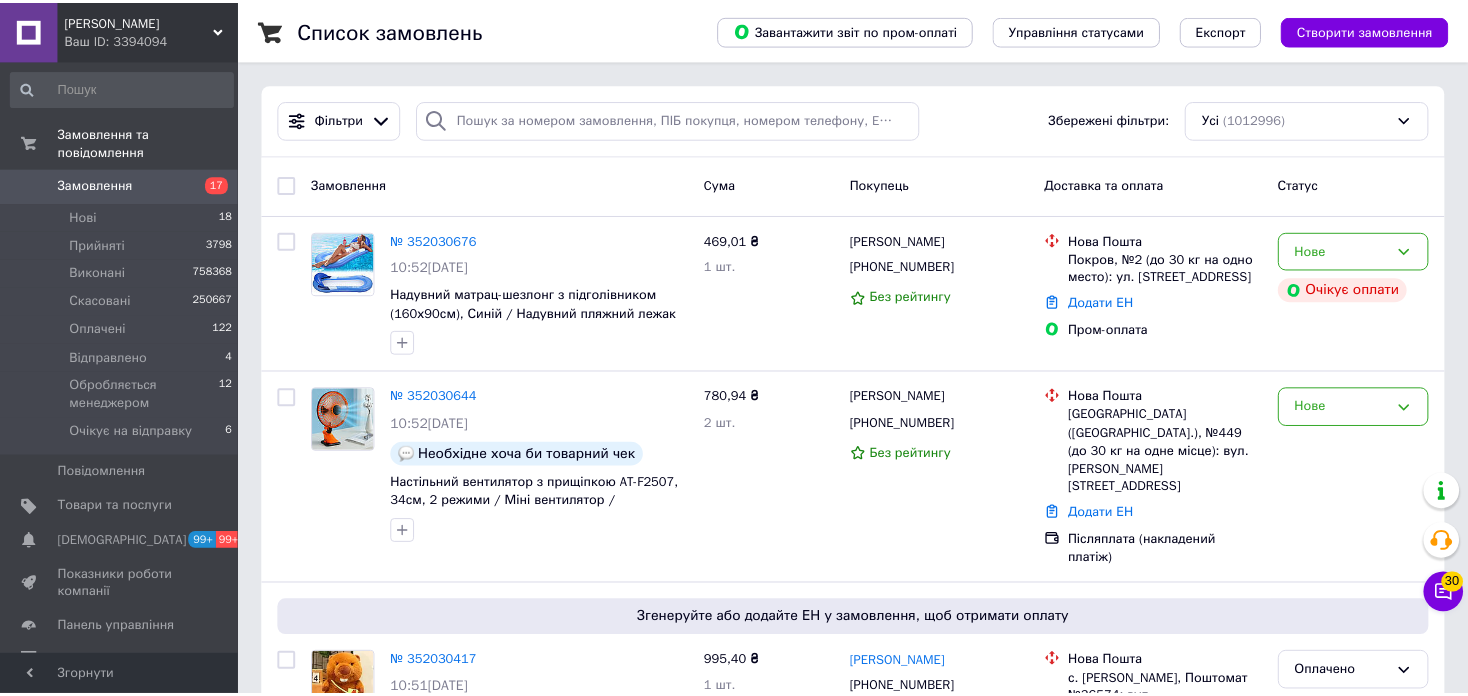 scroll, scrollTop: 0, scrollLeft: 0, axis: both 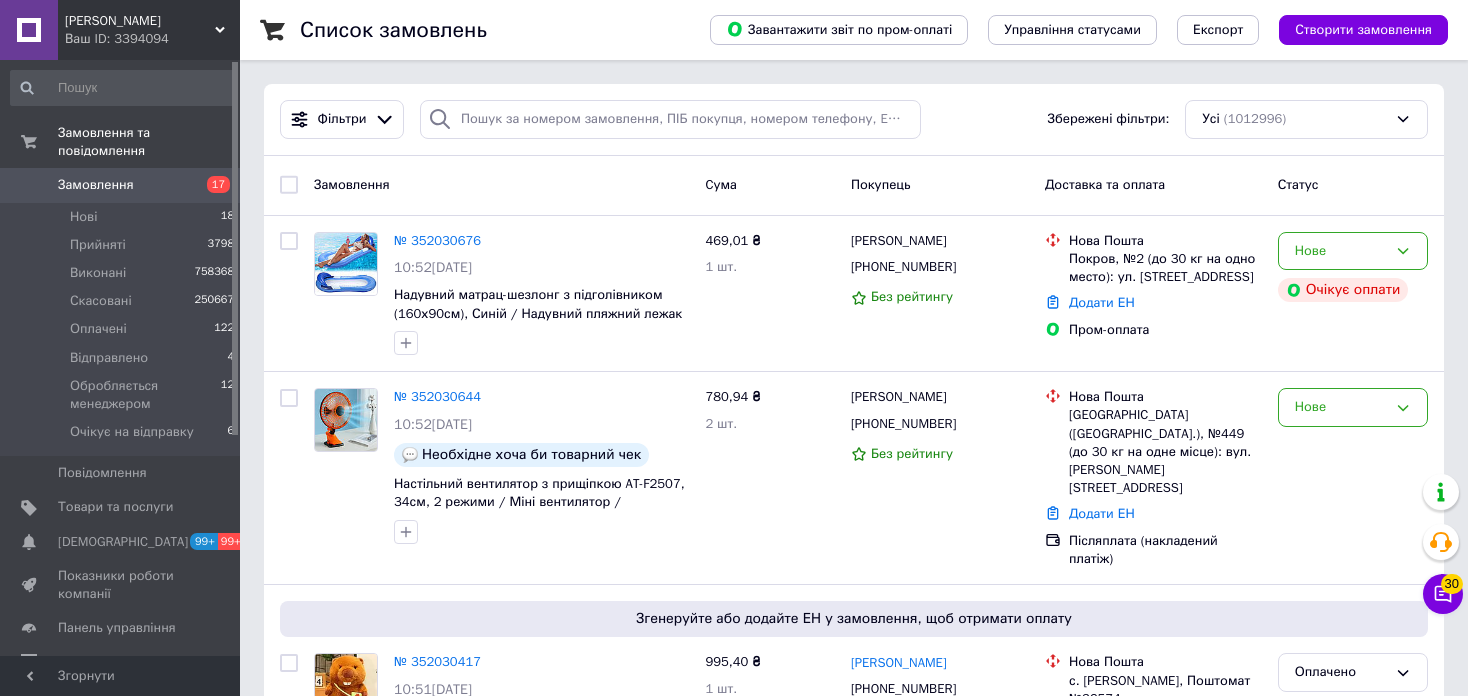 click on "[PERSON_NAME] ID: 3394094" at bounding box center (149, 30) 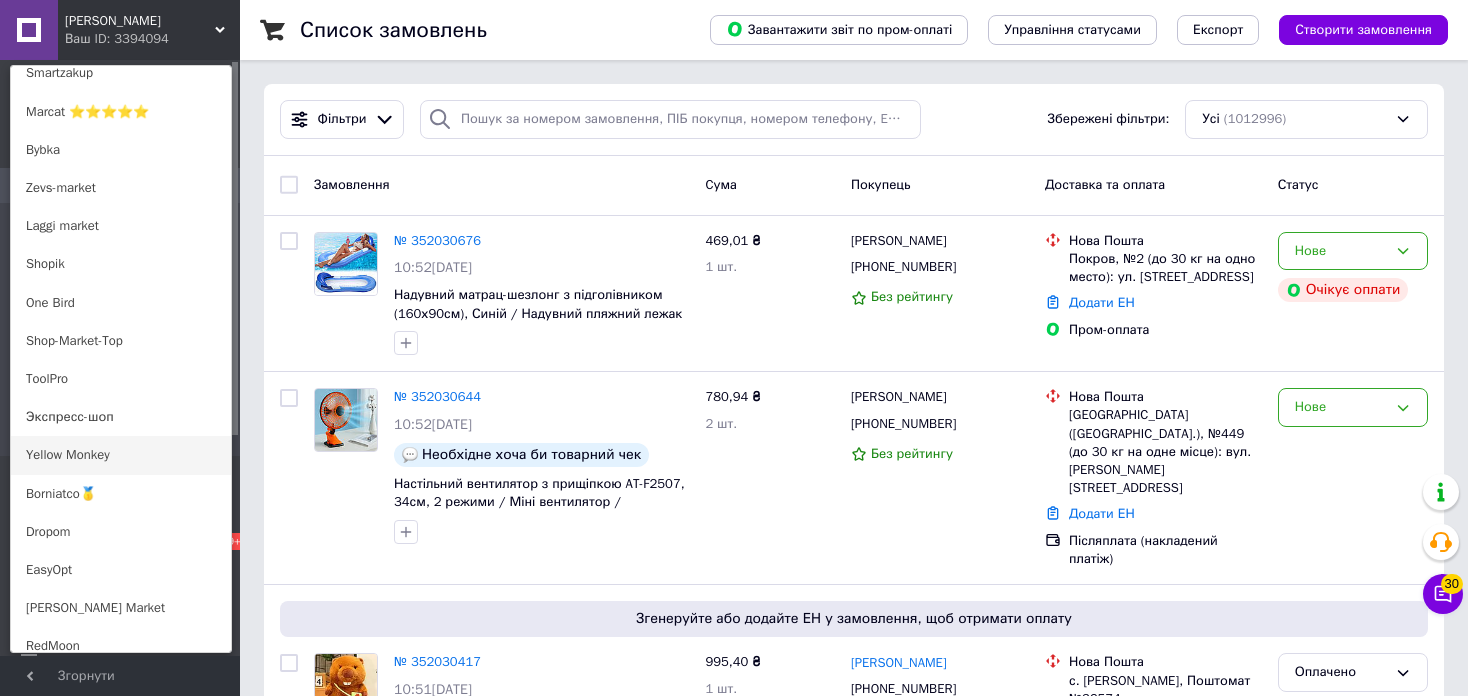 scroll, scrollTop: 1400, scrollLeft: 0, axis: vertical 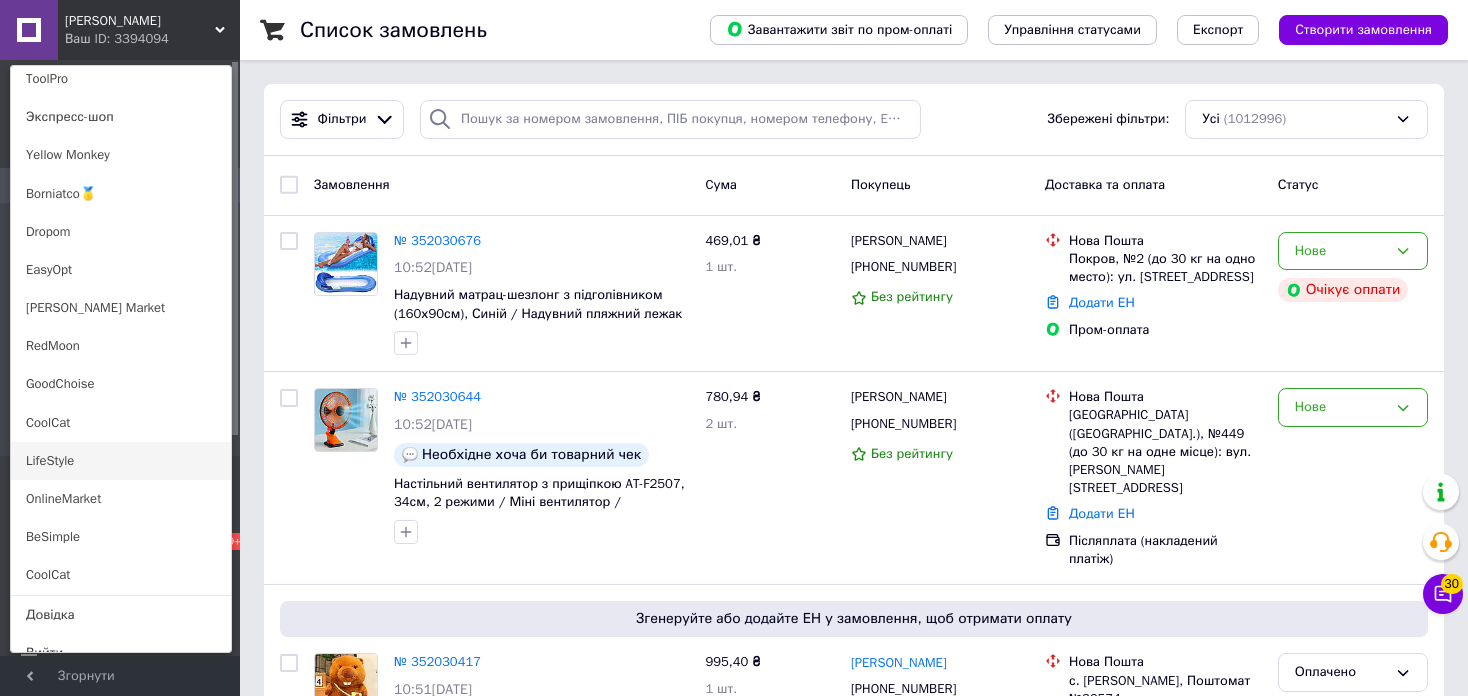 click on "LifeStyle" at bounding box center [121, 461] 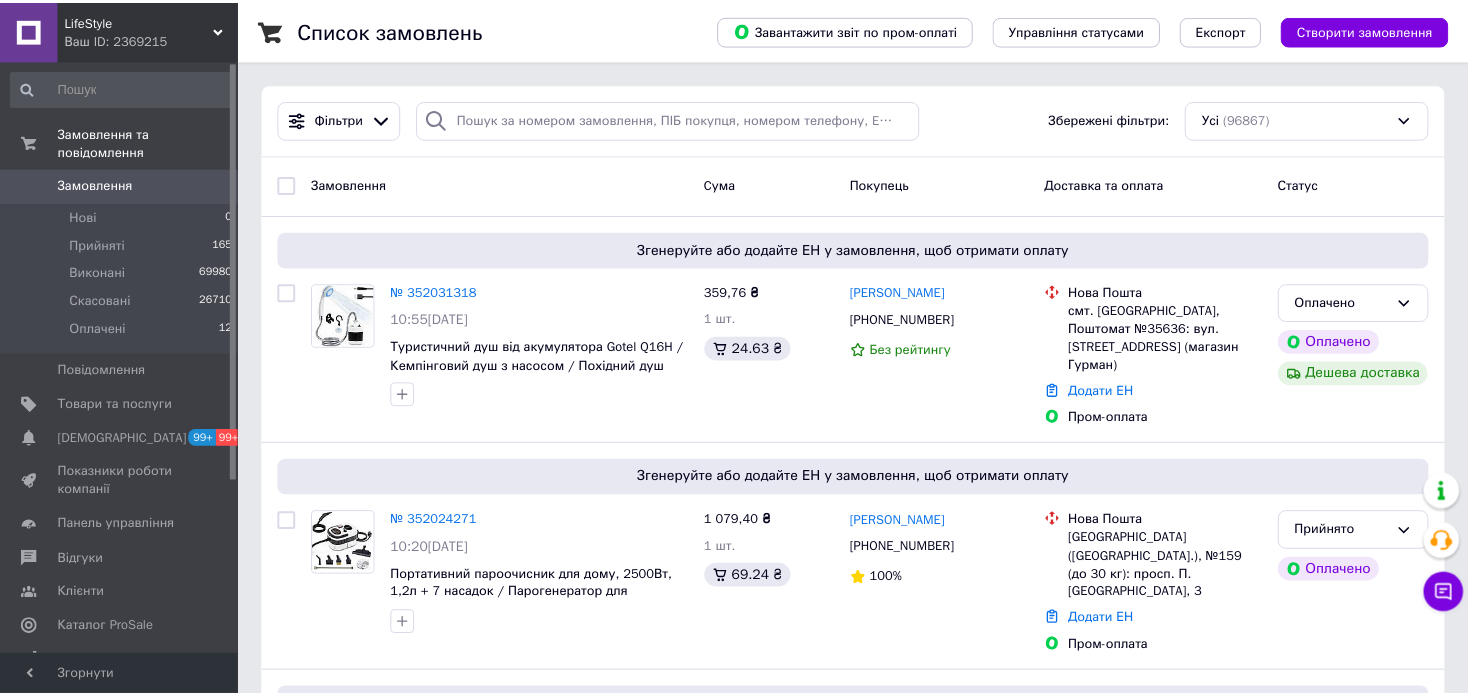 scroll, scrollTop: 0, scrollLeft: 0, axis: both 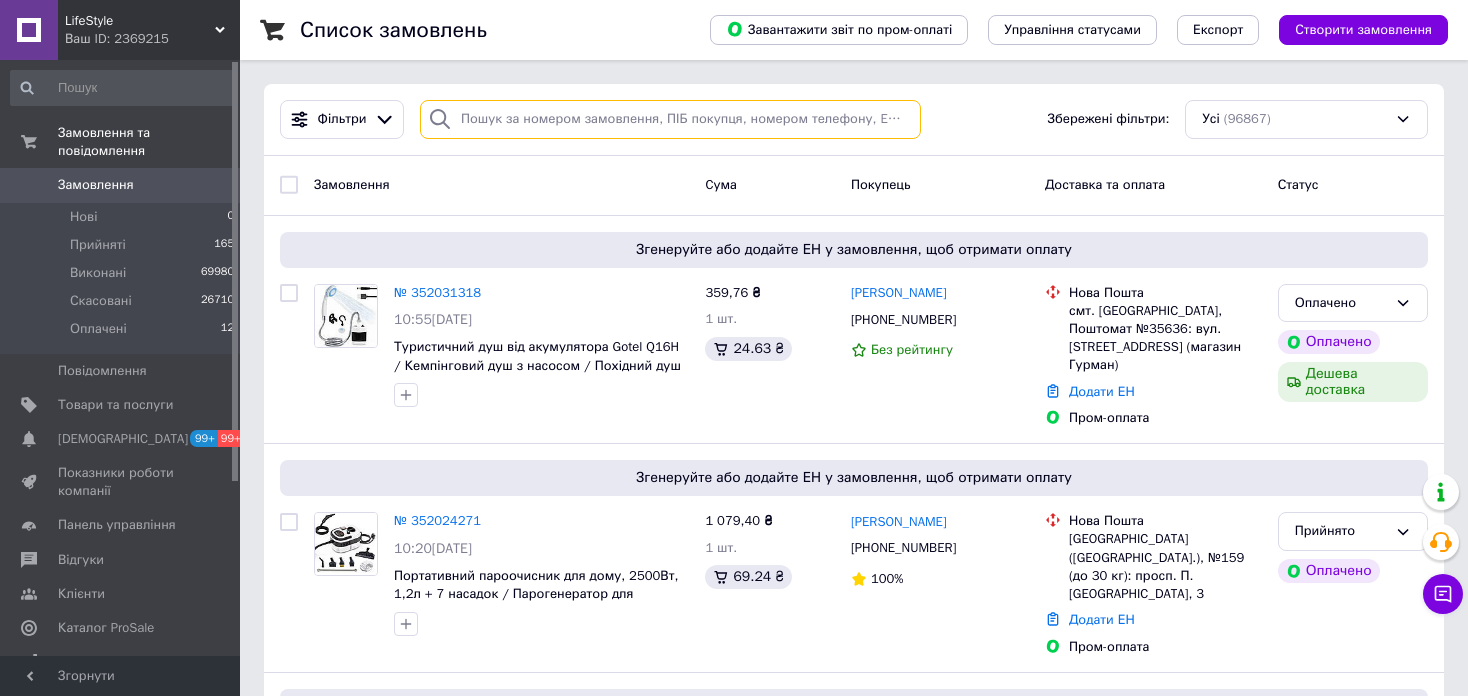 click at bounding box center (670, 119) 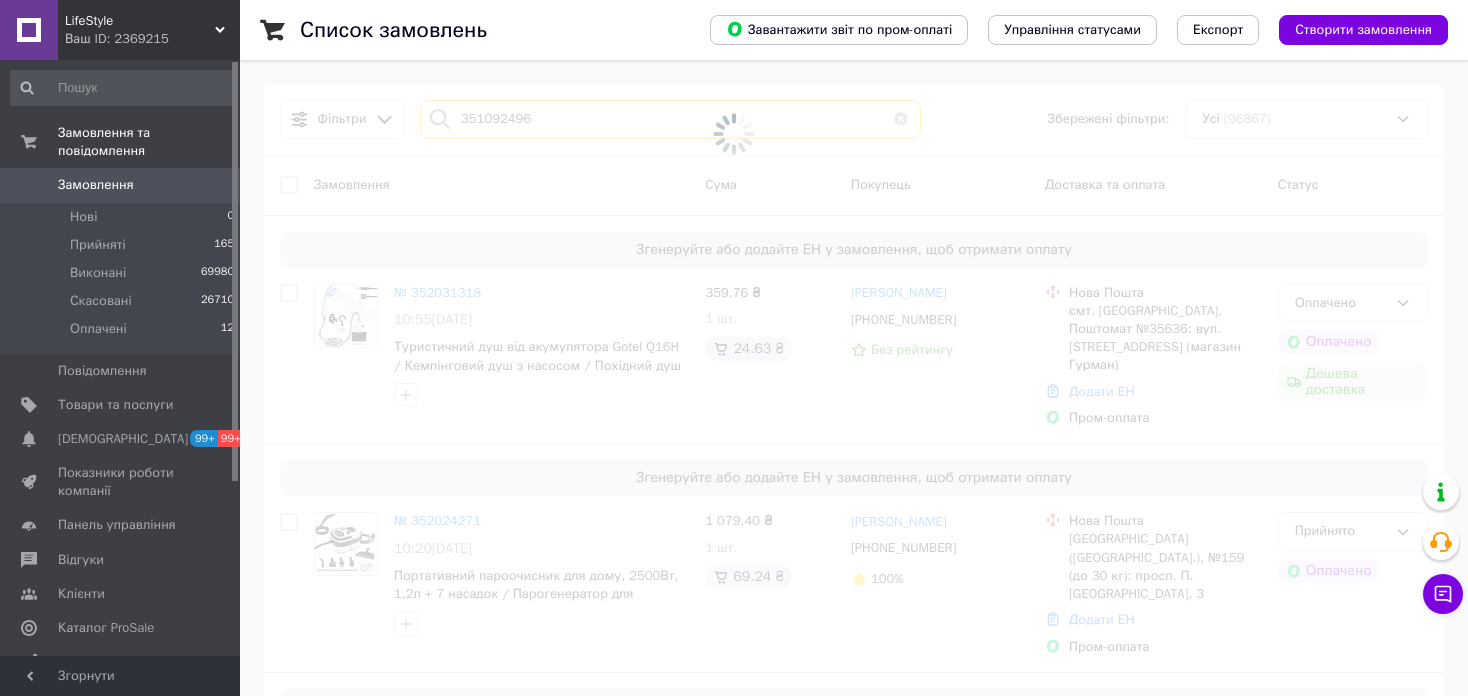 type on "351092496" 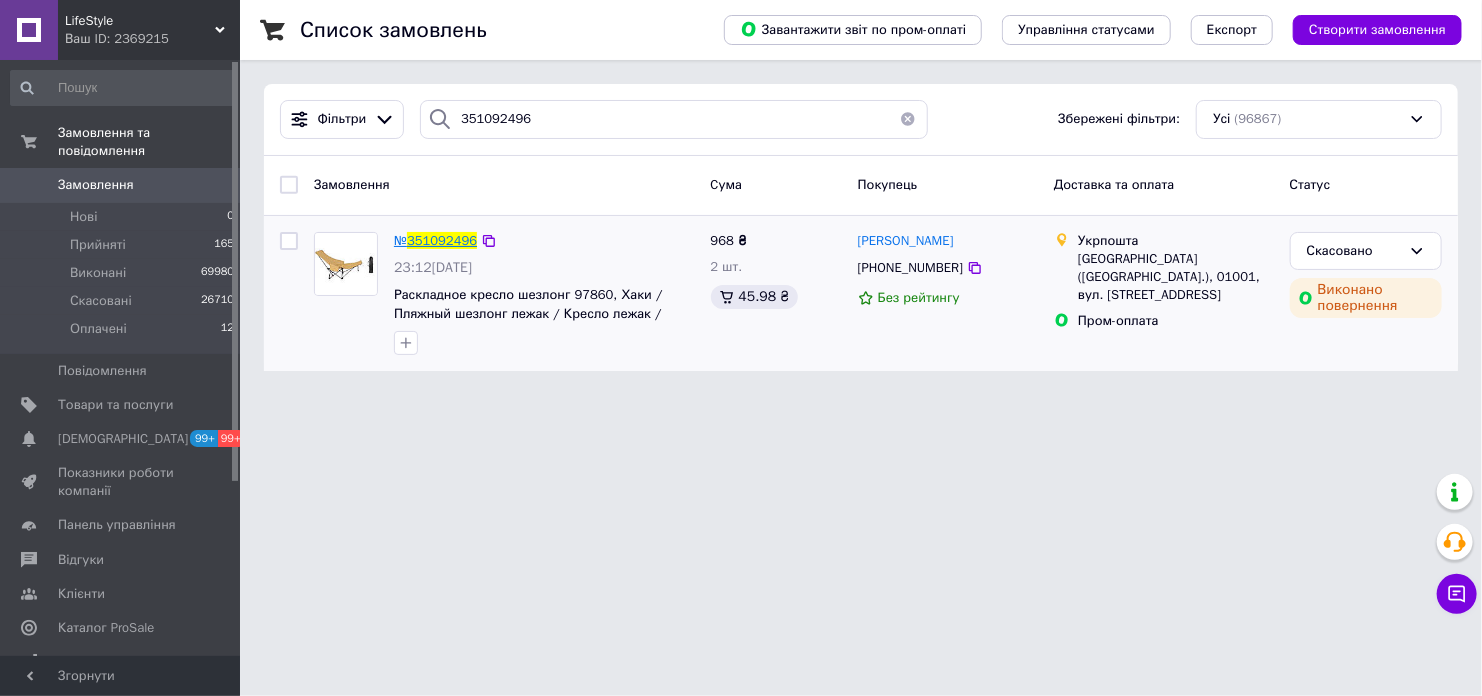 click on "351092496" at bounding box center [442, 240] 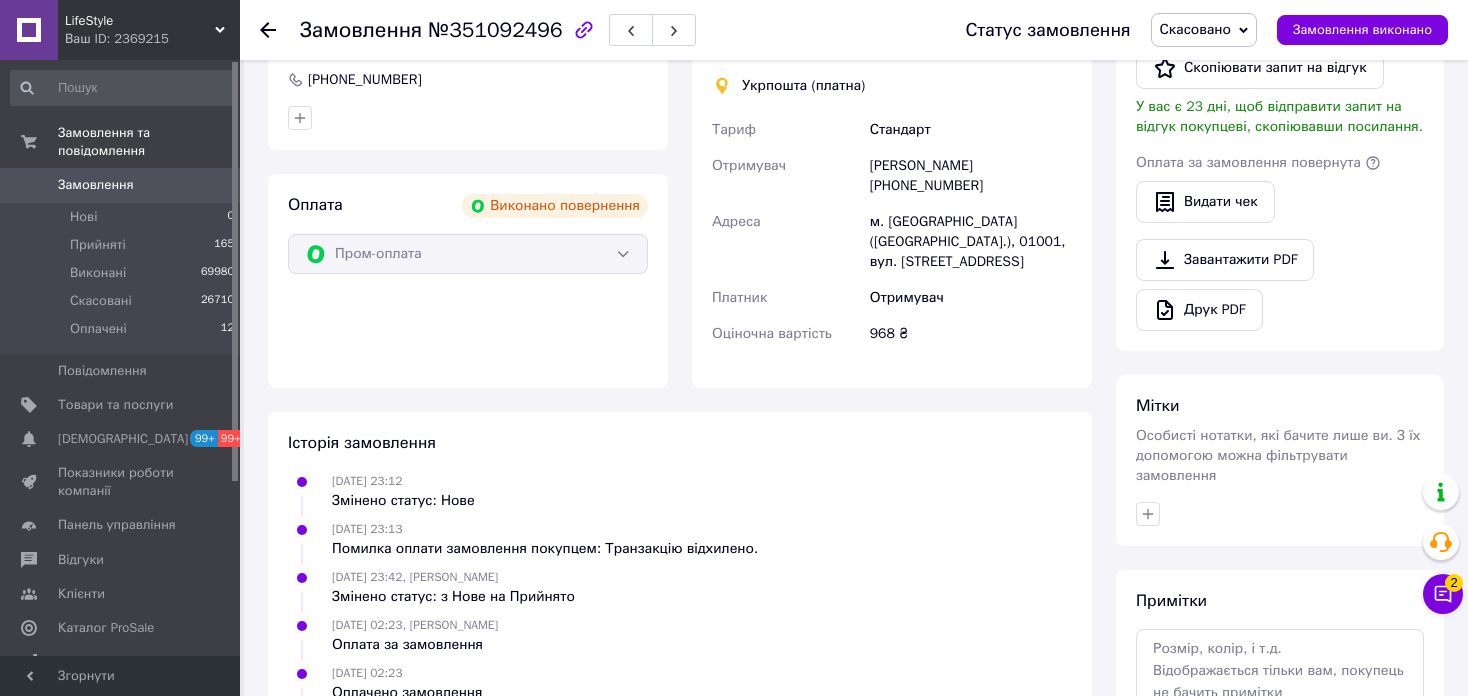 scroll, scrollTop: 903, scrollLeft: 0, axis: vertical 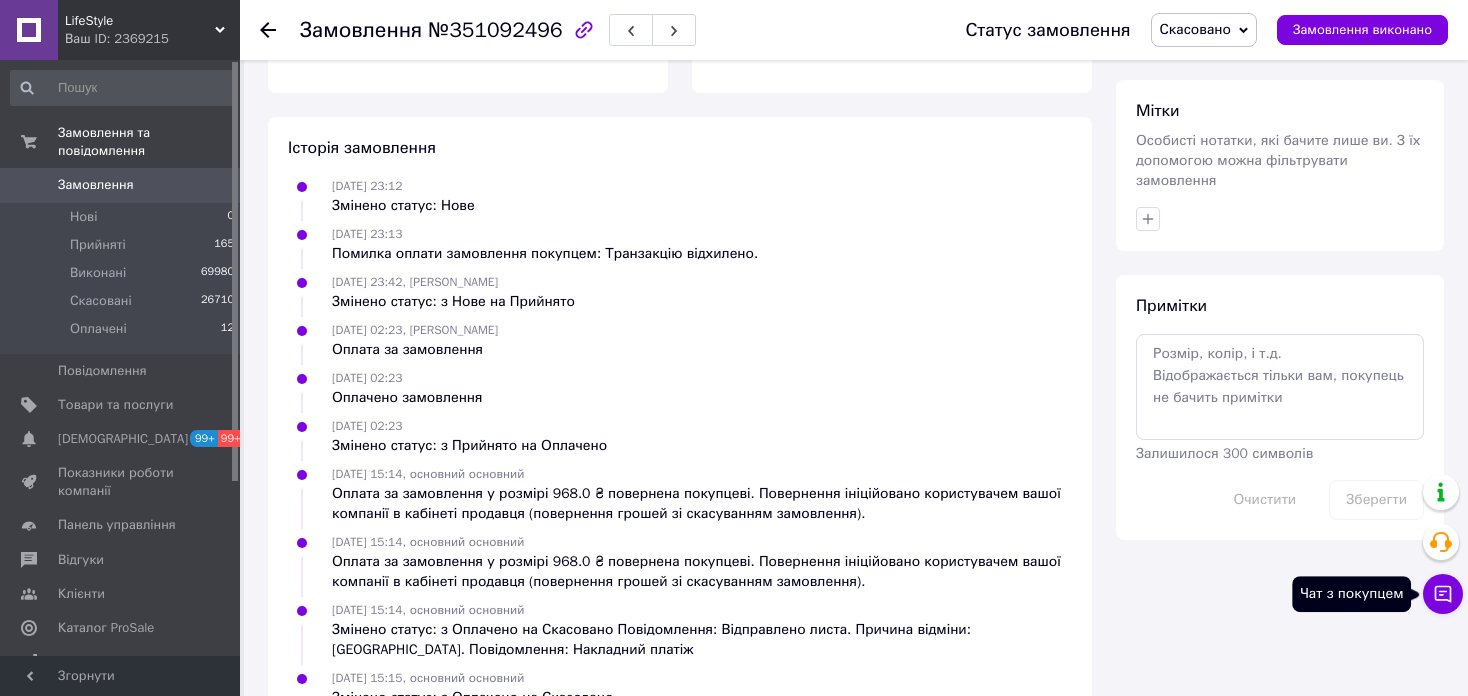 click 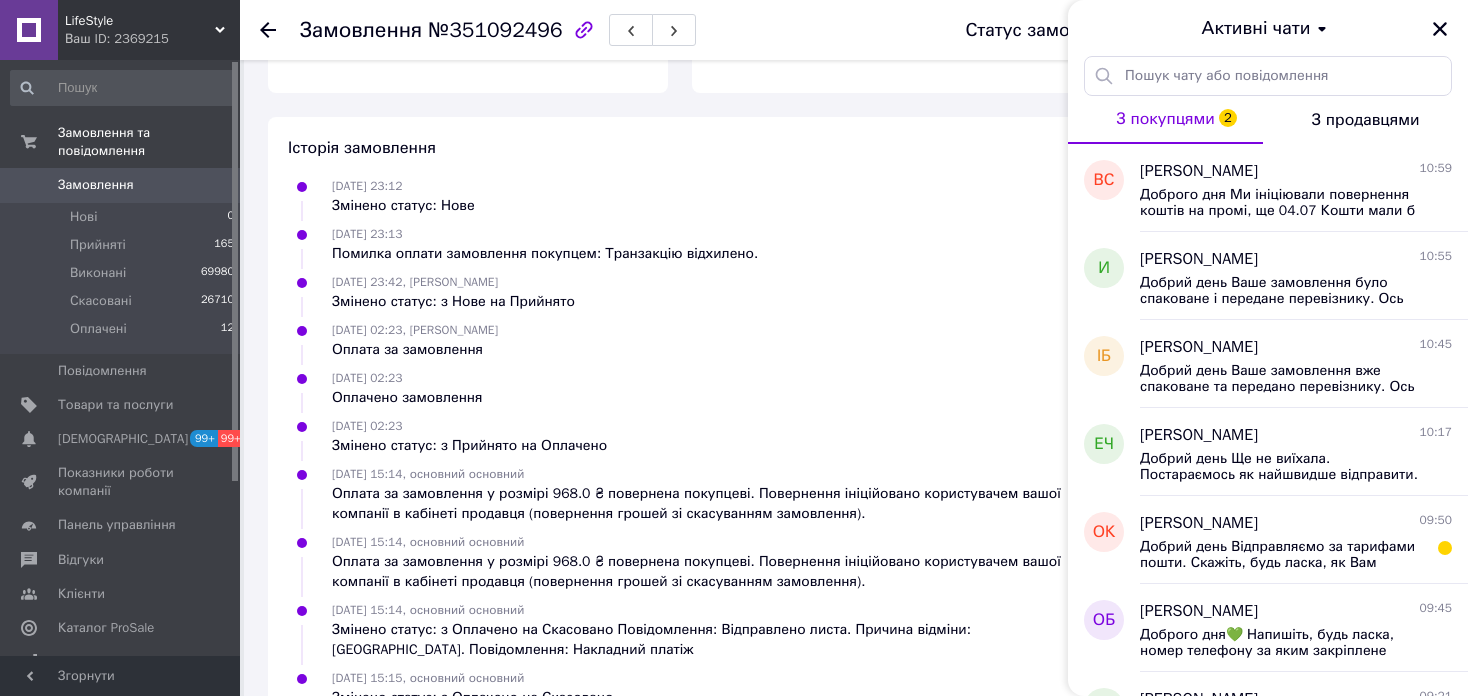 click on "LifeStyle" at bounding box center [140, 21] 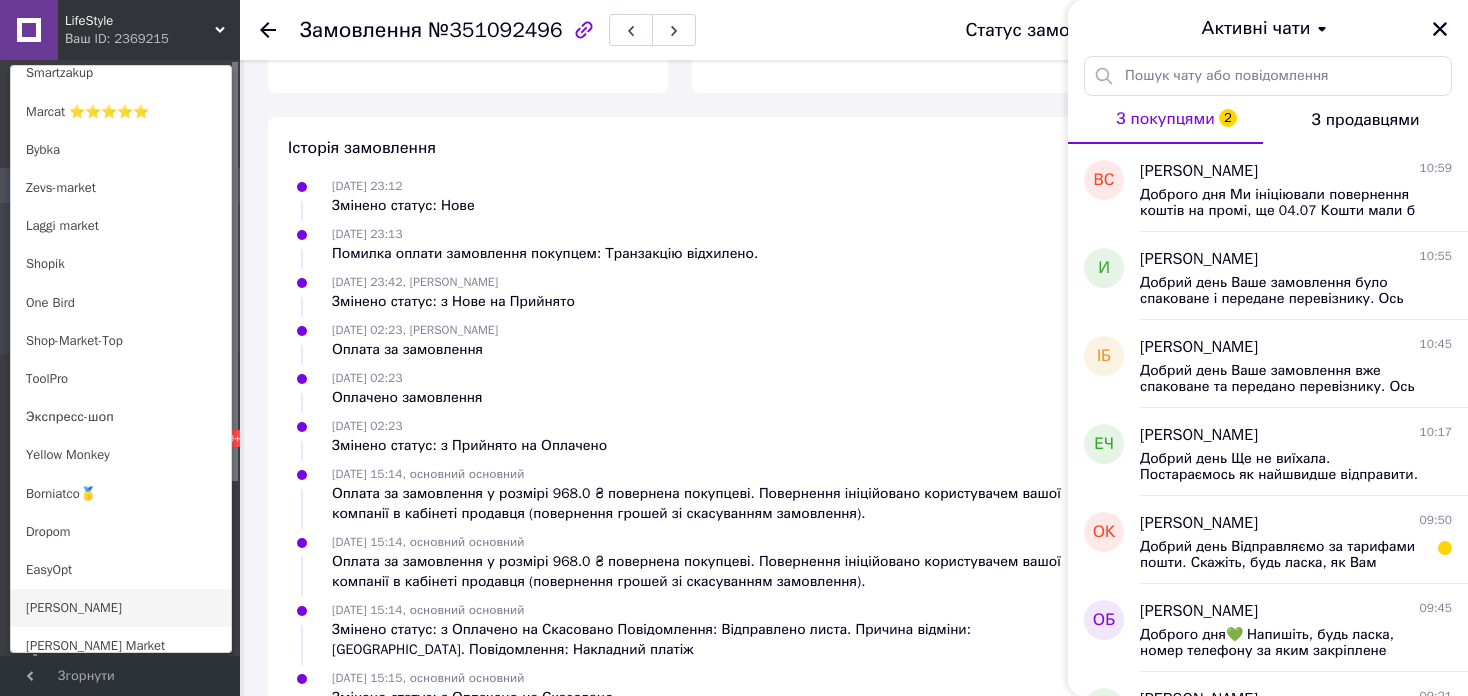 scroll, scrollTop: 1300, scrollLeft: 0, axis: vertical 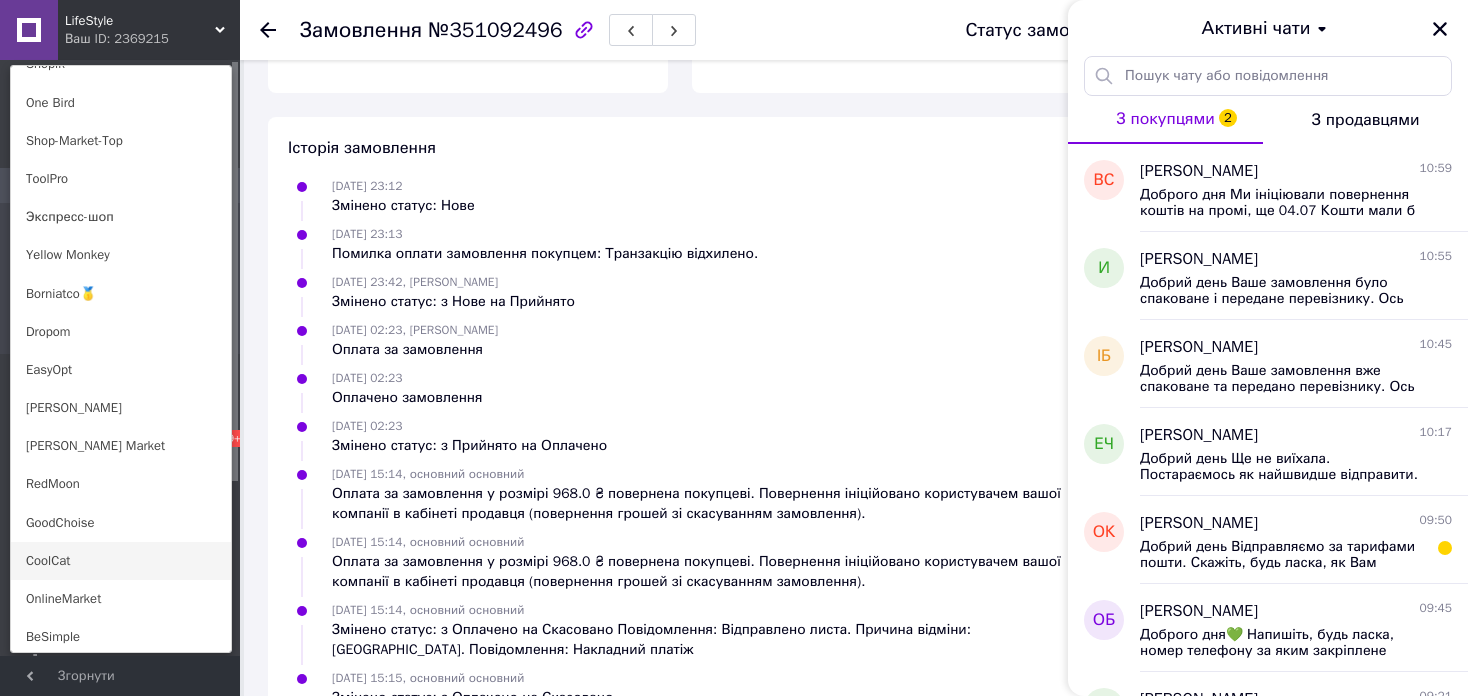 click on "CoolCat" at bounding box center (121, 561) 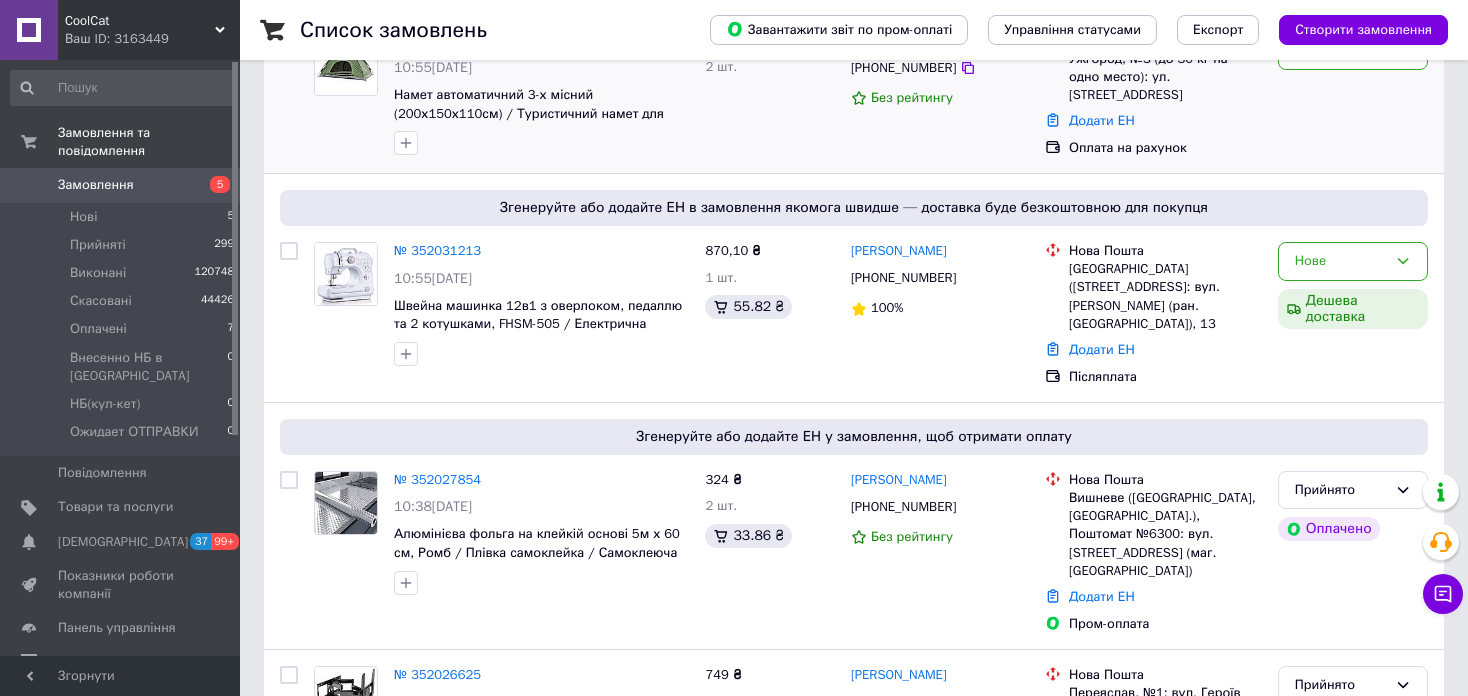 scroll, scrollTop: 0, scrollLeft: 0, axis: both 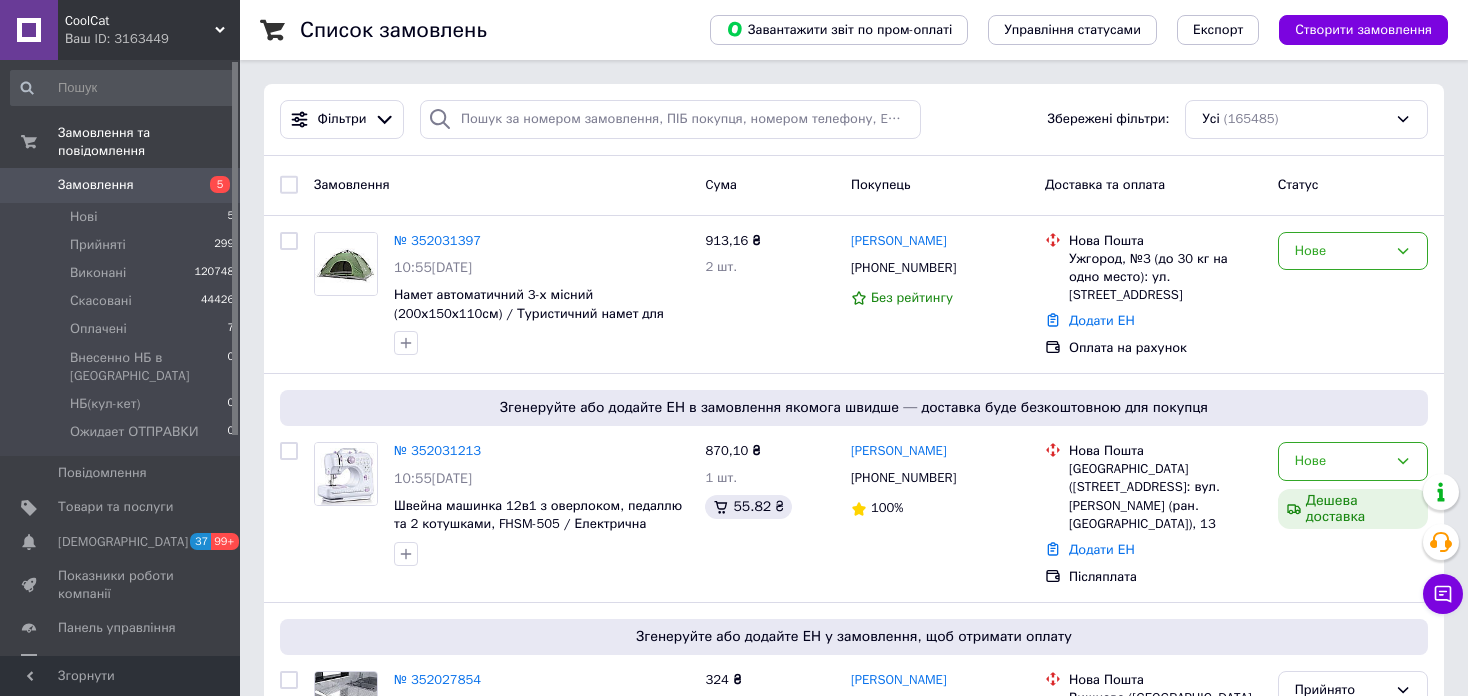 drag, startPoint x: 79, startPoint y: 20, endPoint x: 115, endPoint y: 73, distance: 64.070274 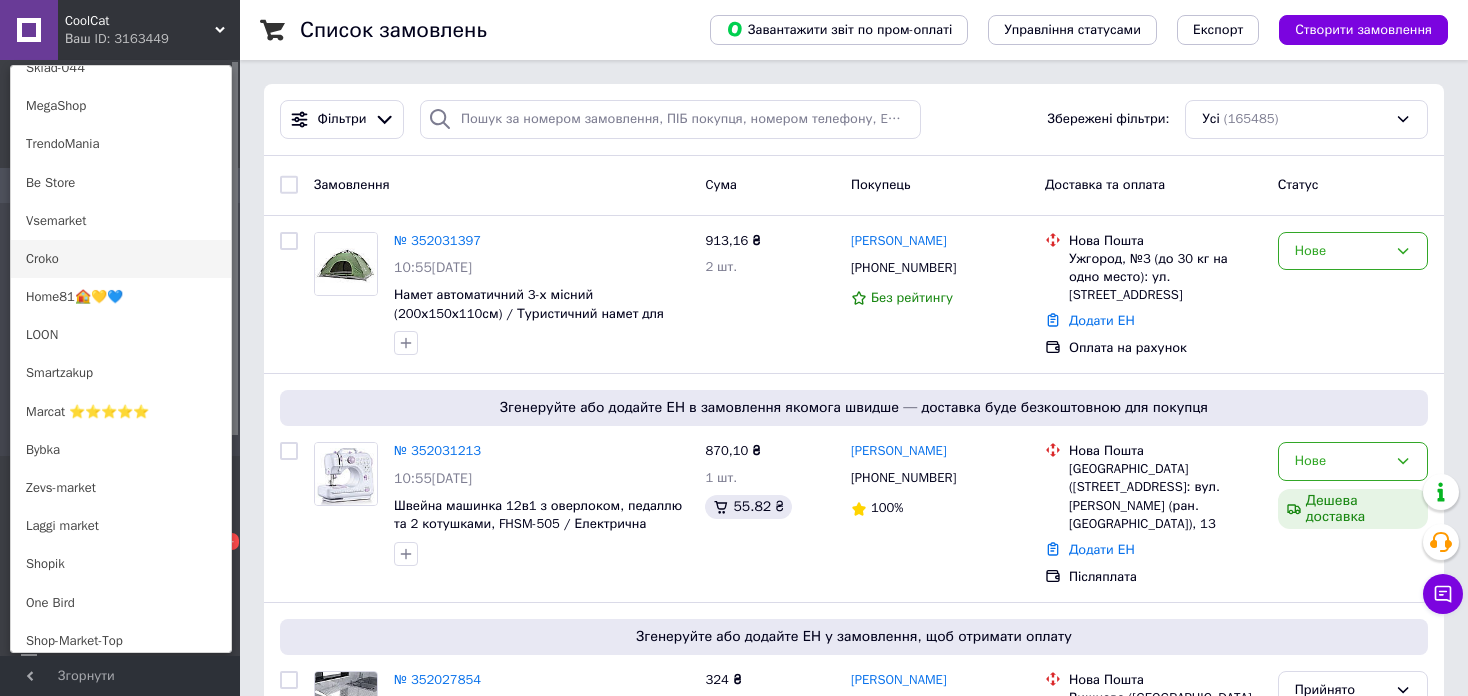 scroll, scrollTop: 600, scrollLeft: 0, axis: vertical 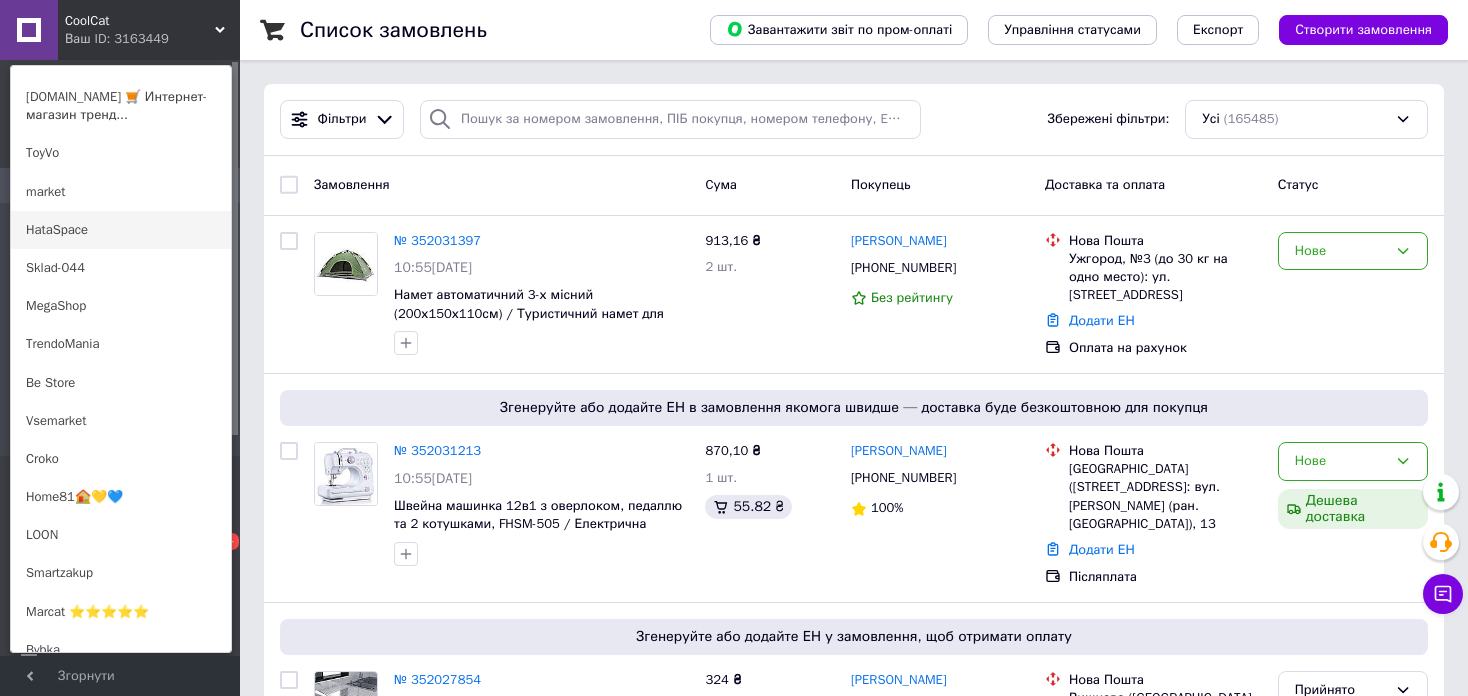click on "HataSpace" at bounding box center [121, 230] 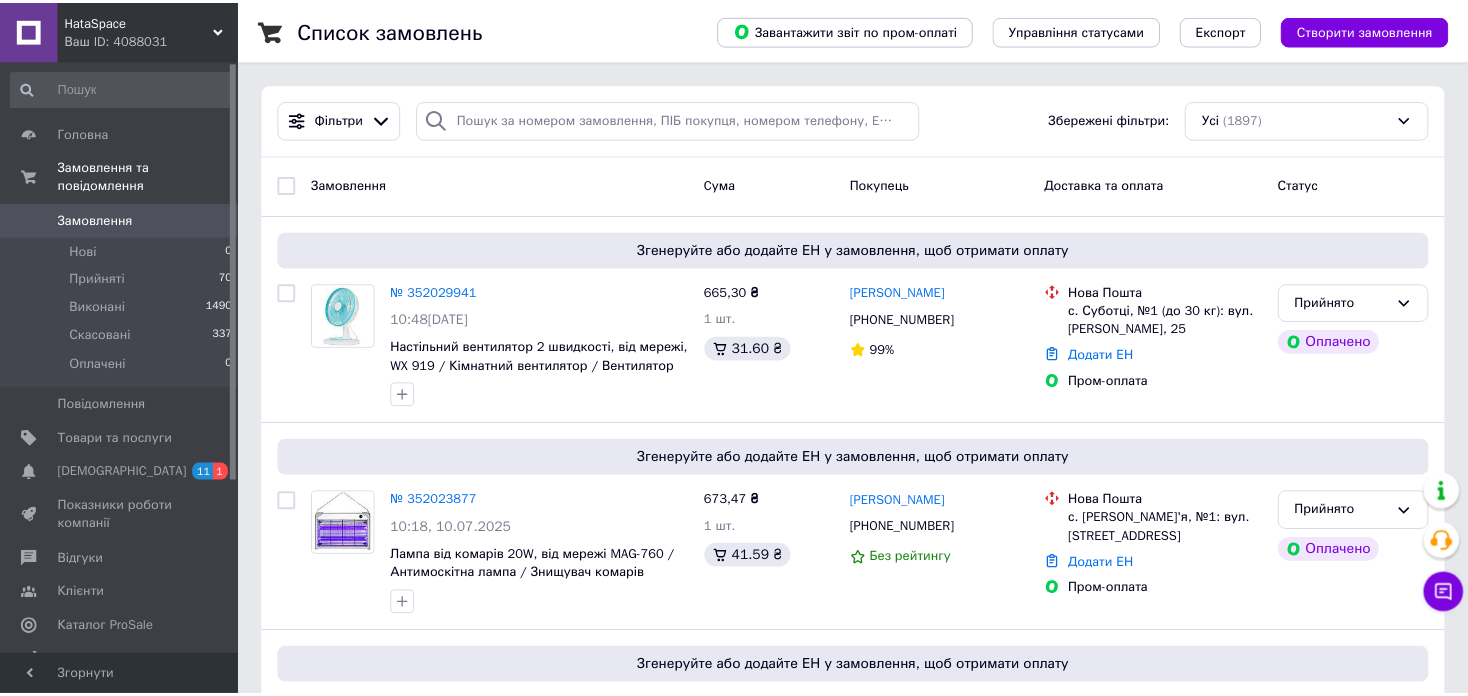scroll, scrollTop: 0, scrollLeft: 0, axis: both 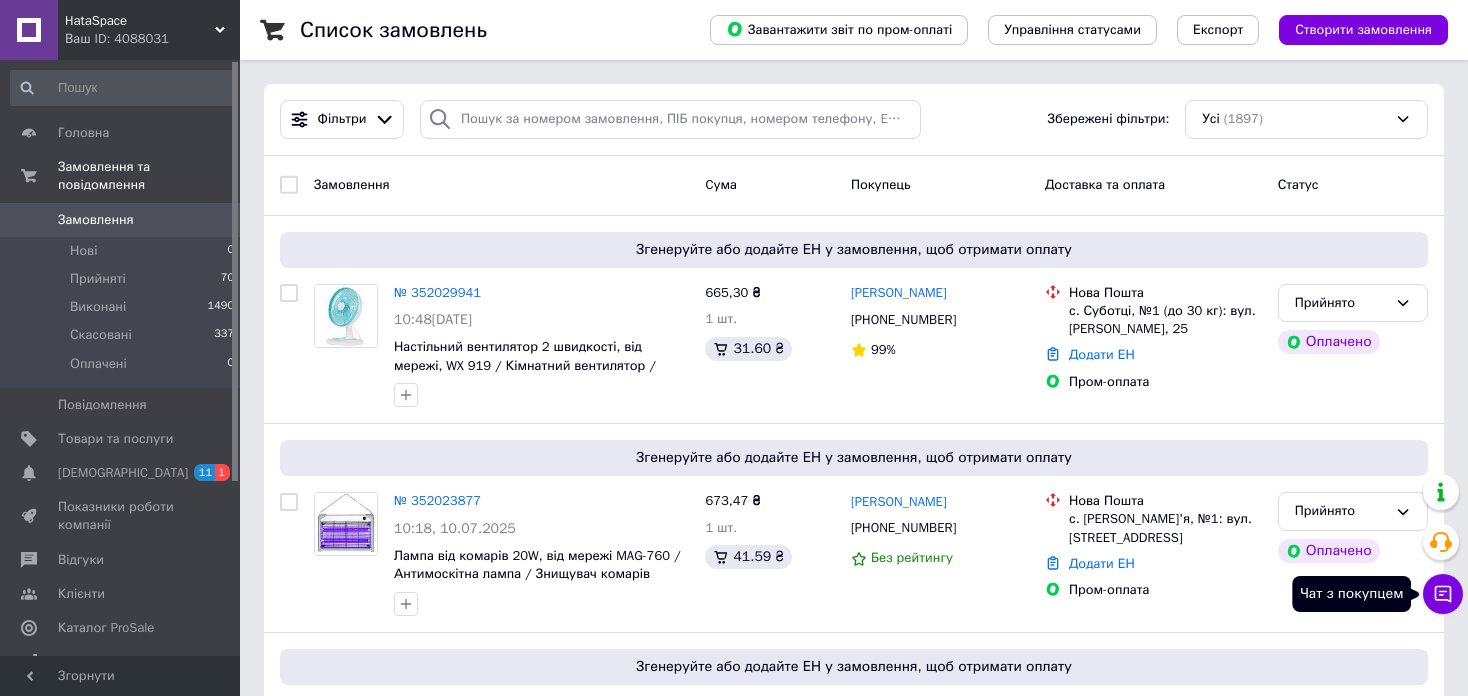 click 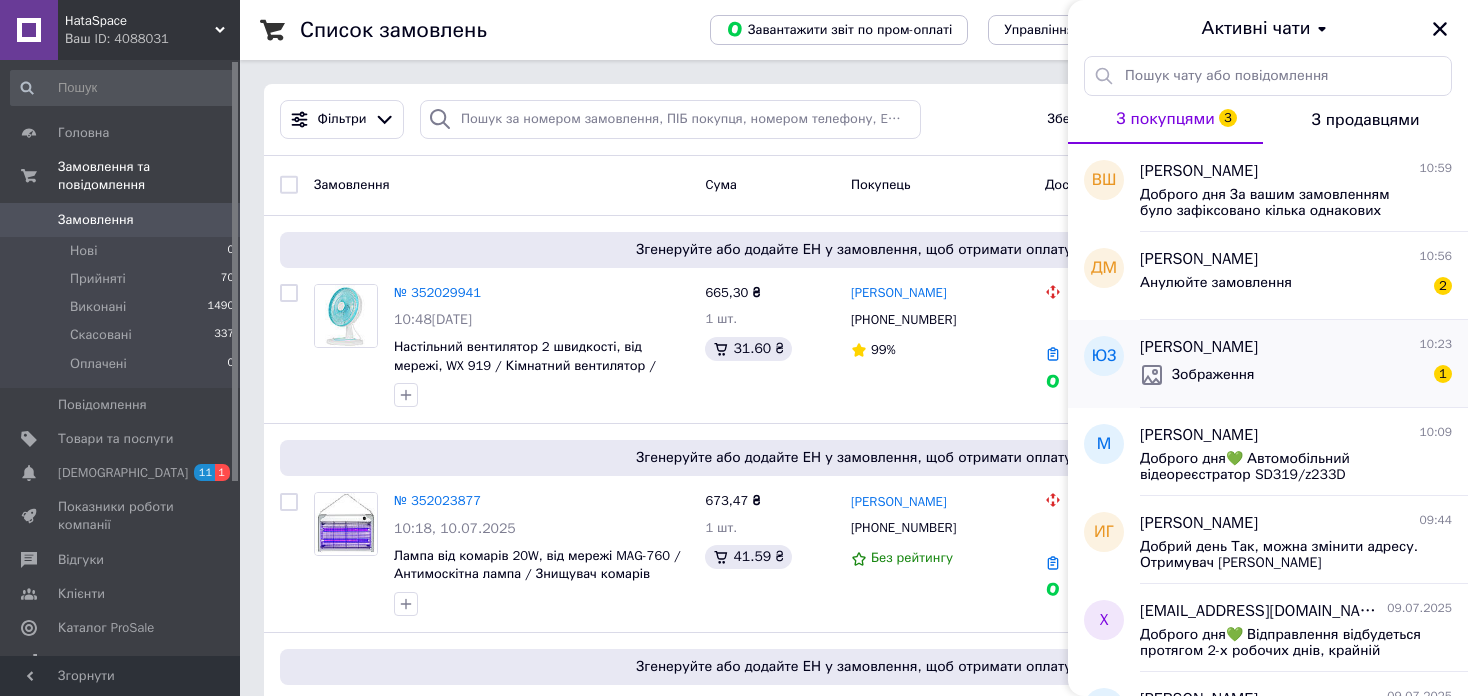 click on "Зображення 1" at bounding box center (1296, 375) 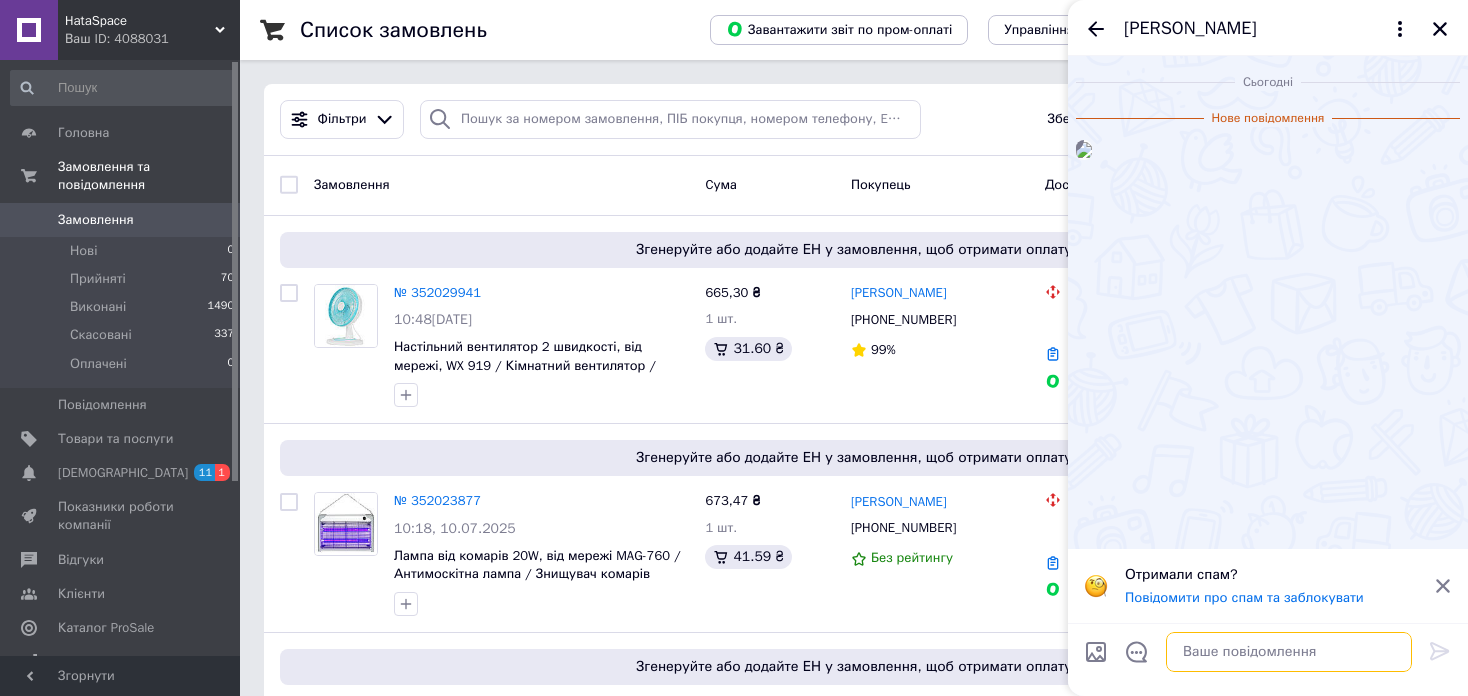 click at bounding box center [1289, 652] 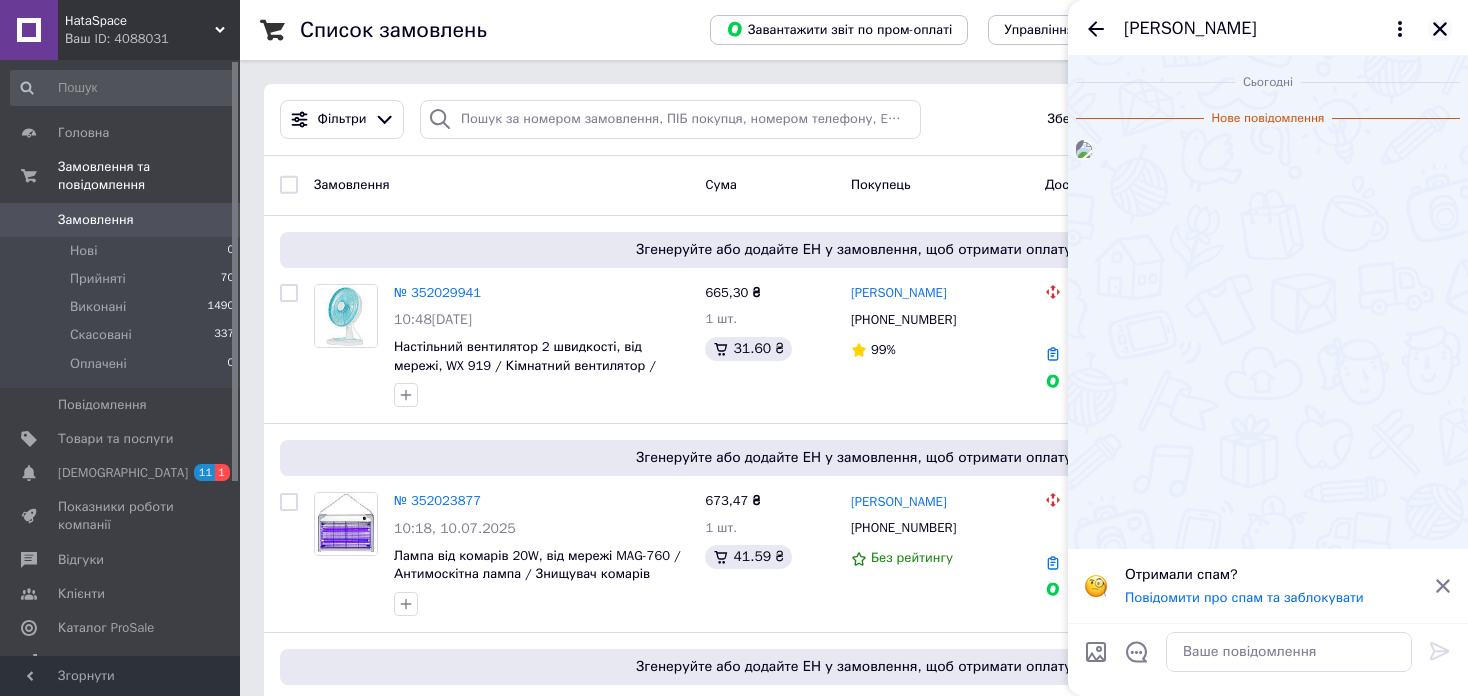 click 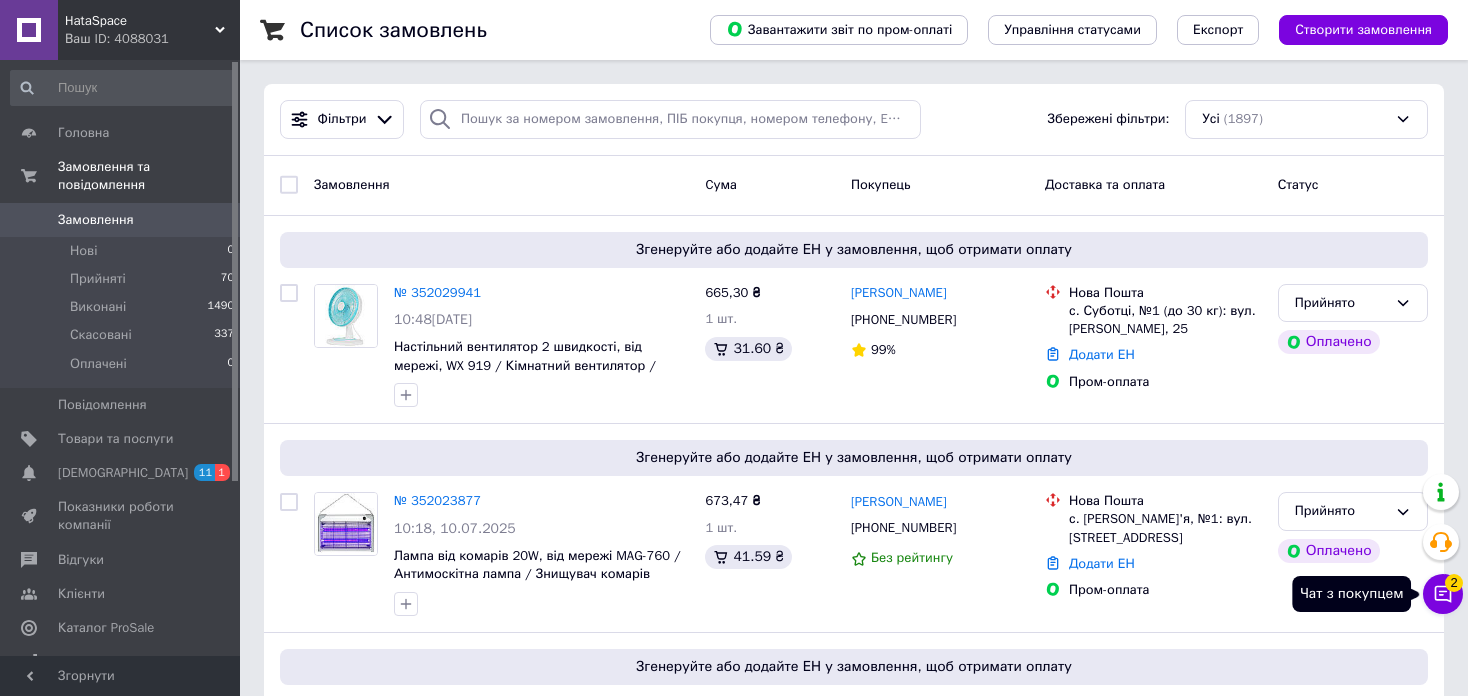 click 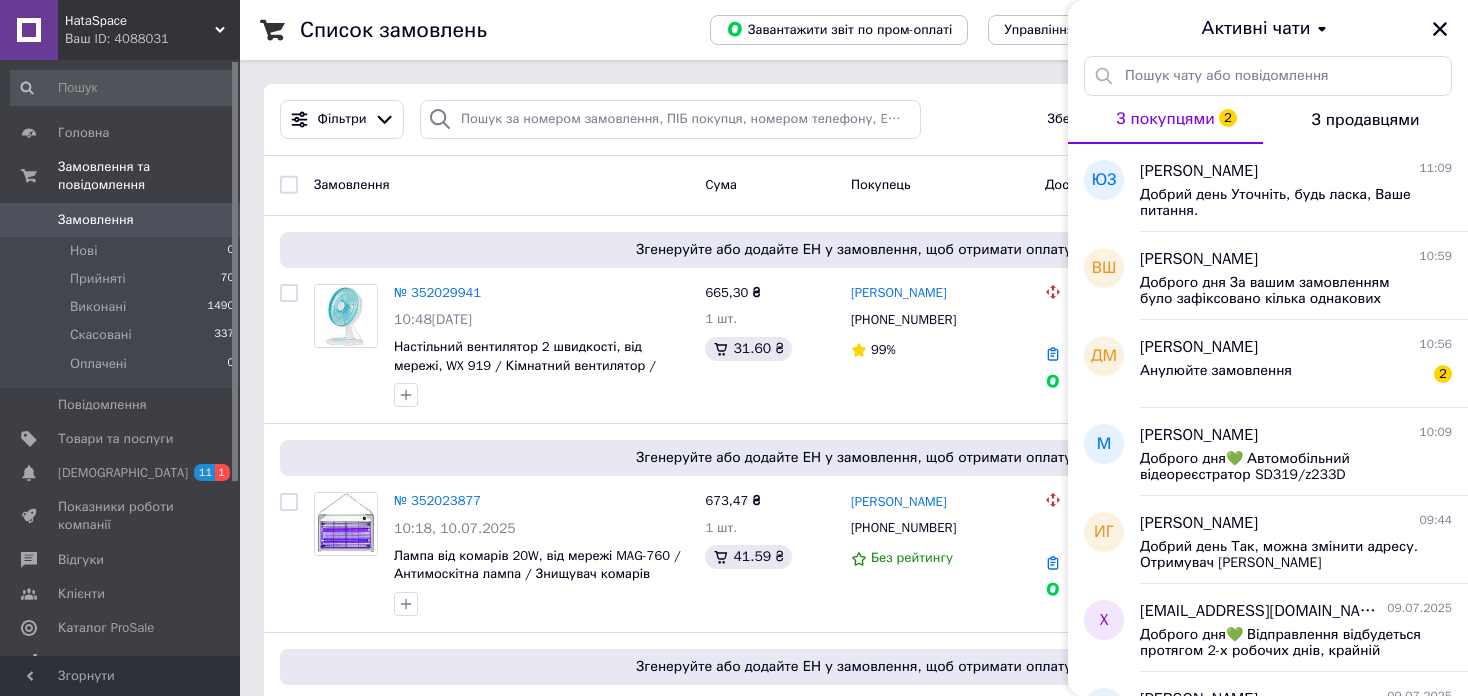 click on "Ваш ID: 4088031" at bounding box center (152, 39) 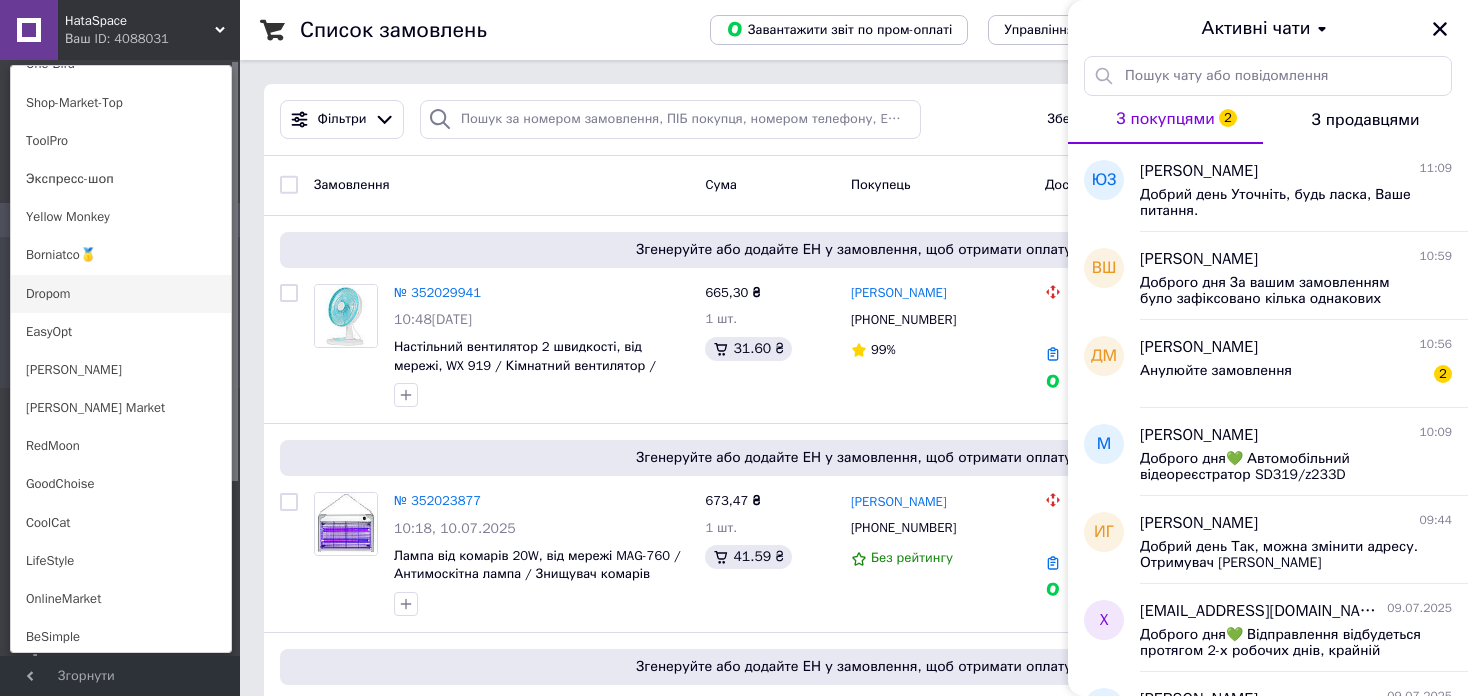 scroll, scrollTop: 1100, scrollLeft: 0, axis: vertical 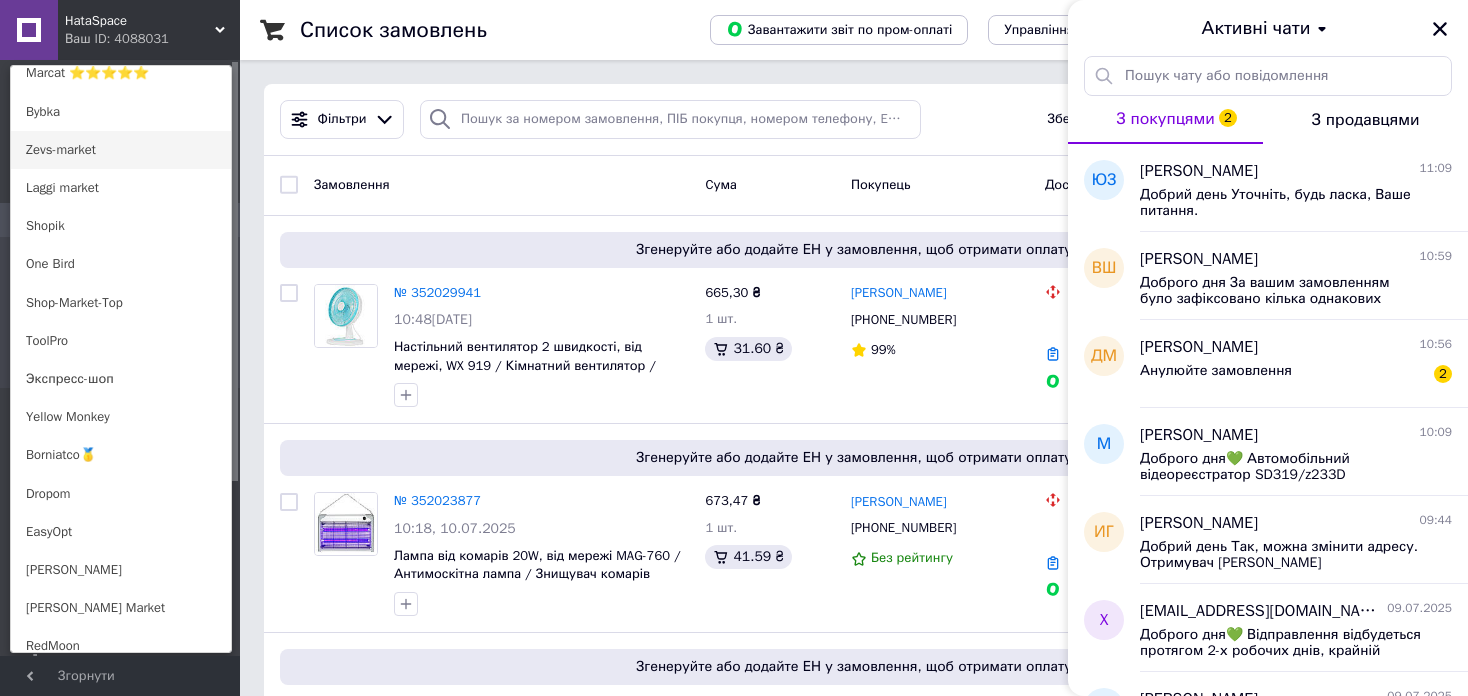 click on "Zevs-market" at bounding box center (121, 150) 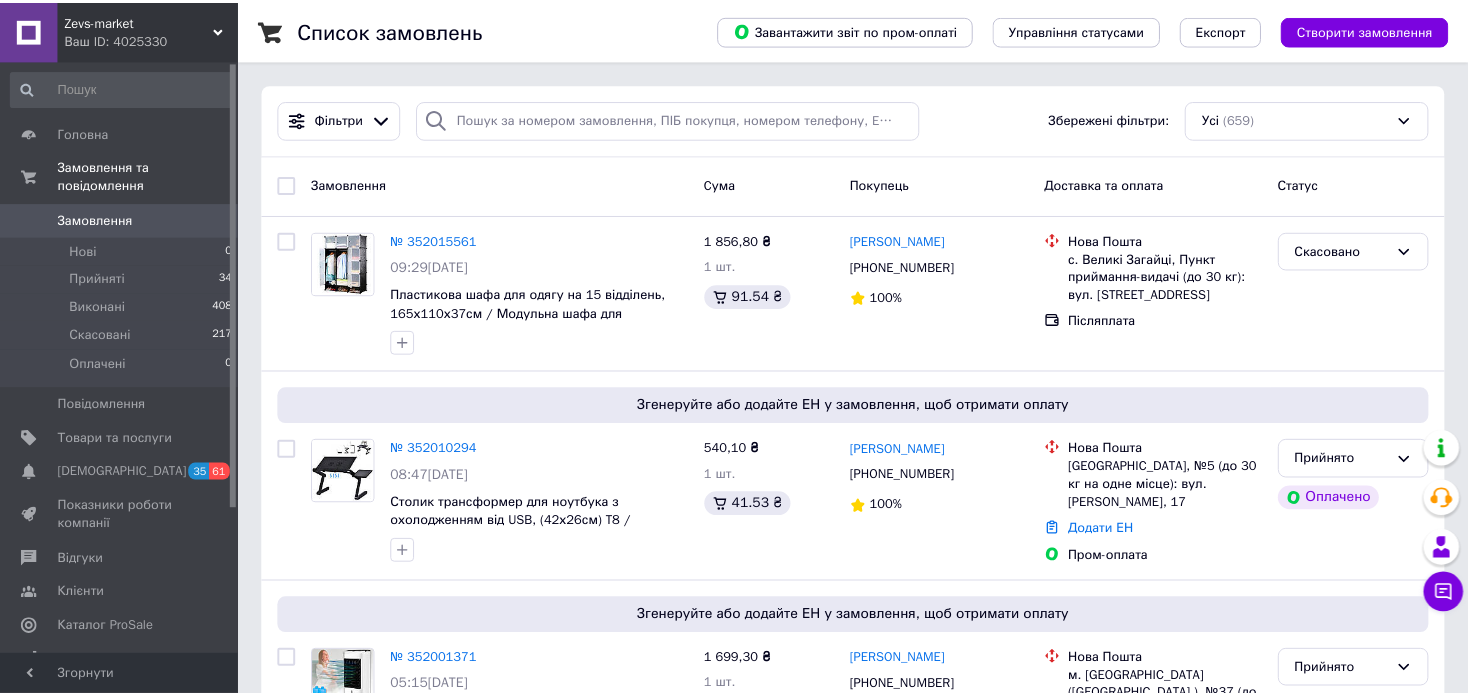 scroll, scrollTop: 0, scrollLeft: 0, axis: both 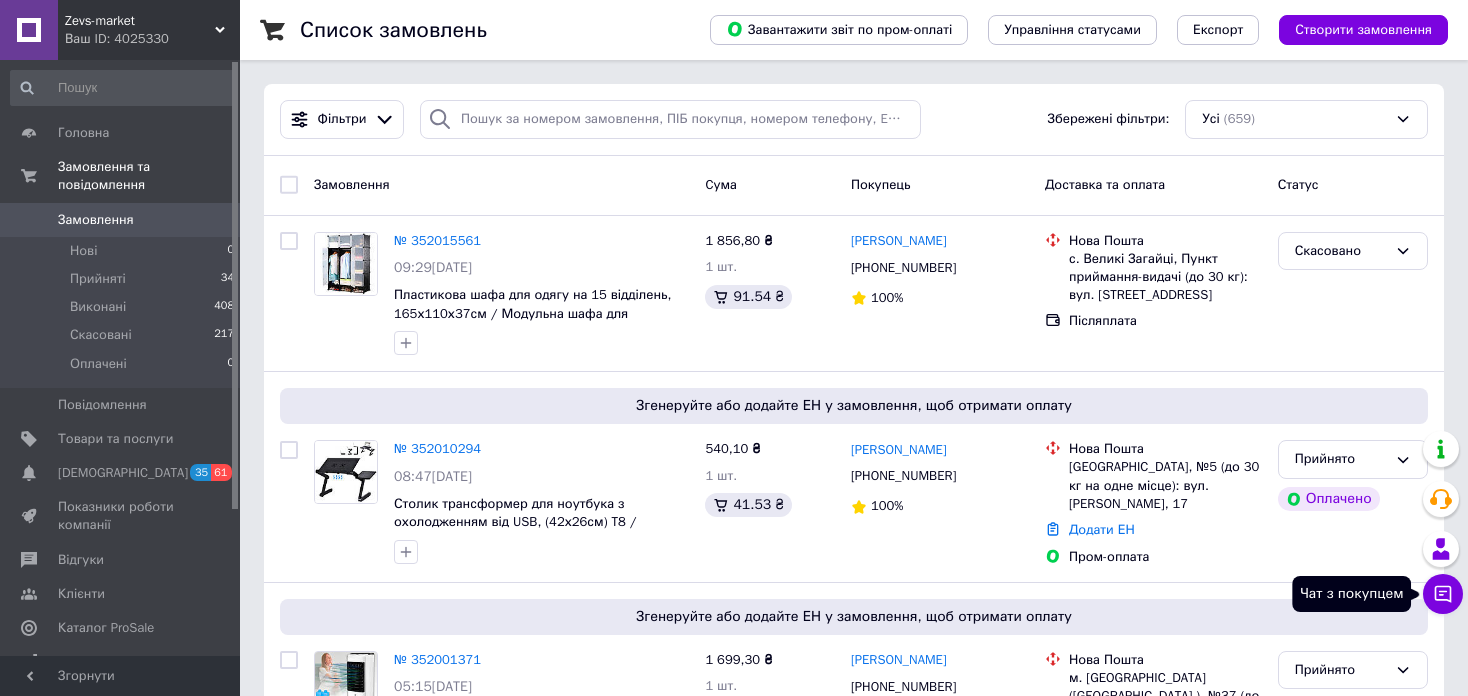 click 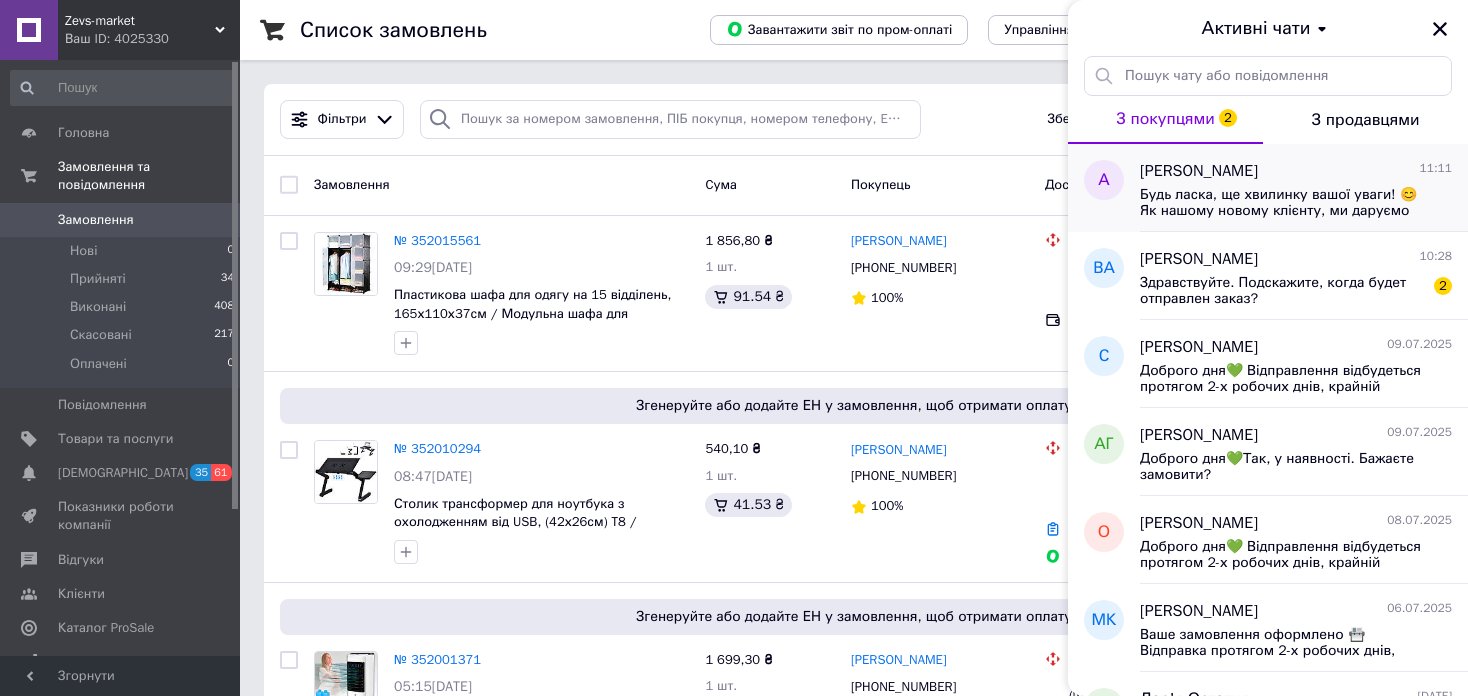 click on "Будь ласка, ще хвилинку вашої уваги! 😊 Як нашому новому клієнту, ми даруємо вам подарунок: персональну знижку до -40% на хіти продажів. Надсилаю товари для ознайомлення!" at bounding box center (1282, 203) 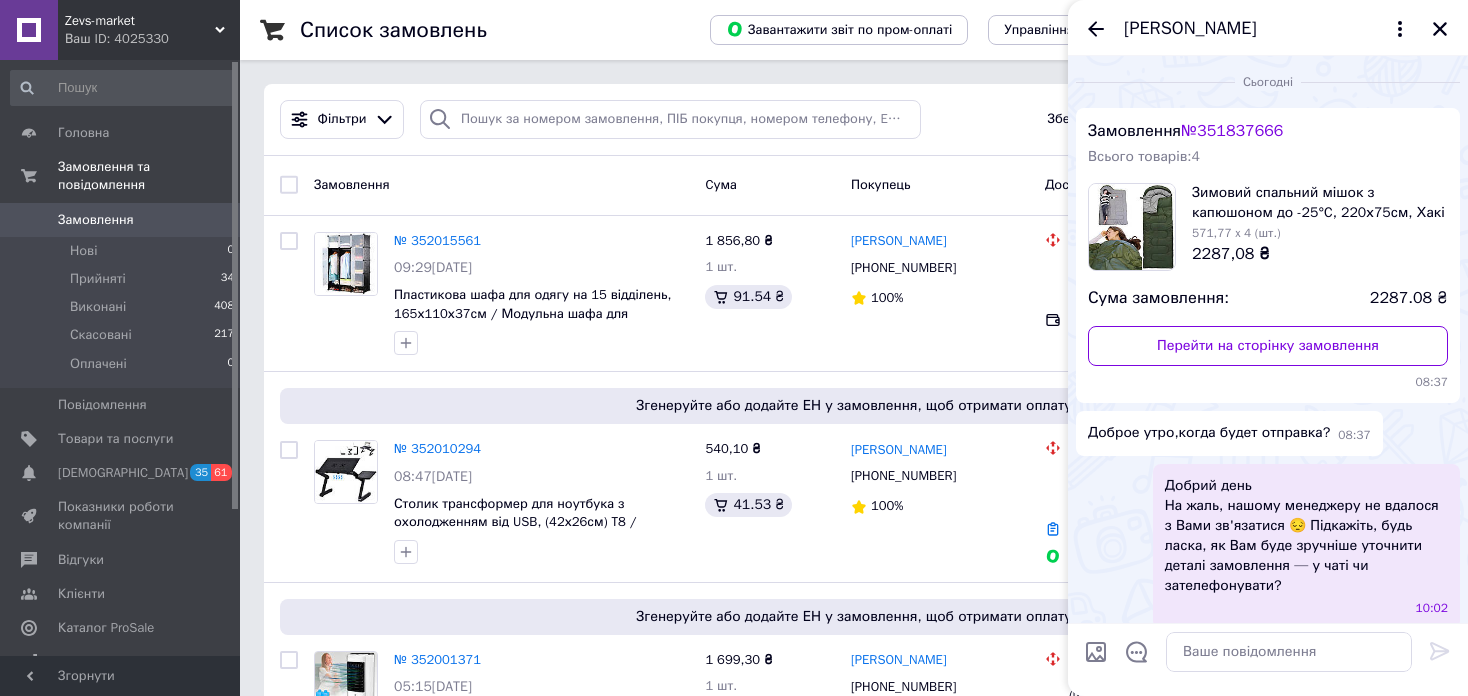 scroll, scrollTop: 386, scrollLeft: 0, axis: vertical 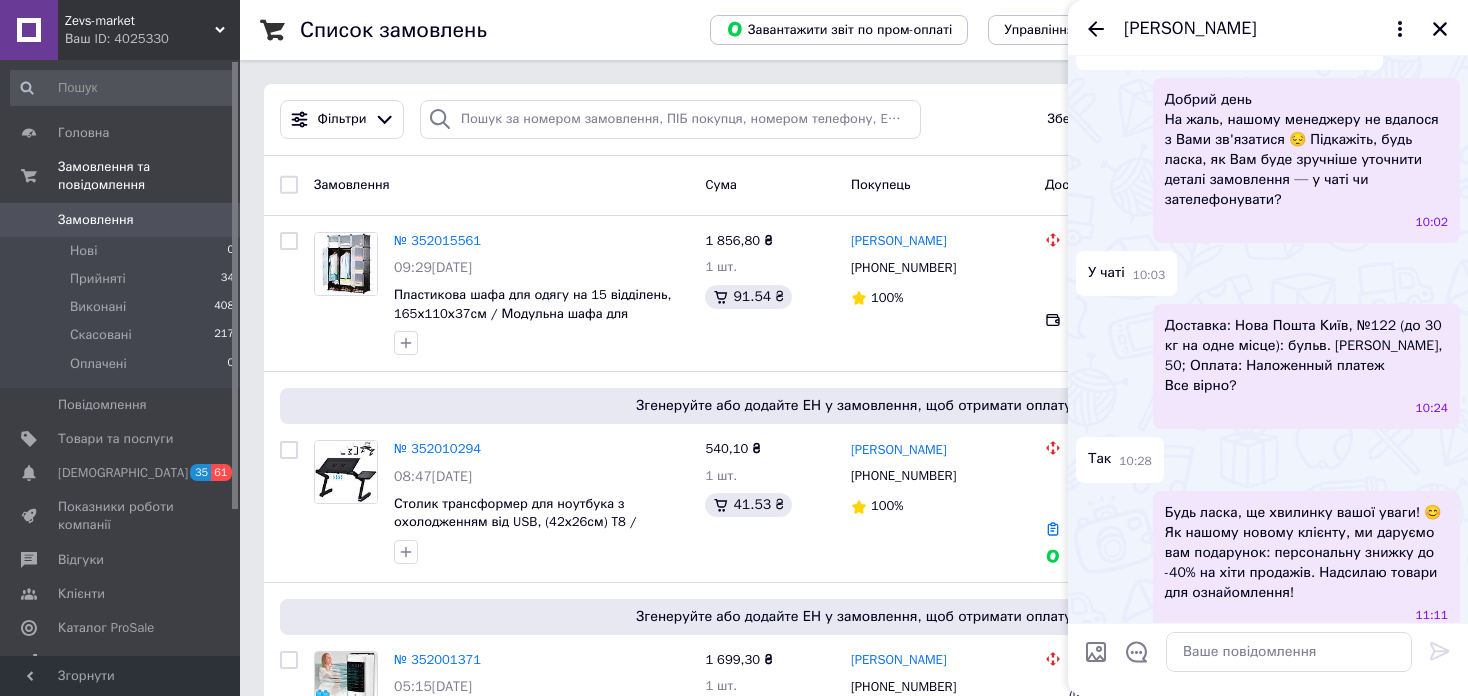 click at bounding box center (1096, 652) 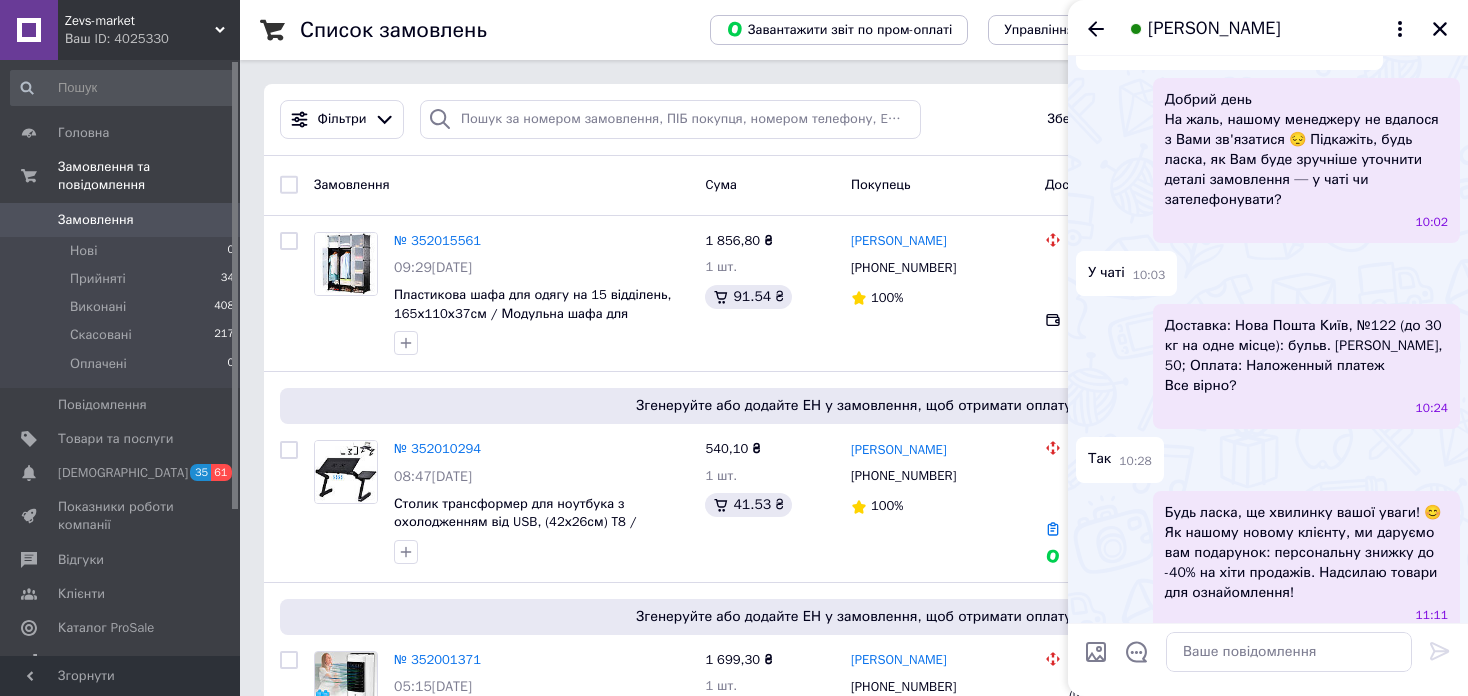 type on "C:\fakepath\photo_2024-01-18_21-00-36 — копия (3).jpg" 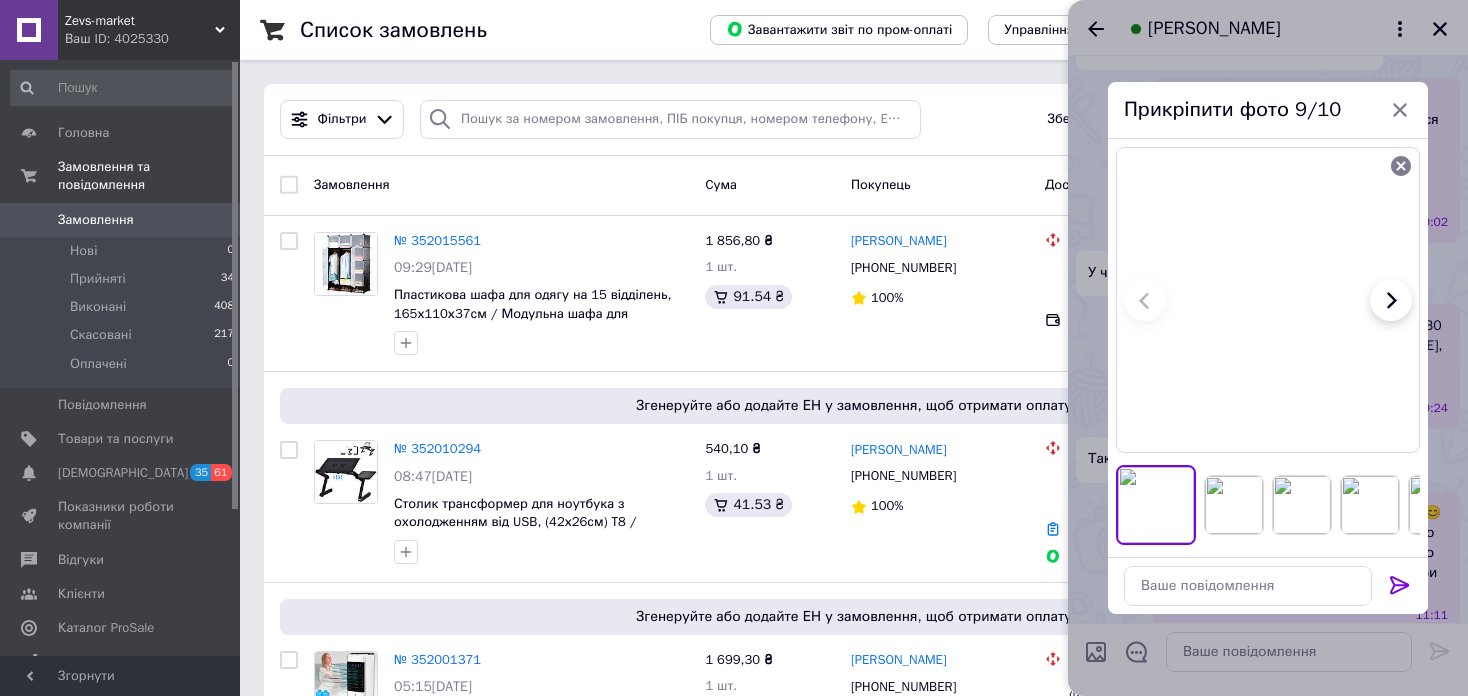 click 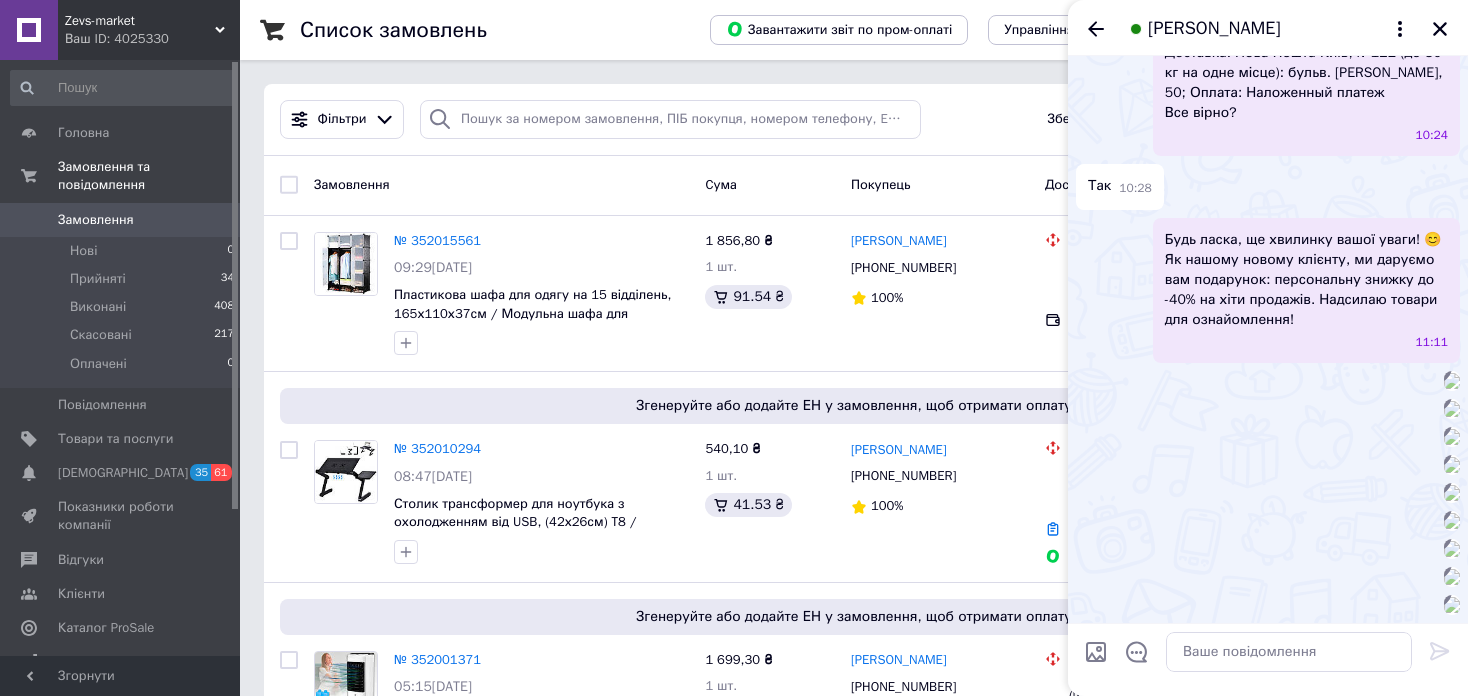scroll, scrollTop: 3158, scrollLeft: 0, axis: vertical 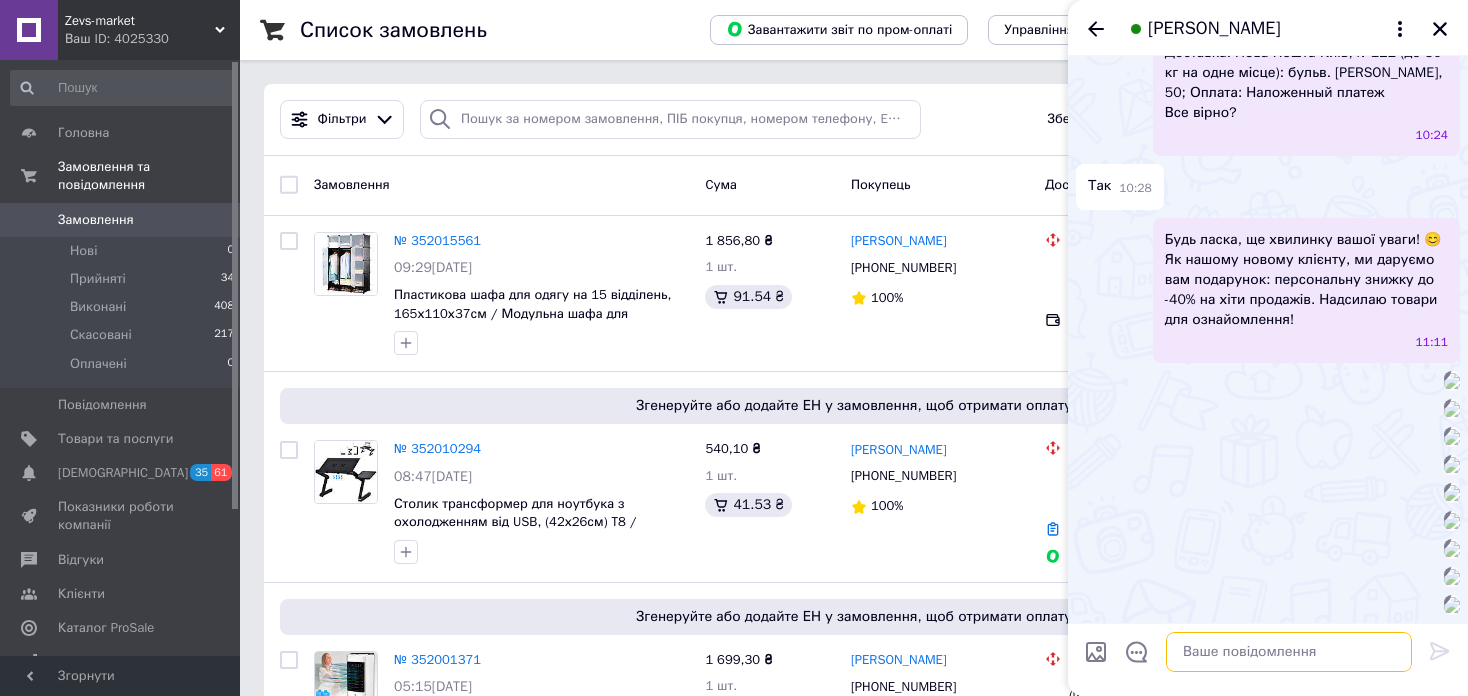 click at bounding box center [1289, 652] 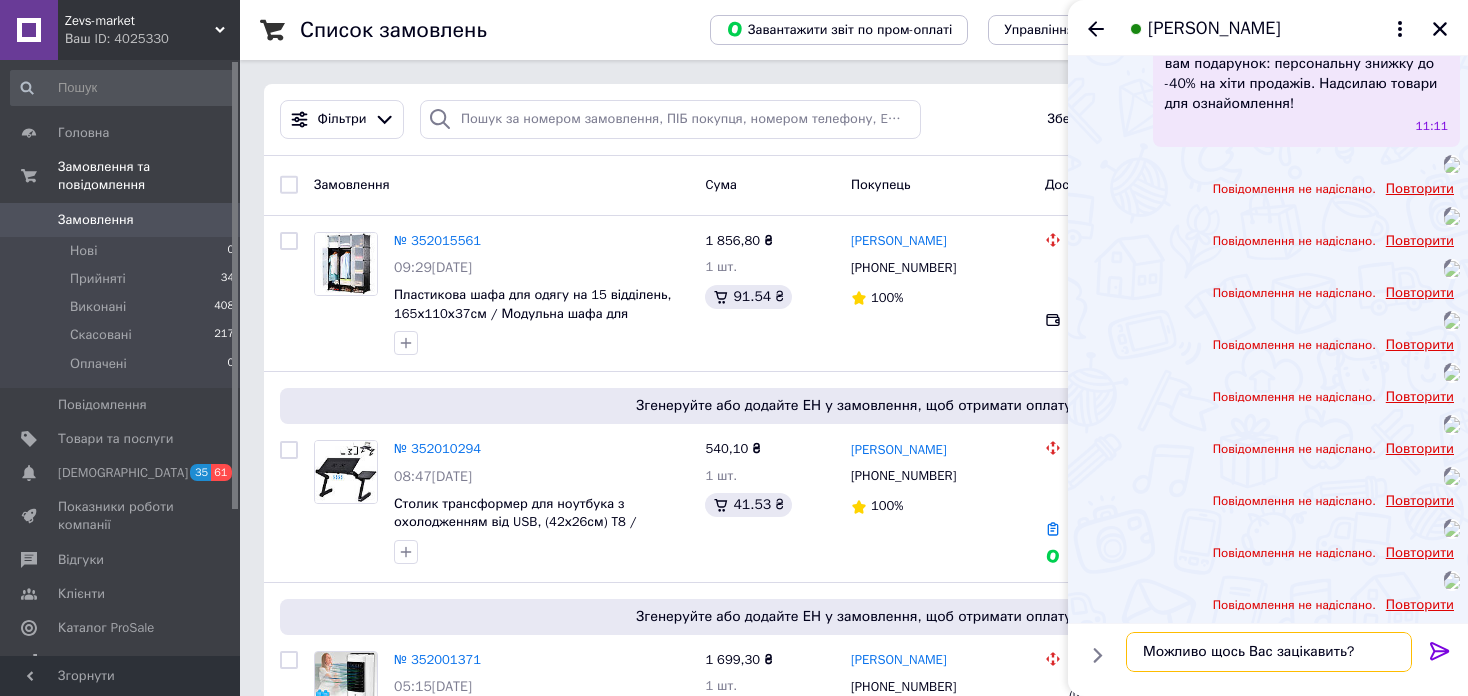 scroll, scrollTop: 3324, scrollLeft: 0, axis: vertical 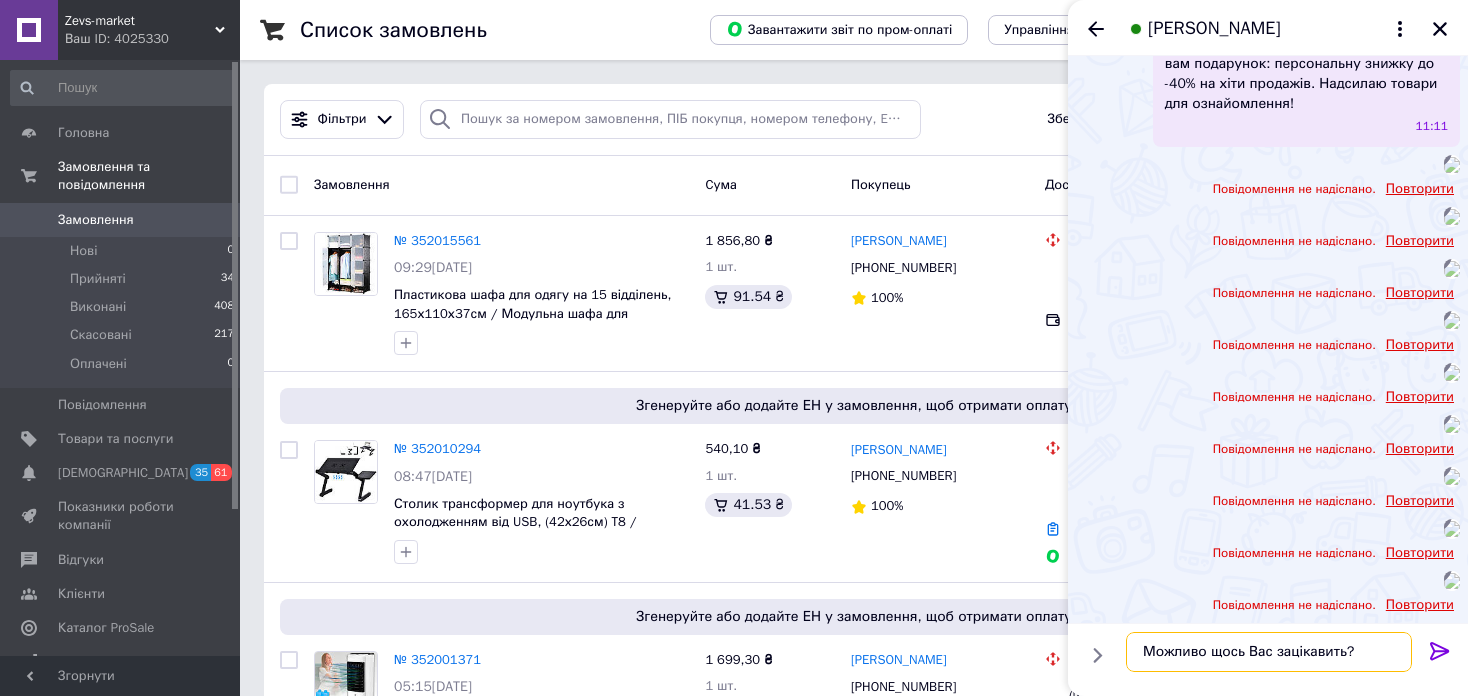type on "Можливо щось Вас зацікавить?" 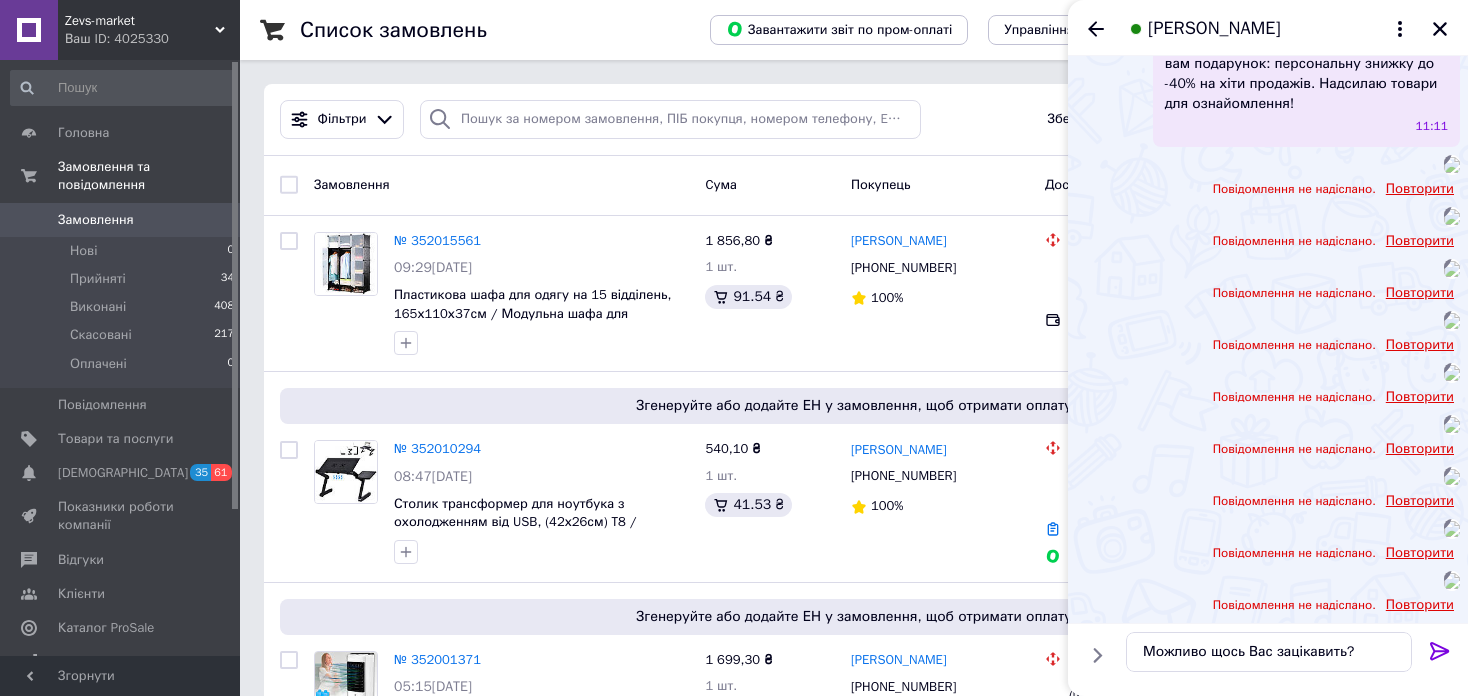 click on "Повторити" at bounding box center (1420, 553) 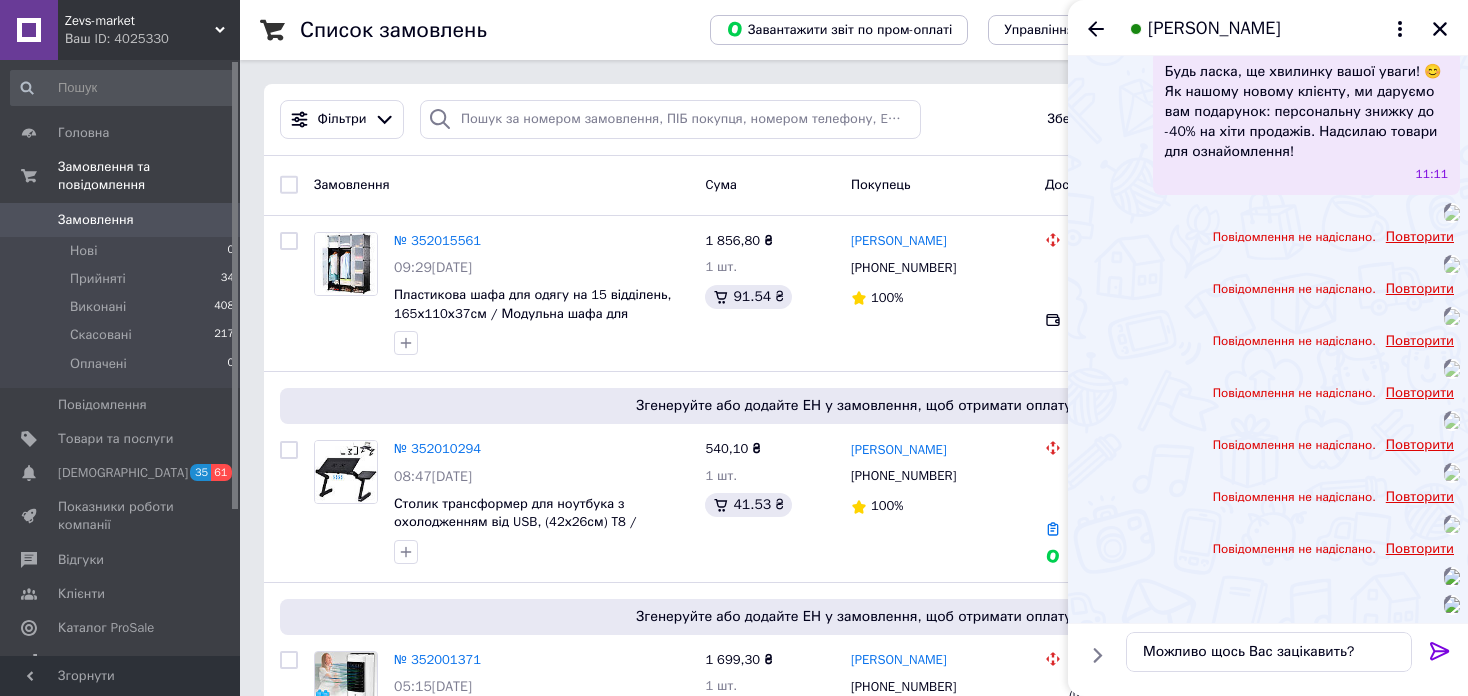 click on "Повторити" at bounding box center [1420, 549] 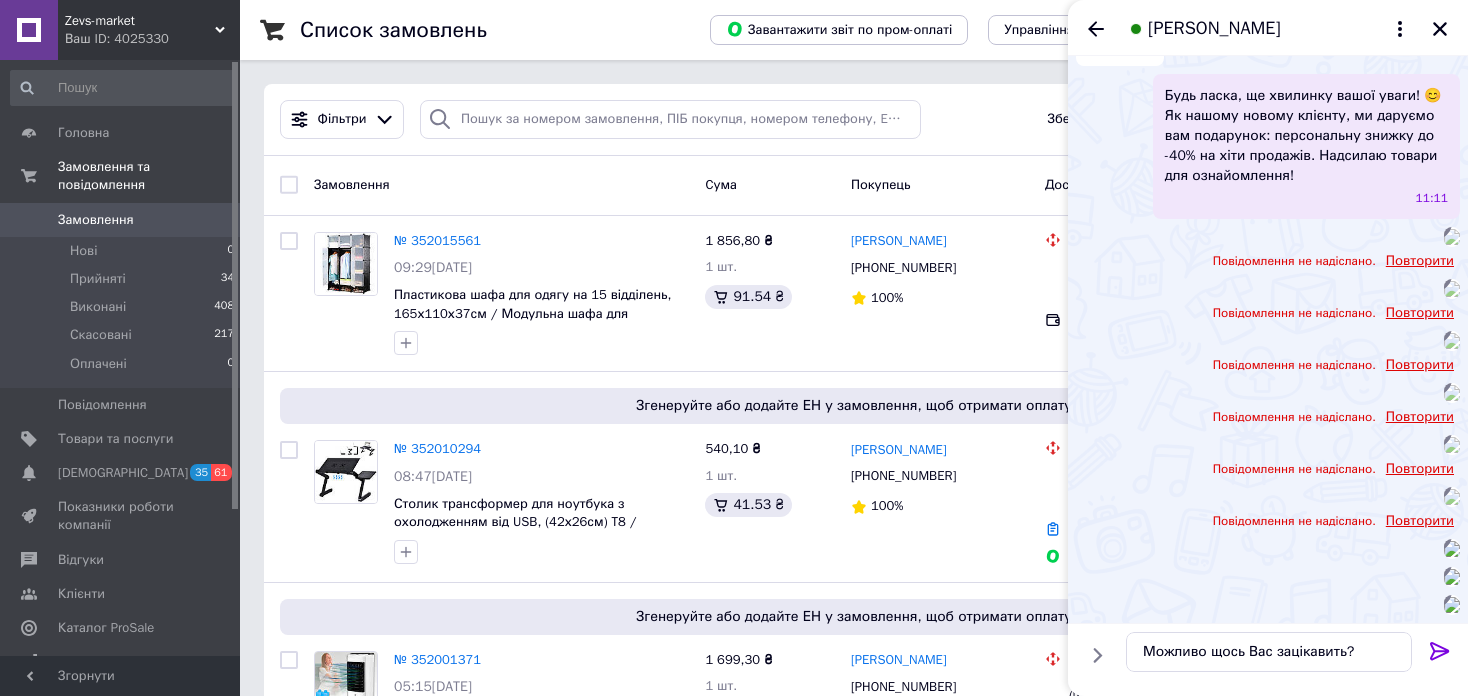 scroll, scrollTop: 2348, scrollLeft: 0, axis: vertical 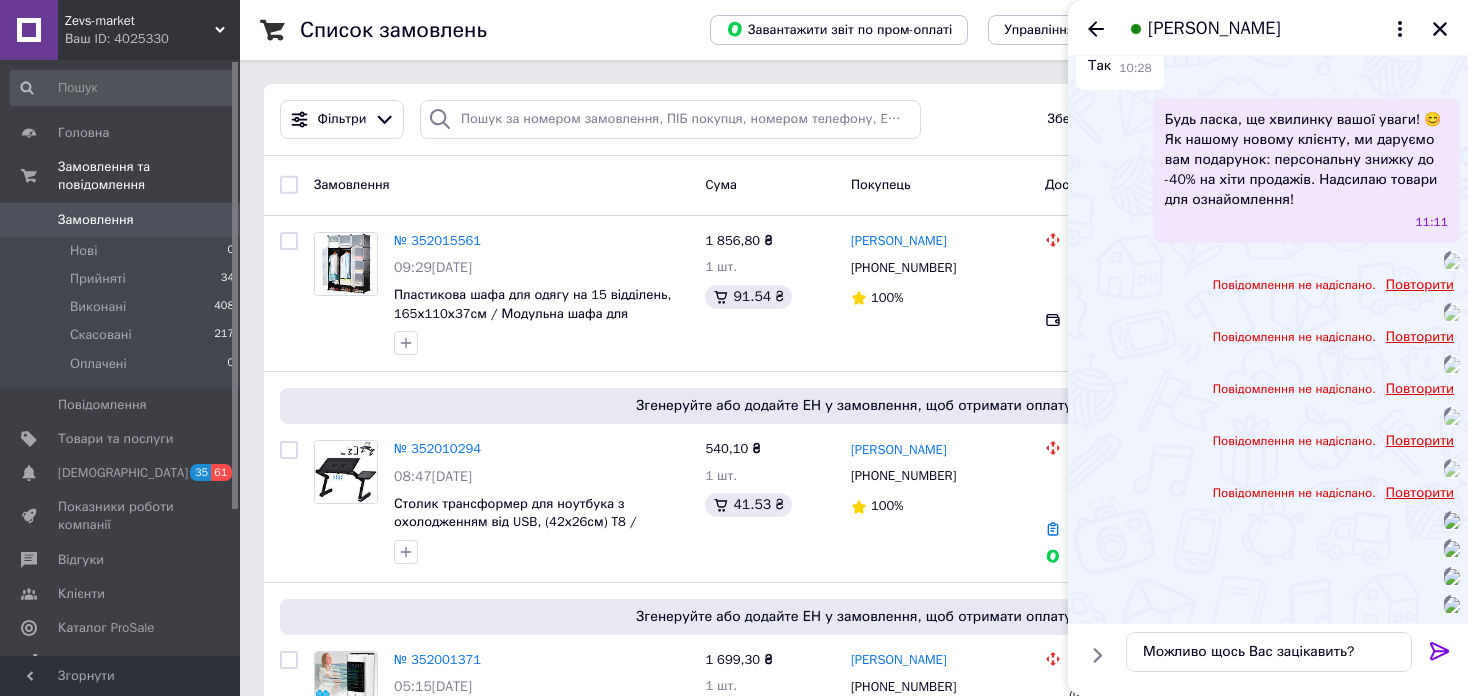 click on "Повторити" at bounding box center (1420, 441) 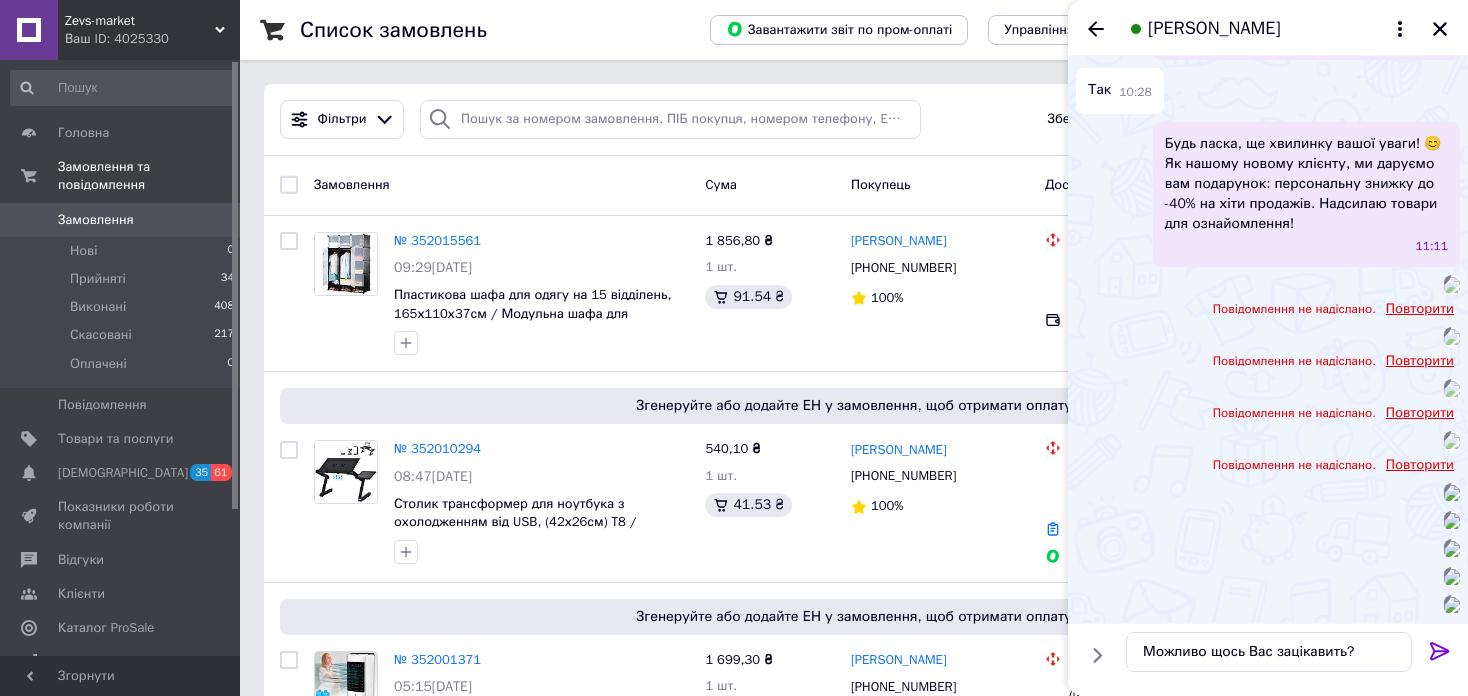 scroll, scrollTop: 1548, scrollLeft: 0, axis: vertical 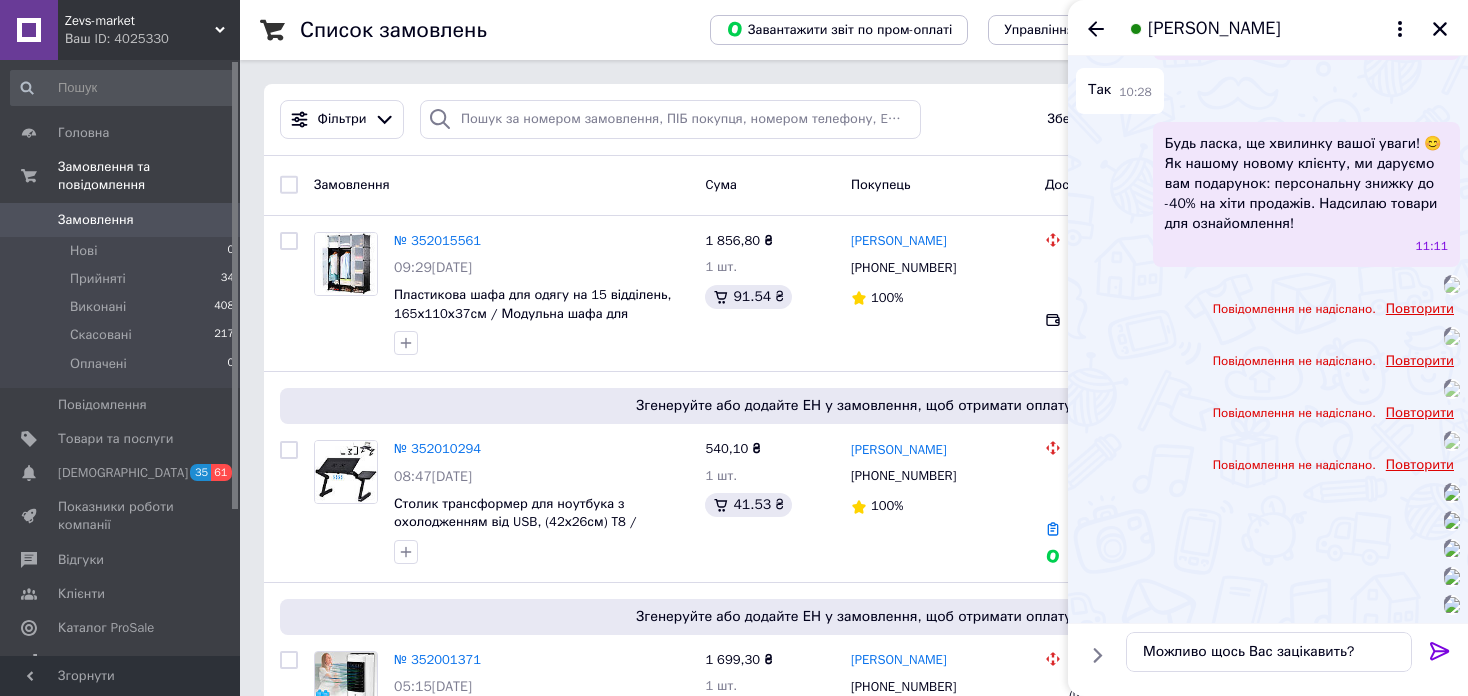 click on "Повторити" at bounding box center (1420, 413) 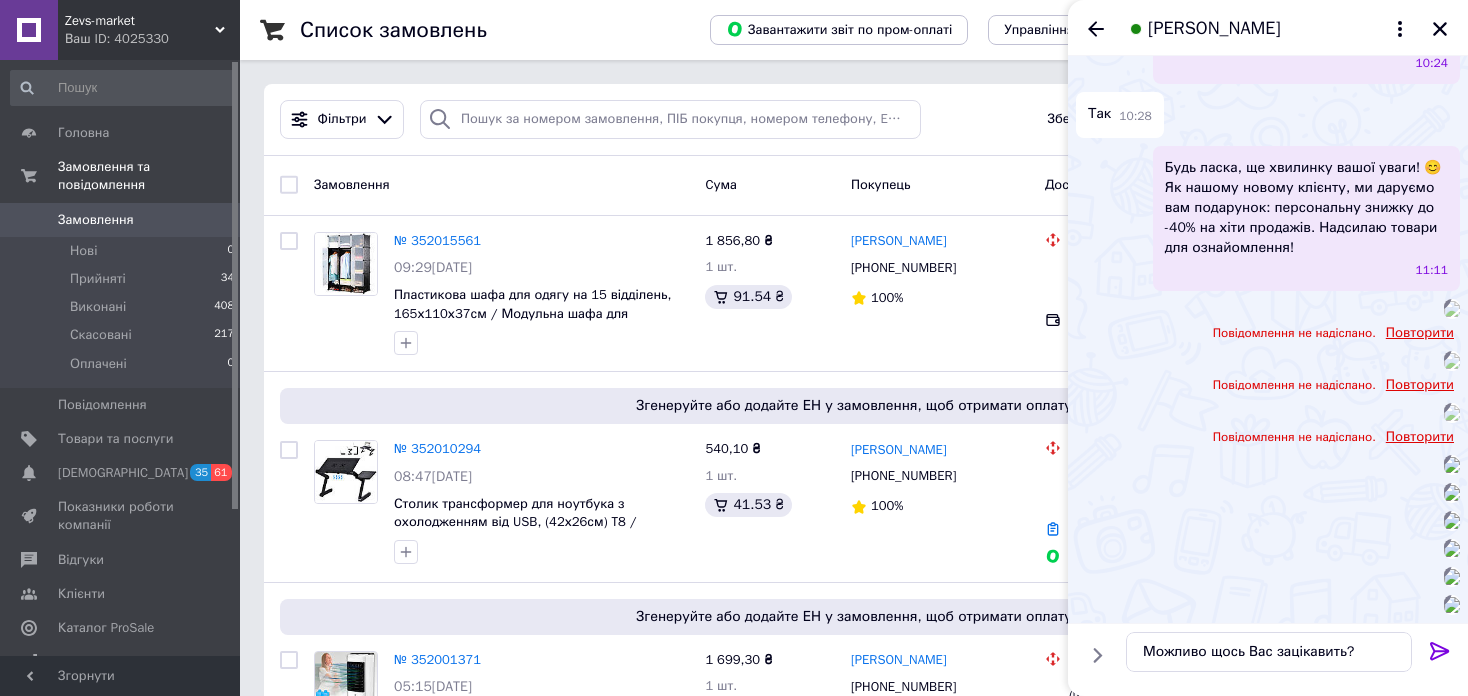 scroll, scrollTop: 1148, scrollLeft: 0, axis: vertical 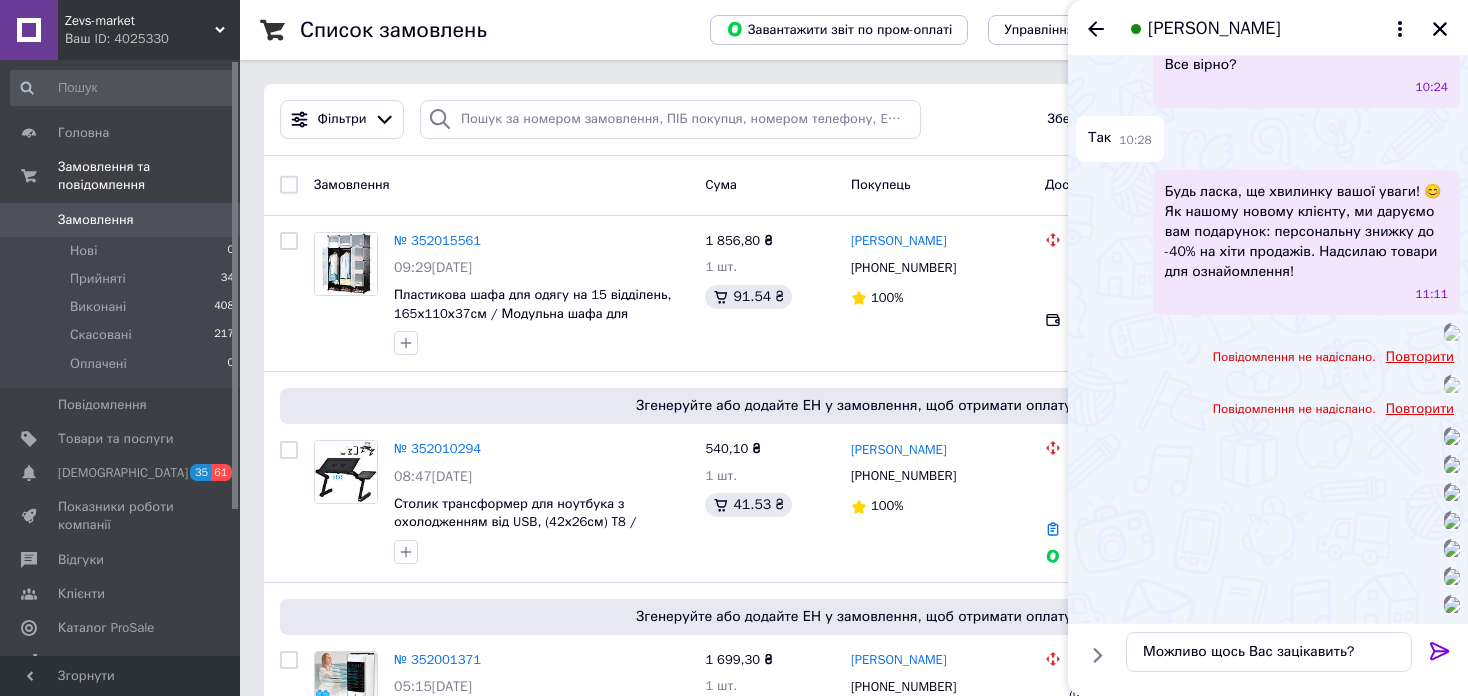 click on "Повторити" at bounding box center [1420, 357] 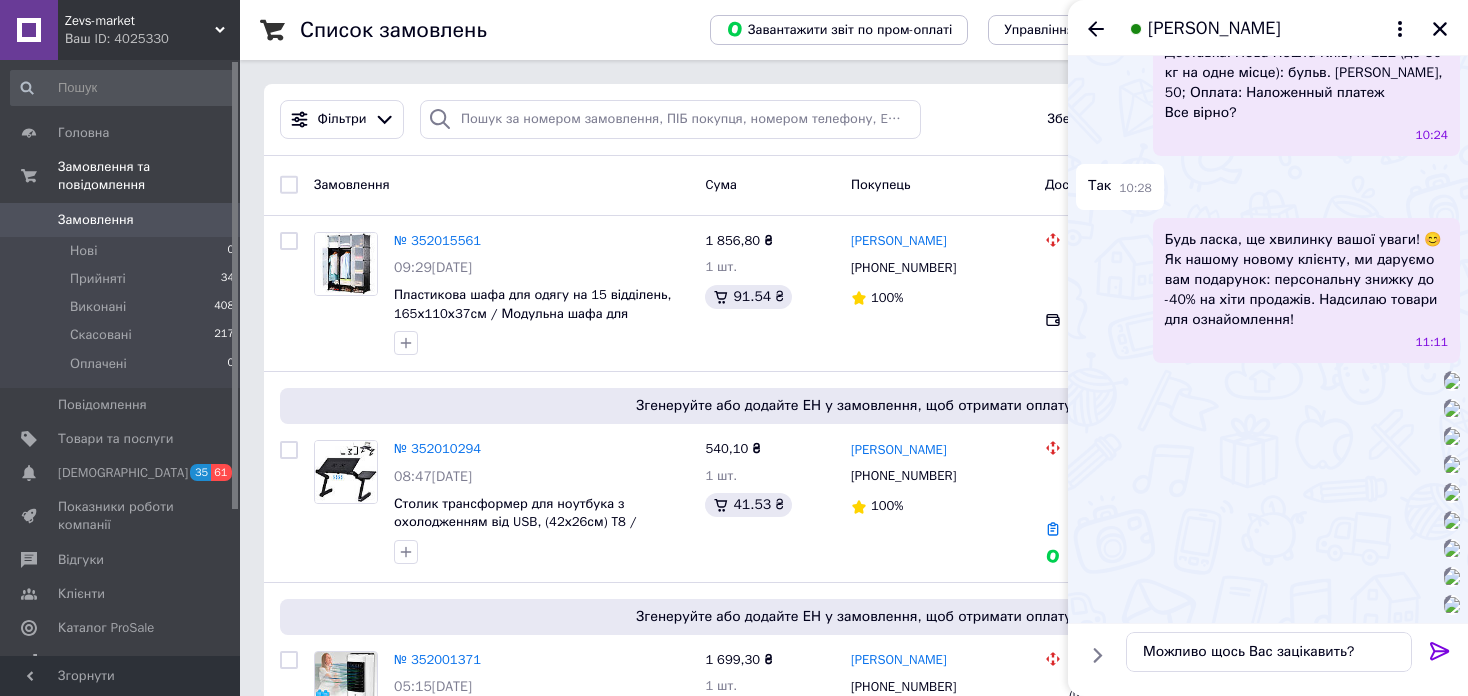 scroll, scrollTop: 2724, scrollLeft: 0, axis: vertical 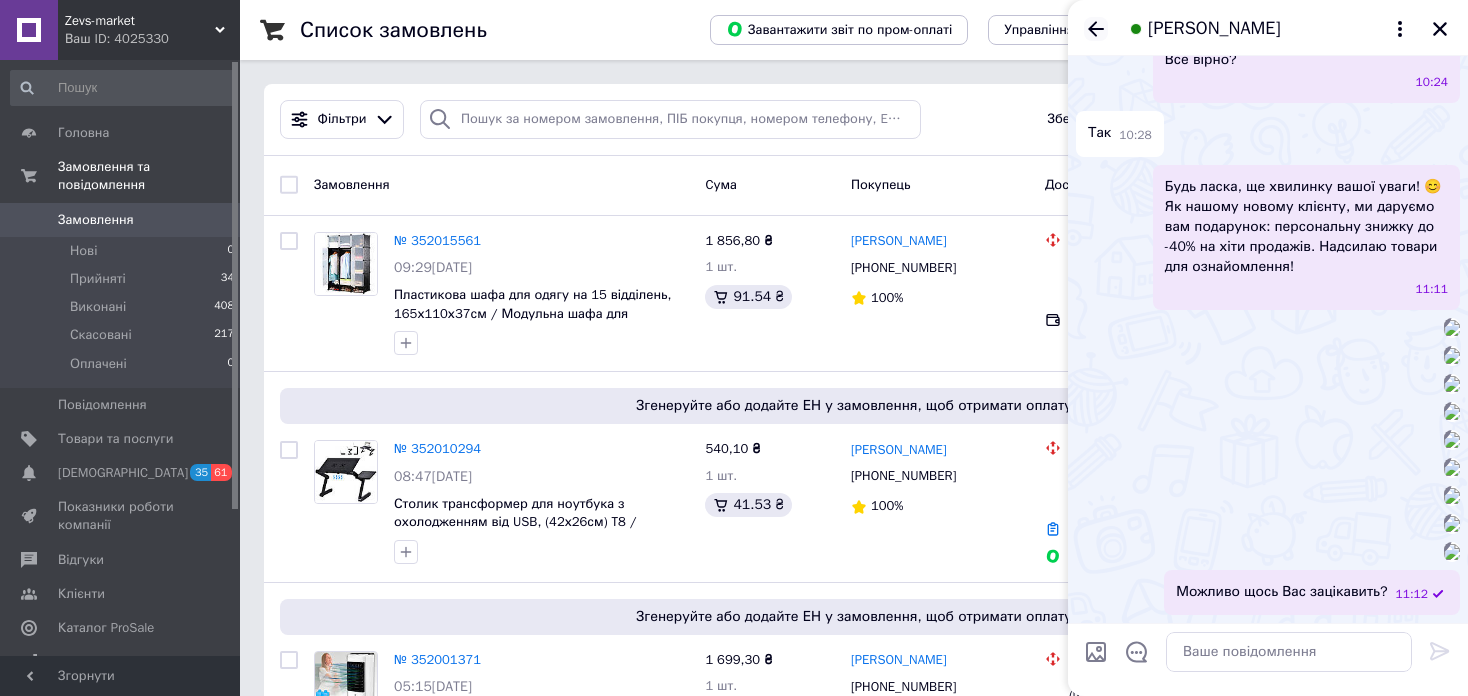 click 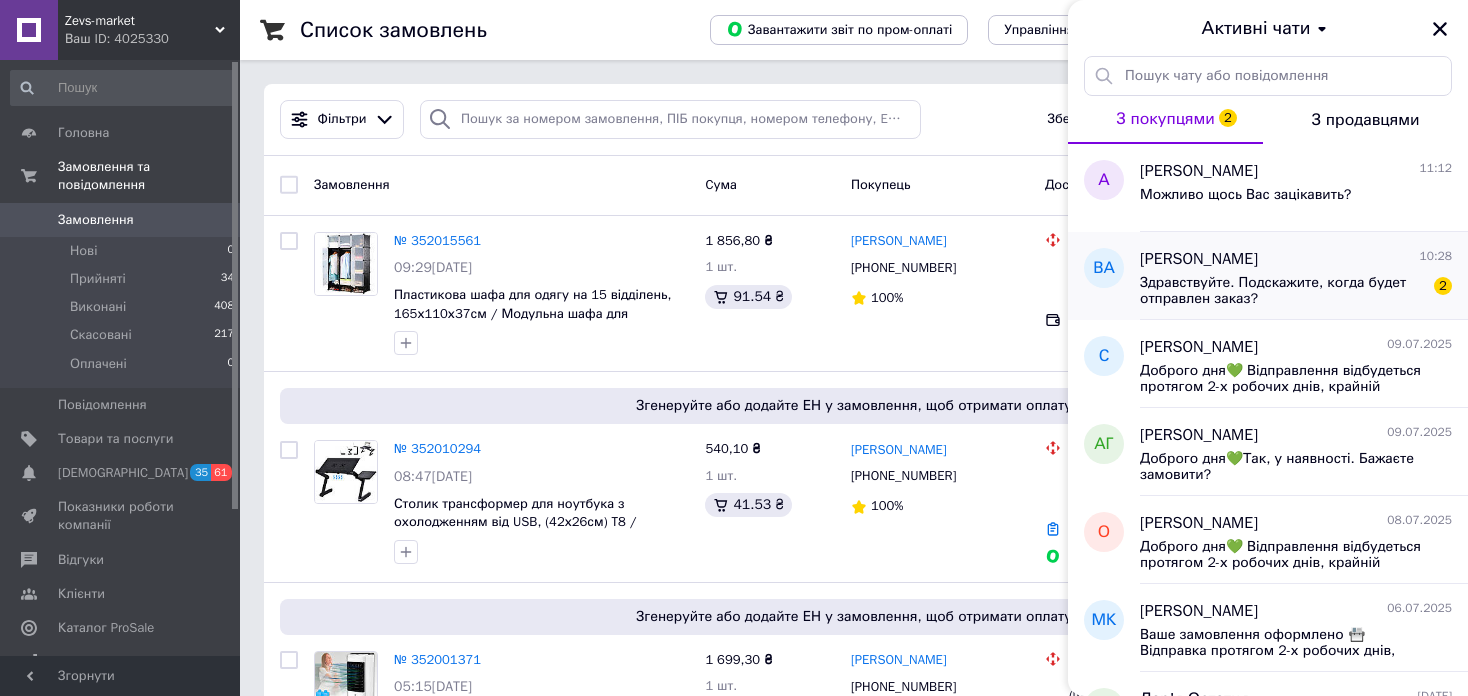 click on "Здравствуйте. Подскажите, когда будет отправлен заказ?" at bounding box center [1282, 291] 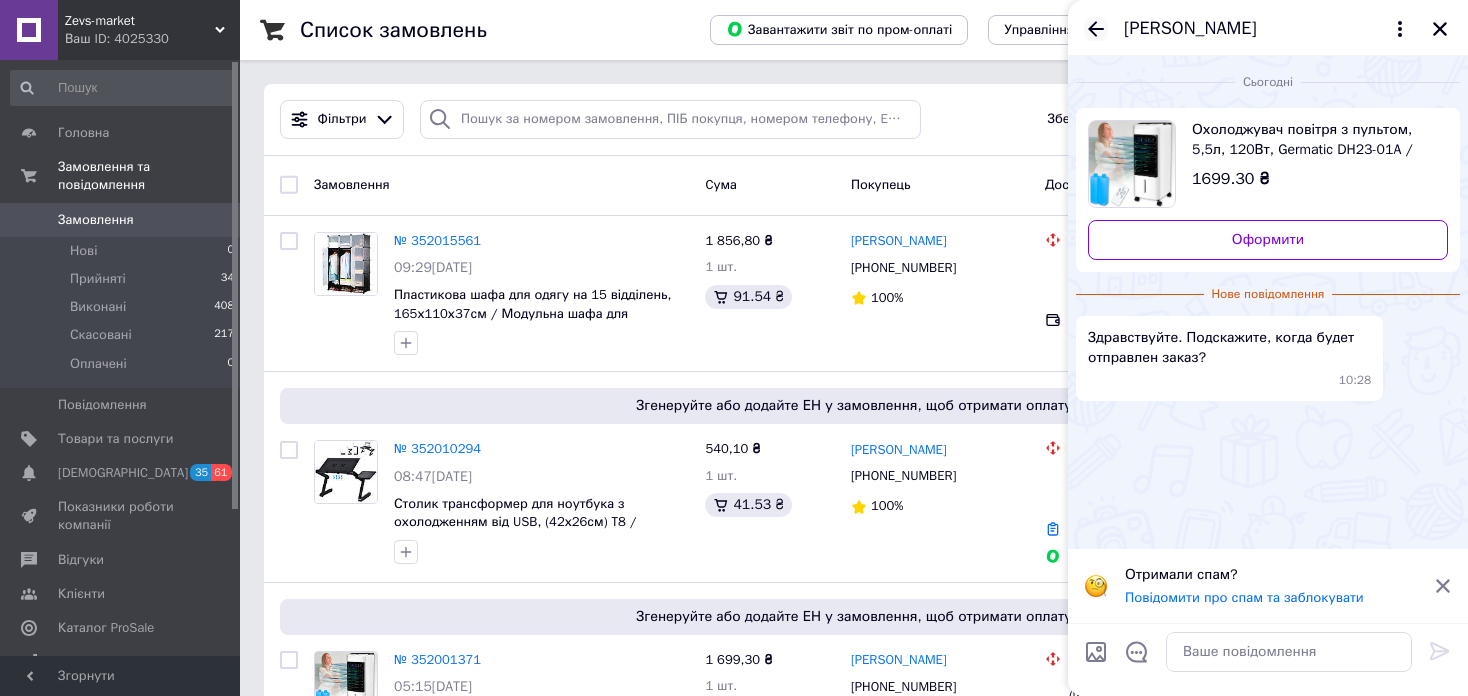 click 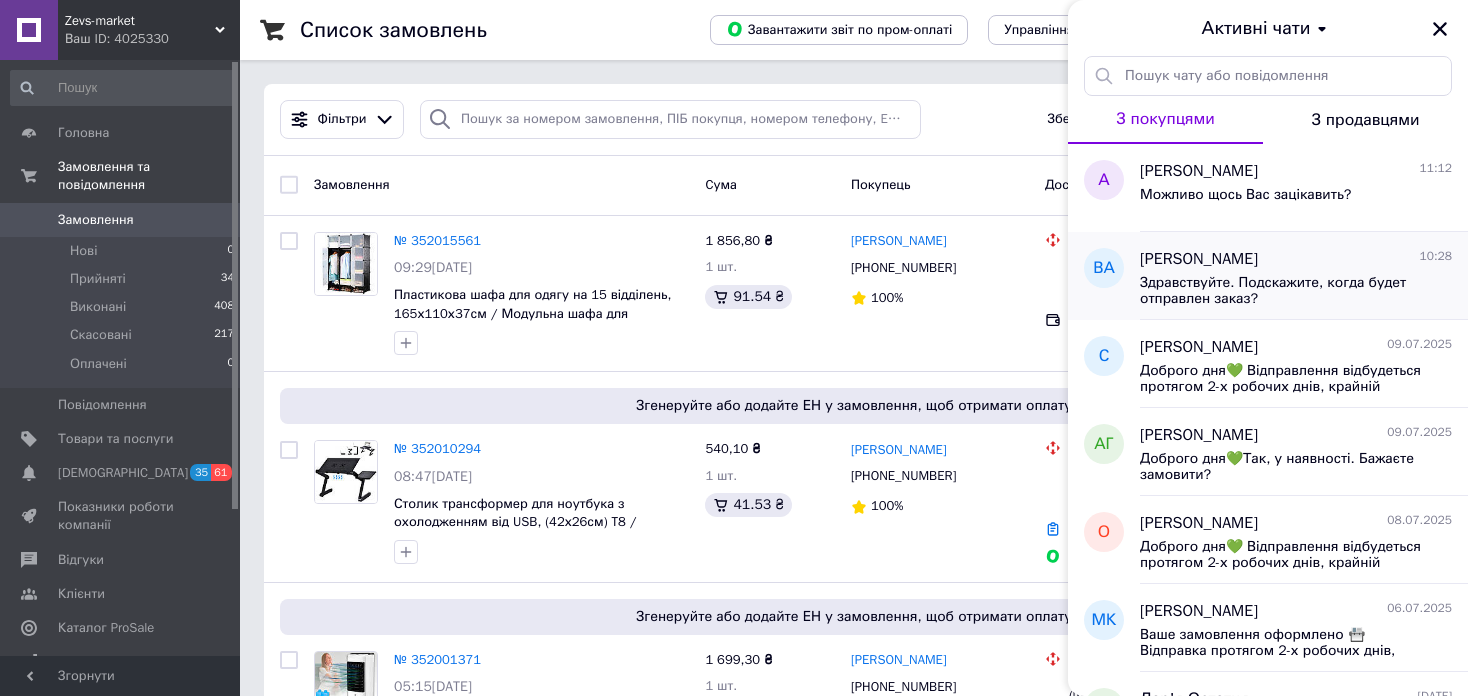 click on "Виталий Алиев 10:28" at bounding box center (1296, 259) 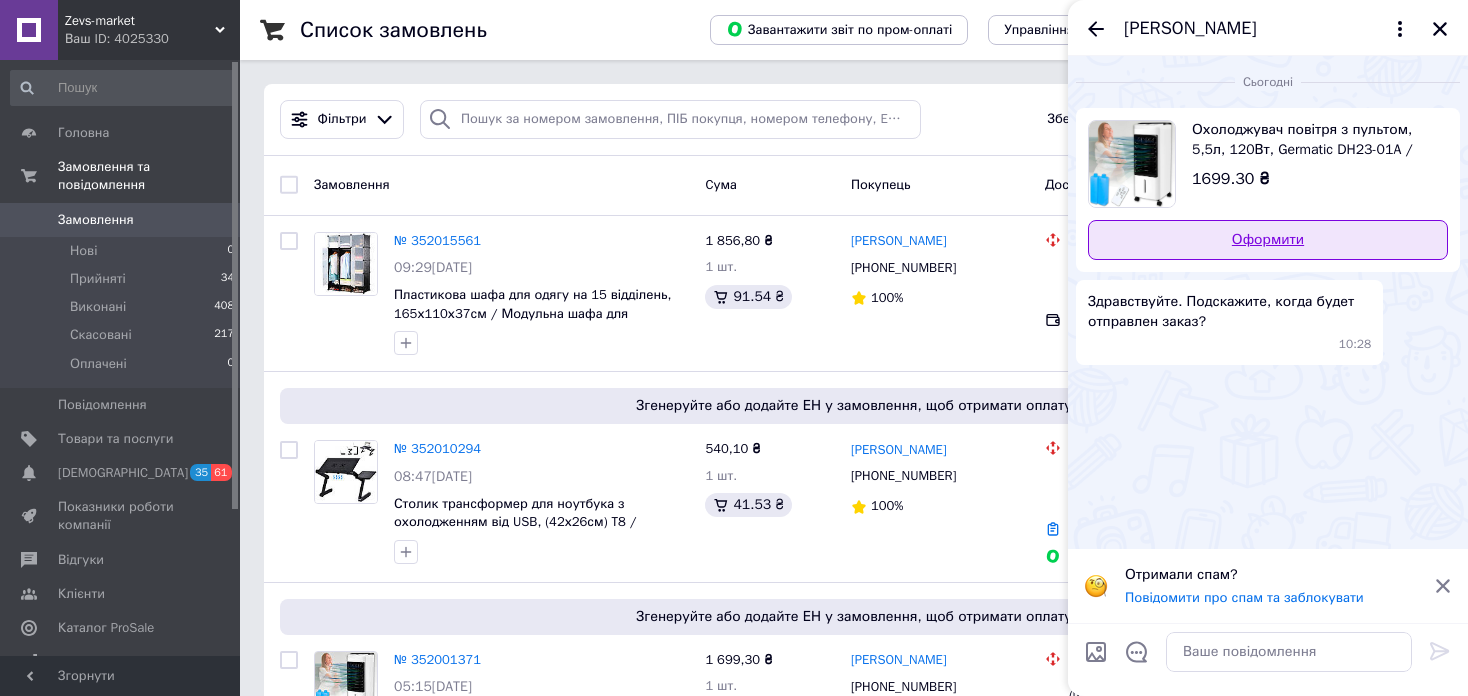 click on "Оформити" at bounding box center (1268, 240) 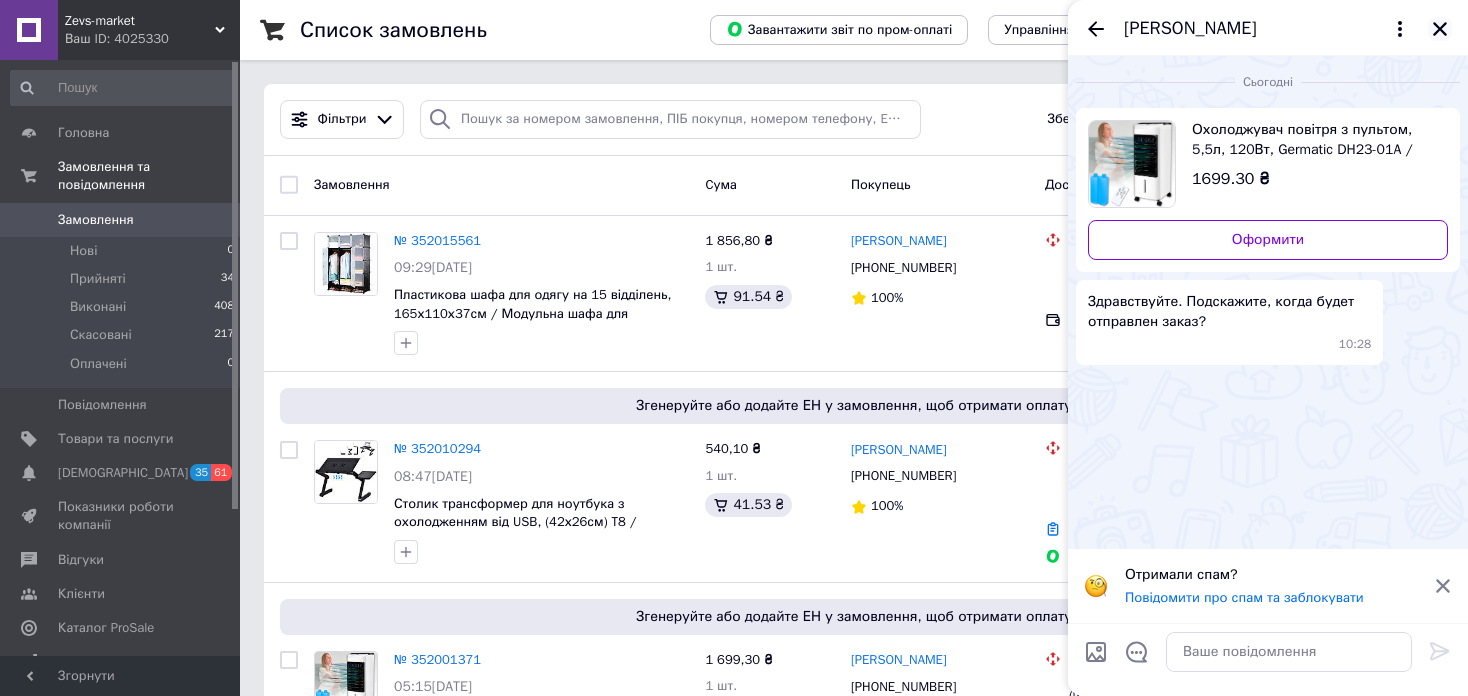 click 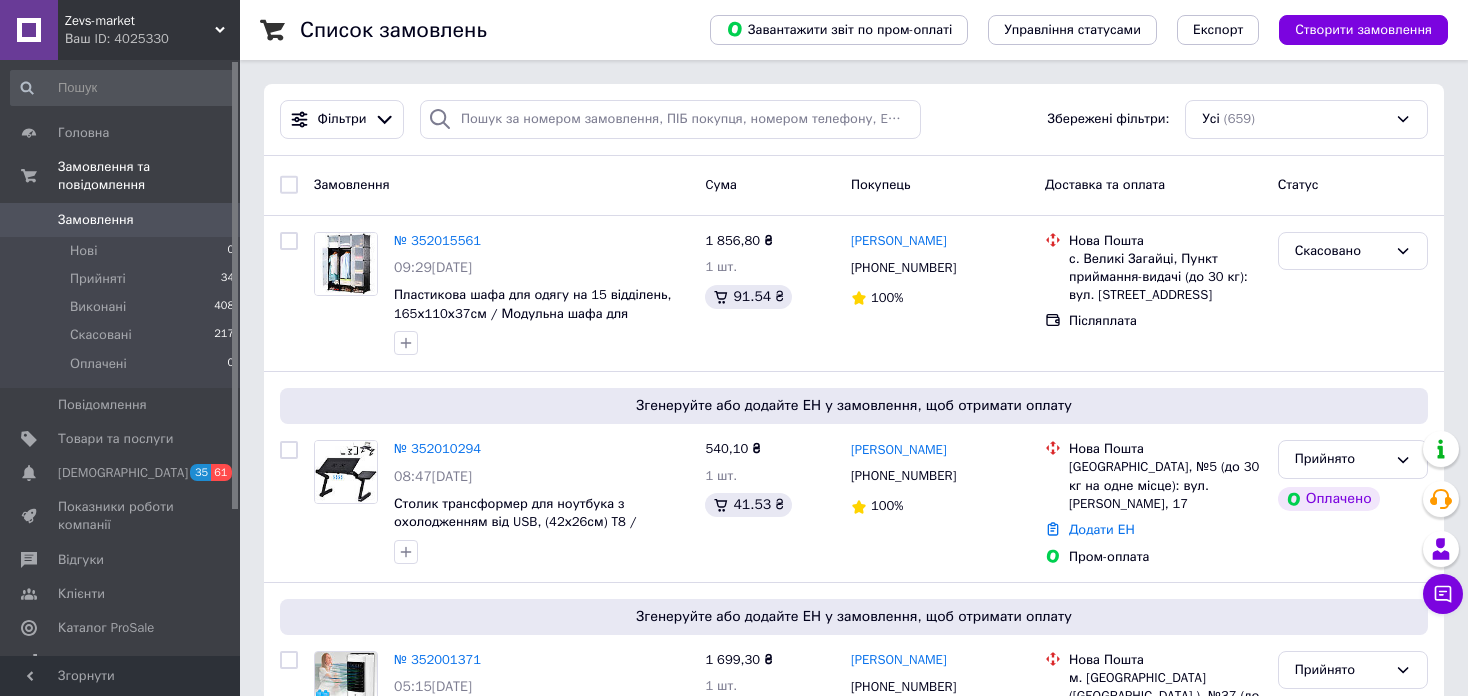 click on "Ваш ID: 4025330" at bounding box center [152, 39] 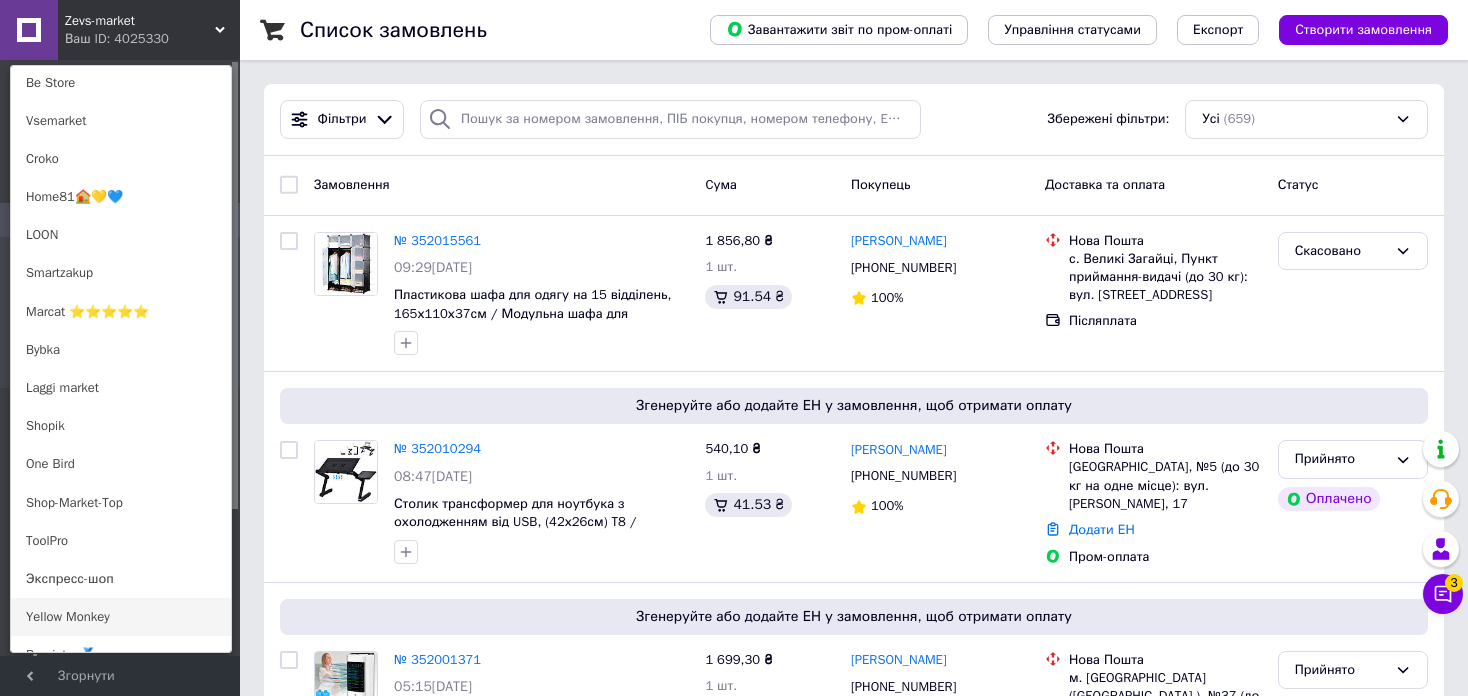 scroll, scrollTop: 1100, scrollLeft: 0, axis: vertical 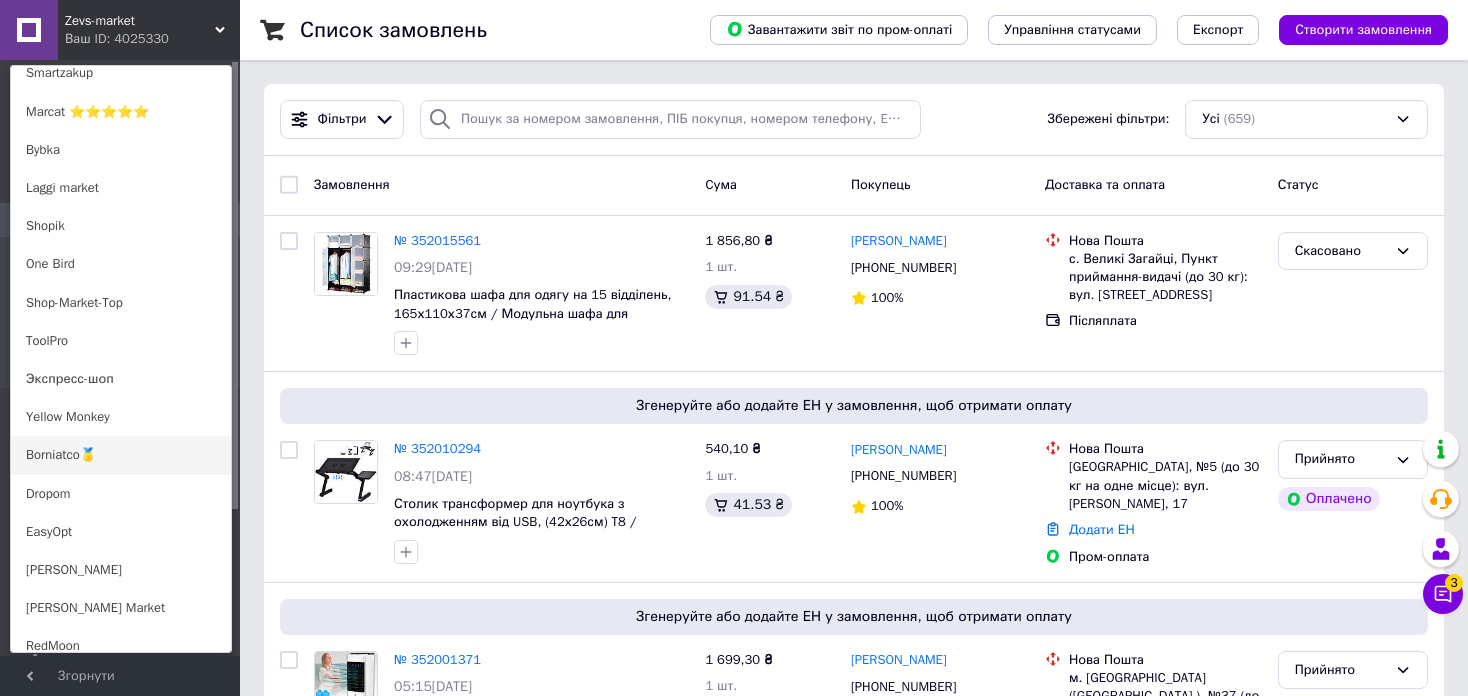 click on "Borniatco🥇" at bounding box center [121, 455] 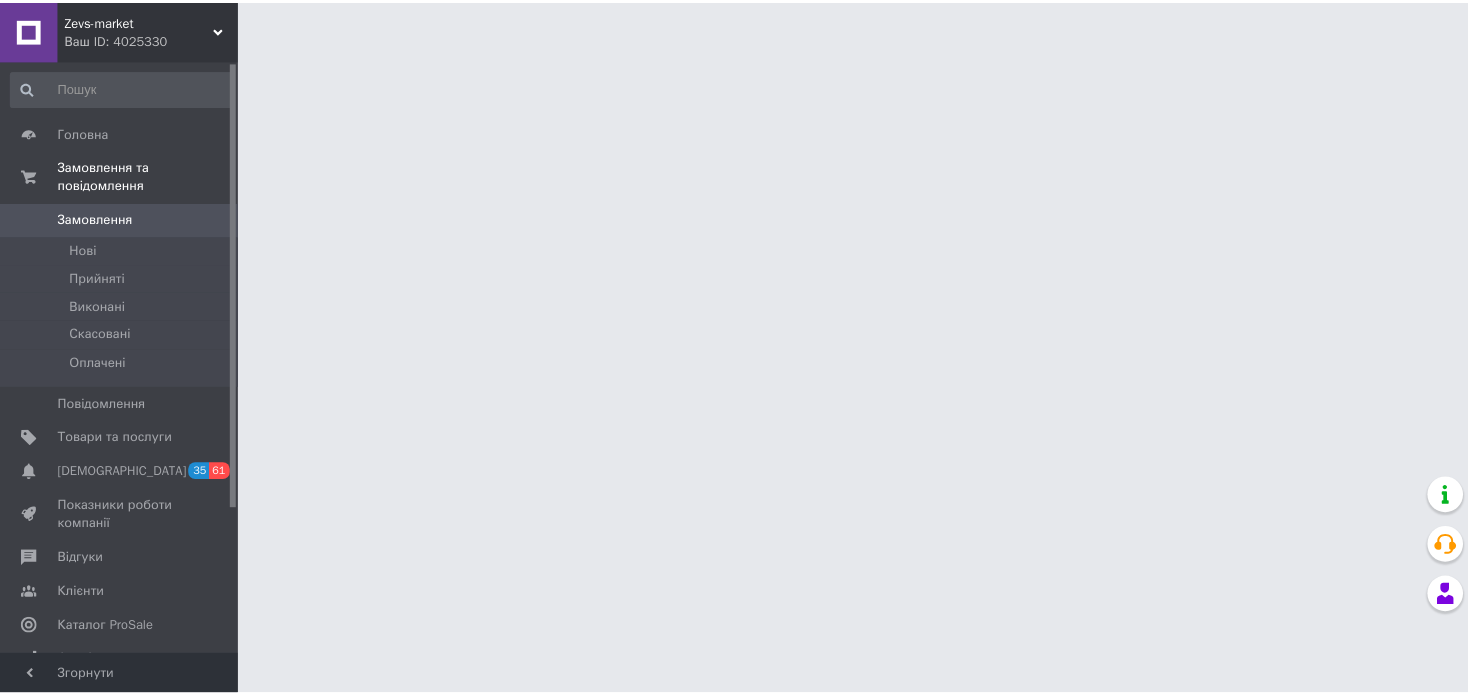 scroll, scrollTop: 0, scrollLeft: 0, axis: both 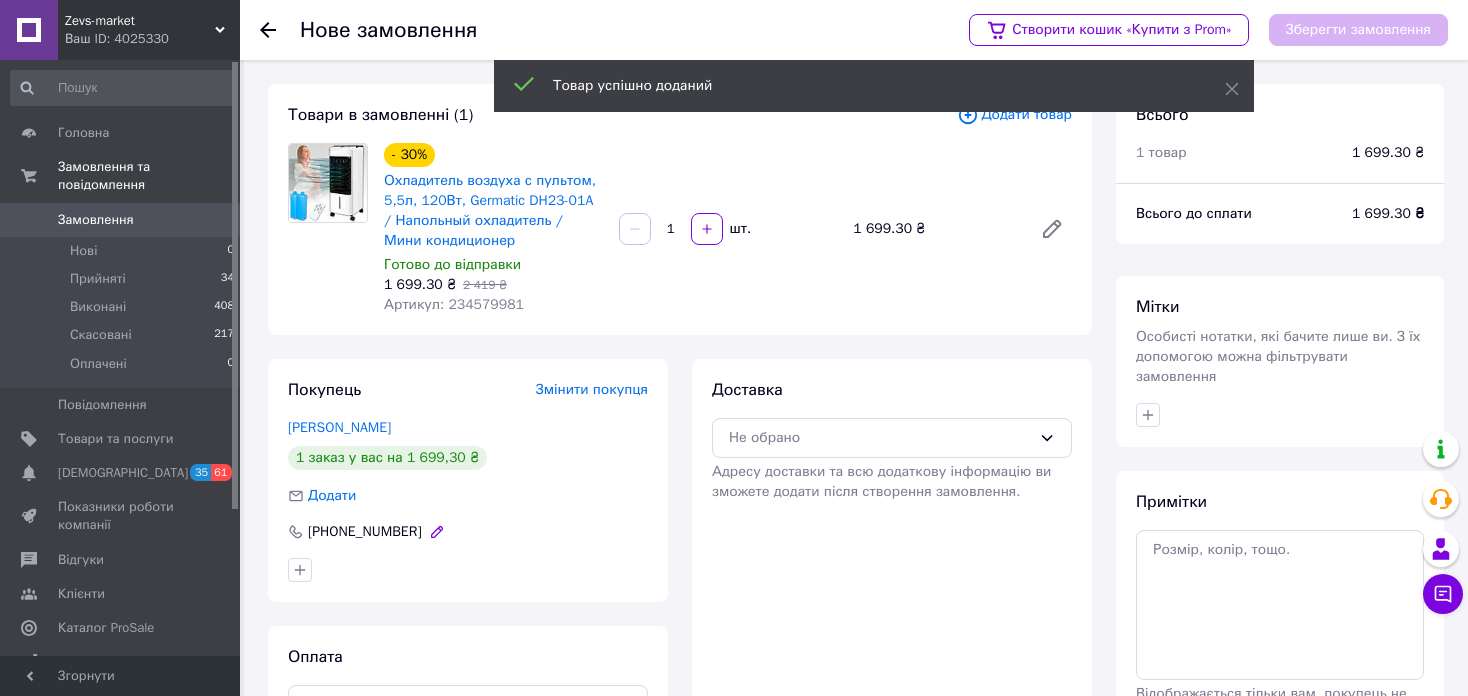 click on "[PHONE_NUMBER]" at bounding box center (365, 531) 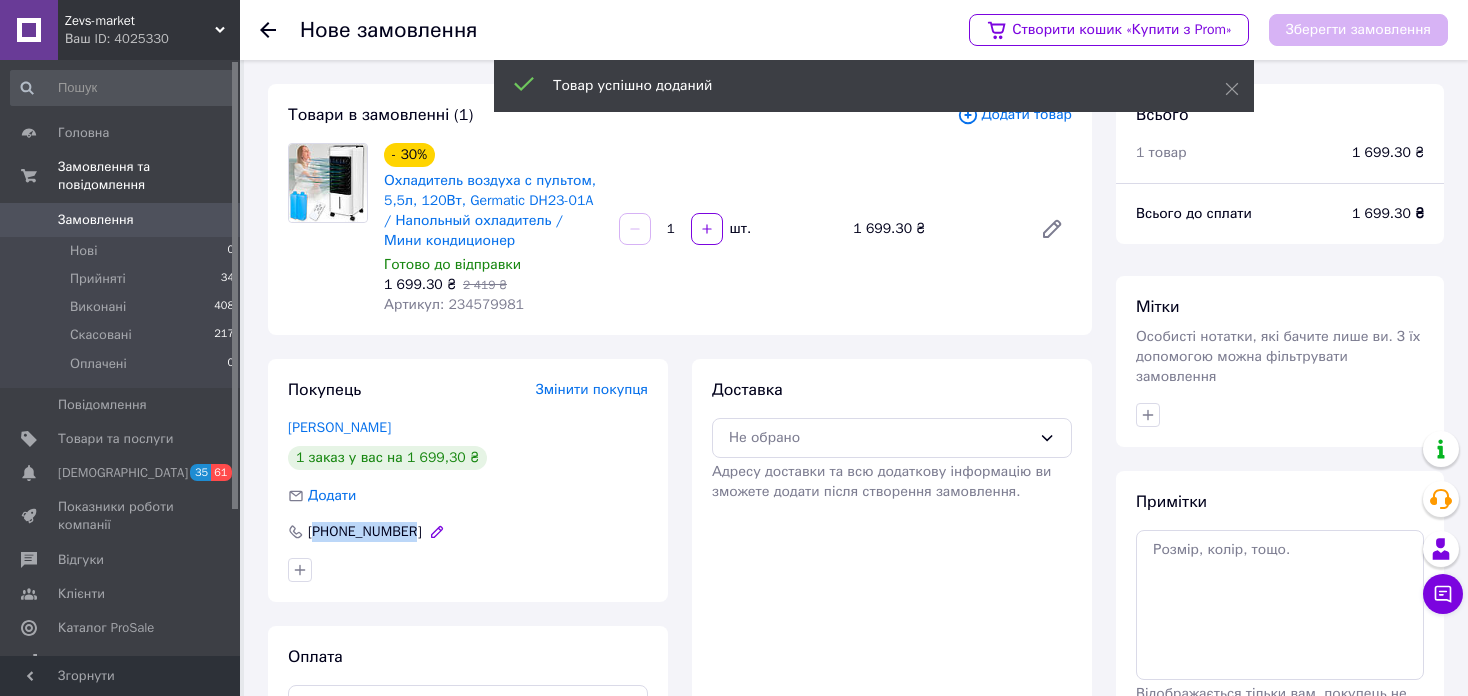 click on "[PHONE_NUMBER]" at bounding box center [365, 531] 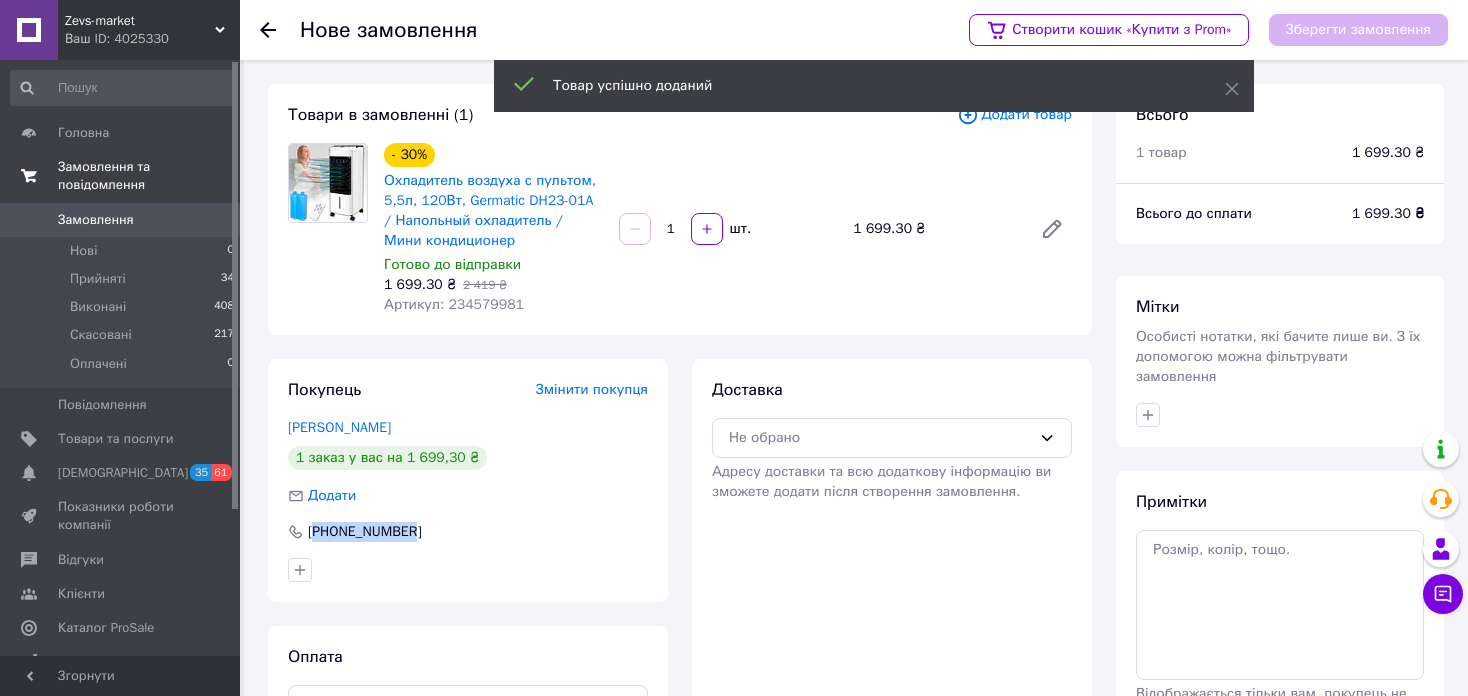 copy on "380500488527" 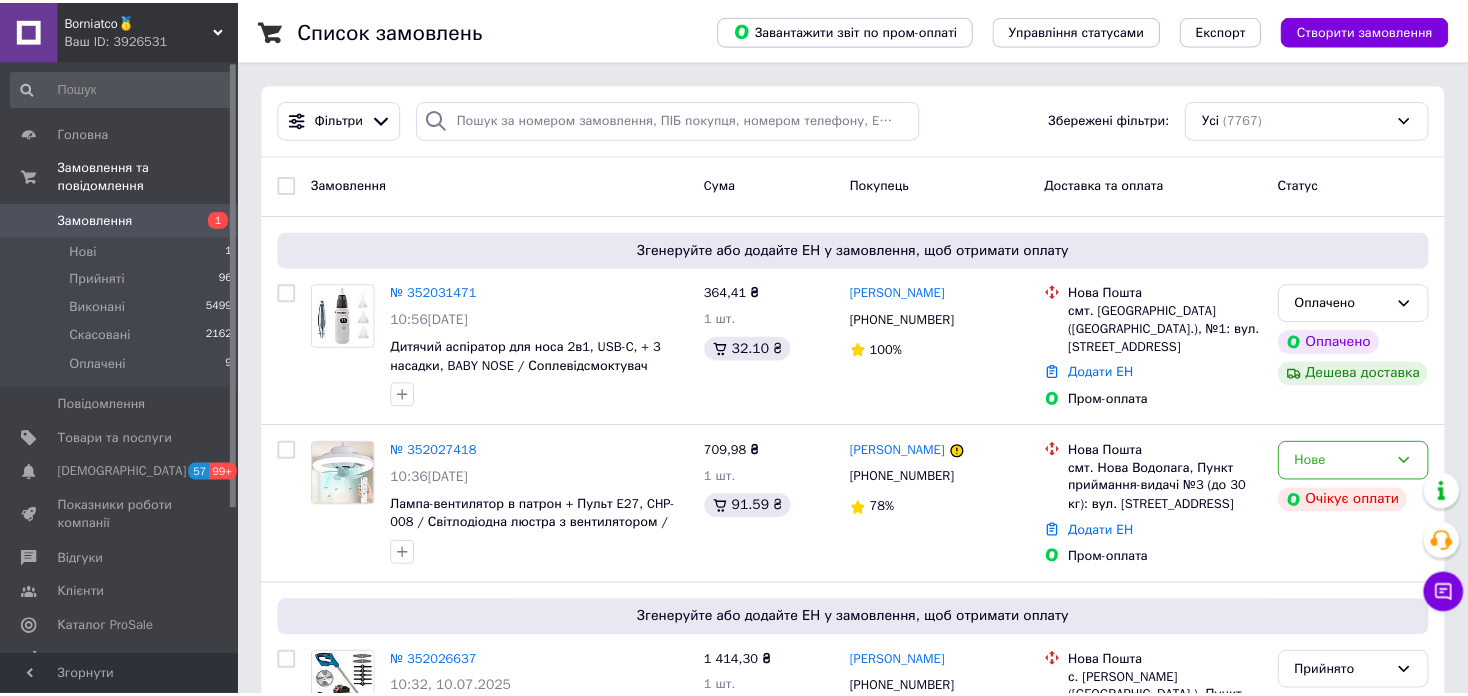 scroll, scrollTop: 0, scrollLeft: 0, axis: both 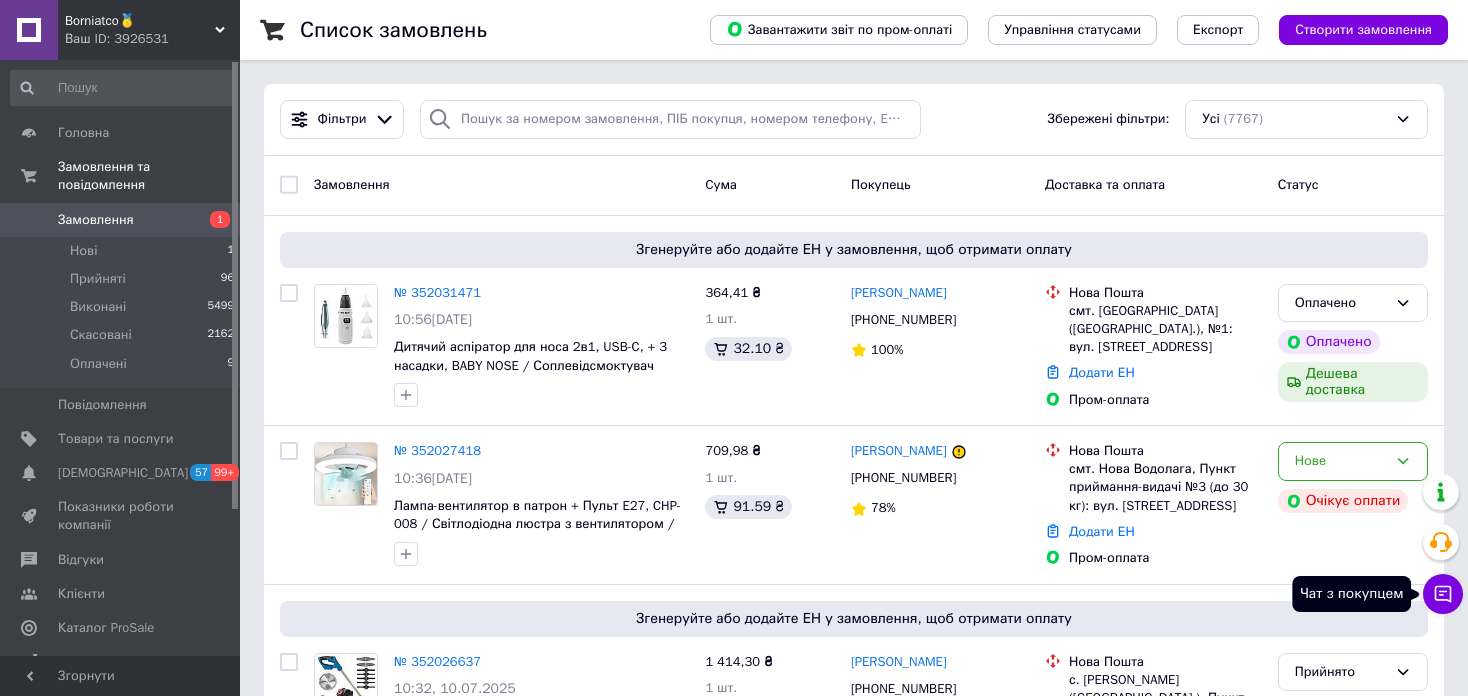 click 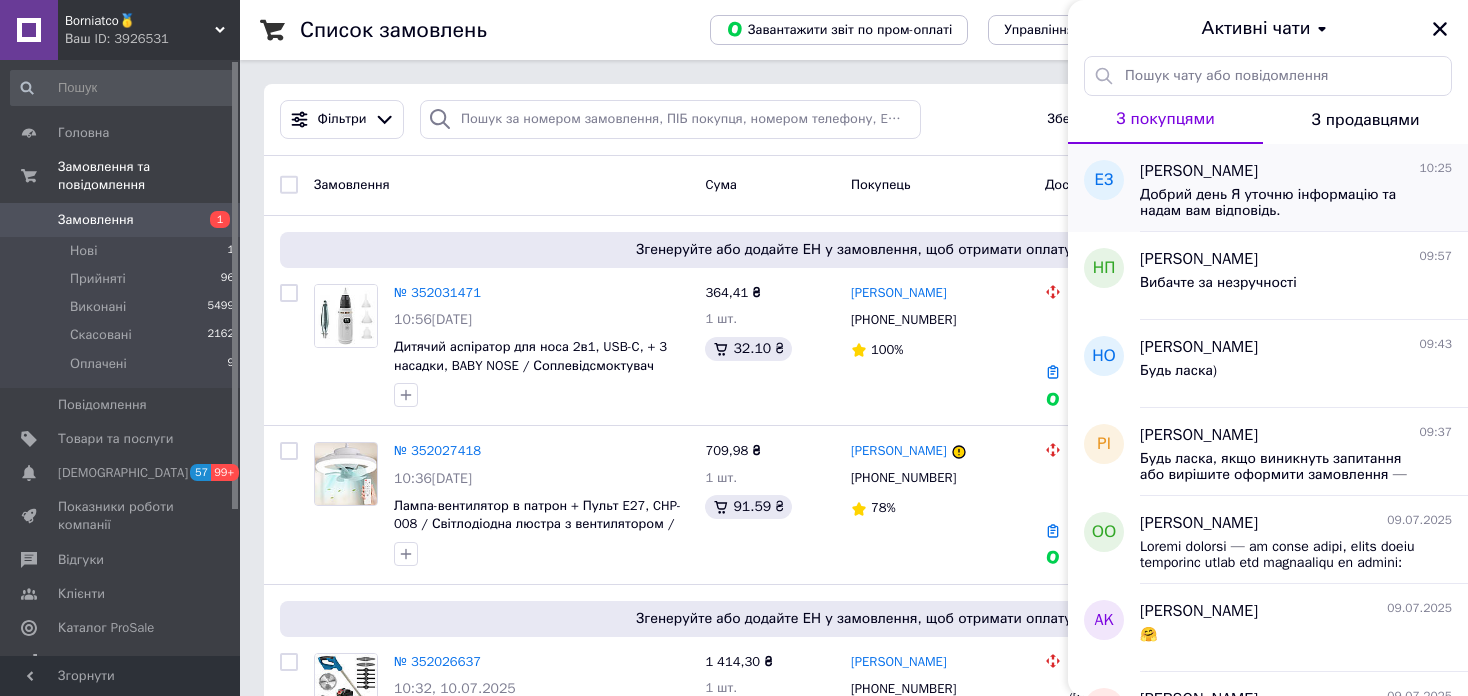 click on "Добрий день
Я уточню інформацію та надам вам відповідь." at bounding box center [1282, 203] 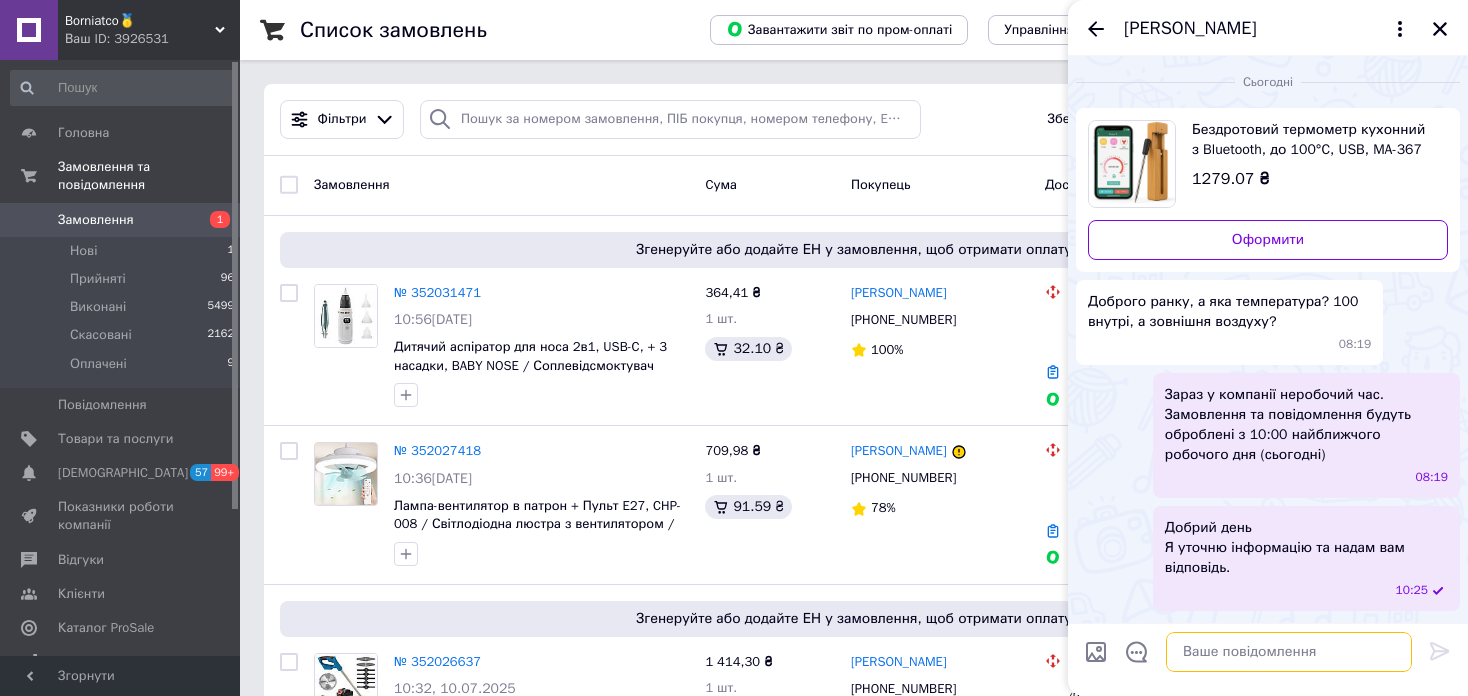 click at bounding box center [1289, 652] 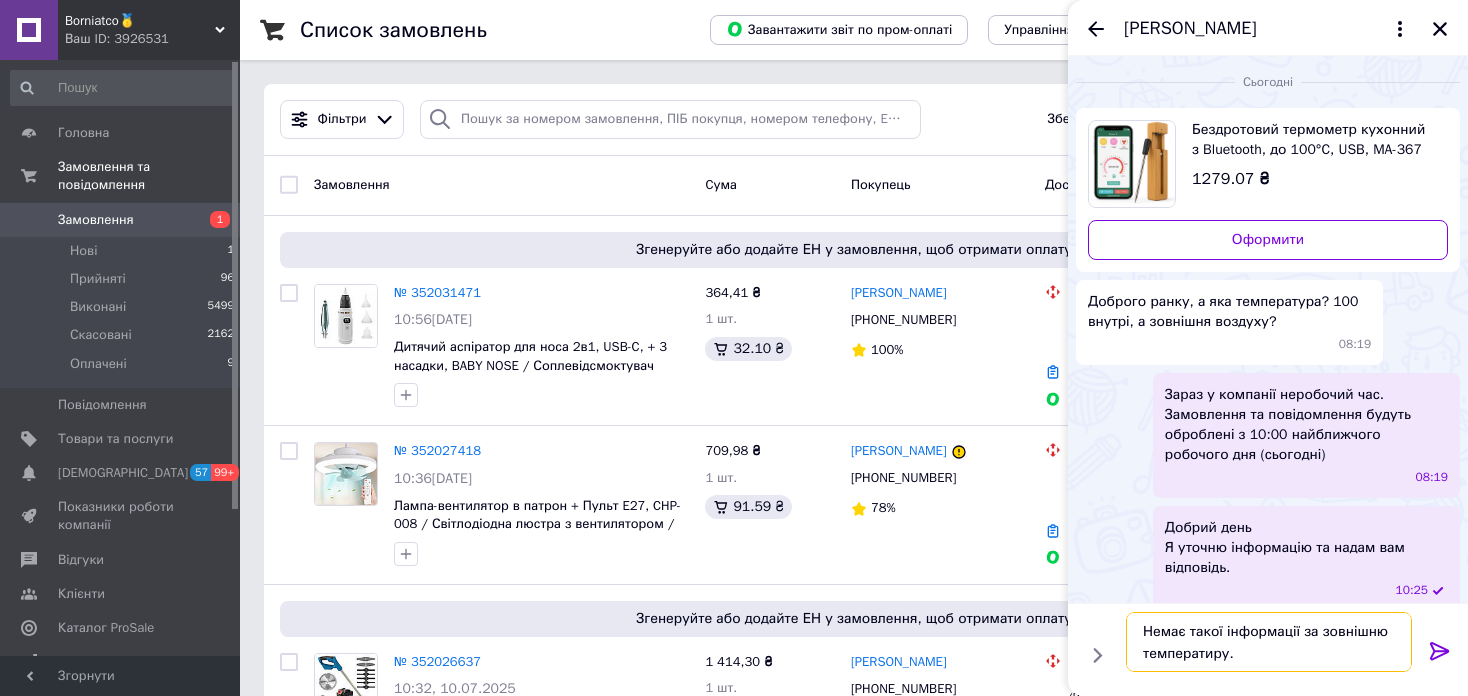 scroll, scrollTop: 13, scrollLeft: 0, axis: vertical 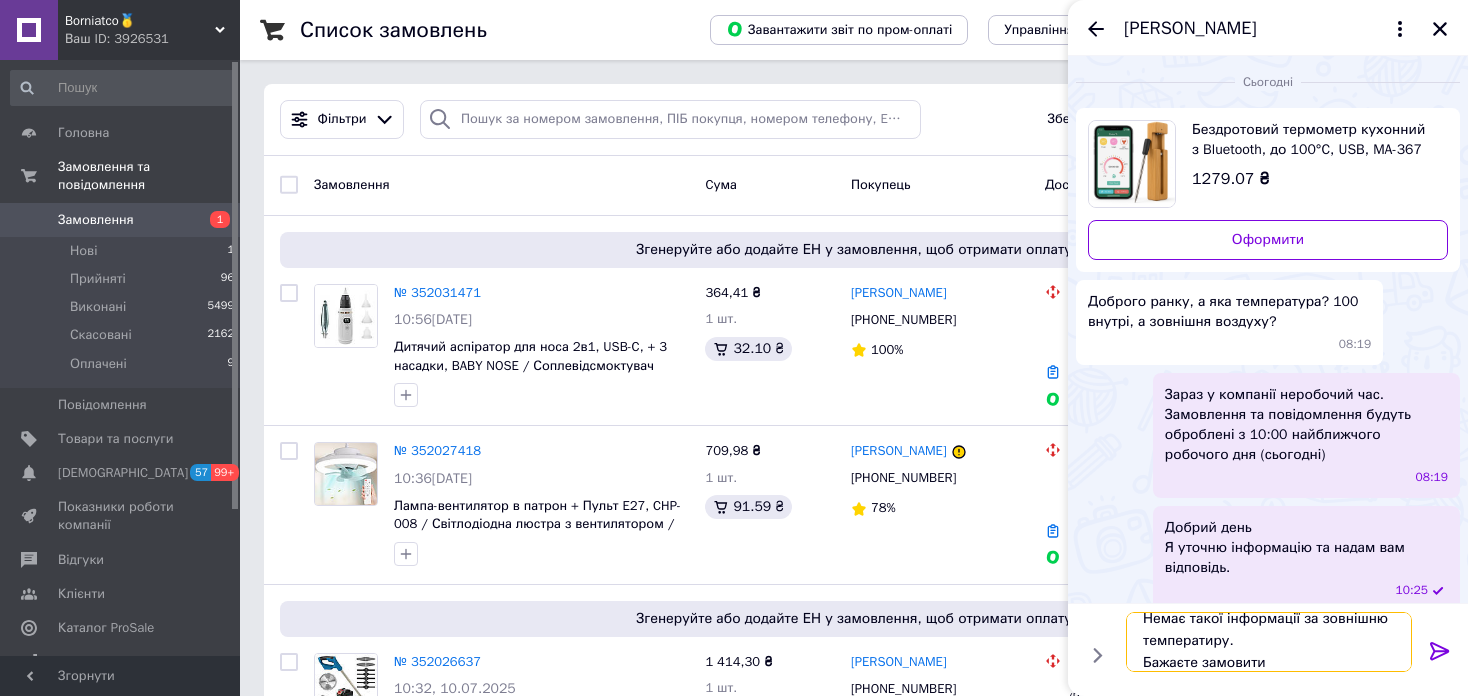 type on "Немає такої інформації за зовнішню температиру.
Бажаєте замовити?" 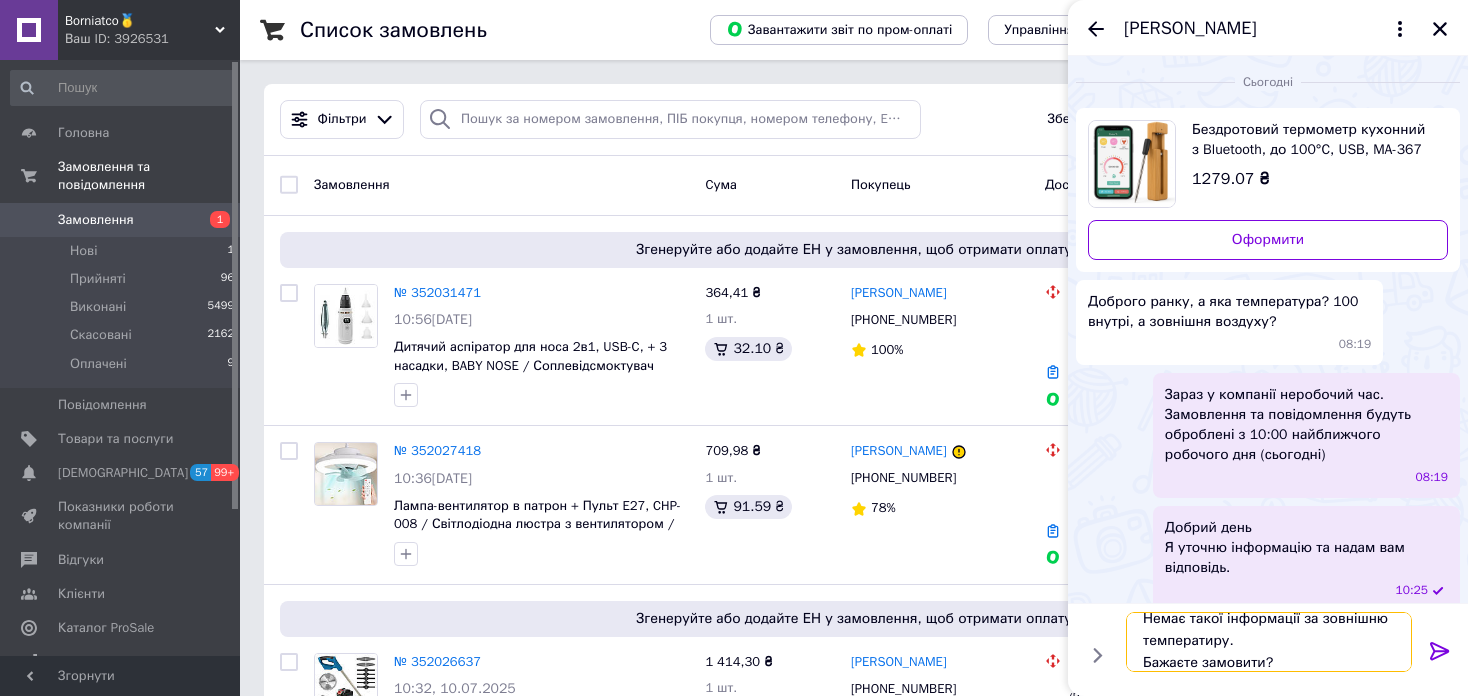 type 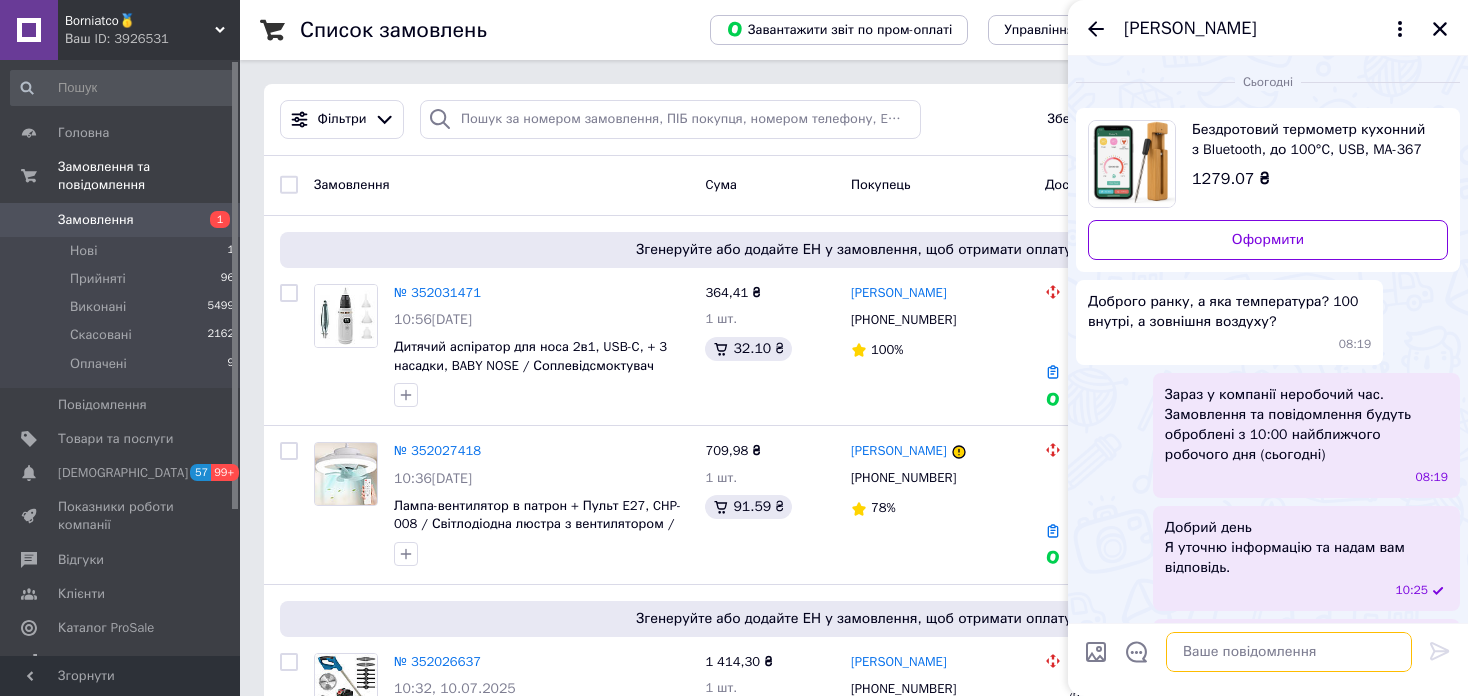 scroll, scrollTop: 0, scrollLeft: 0, axis: both 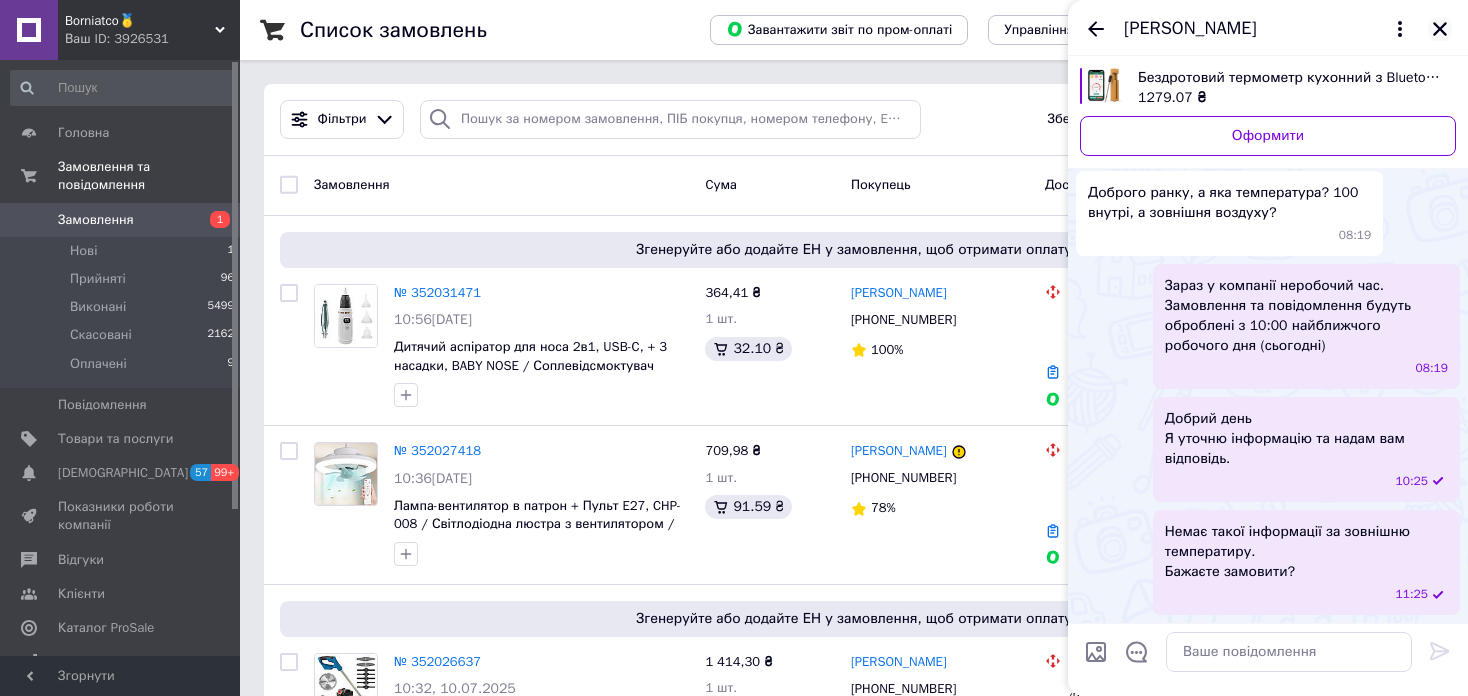 click 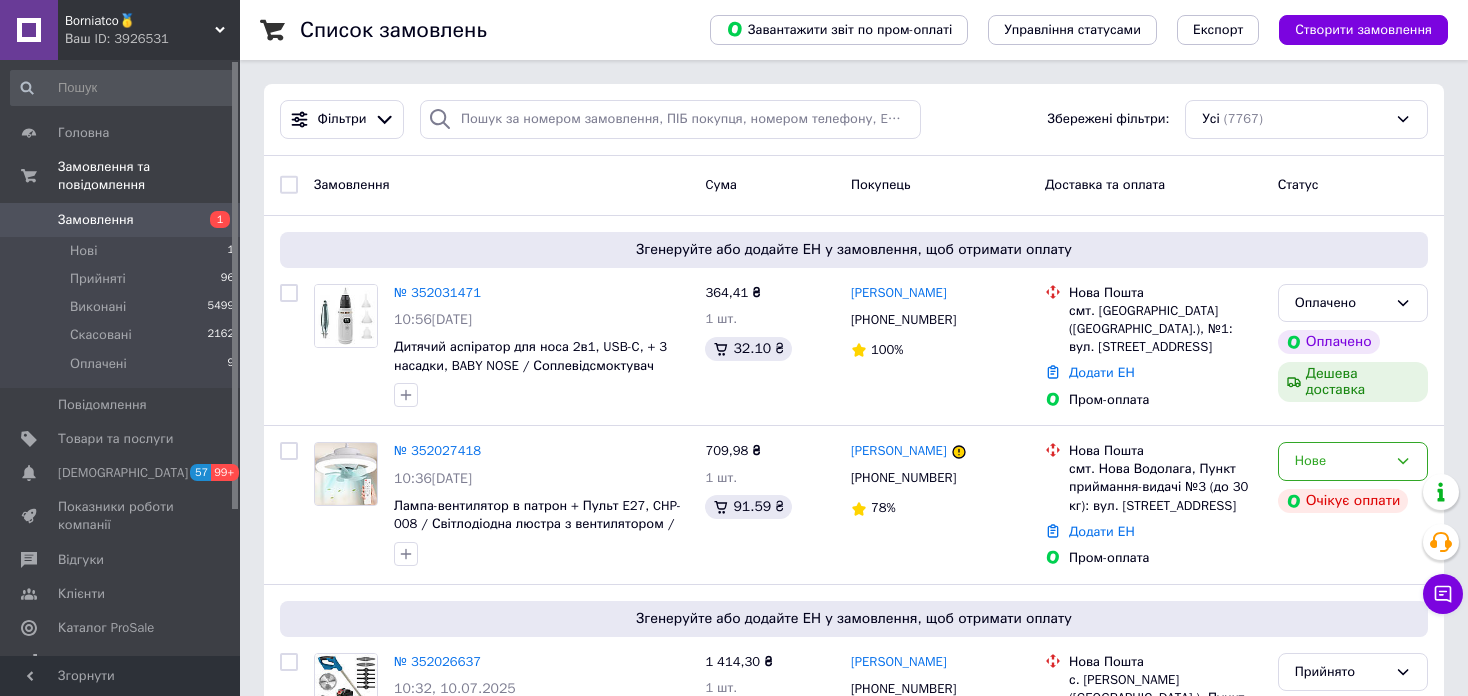 click on "Borniatco🥇" at bounding box center [140, 21] 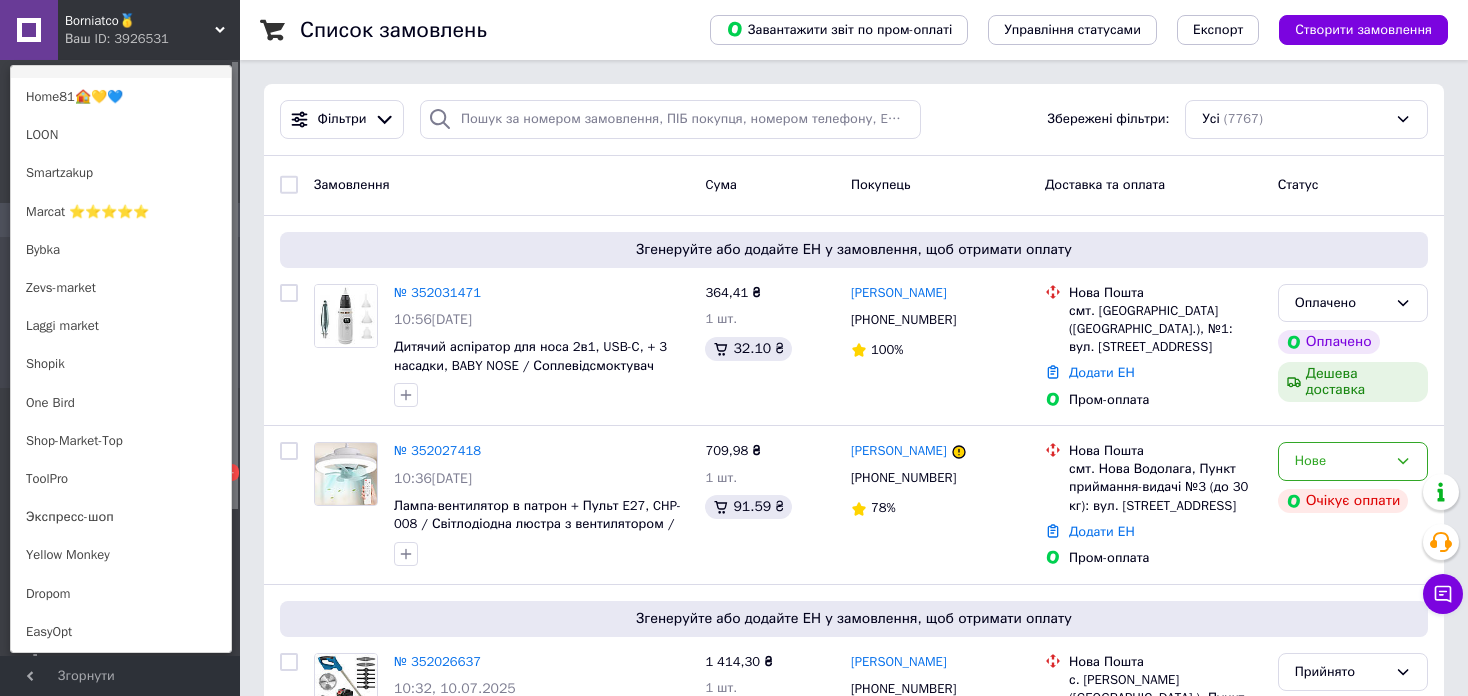 scroll, scrollTop: 800, scrollLeft: 0, axis: vertical 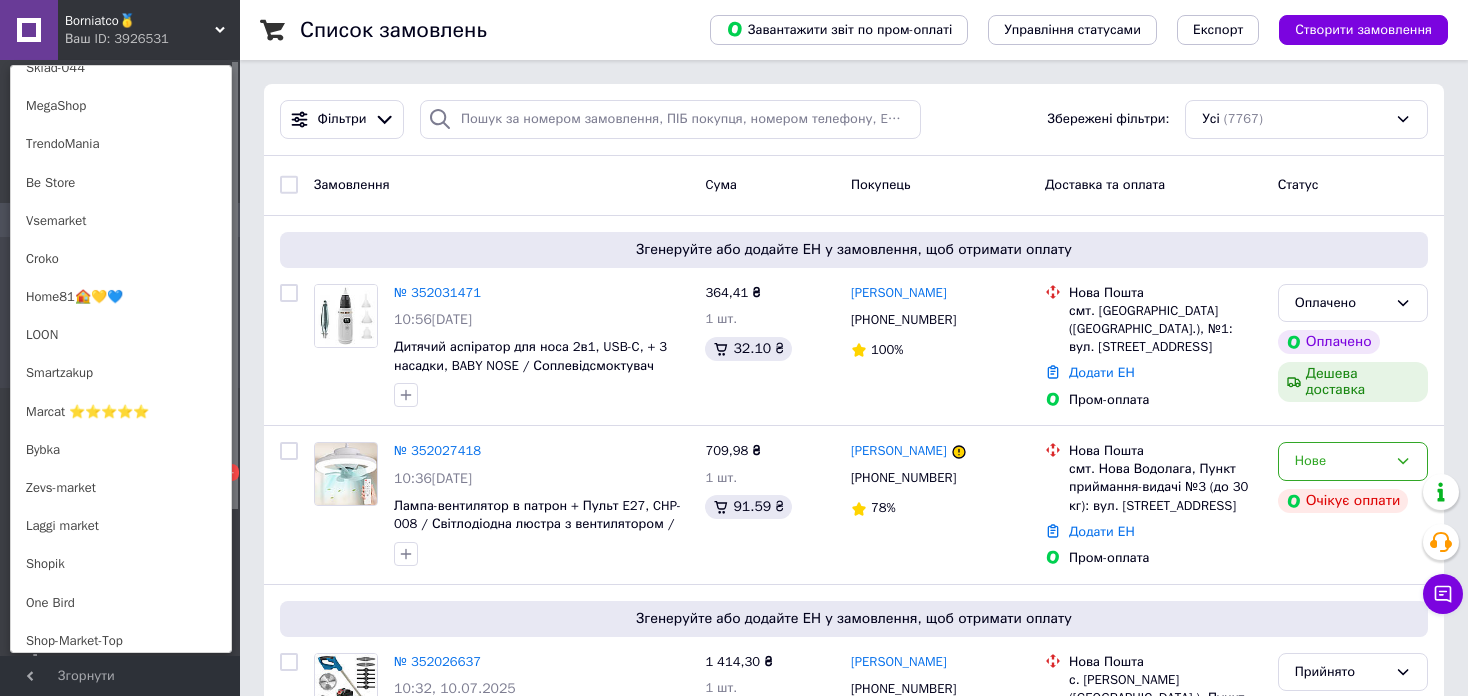 click on "Home81🏠💛💙" at bounding box center (121, 297) 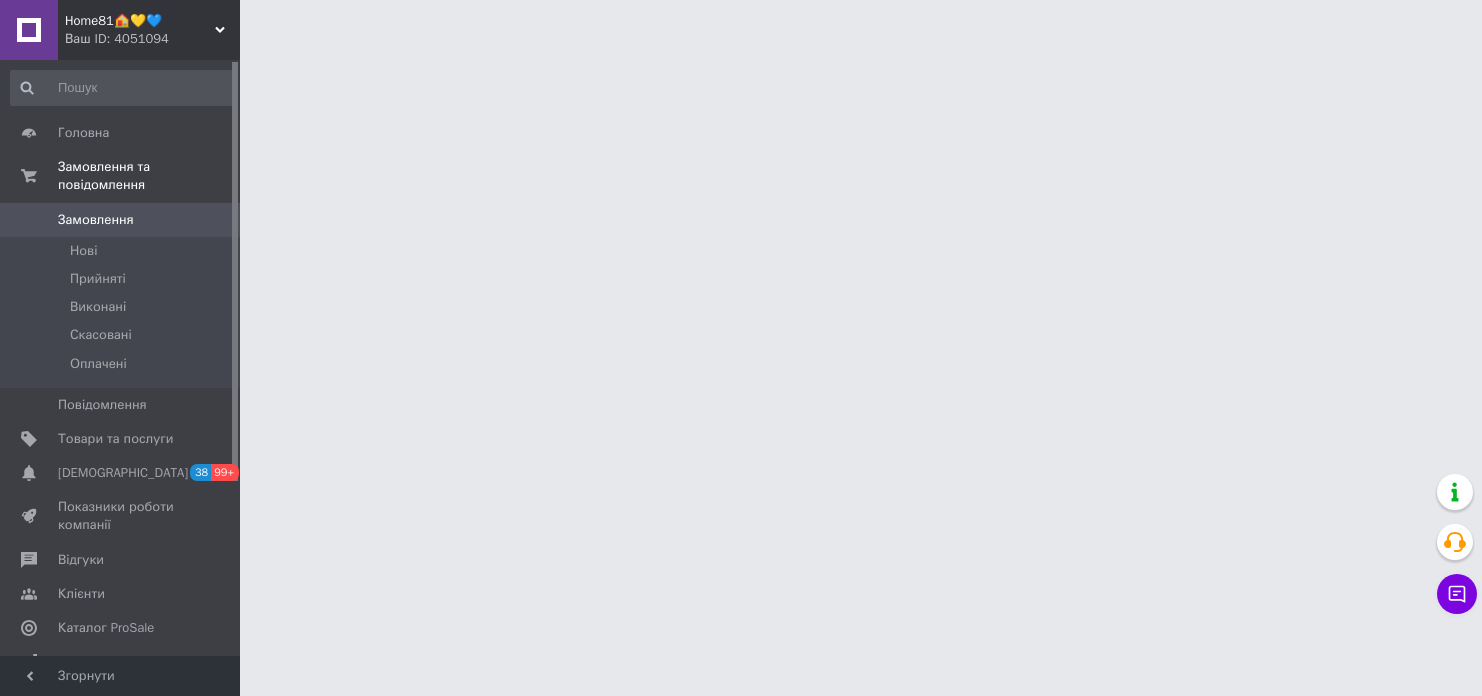 scroll, scrollTop: 0, scrollLeft: 0, axis: both 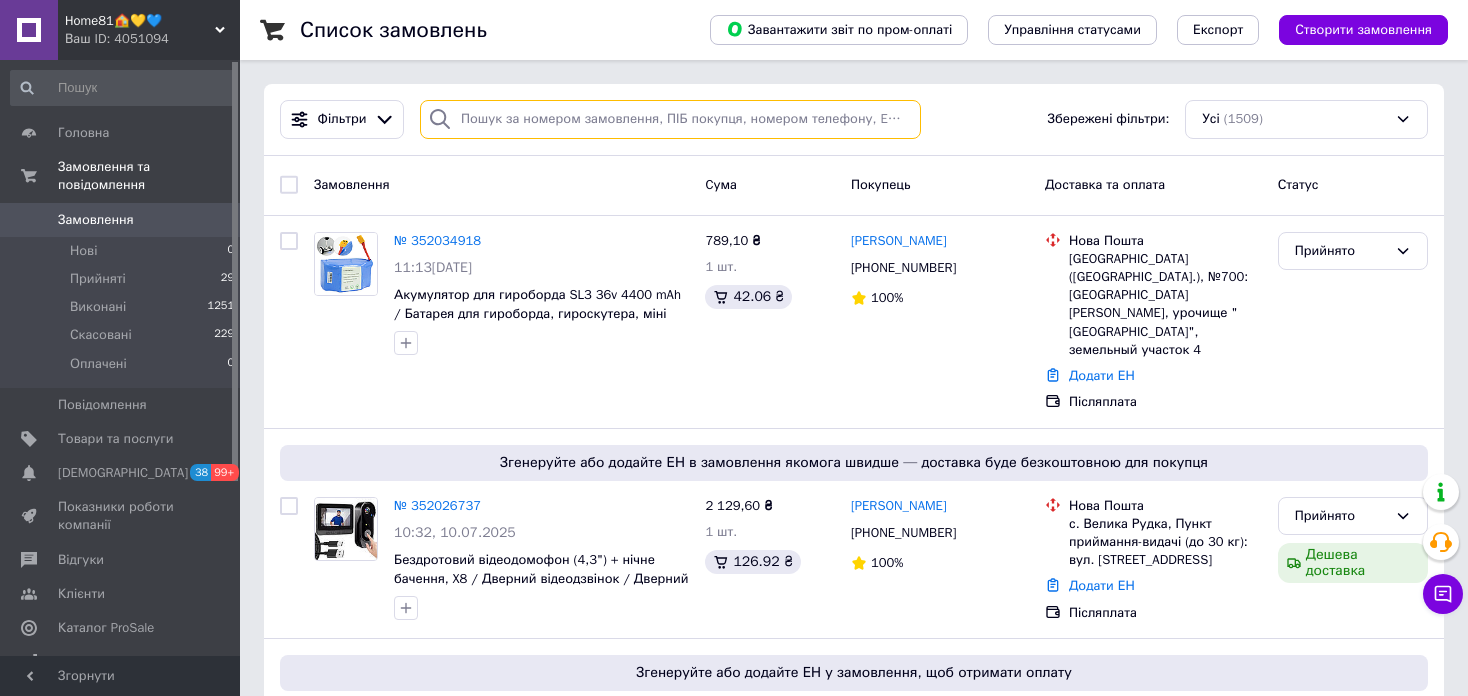 click at bounding box center [670, 119] 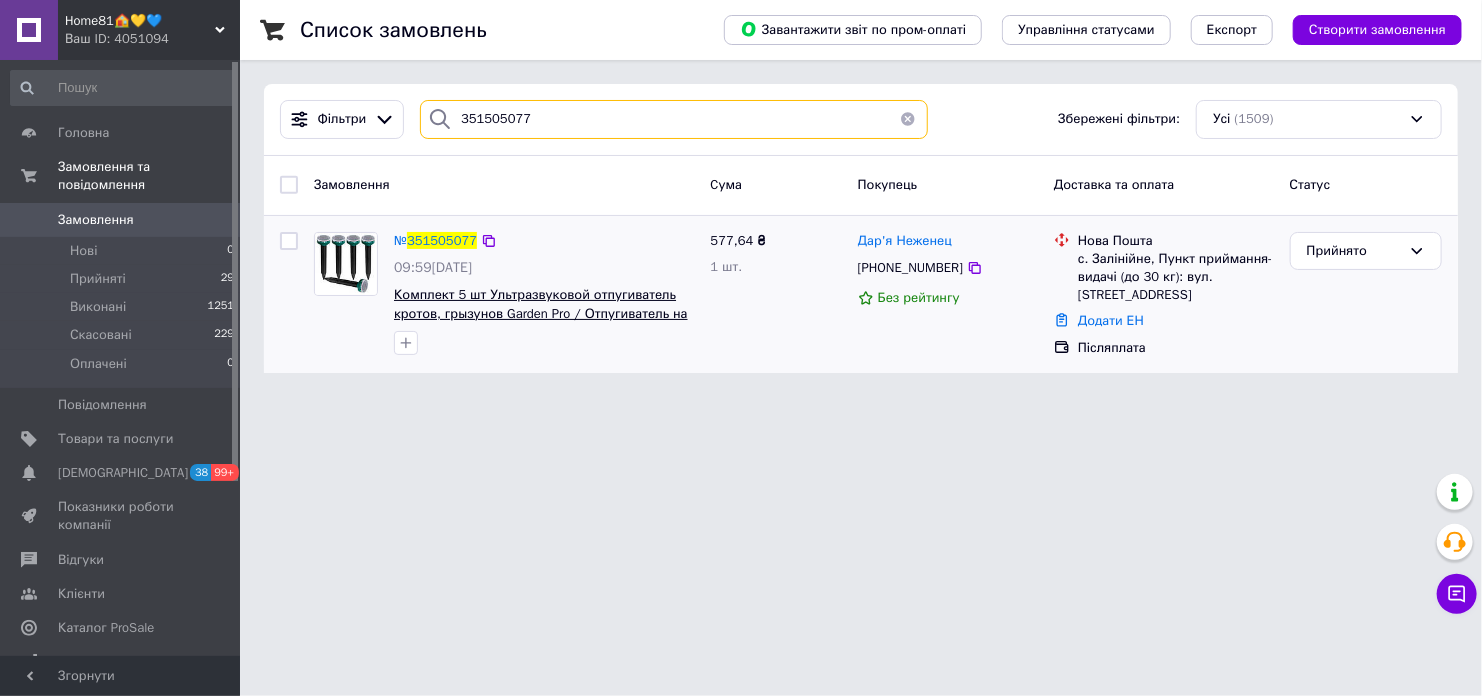 type on "351505077" 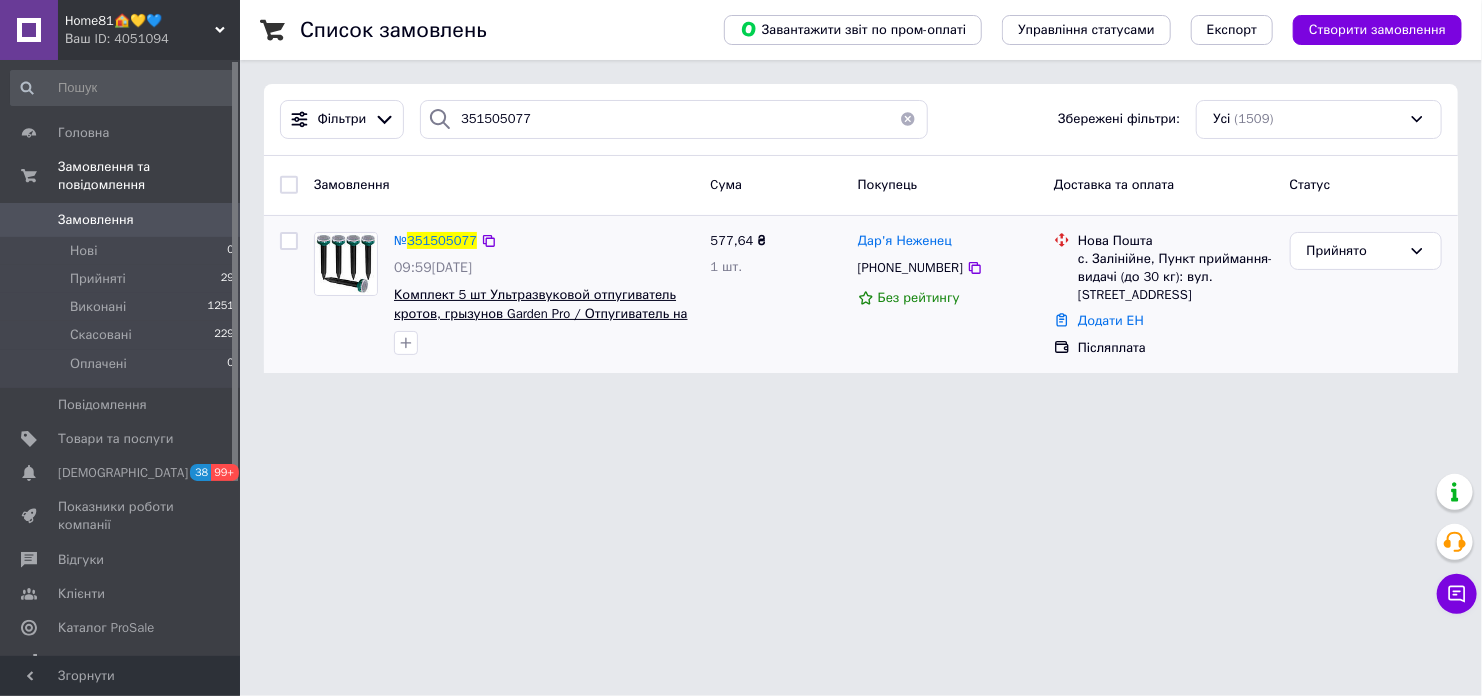 click on "Комплект 5 шт Ультразвуковой отпугиватель кротов, грызунов Garden Pro / Отпугиватель на солнечной батарее" at bounding box center (541, 313) 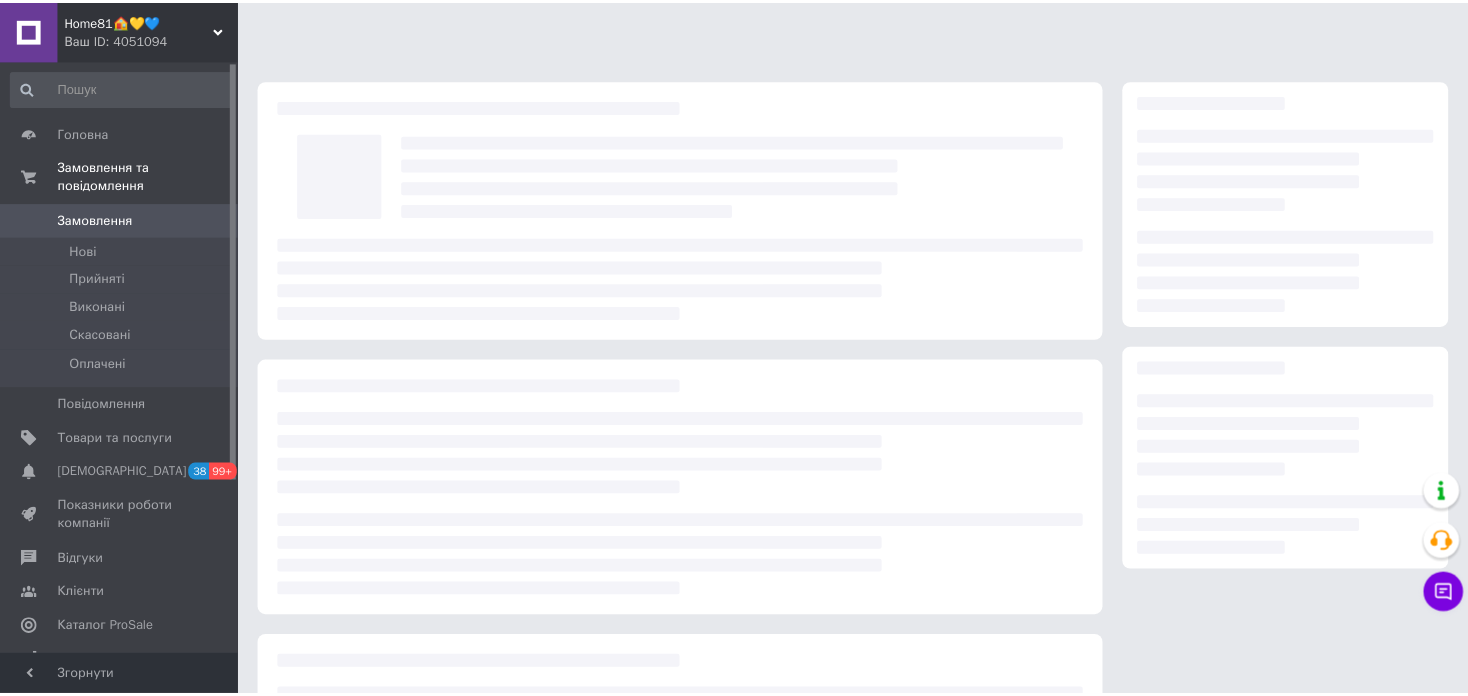 scroll, scrollTop: 0, scrollLeft: 0, axis: both 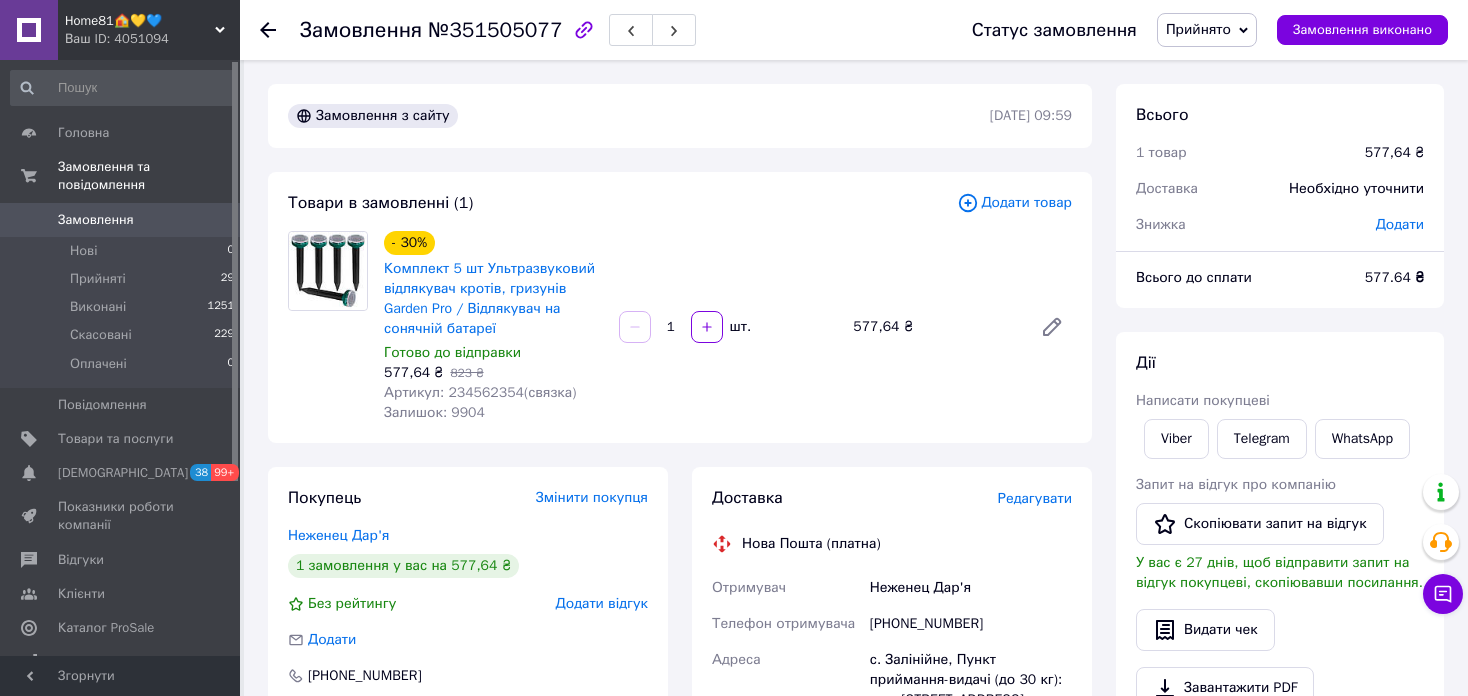 click on "Home81🏠💛💙" at bounding box center (140, 21) 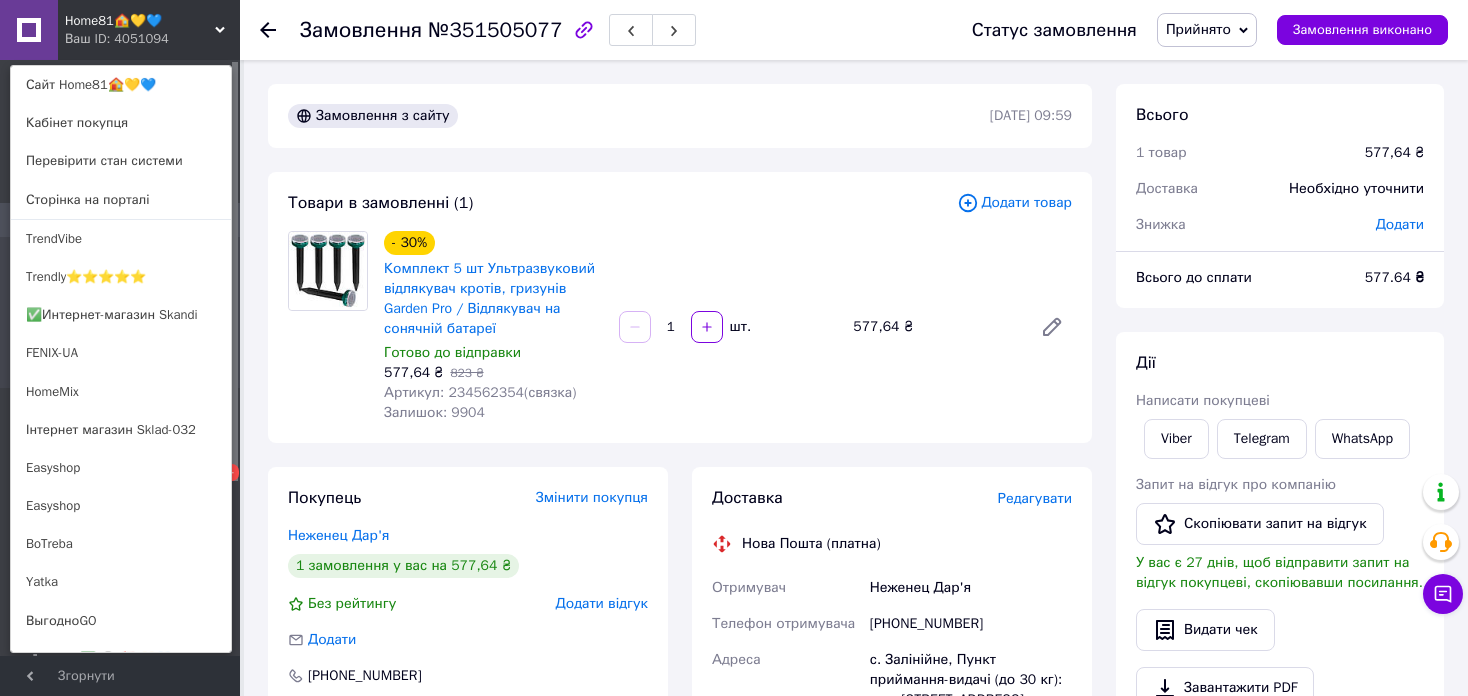 scroll, scrollTop: 400, scrollLeft: 0, axis: vertical 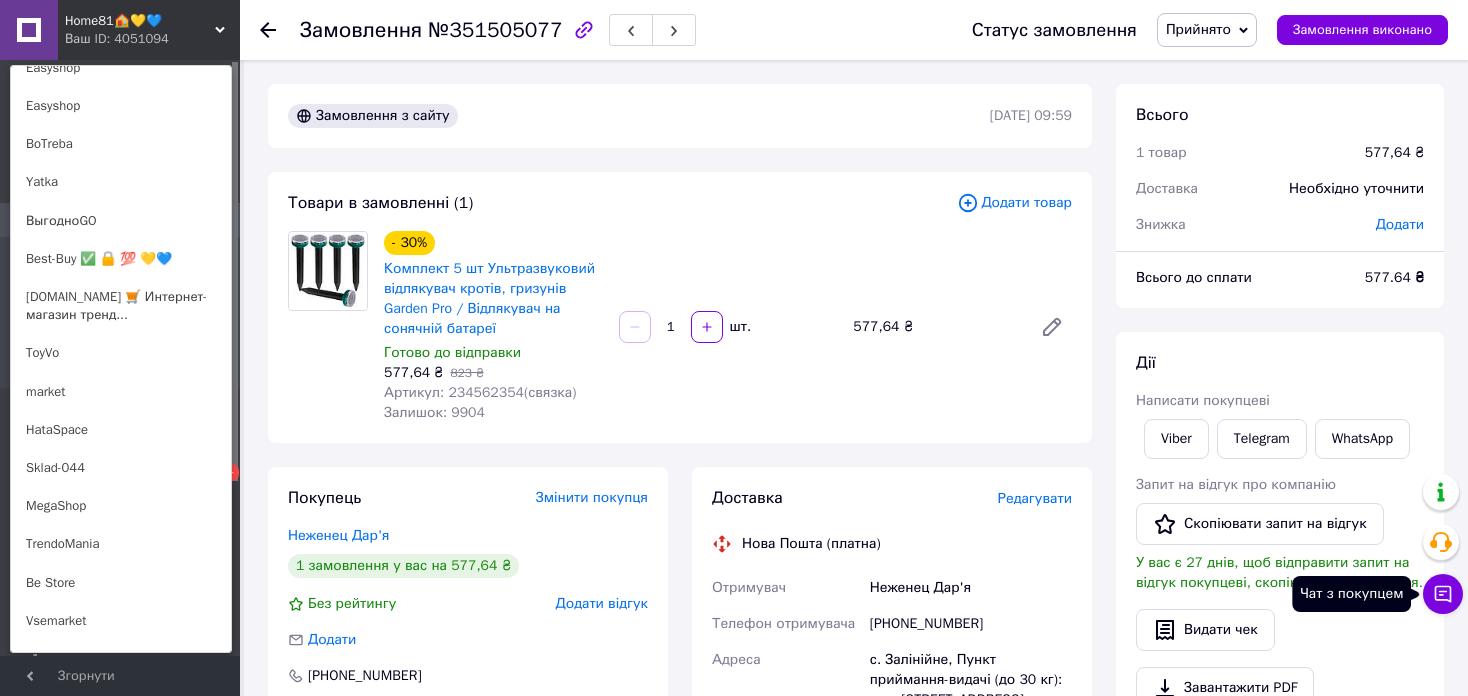 click on "Чат з покупцем" at bounding box center (1443, 594) 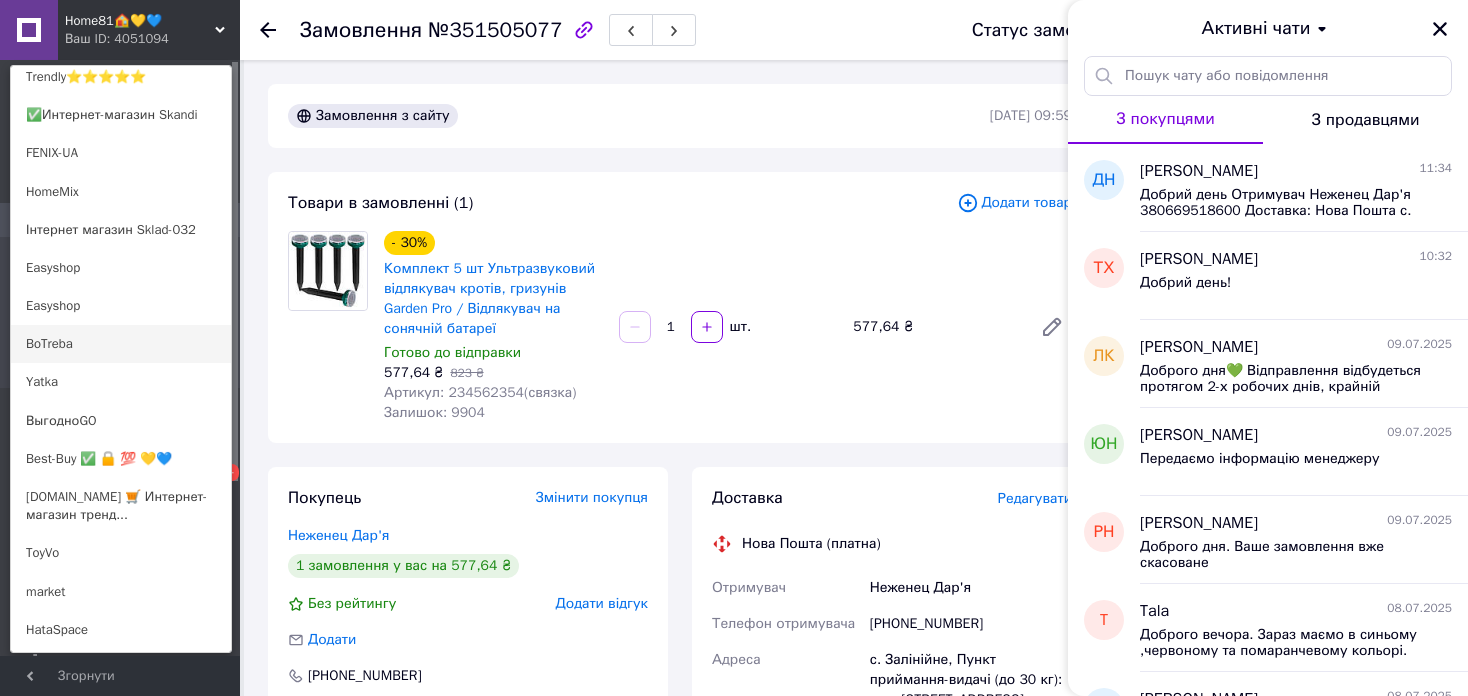 scroll, scrollTop: 500, scrollLeft: 0, axis: vertical 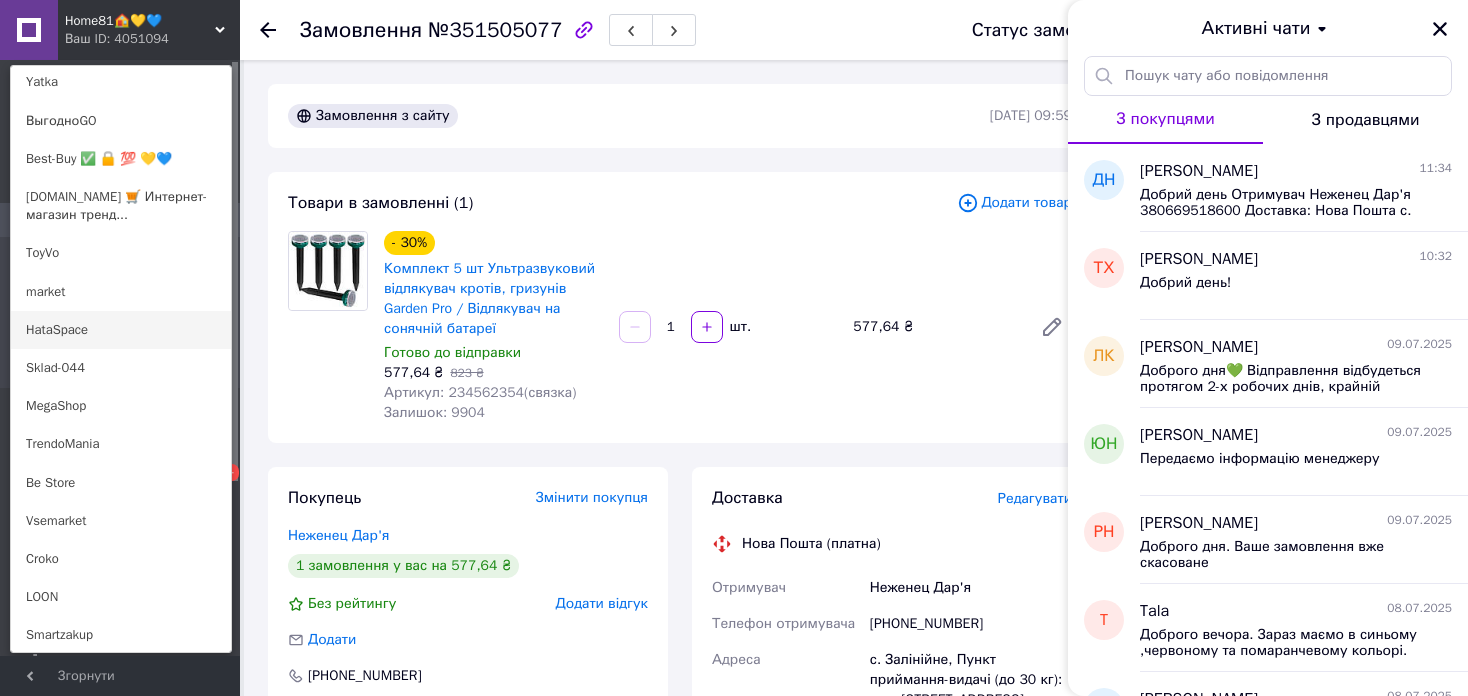 click on "HataSpace" at bounding box center (121, 330) 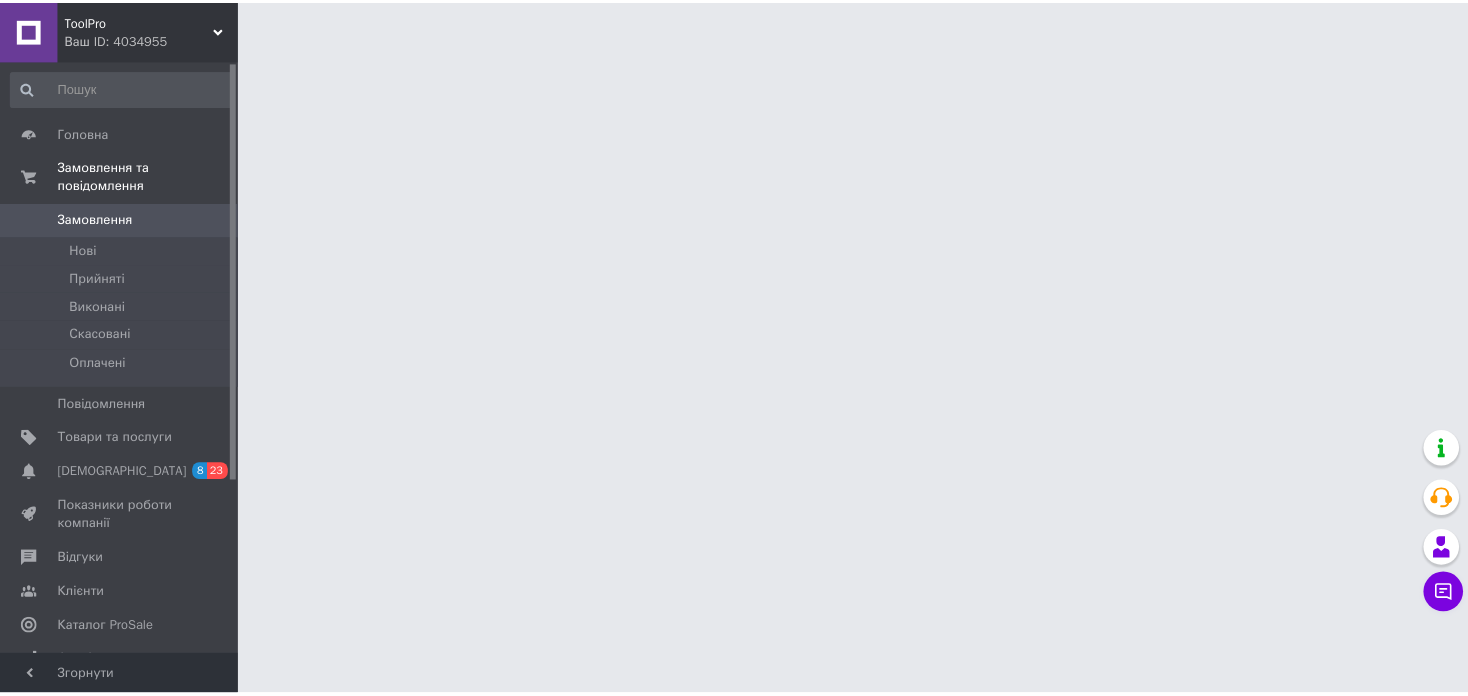 scroll, scrollTop: 0, scrollLeft: 0, axis: both 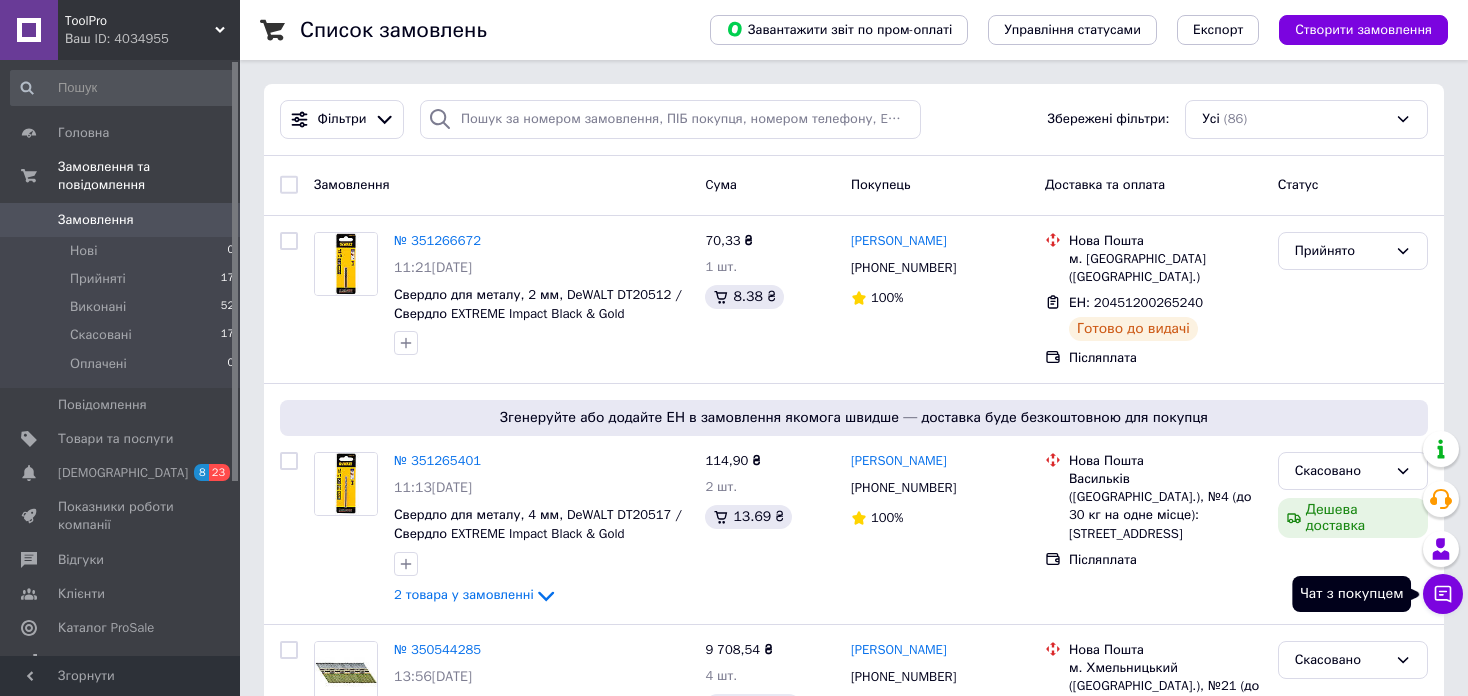 click 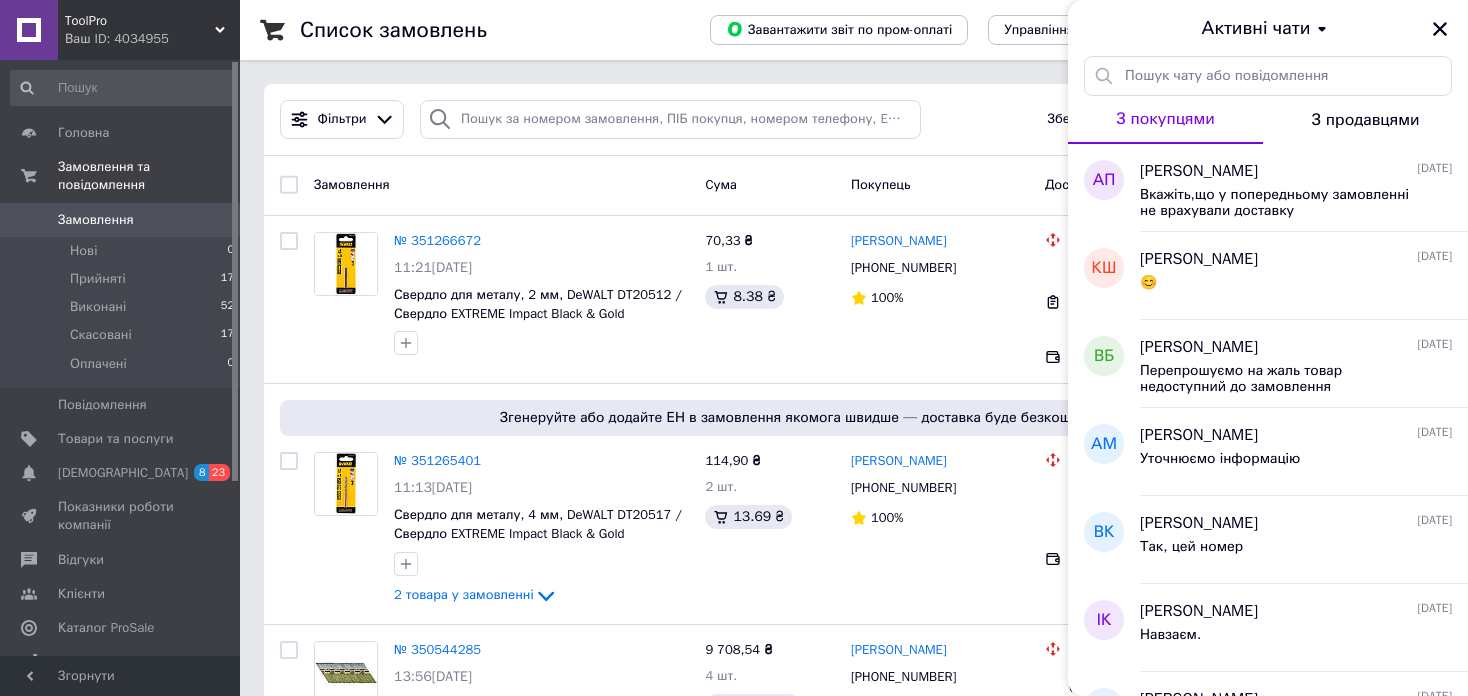 click on "Ваш ID: 4034955" at bounding box center [152, 39] 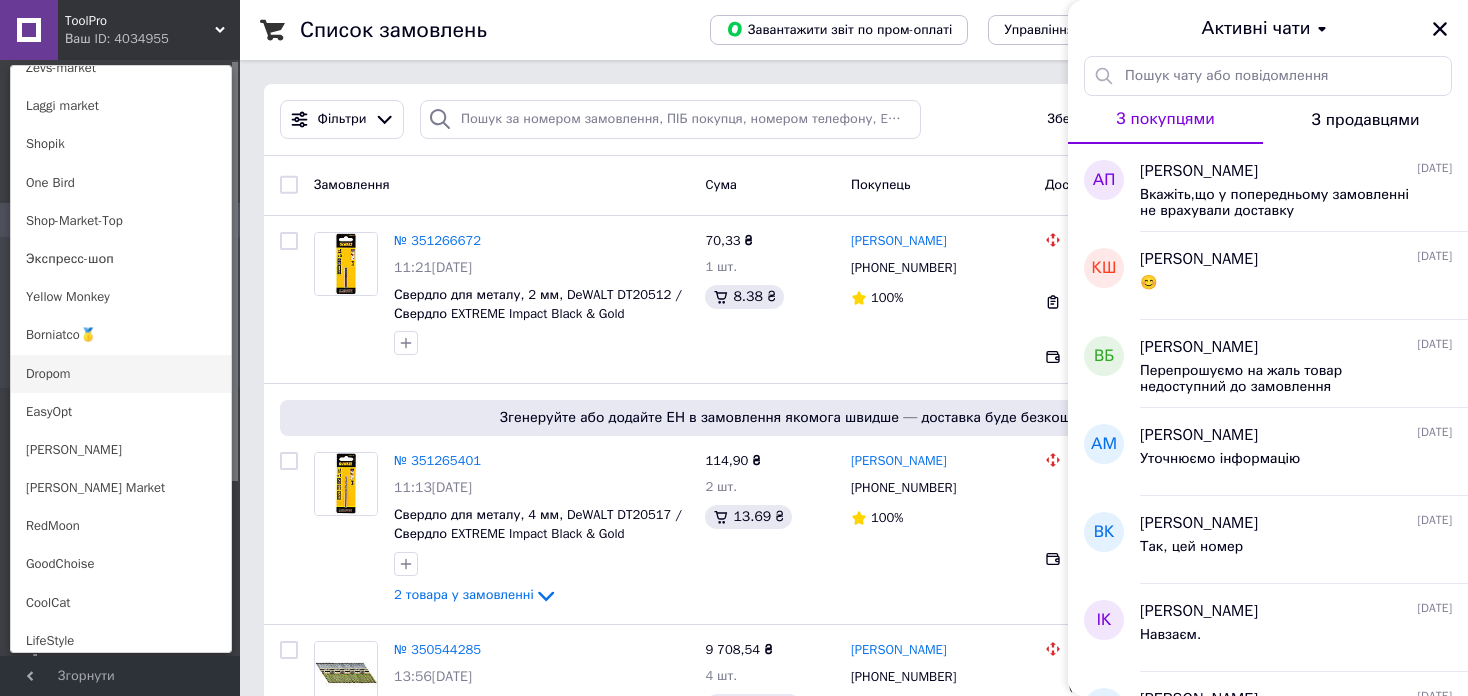 scroll, scrollTop: 1120, scrollLeft: 0, axis: vertical 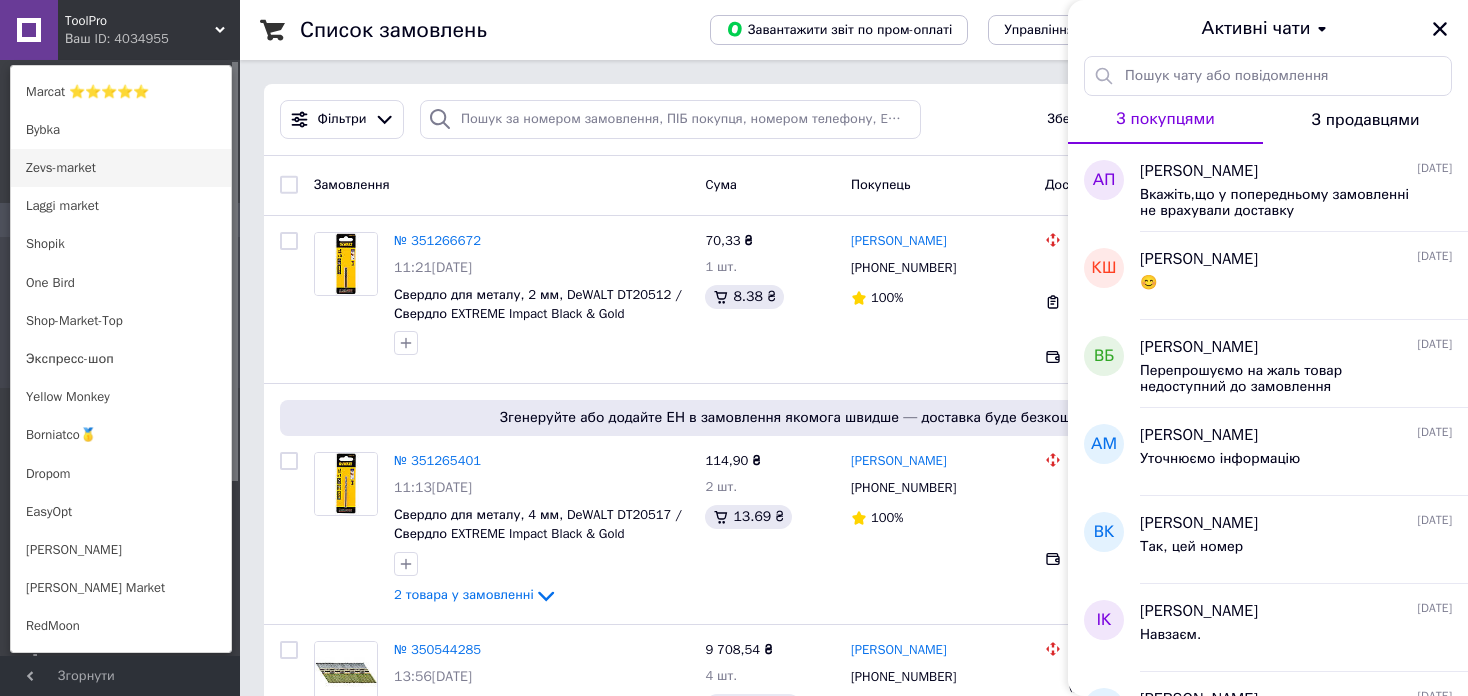 click on "Zevs-market" at bounding box center [121, 168] 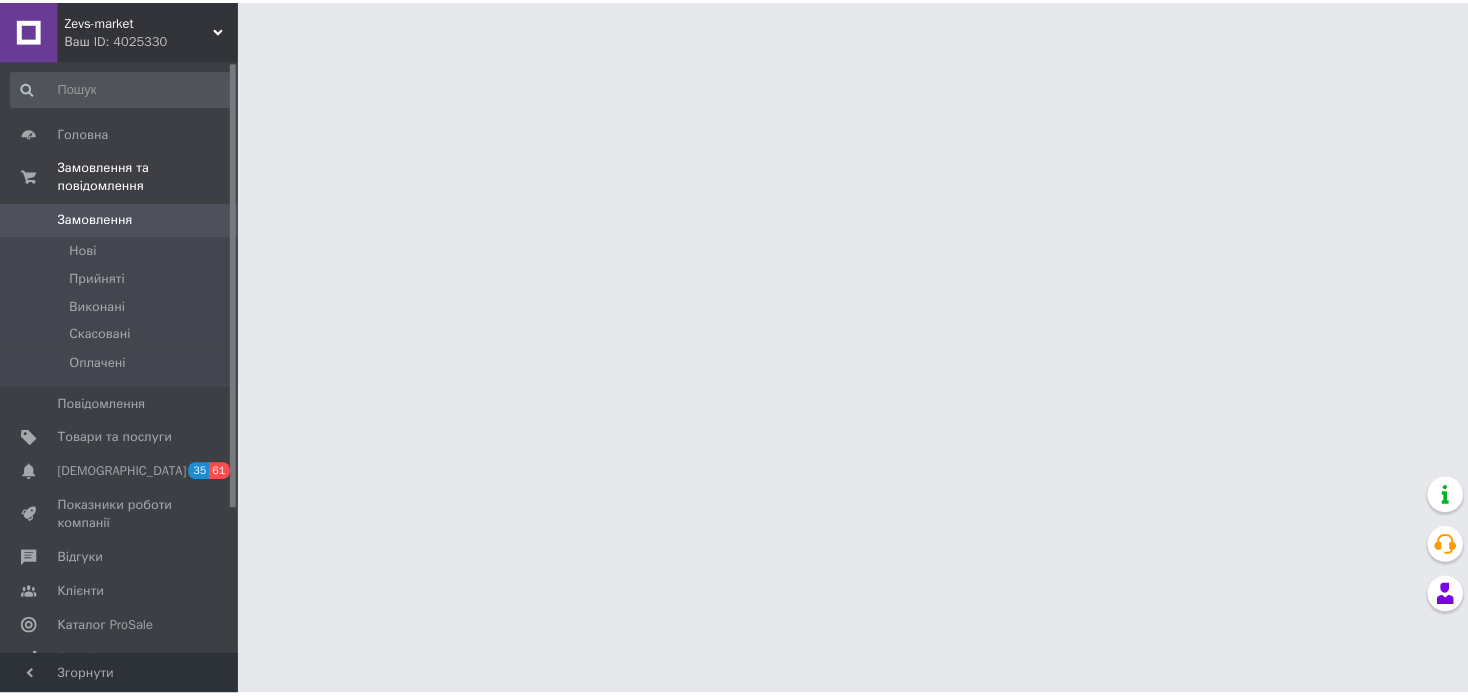 scroll, scrollTop: 0, scrollLeft: 0, axis: both 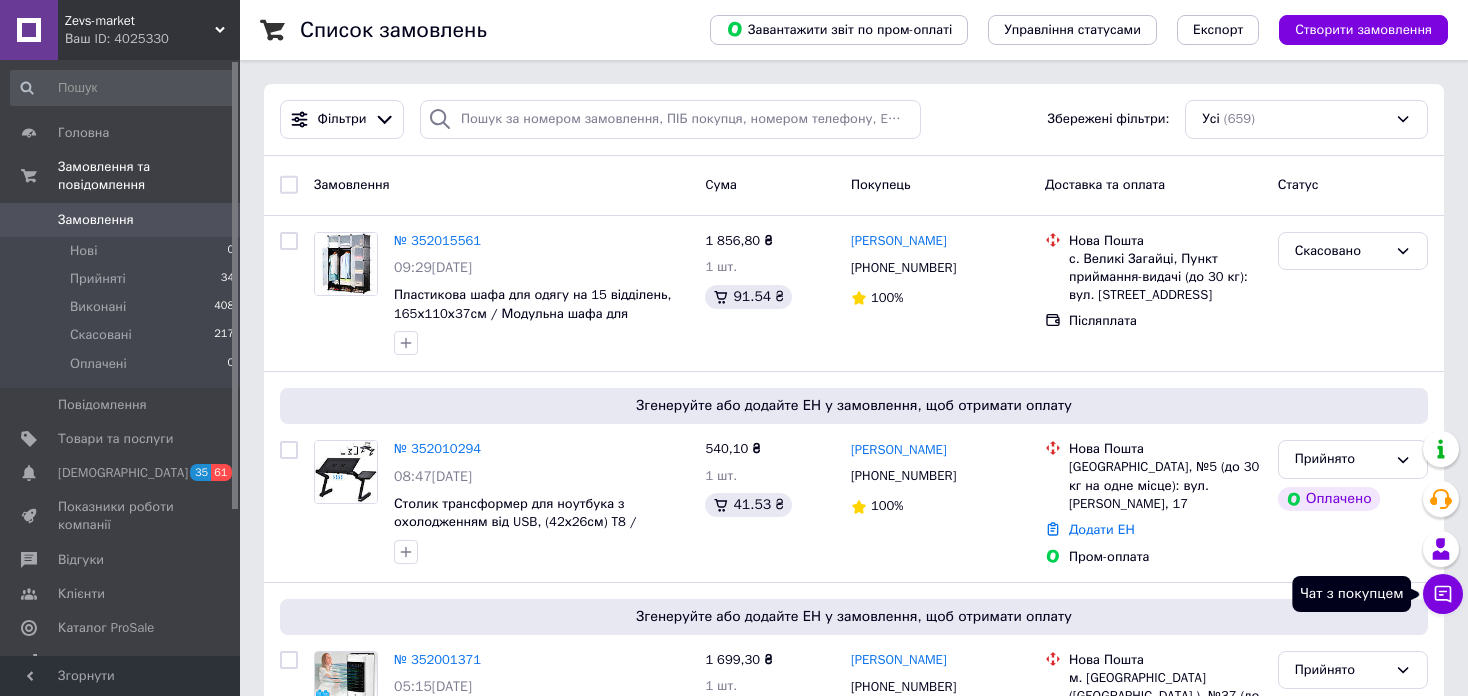 click on "Чат з покупцем" at bounding box center (1443, 594) 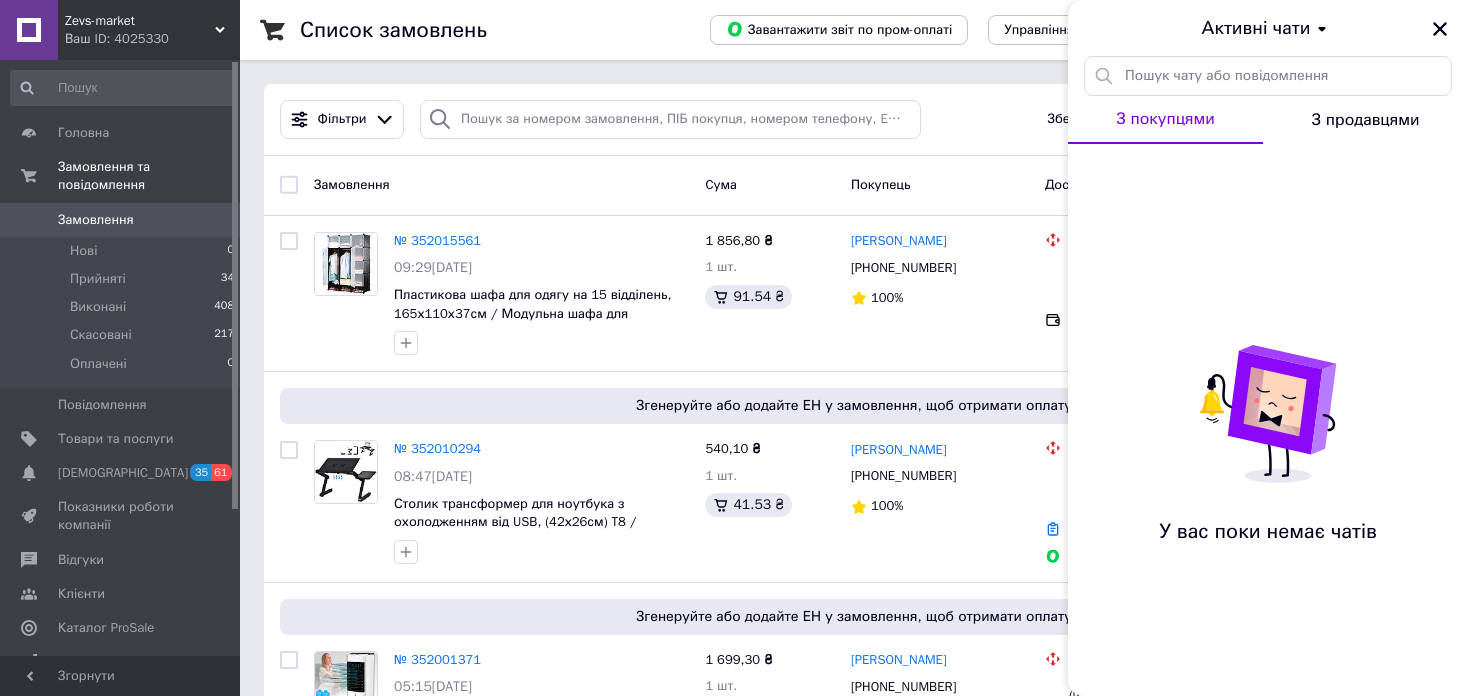 click on "Zevs-market" at bounding box center [140, 21] 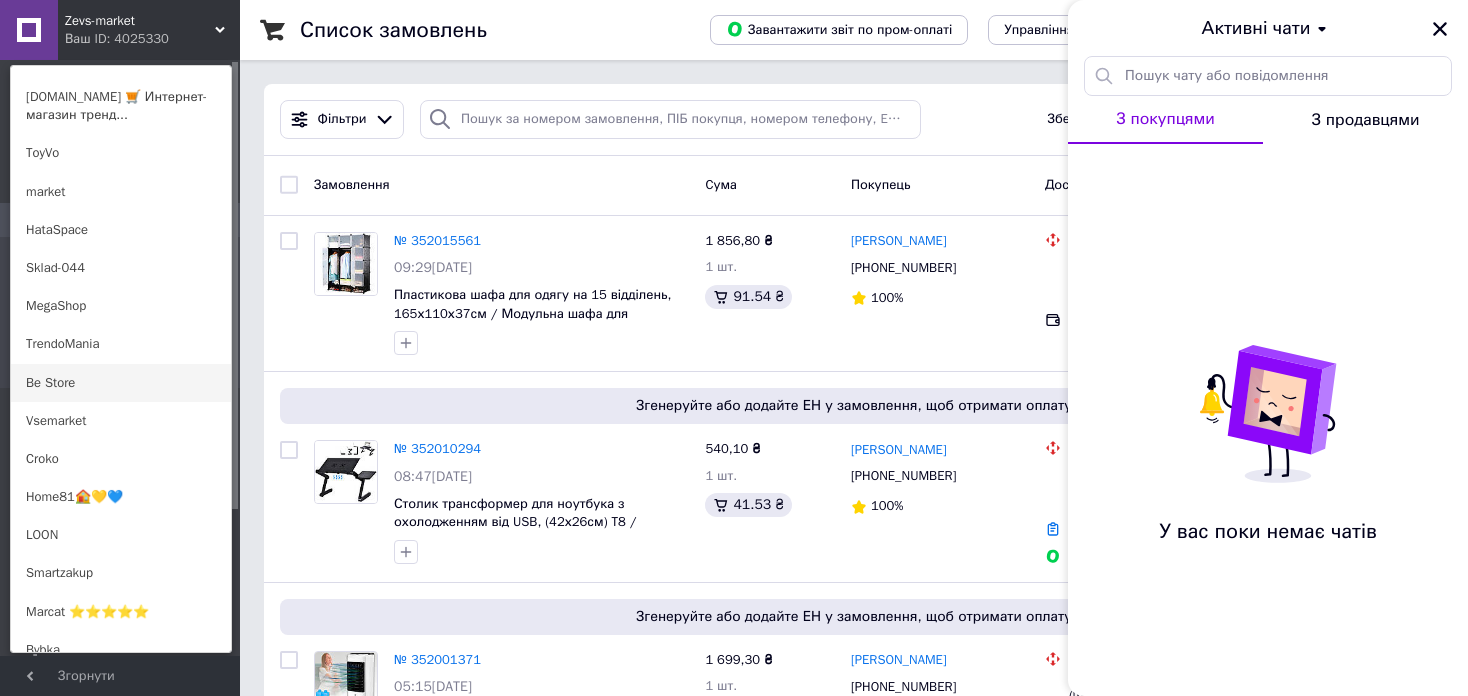 scroll, scrollTop: 800, scrollLeft: 0, axis: vertical 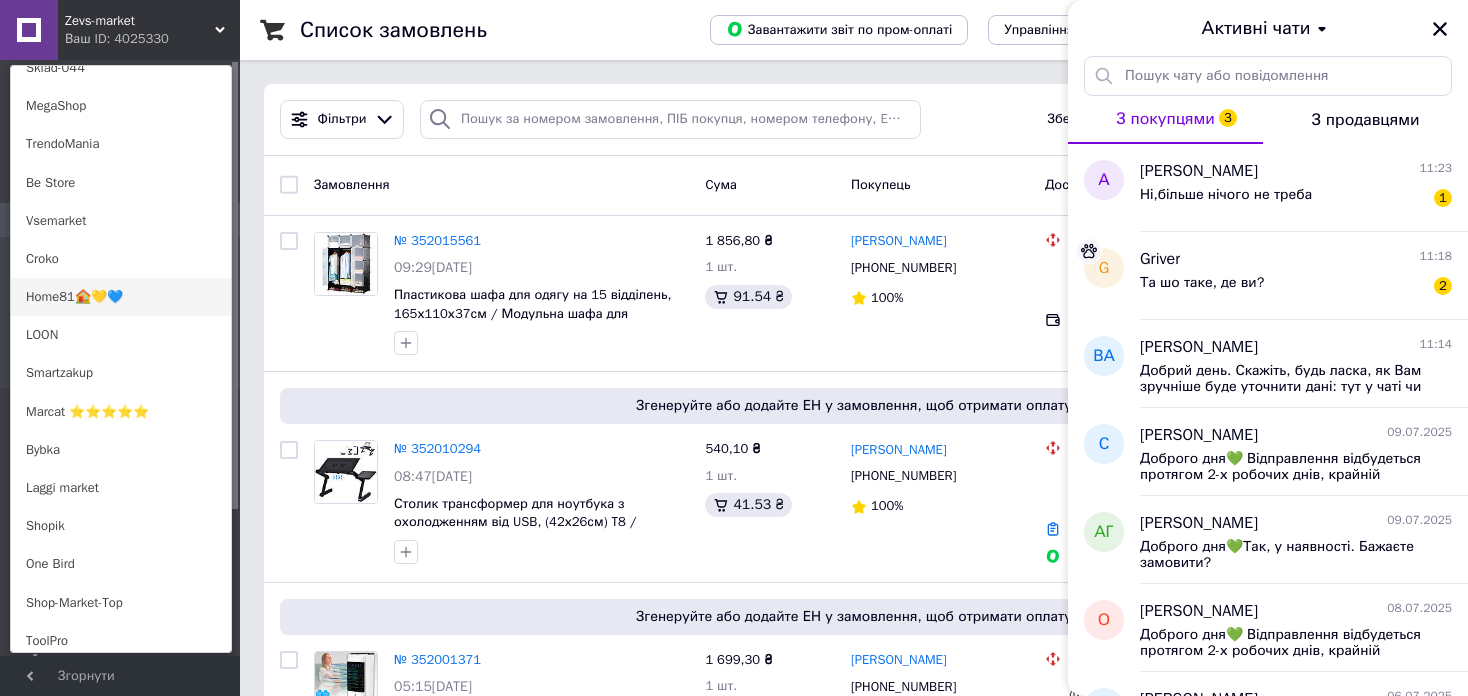 click on "Home81🏠💛💙" at bounding box center [121, 297] 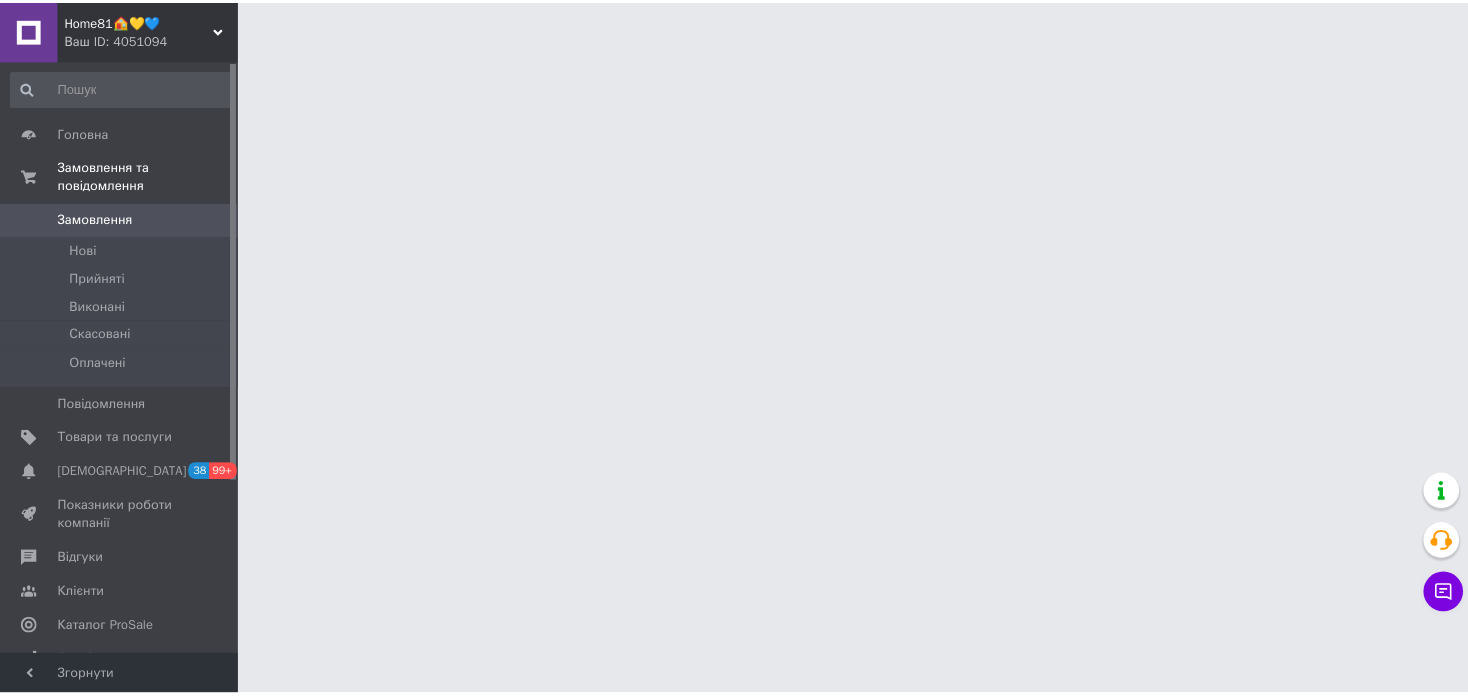 scroll, scrollTop: 0, scrollLeft: 0, axis: both 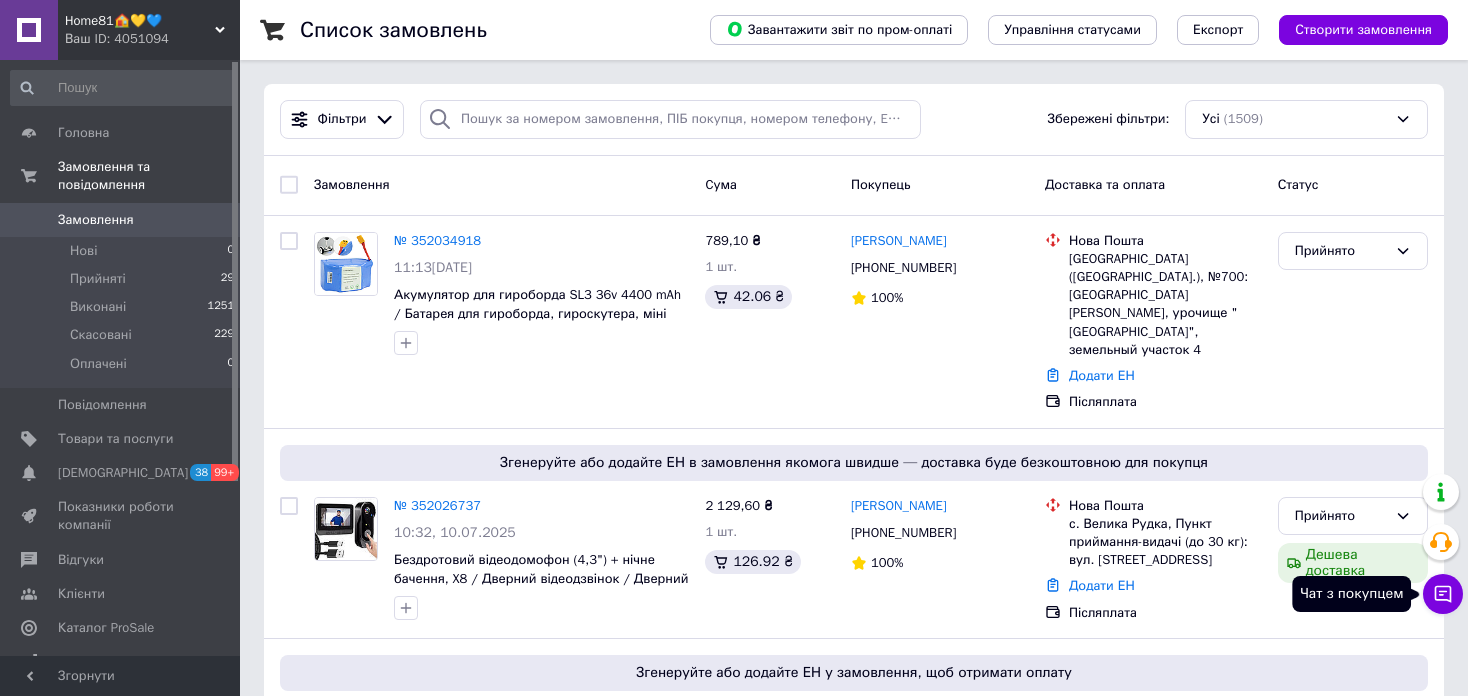 click on "Чат з покупцем" at bounding box center (1443, 594) 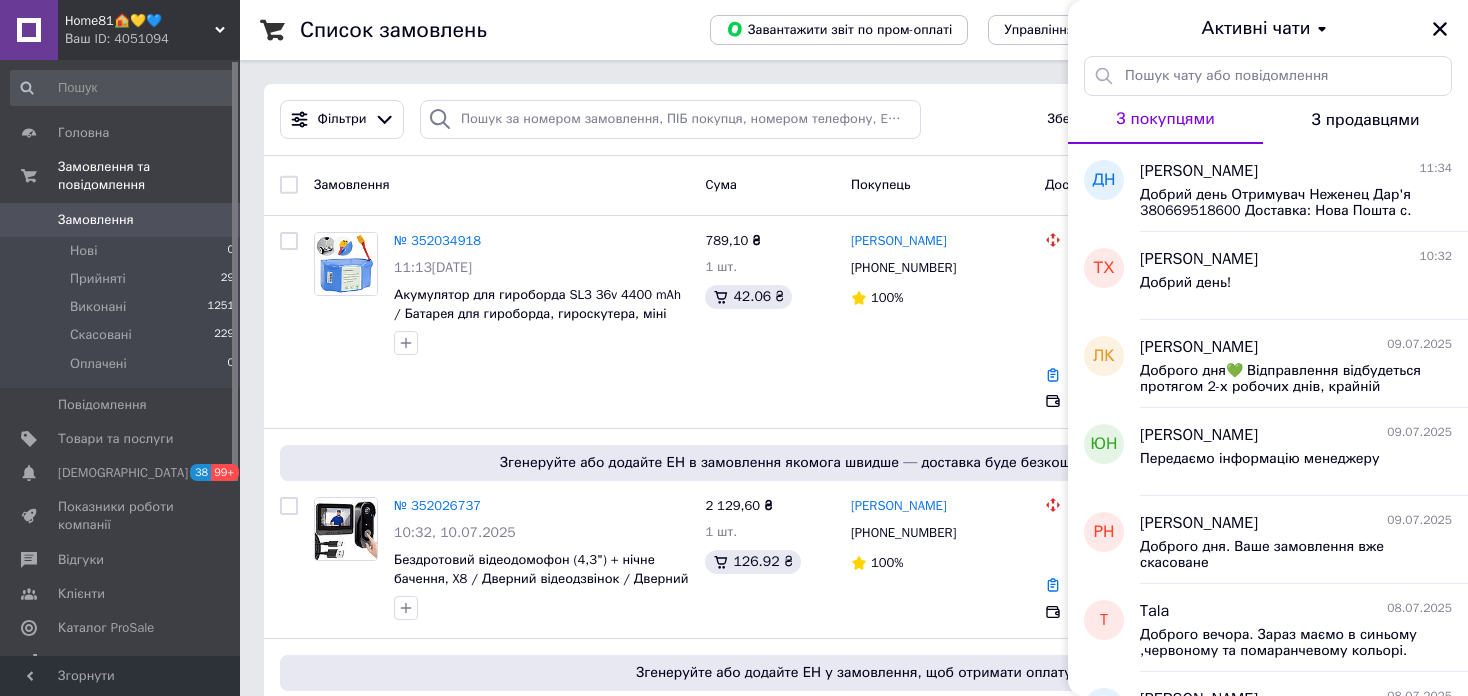 drag, startPoint x: 79, startPoint y: 17, endPoint x: 115, endPoint y: 65, distance: 60 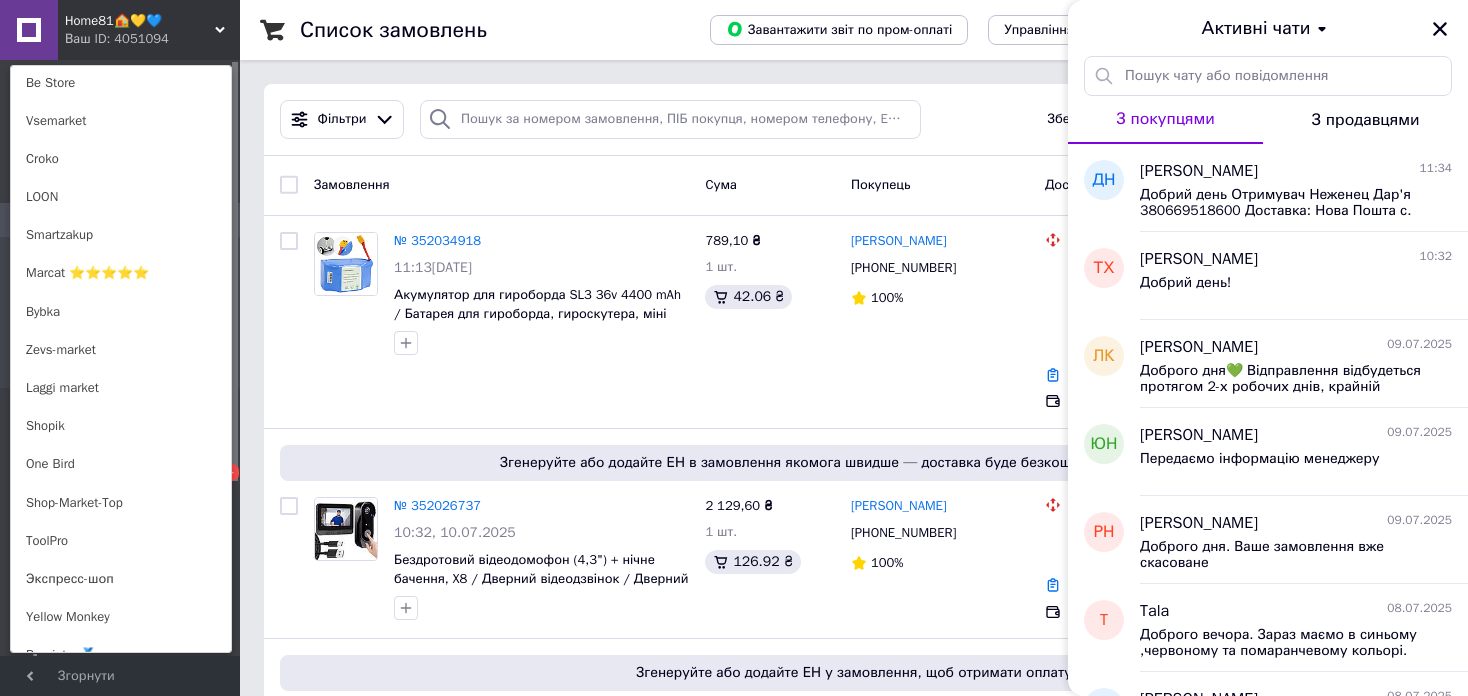 scroll, scrollTop: 1200, scrollLeft: 0, axis: vertical 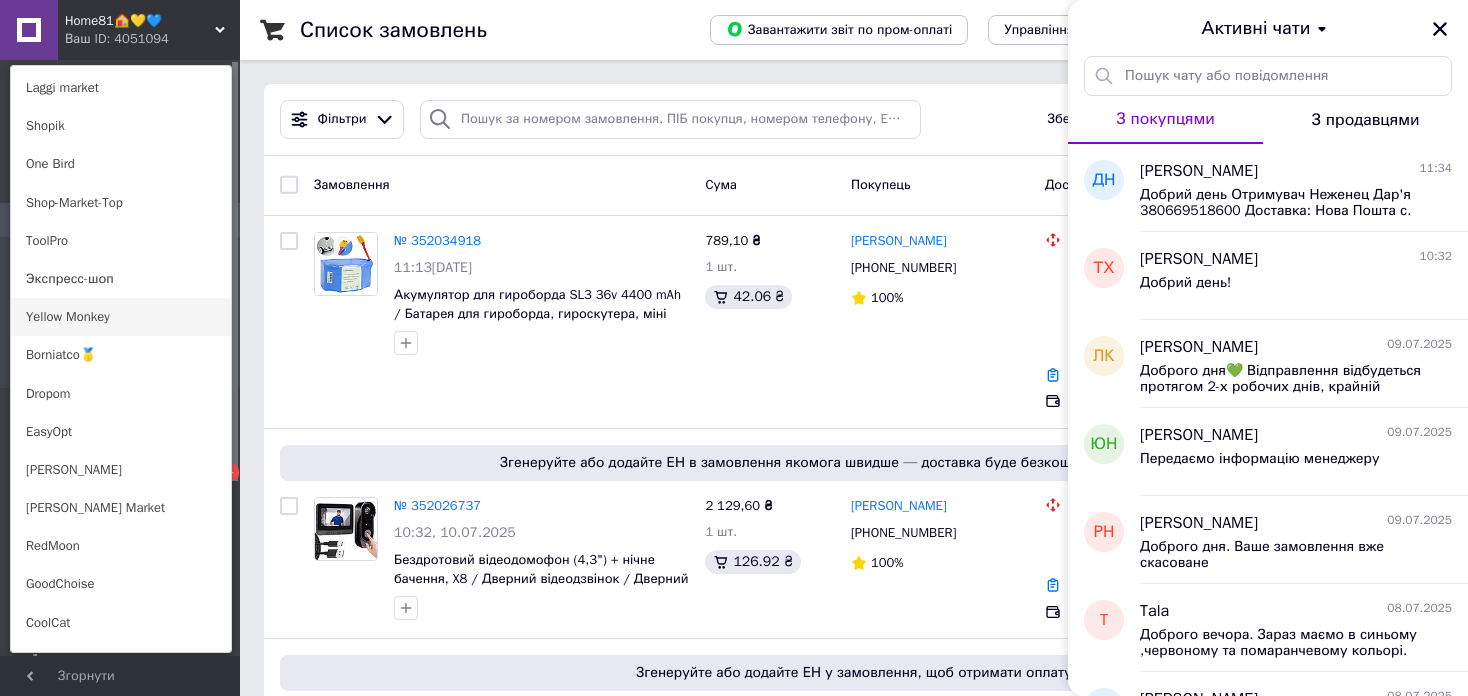 click on "Yellow Monkey" at bounding box center (121, 317) 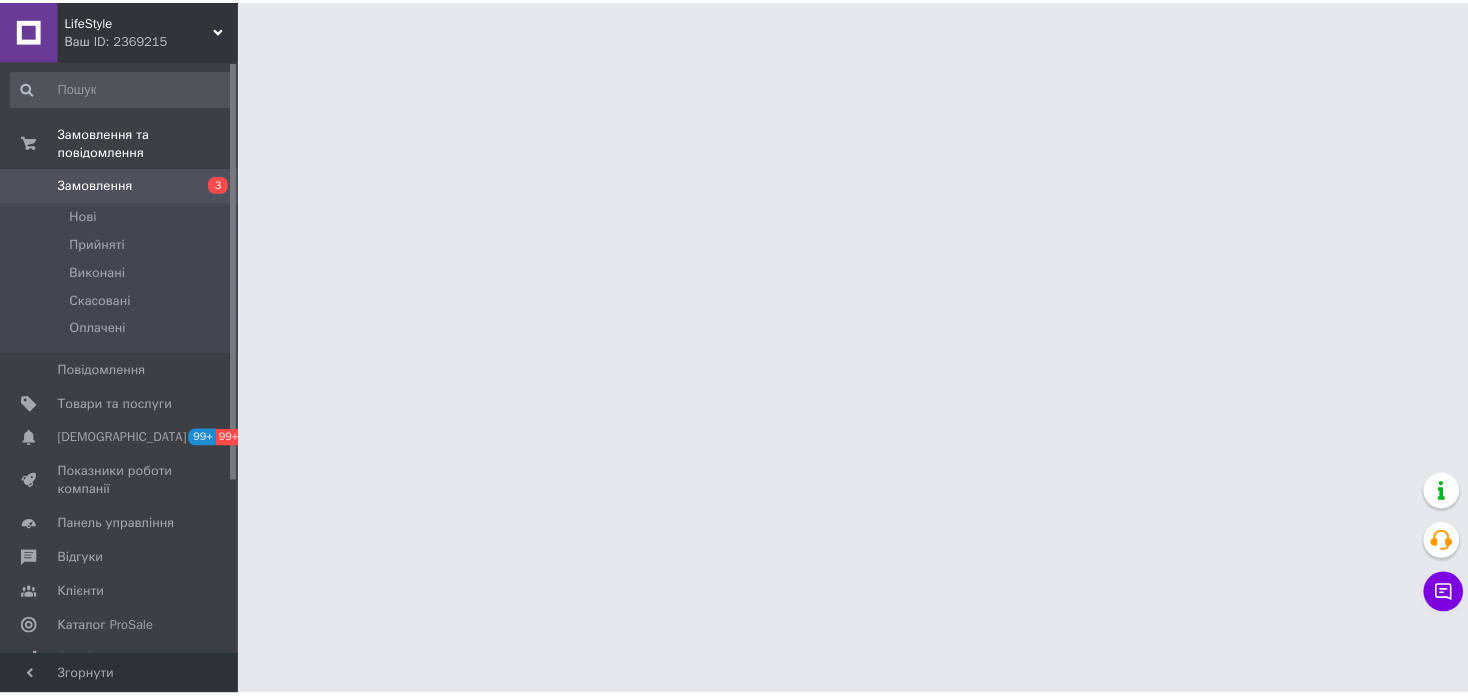 scroll, scrollTop: 0, scrollLeft: 0, axis: both 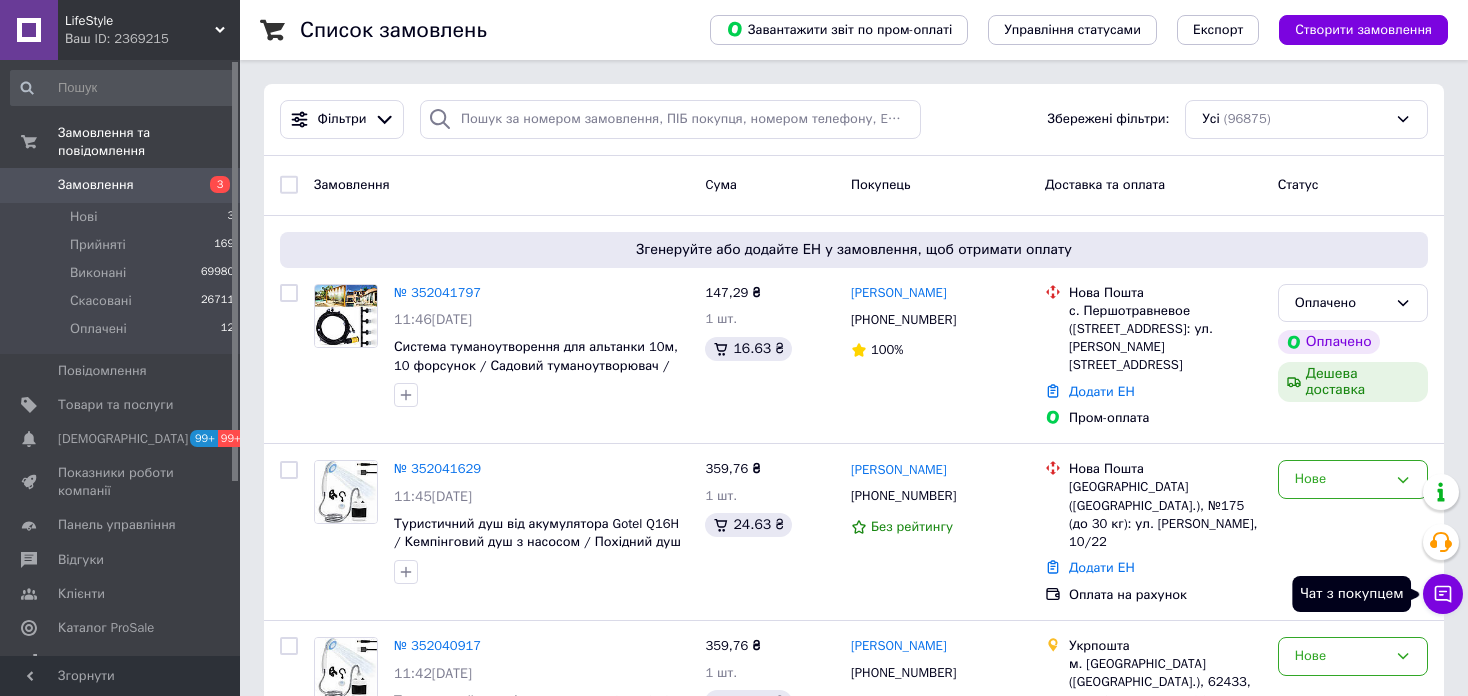 click on "Чат з покупцем" at bounding box center (1443, 594) 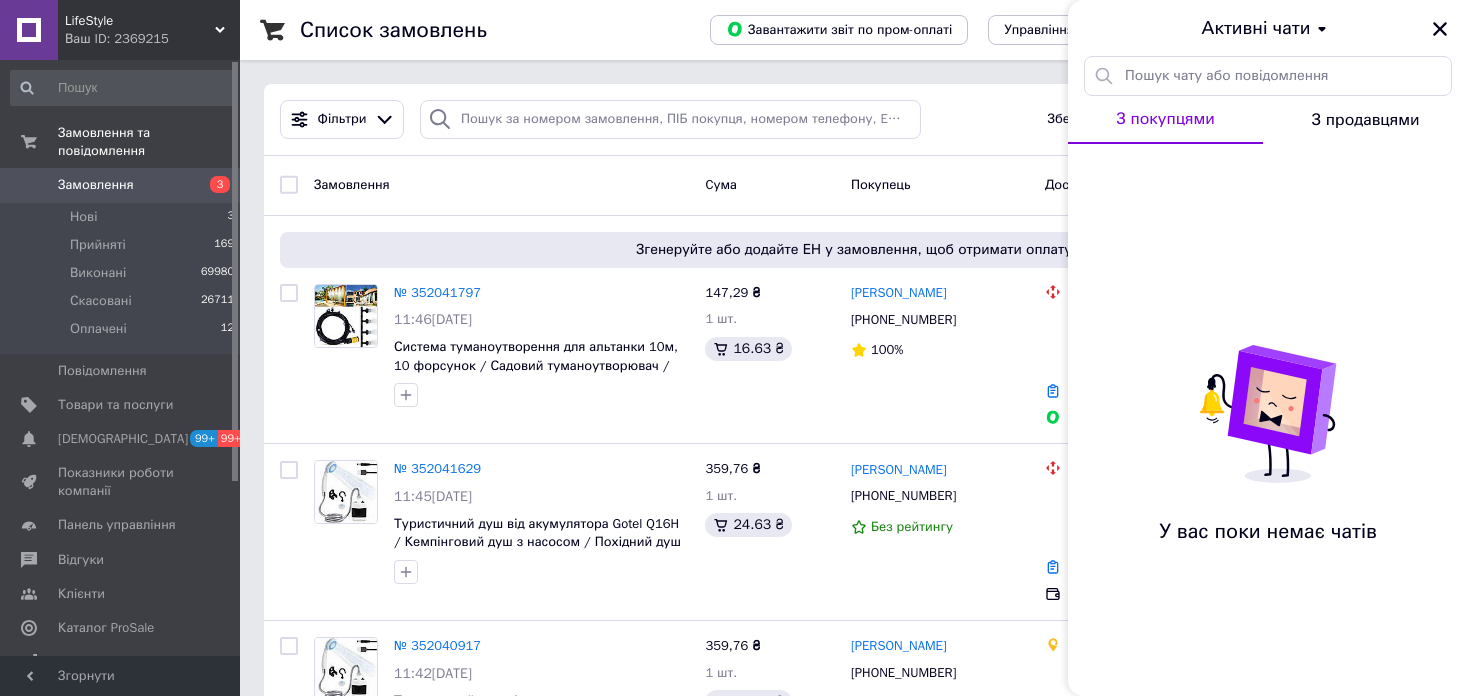 click on "LifeStyle" at bounding box center [140, 21] 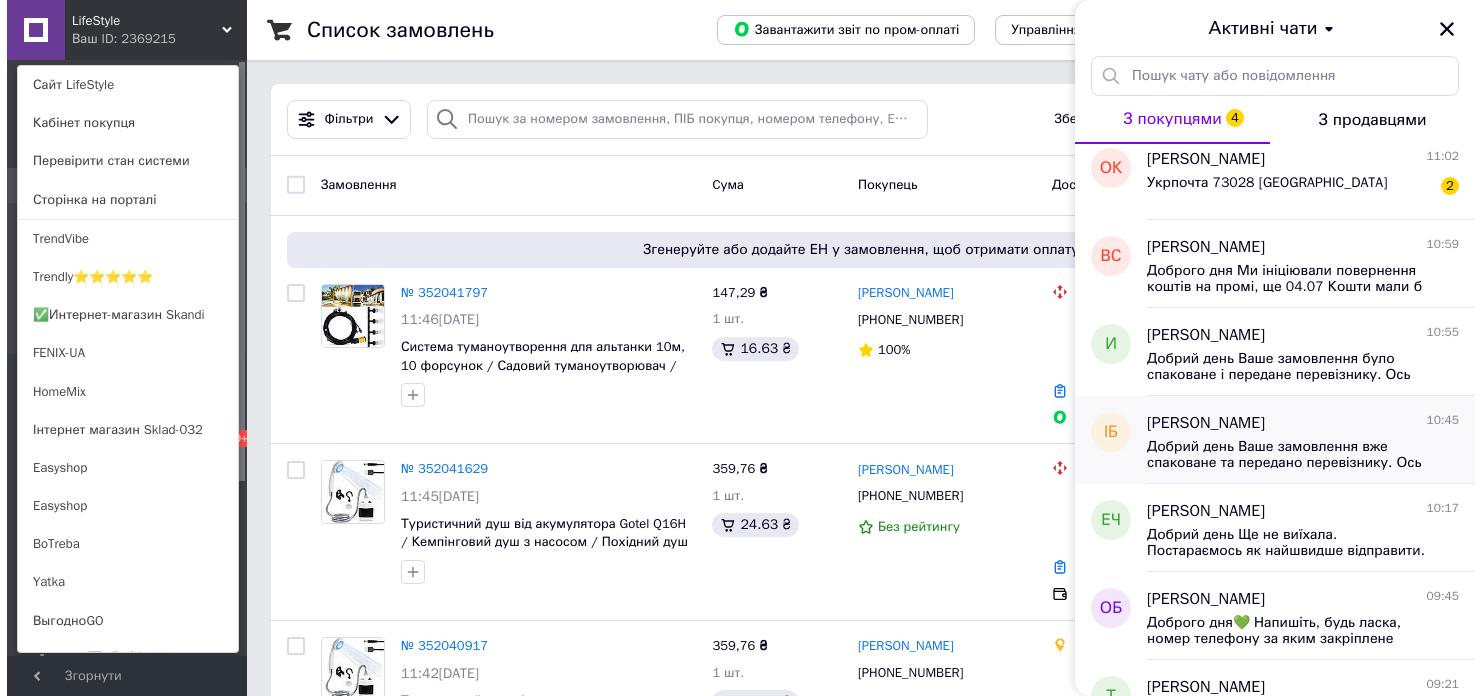 scroll, scrollTop: 0, scrollLeft: 0, axis: both 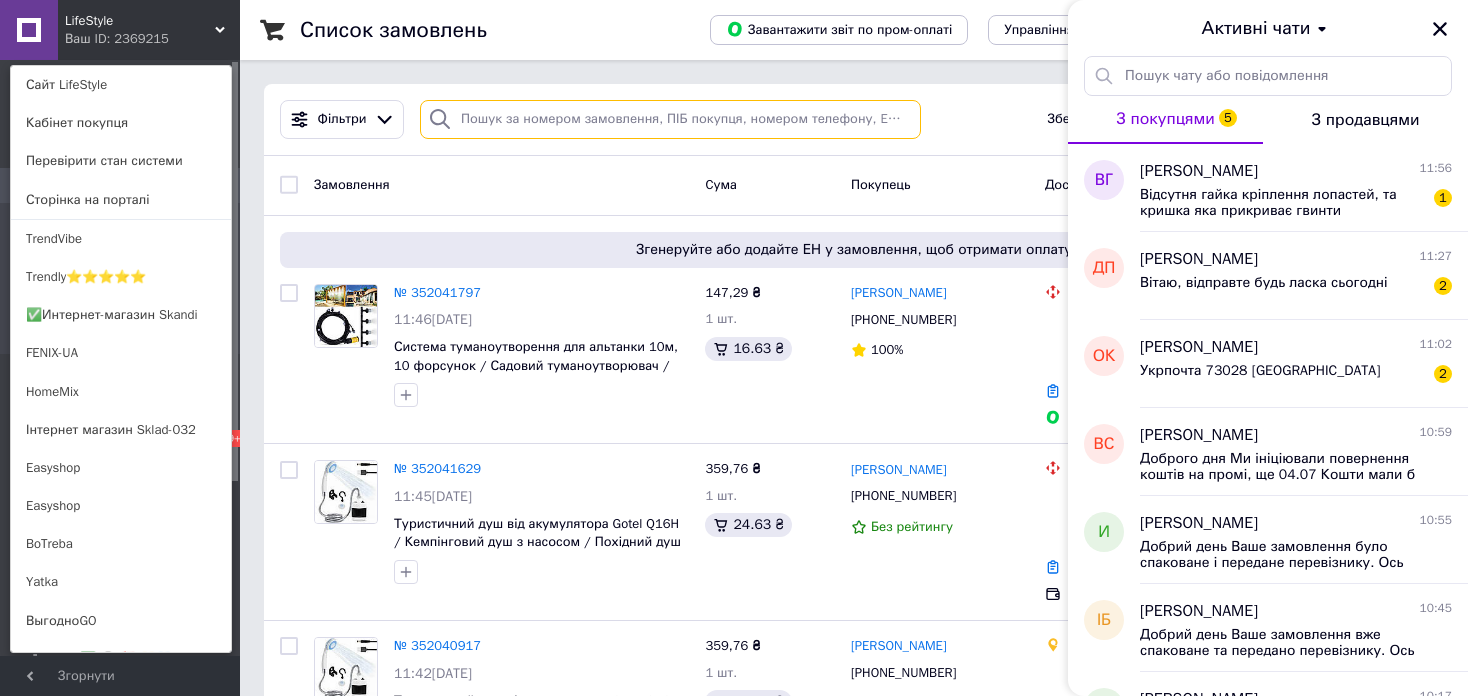 click at bounding box center [670, 119] 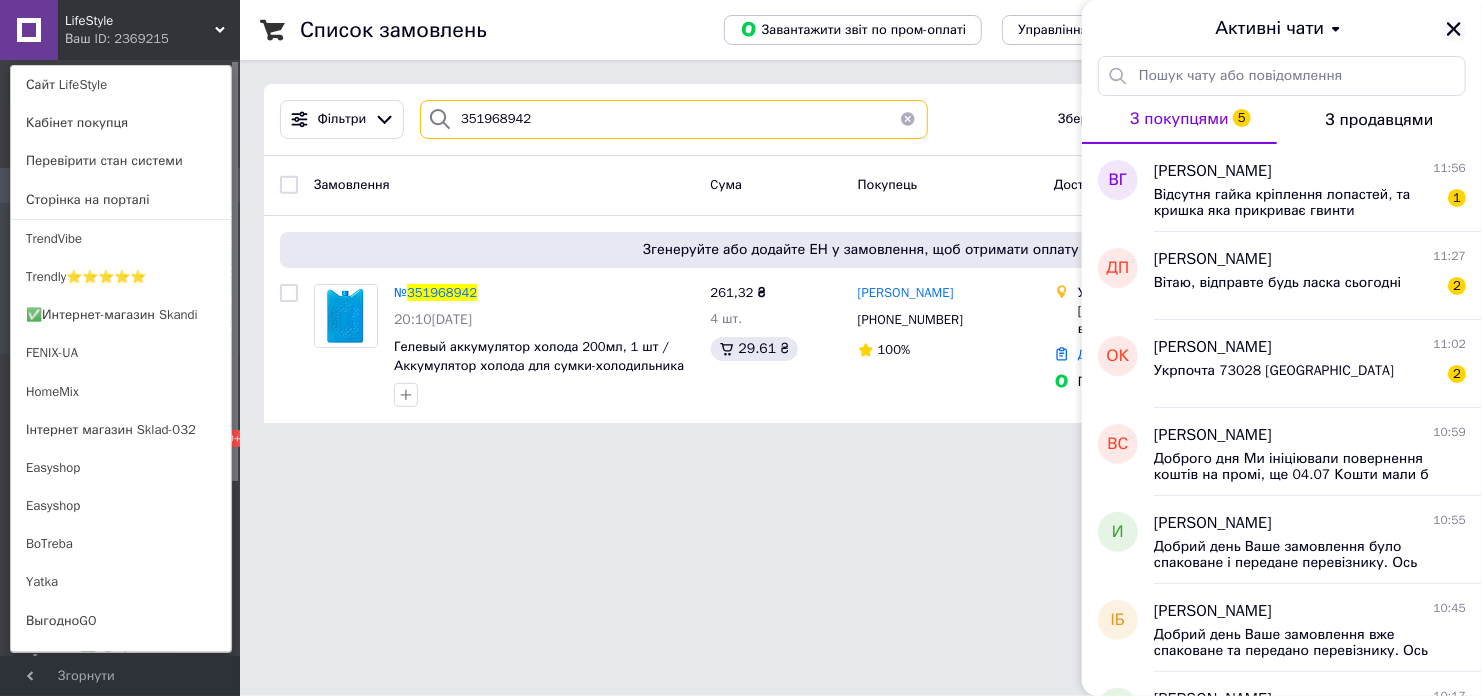 type on "351968942" 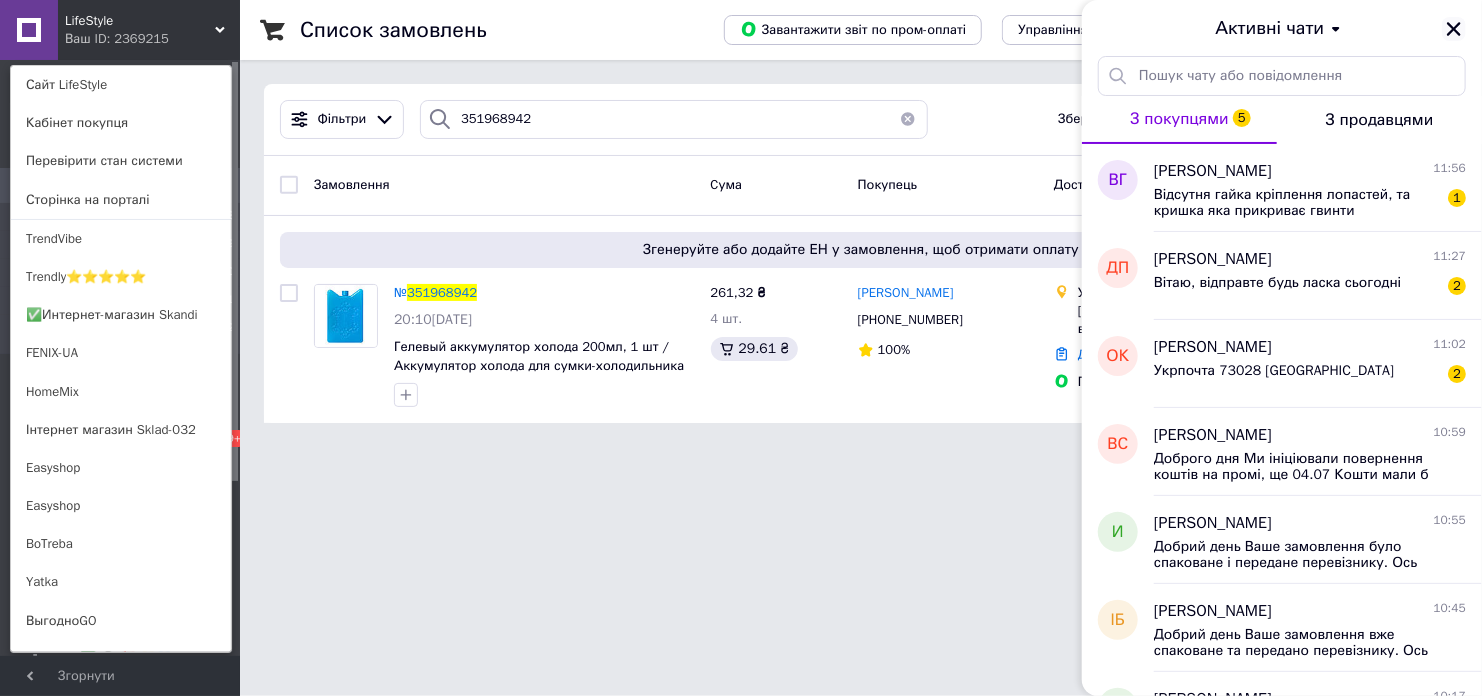click 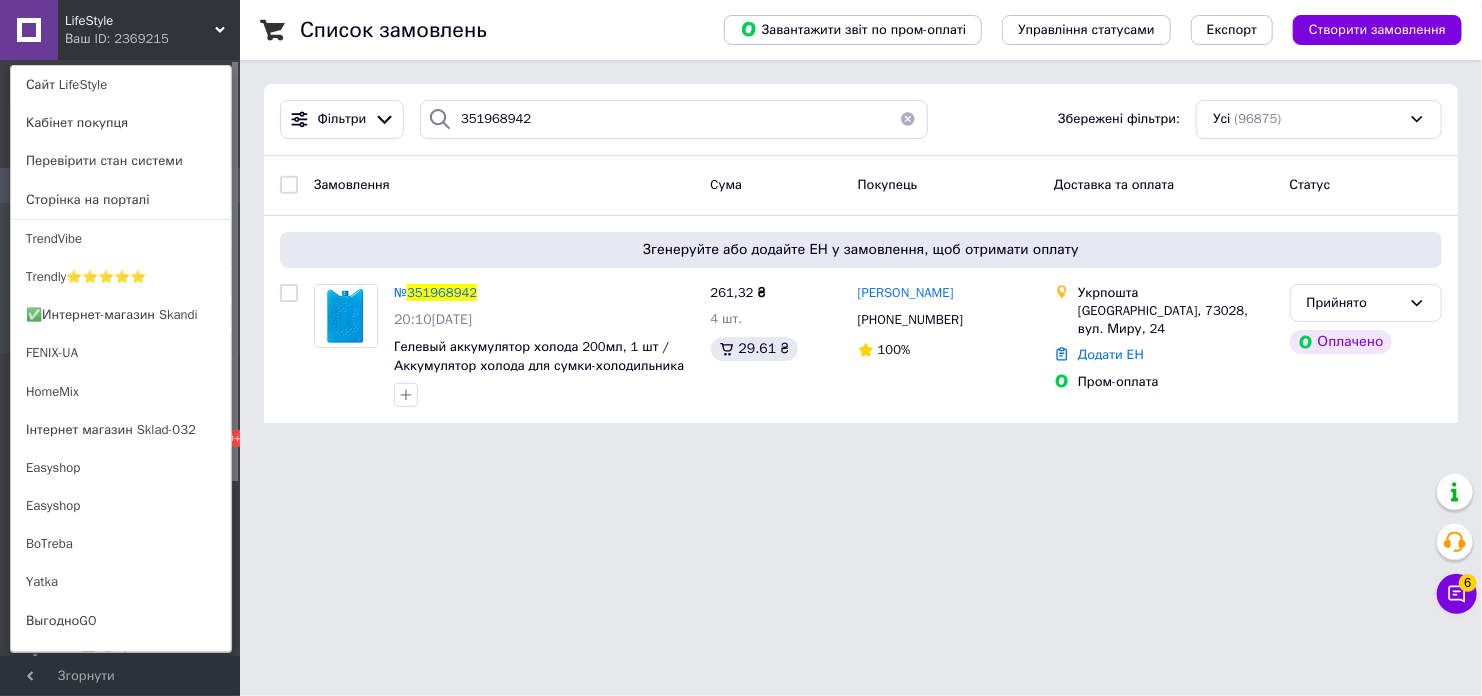 click on "Ваш ID: 2369215" at bounding box center [107, 39] 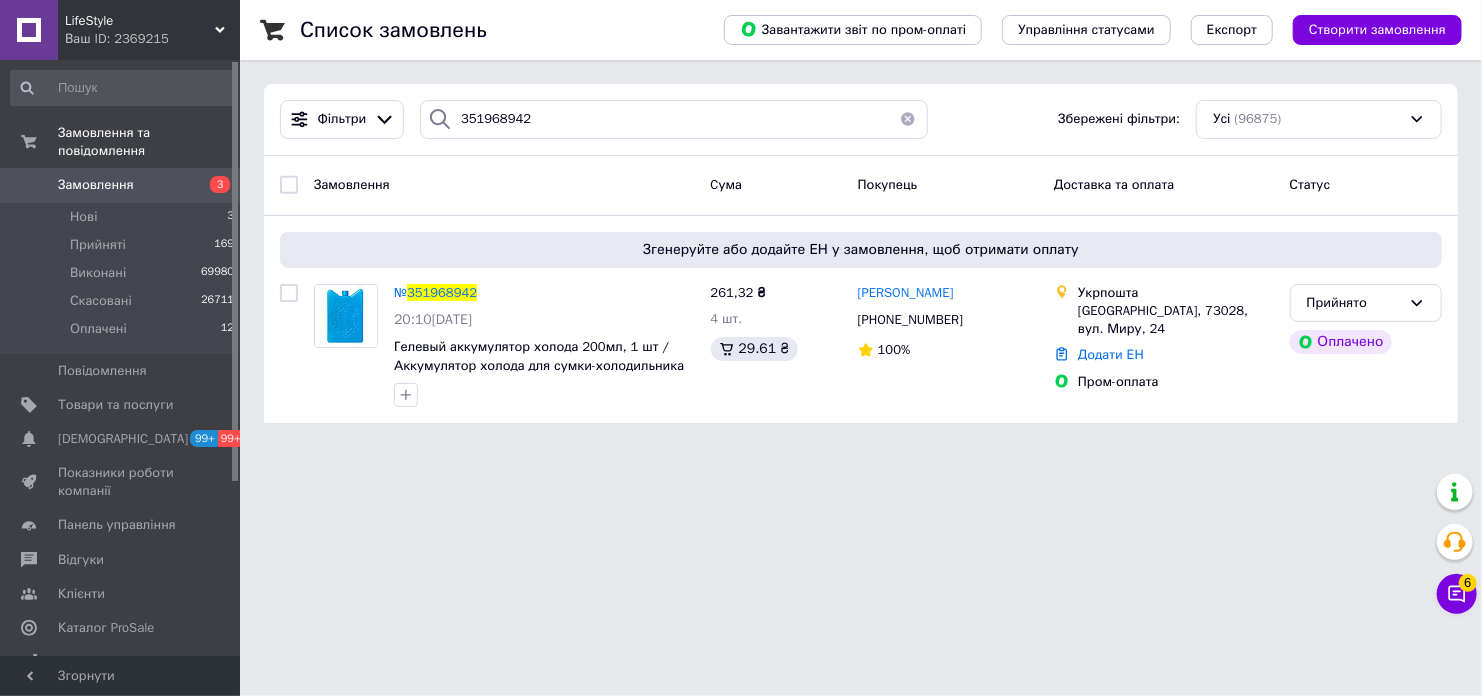 click on "Ваш ID: 2369215" at bounding box center [152, 39] 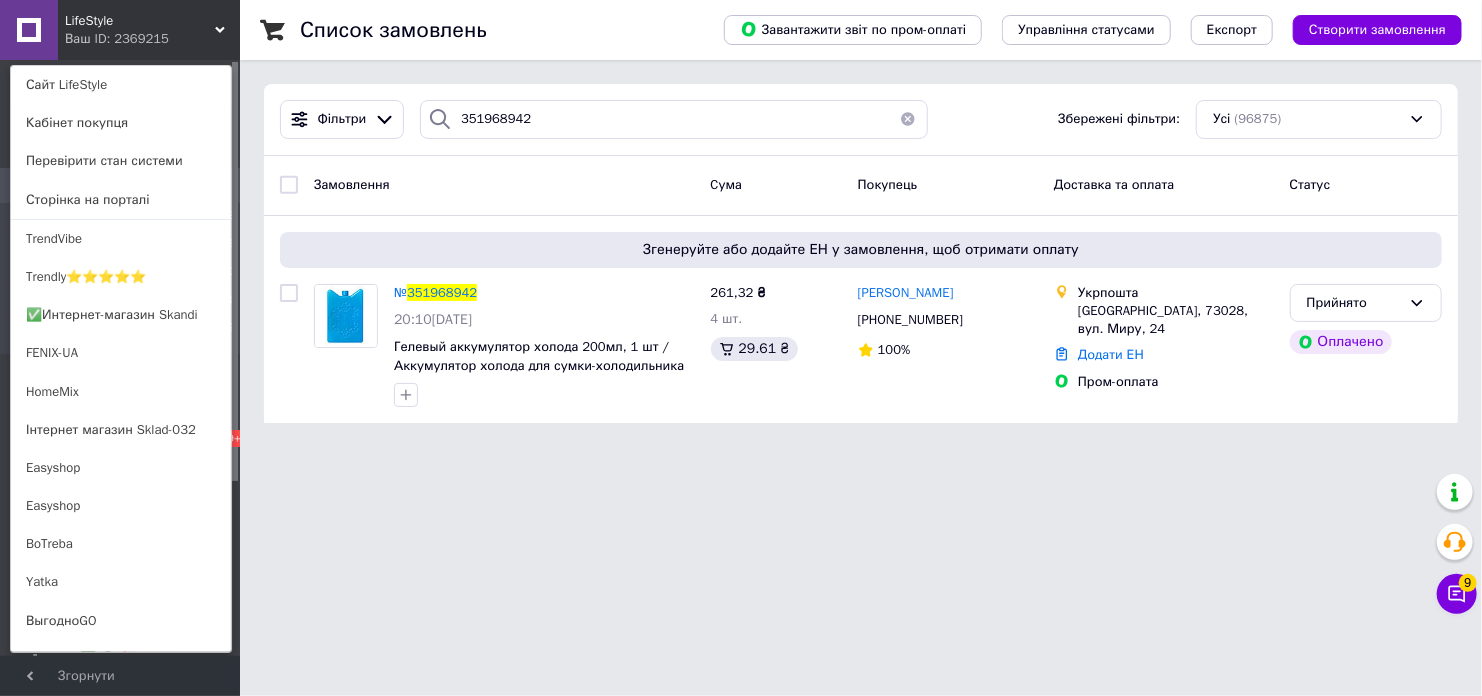 click on "LifeStyle" at bounding box center (140, 21) 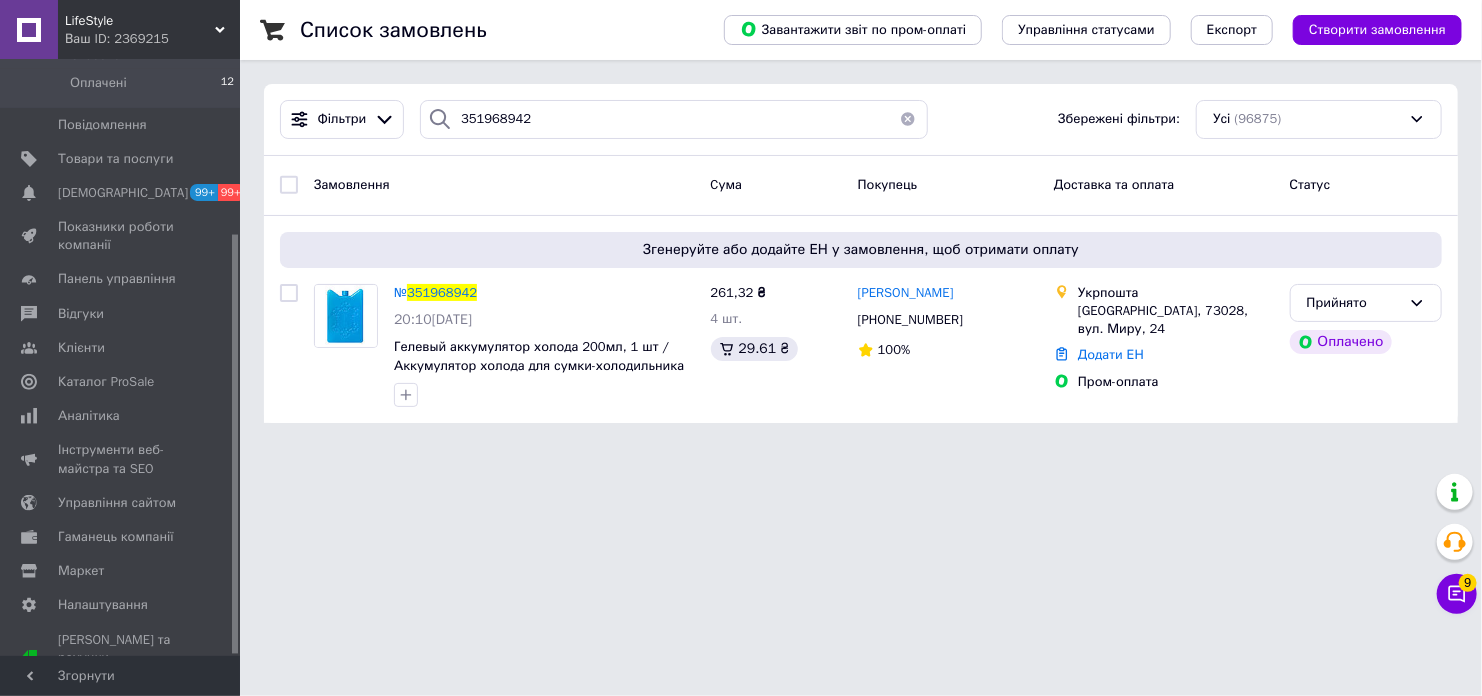 scroll, scrollTop: 0, scrollLeft: 0, axis: both 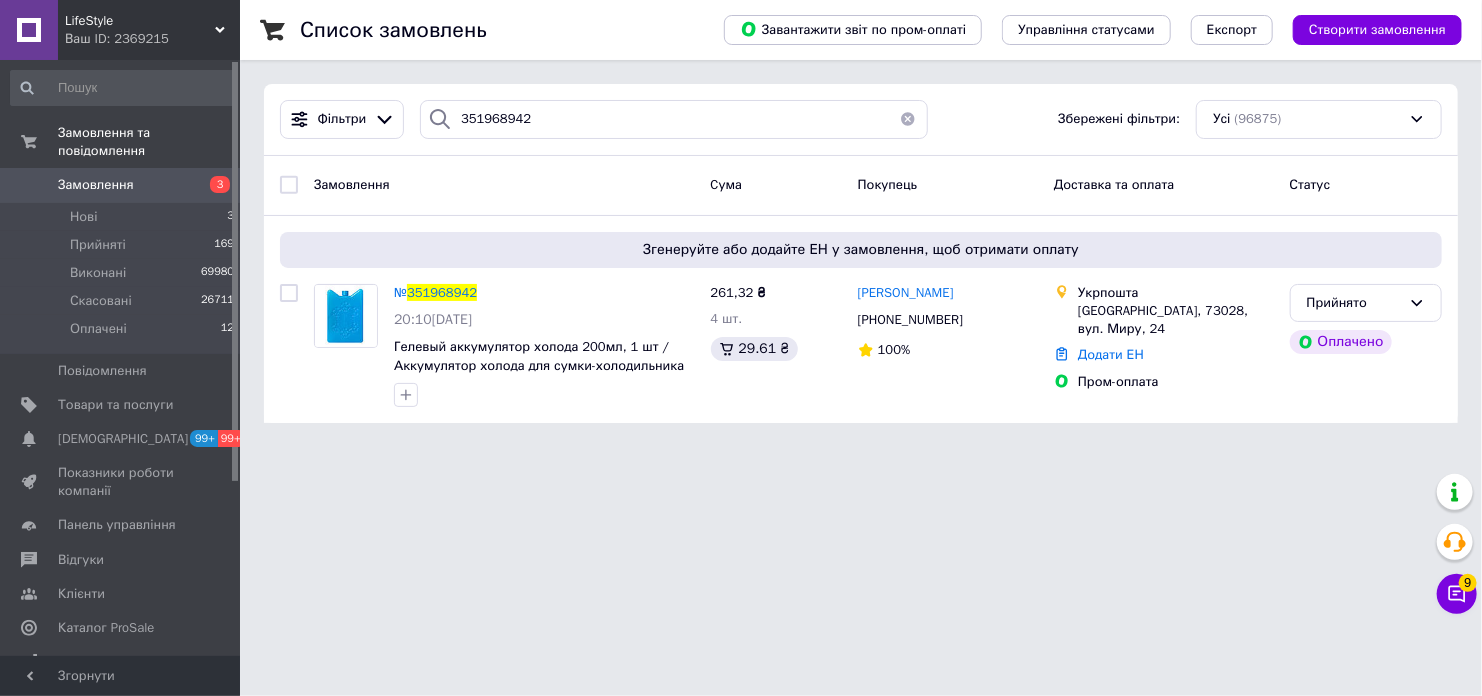 click on "LifeStyle Ваш ID: 2369215" at bounding box center (149, 30) 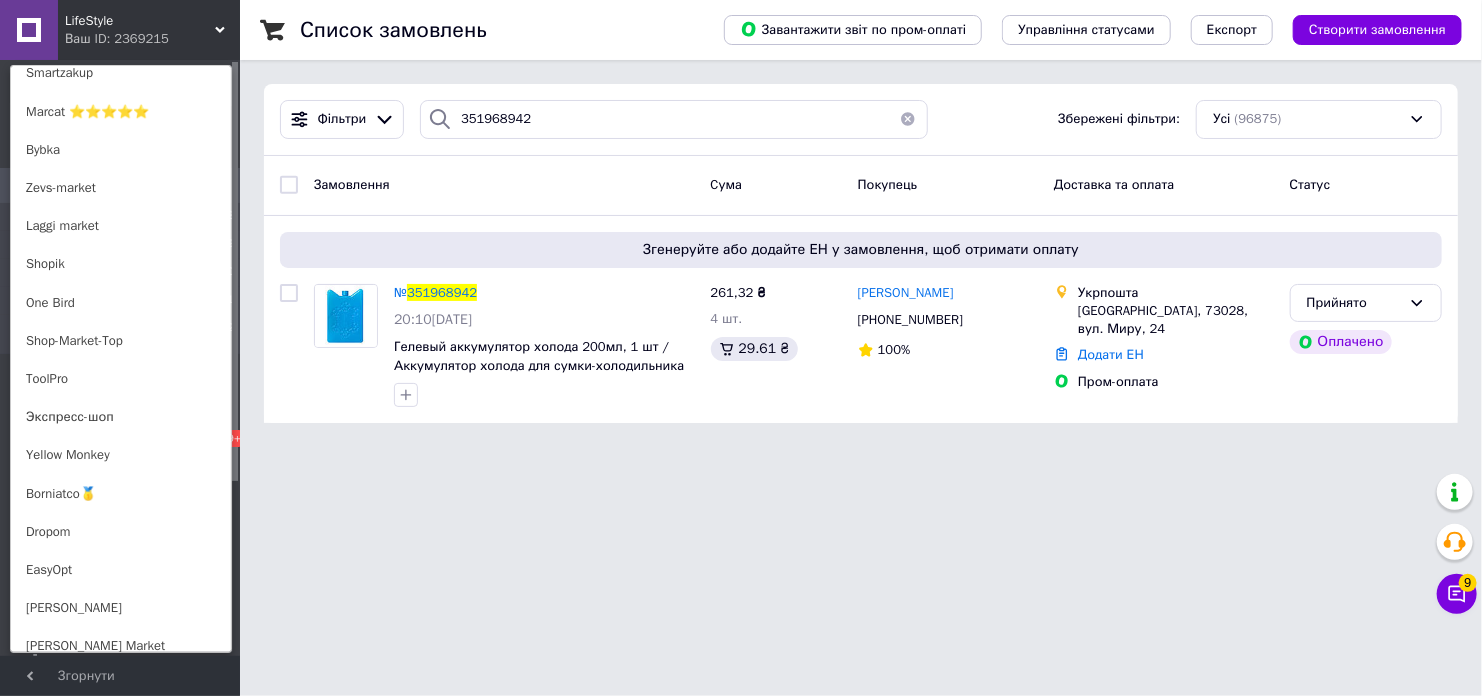 scroll, scrollTop: 1300, scrollLeft: 0, axis: vertical 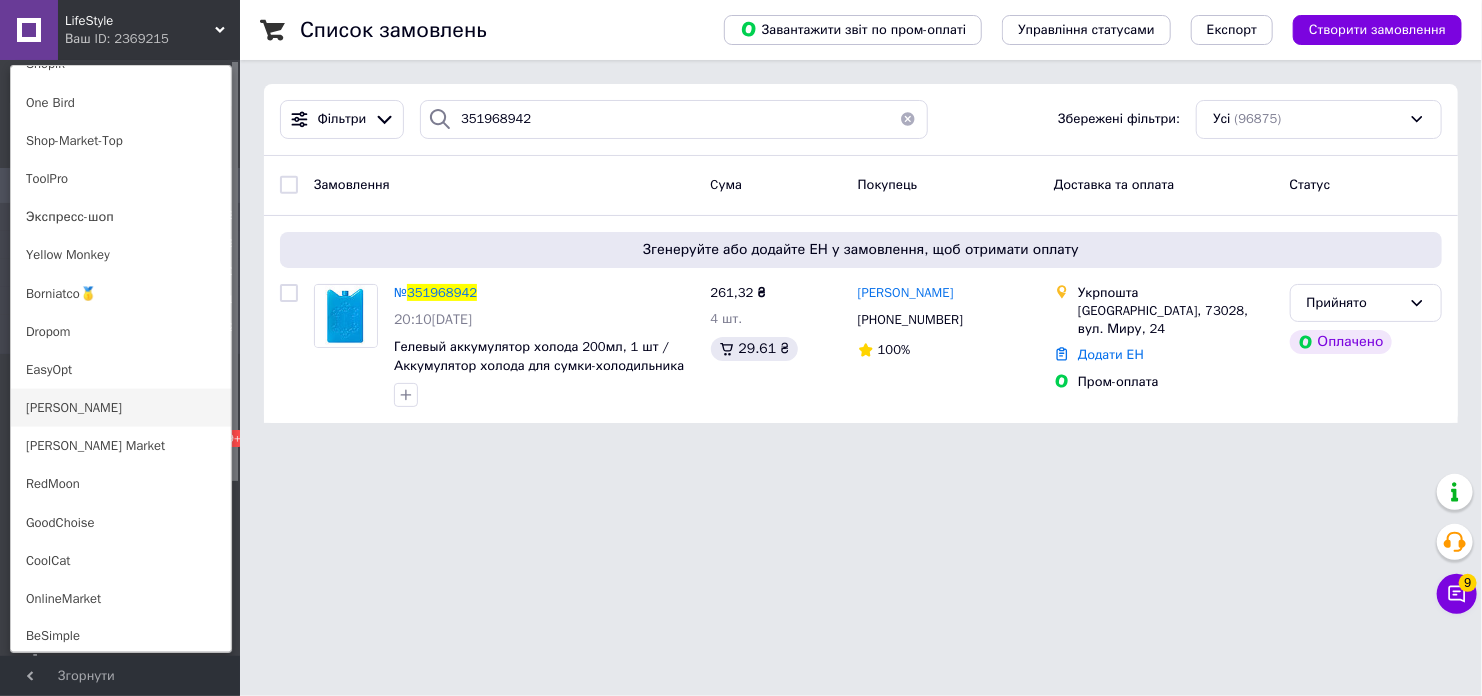 click on "[PERSON_NAME]" at bounding box center (121, 408) 